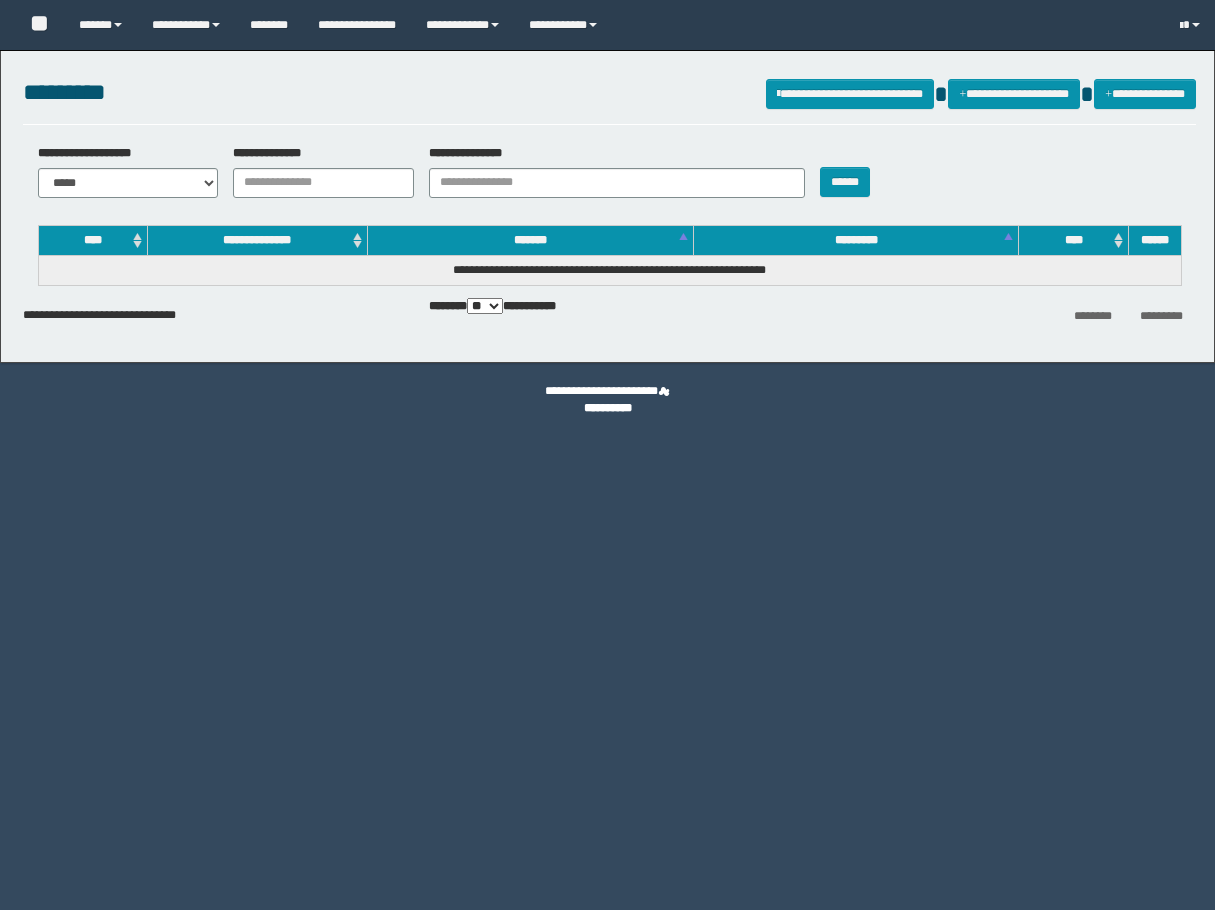 click on "**********" at bounding box center [323, 183] 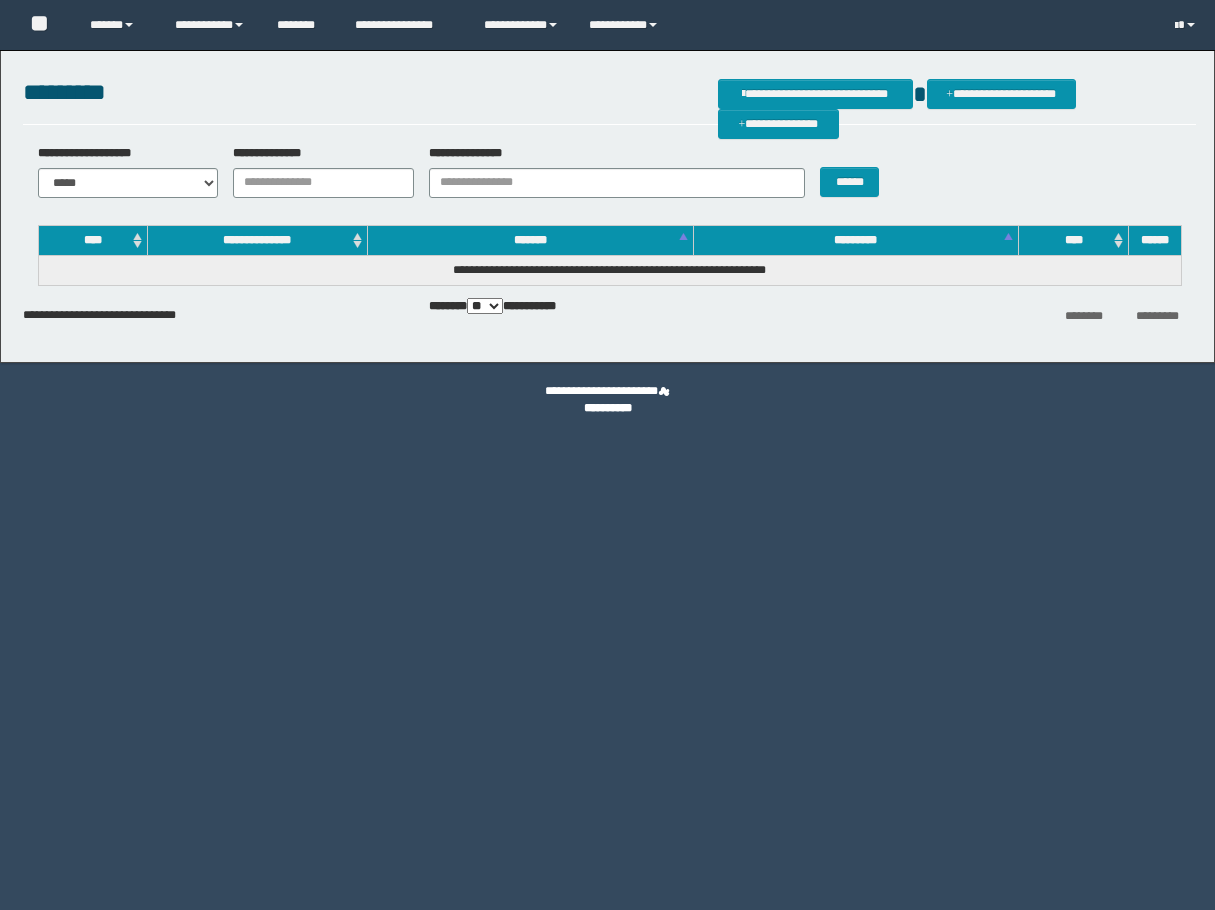 scroll, scrollTop: 0, scrollLeft: 0, axis: both 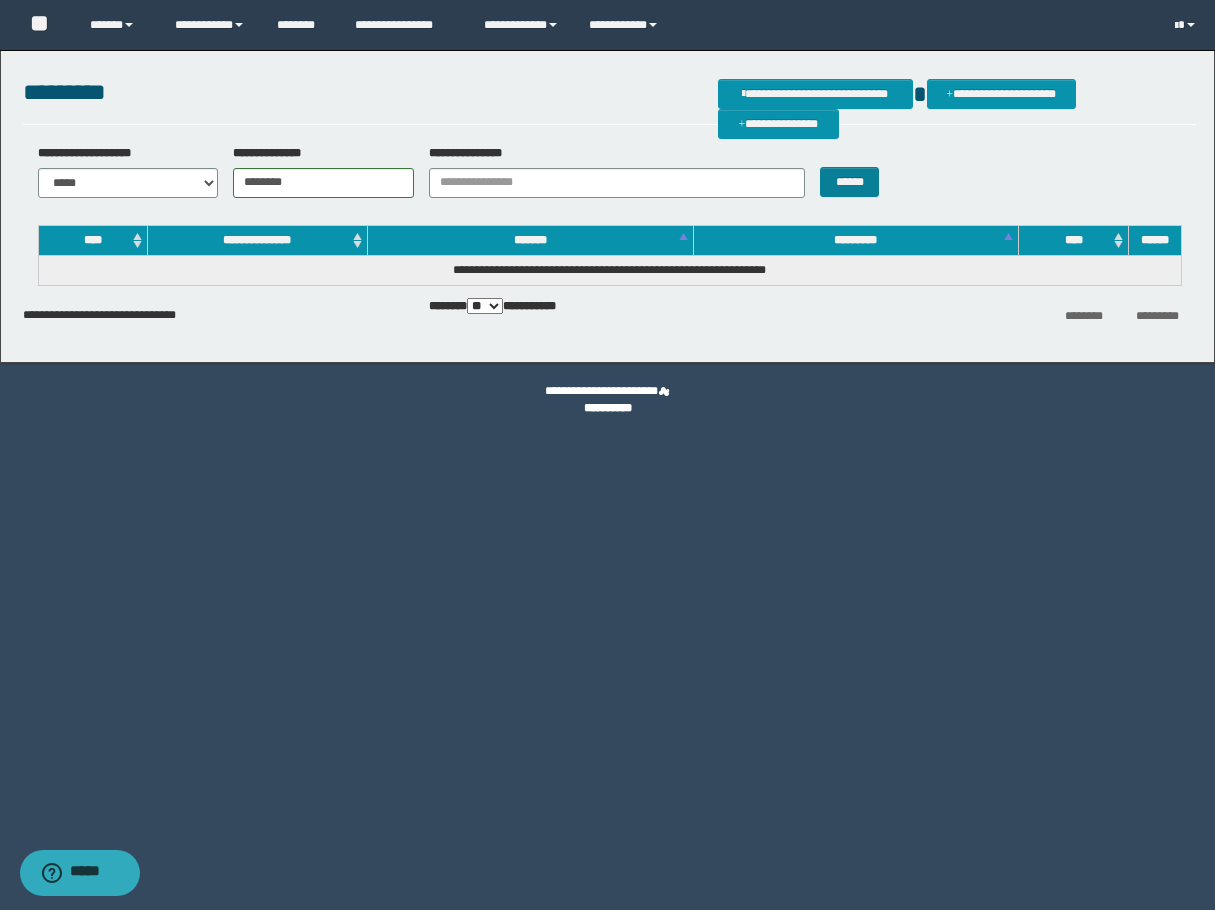 type on "********" 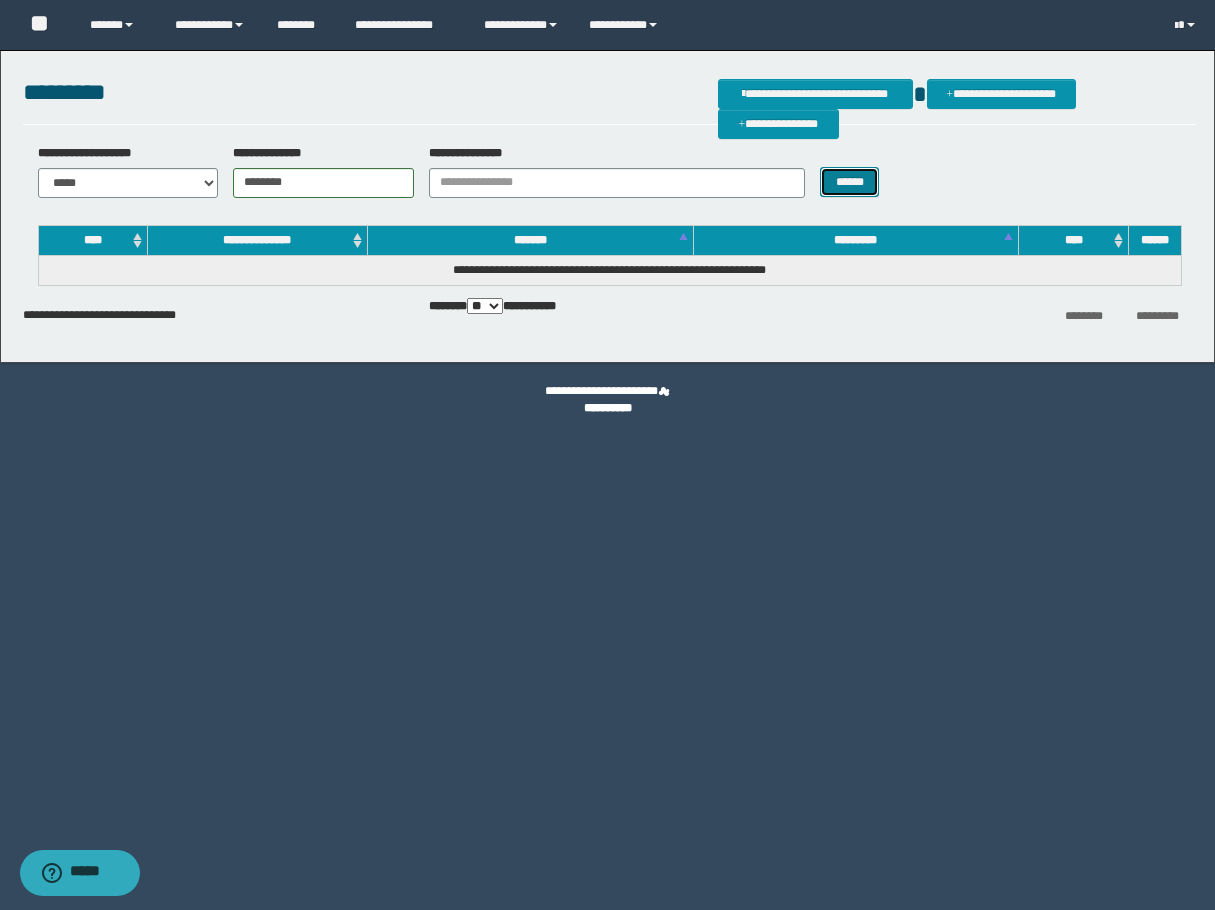 click on "******" at bounding box center (849, 182) 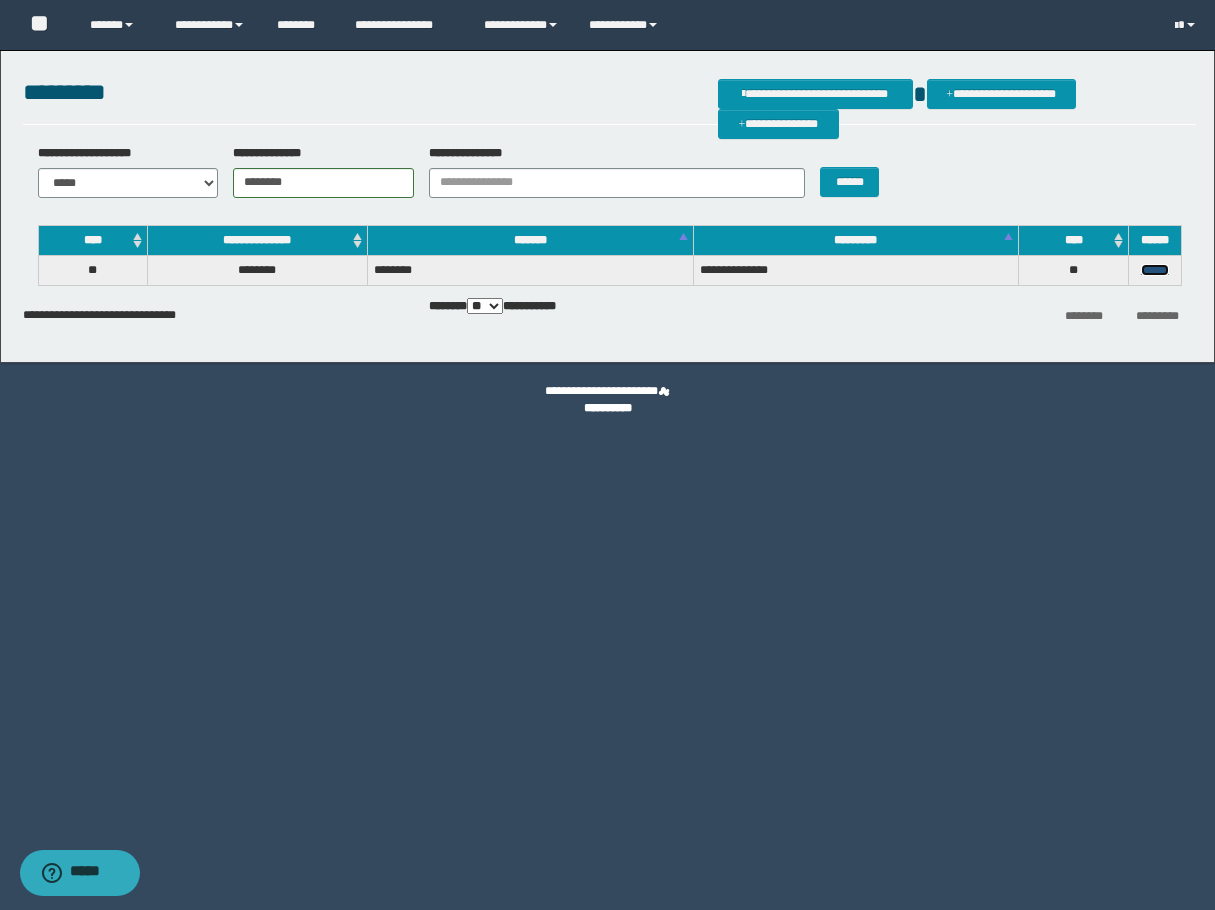 click on "******" at bounding box center (1155, 270) 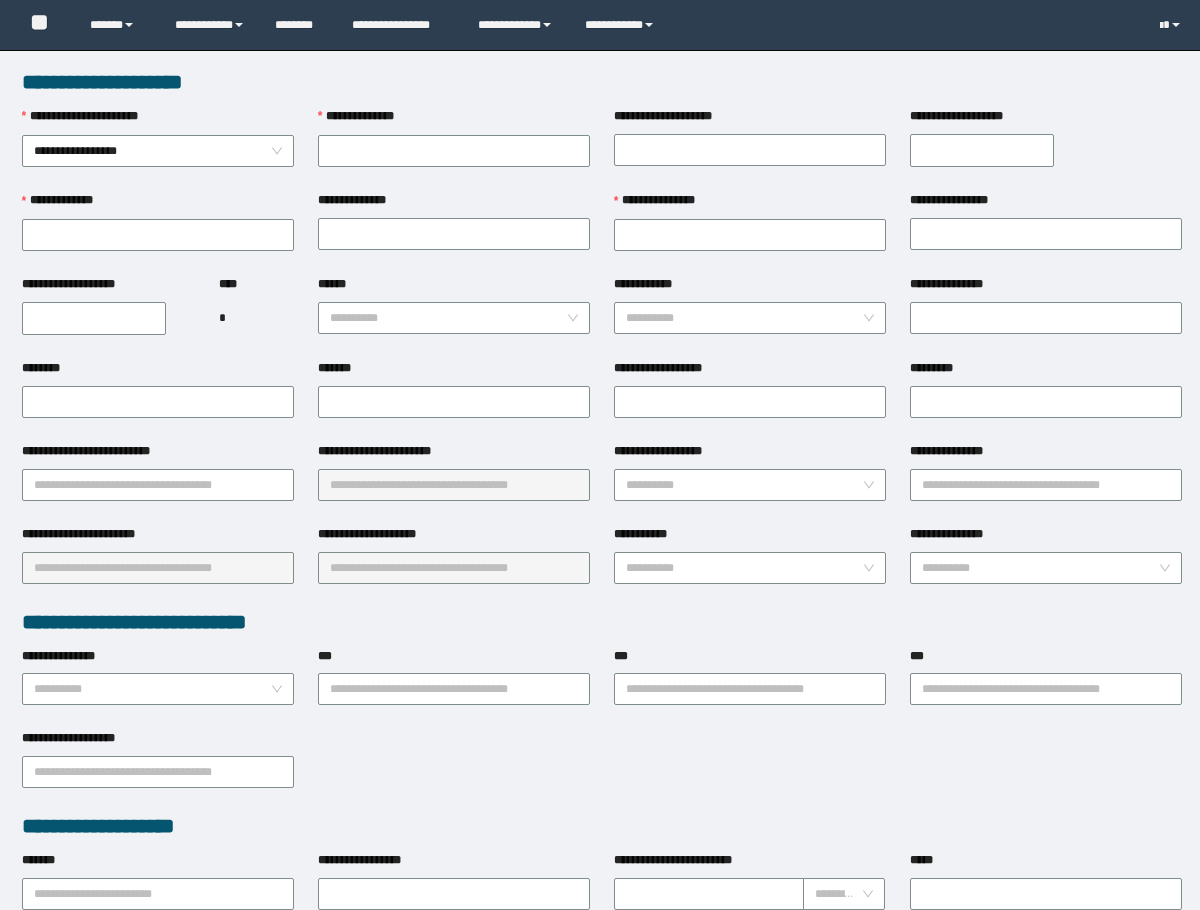 scroll, scrollTop: 0, scrollLeft: 0, axis: both 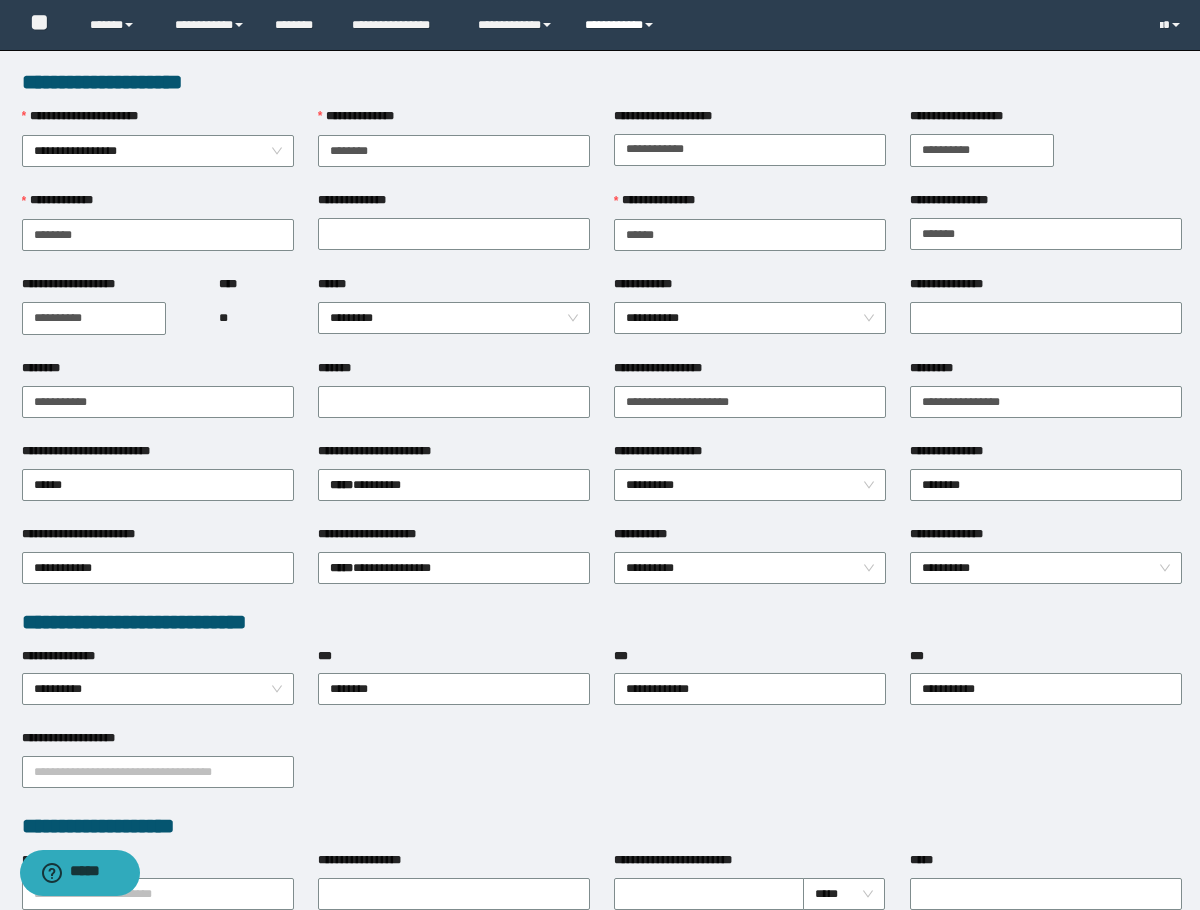 click on "**********" at bounding box center (622, 25) 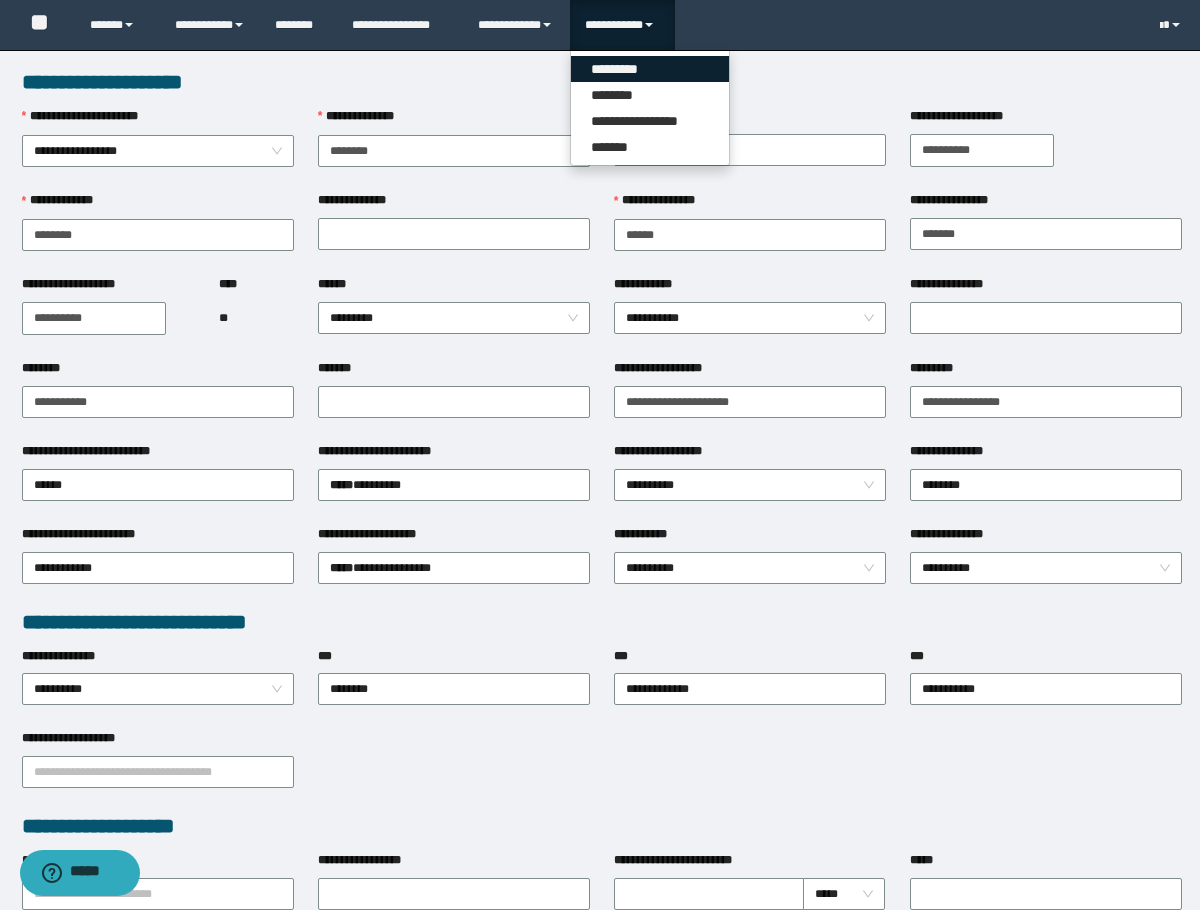 click on "*********" at bounding box center (650, 69) 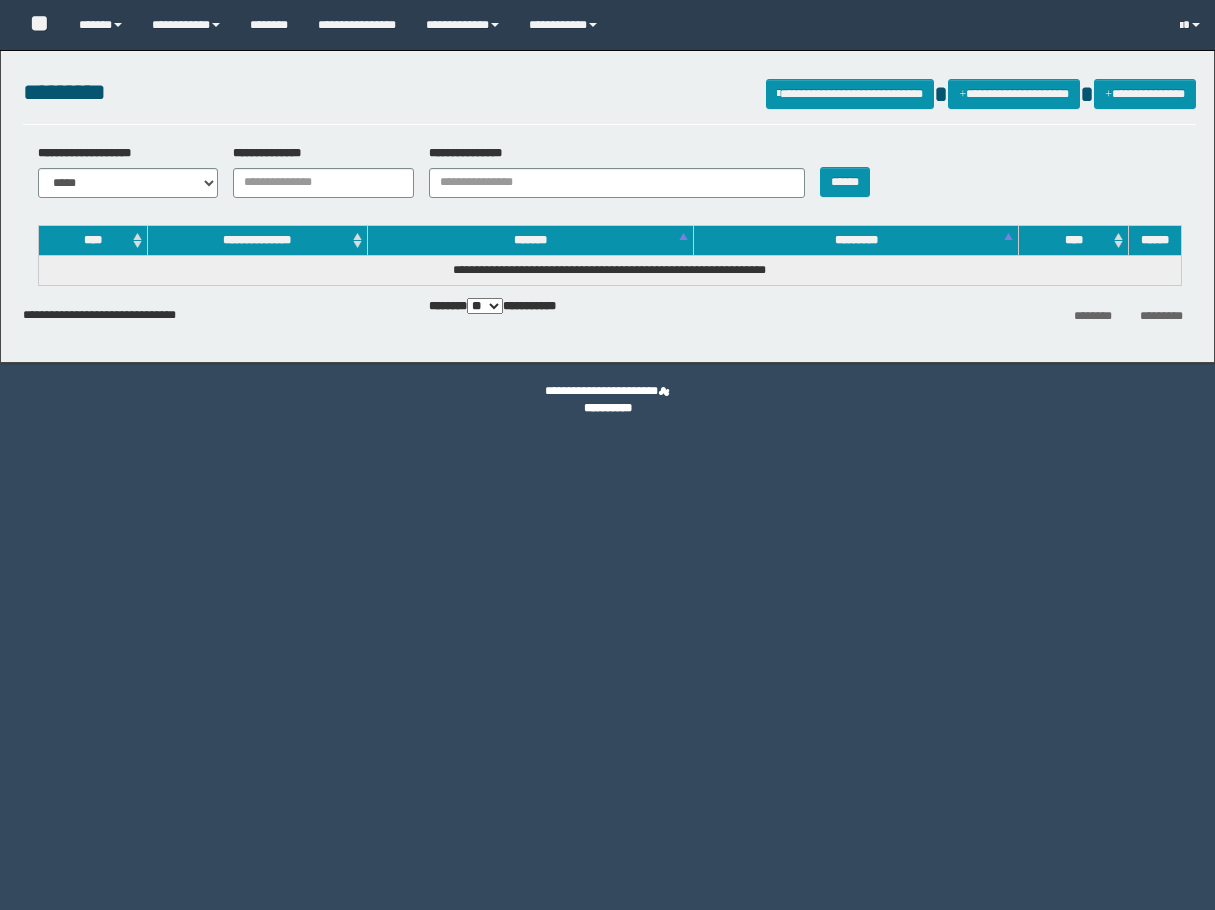 scroll, scrollTop: 0, scrollLeft: 0, axis: both 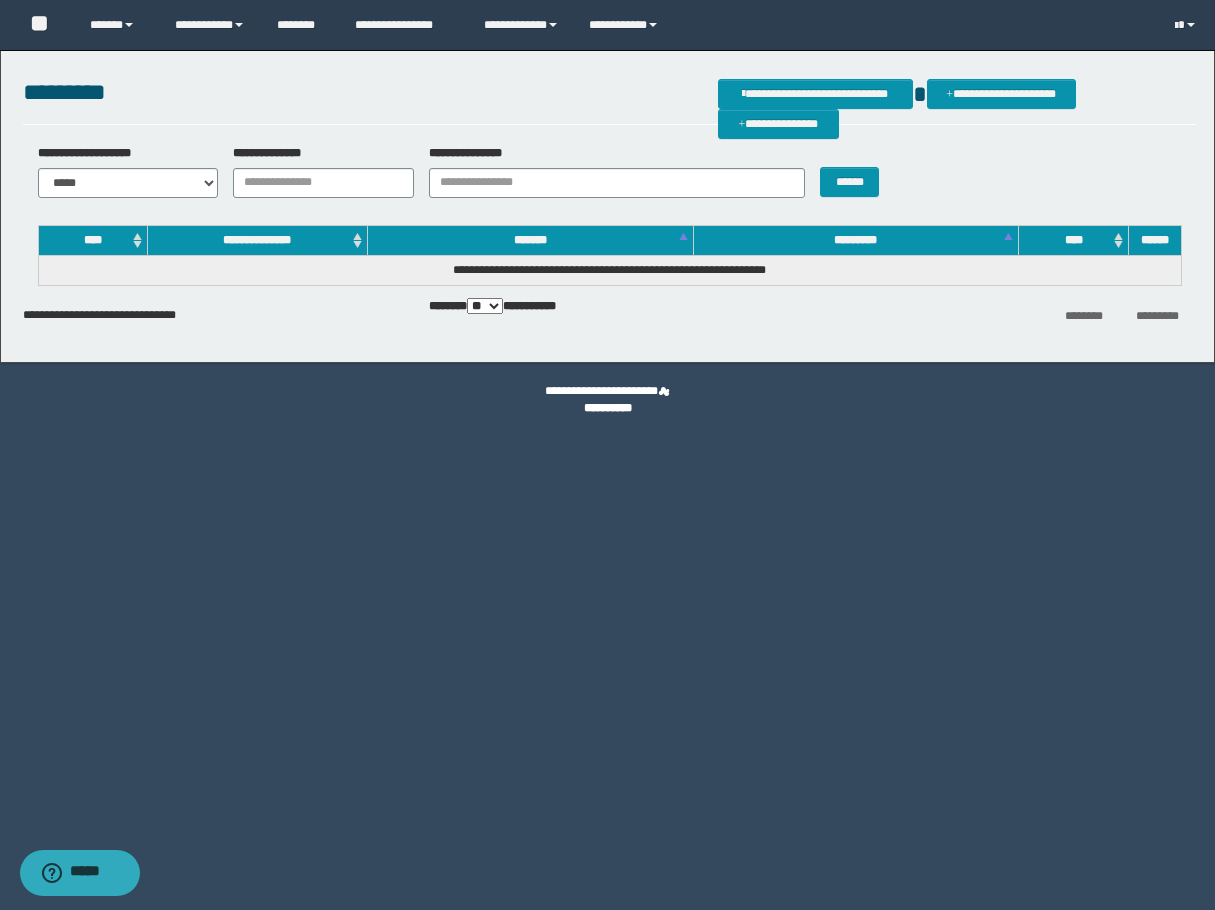 click on "**********" at bounding box center (316, 171) 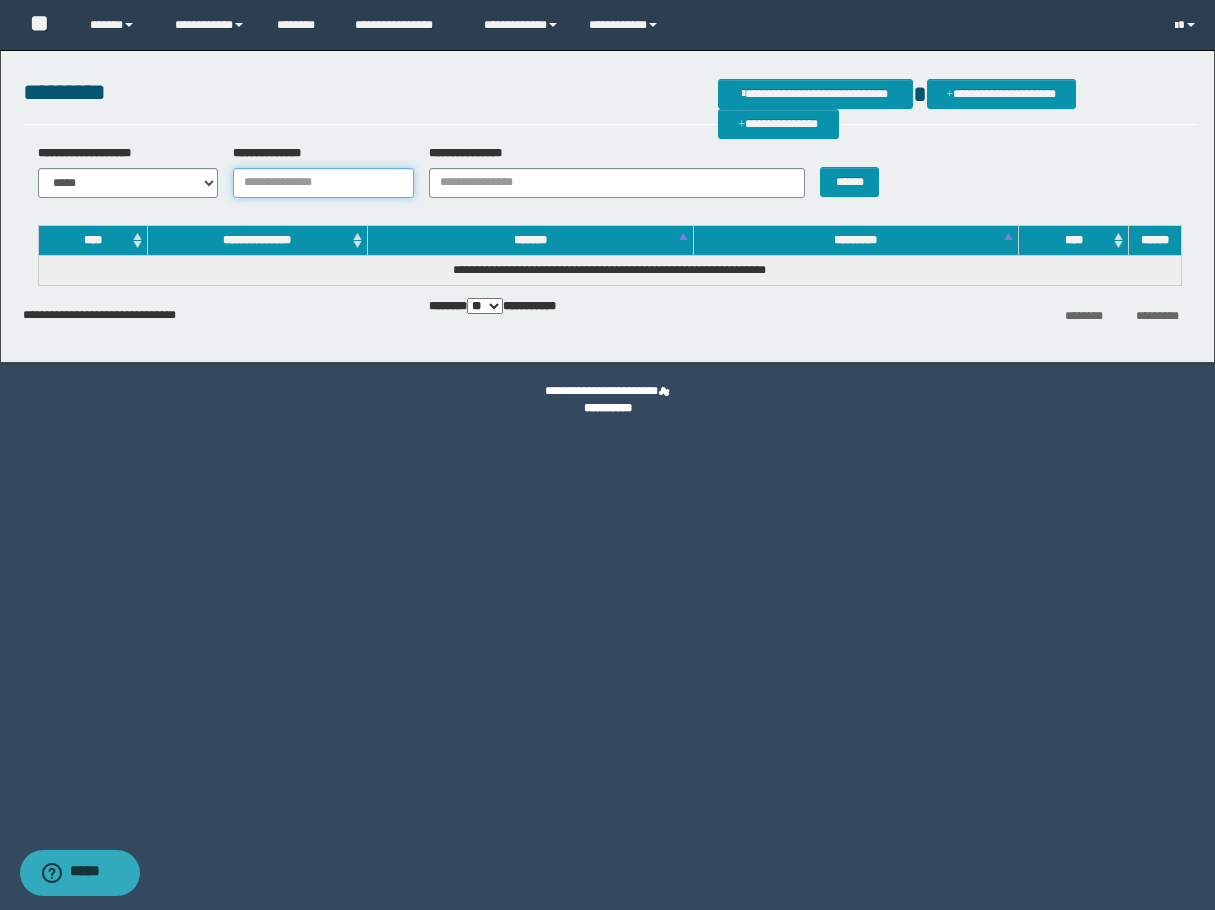 drag, startPoint x: 358, startPoint y: 176, endPoint x: 425, endPoint y: 177, distance: 67.00746 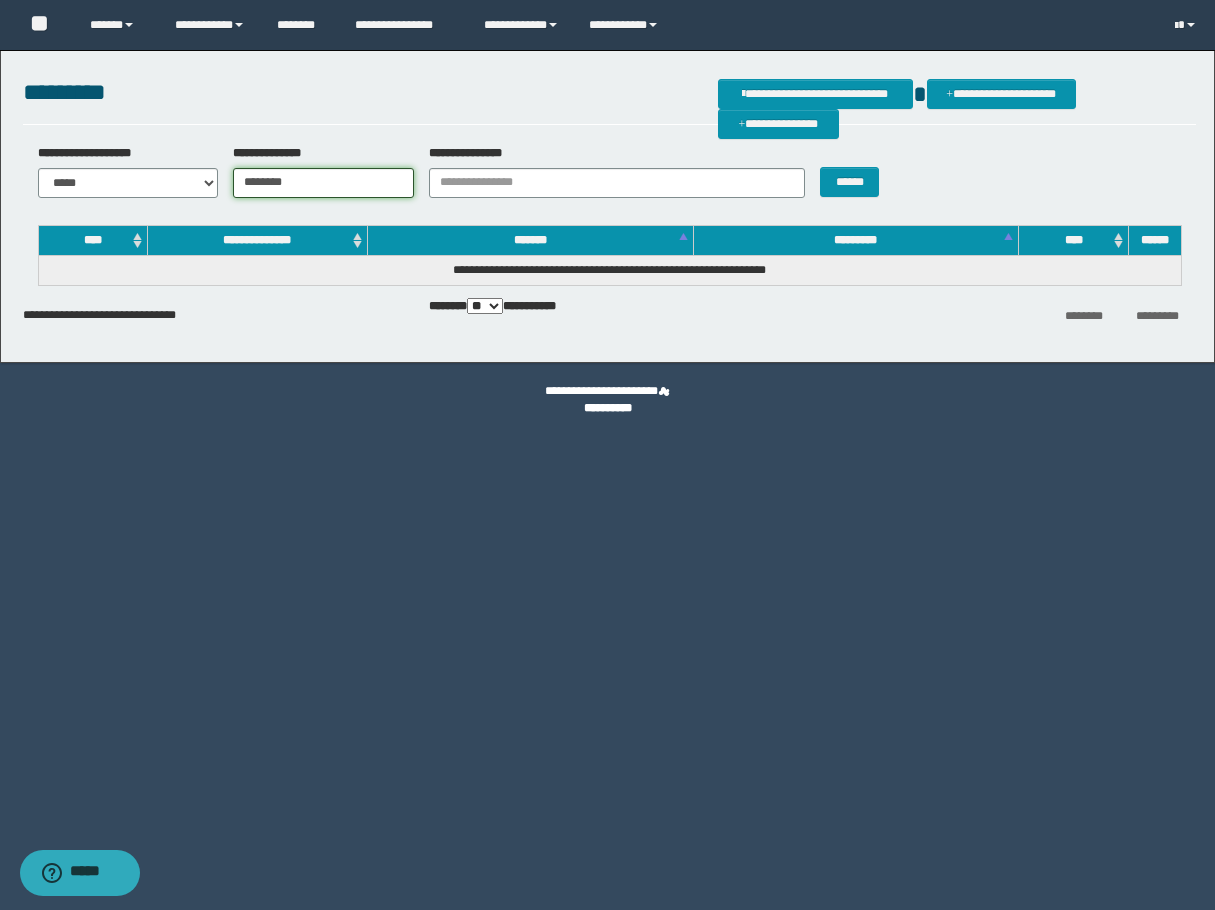 type on "********" 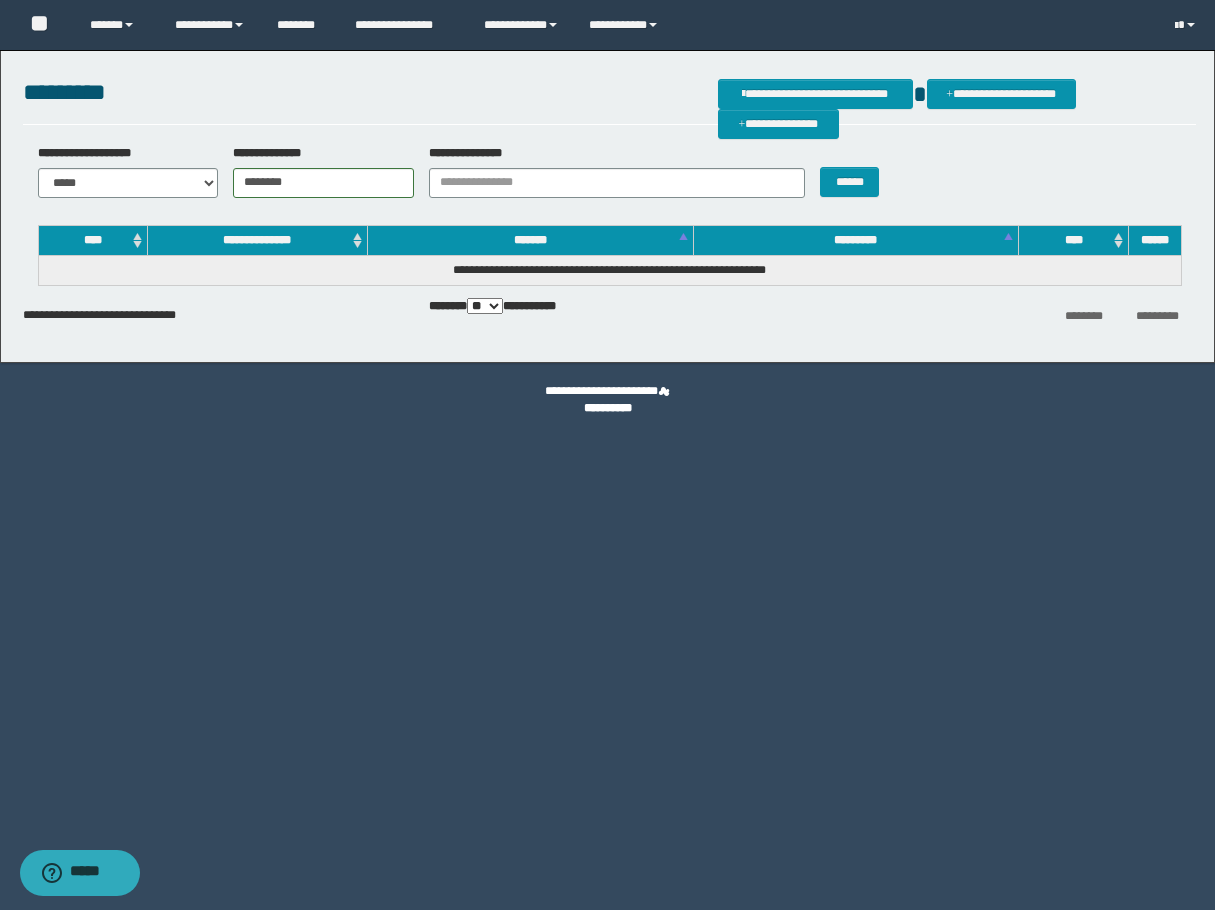 click on "******" at bounding box center (854, 171) 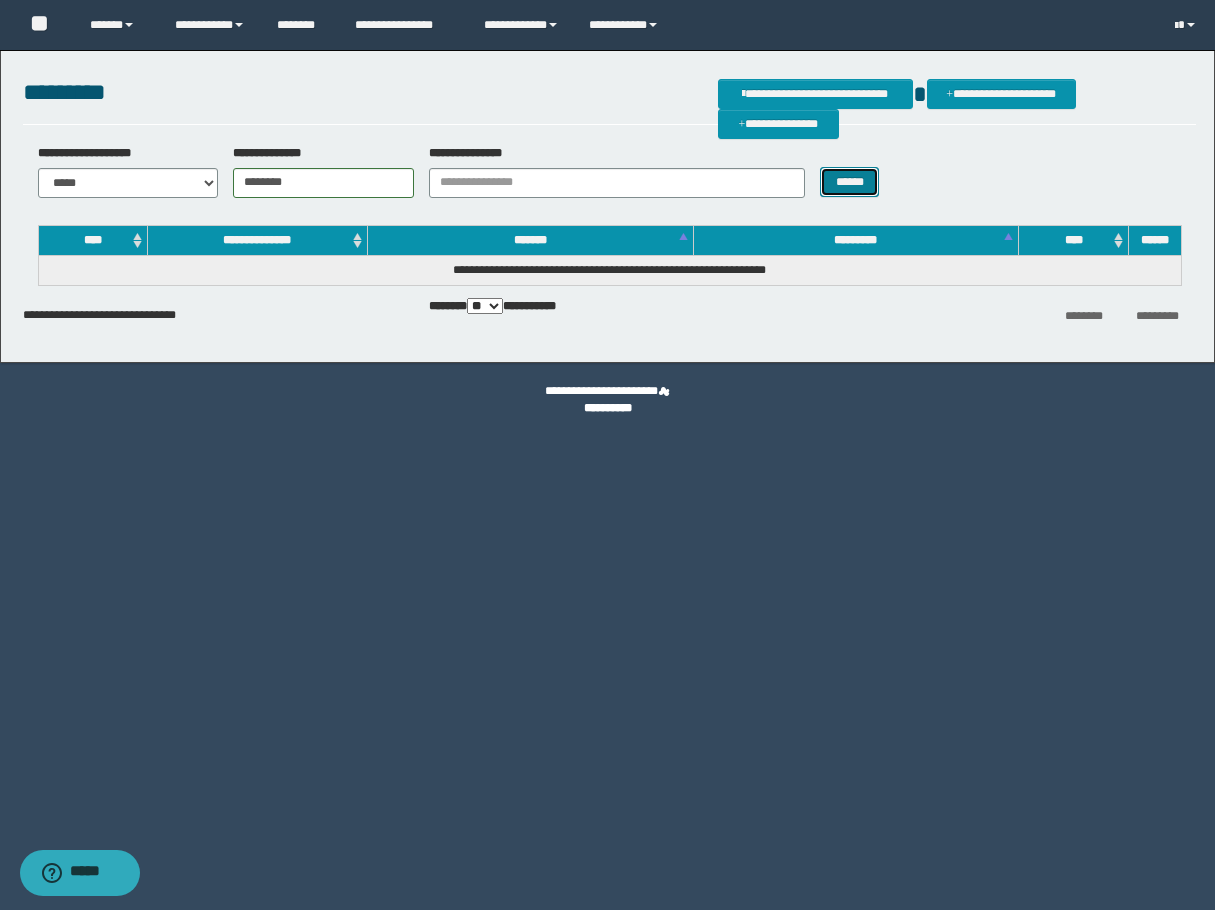 click on "******" at bounding box center (849, 182) 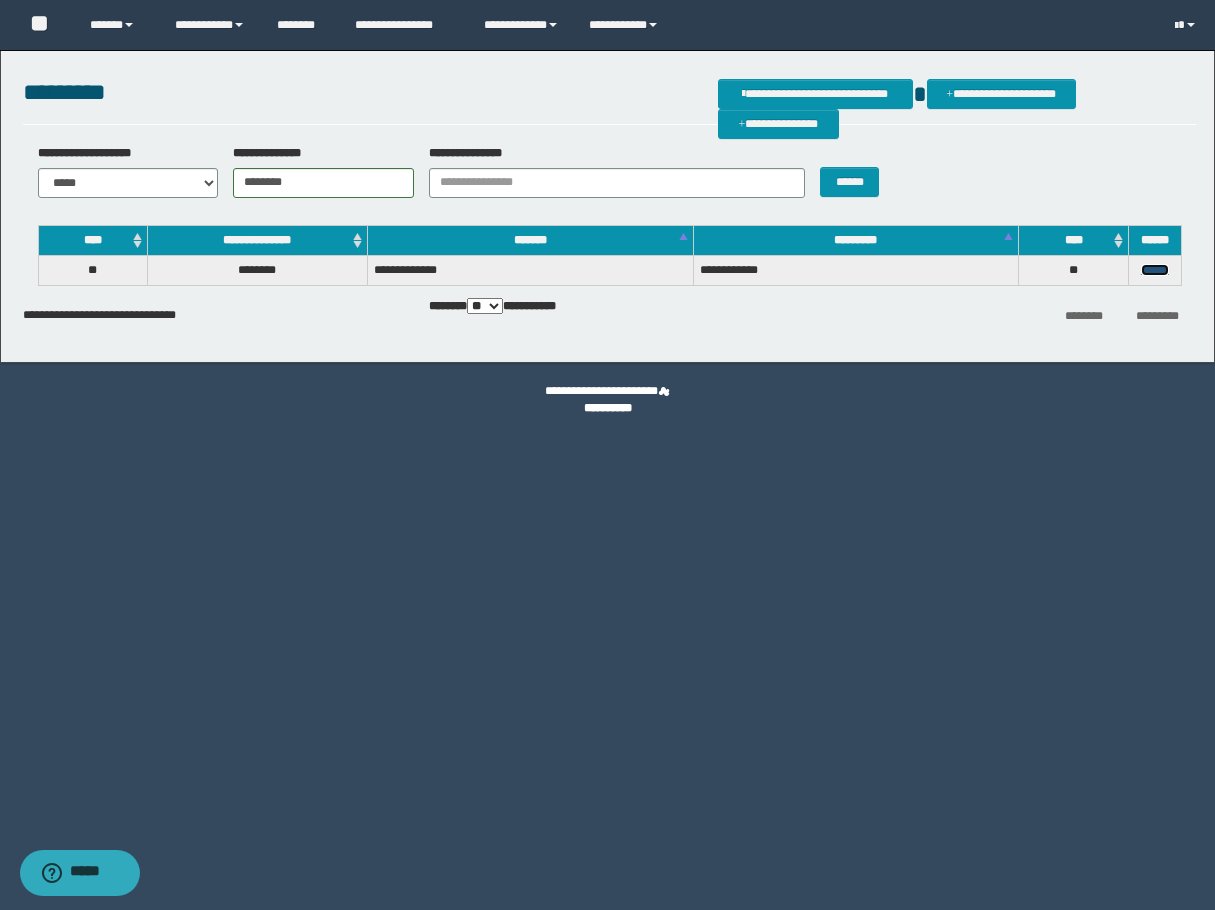 click on "******" at bounding box center (1155, 270) 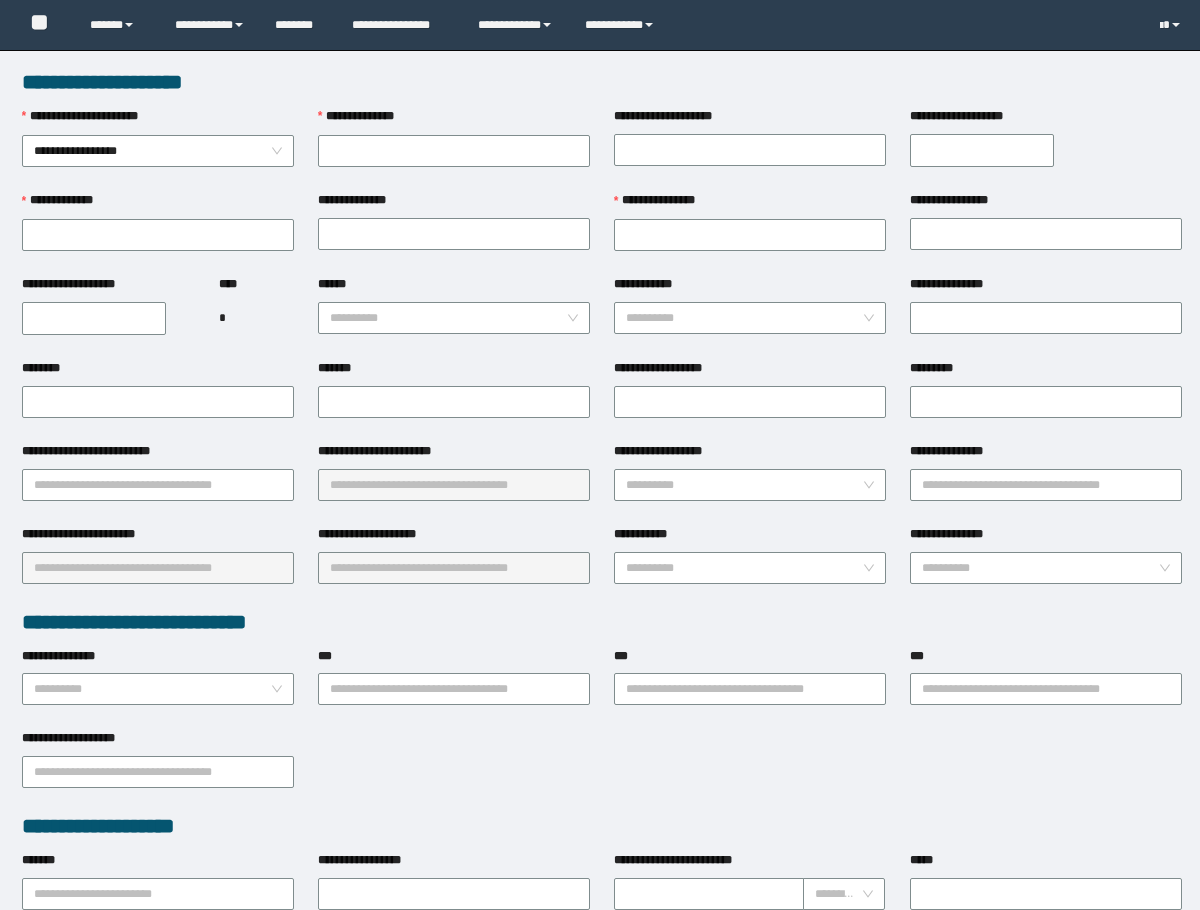 scroll, scrollTop: 0, scrollLeft: 0, axis: both 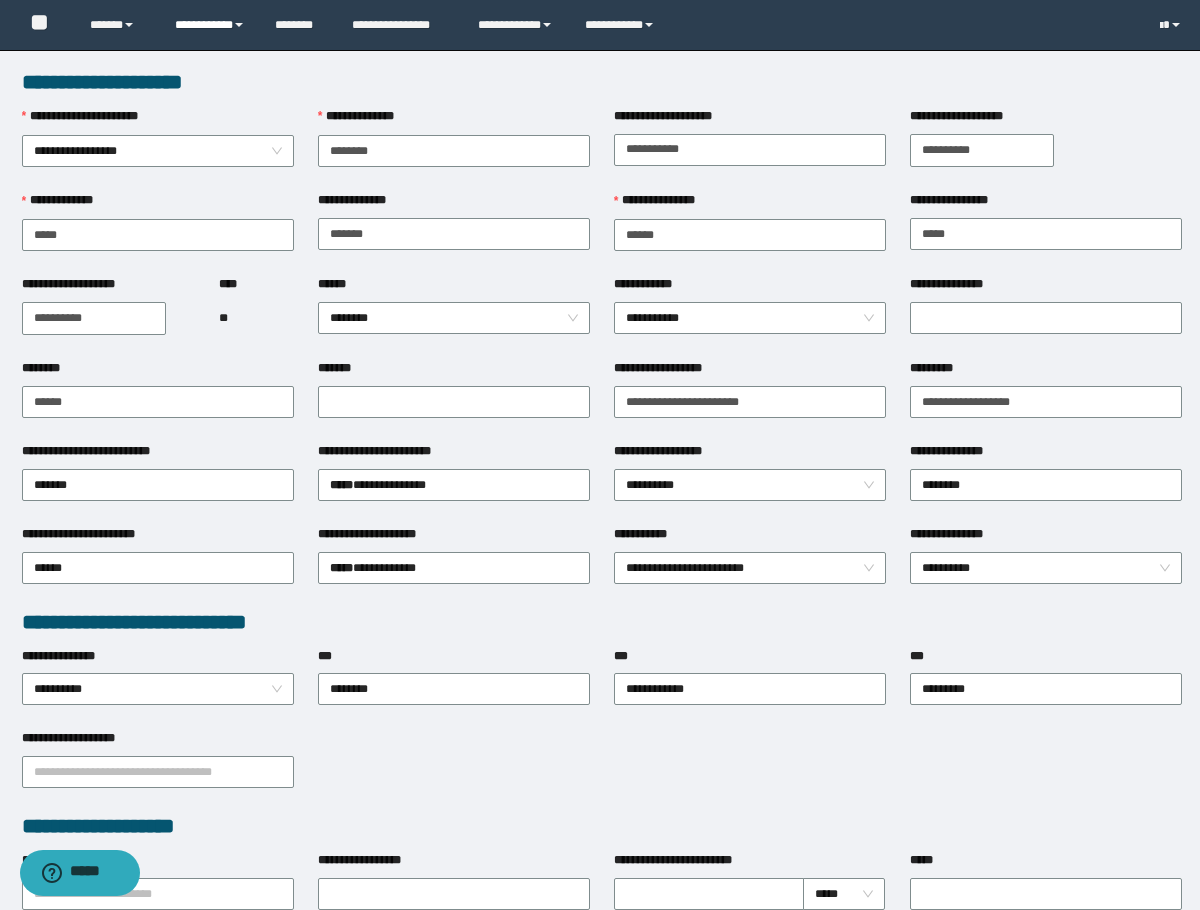 click on "**********" at bounding box center [210, 25] 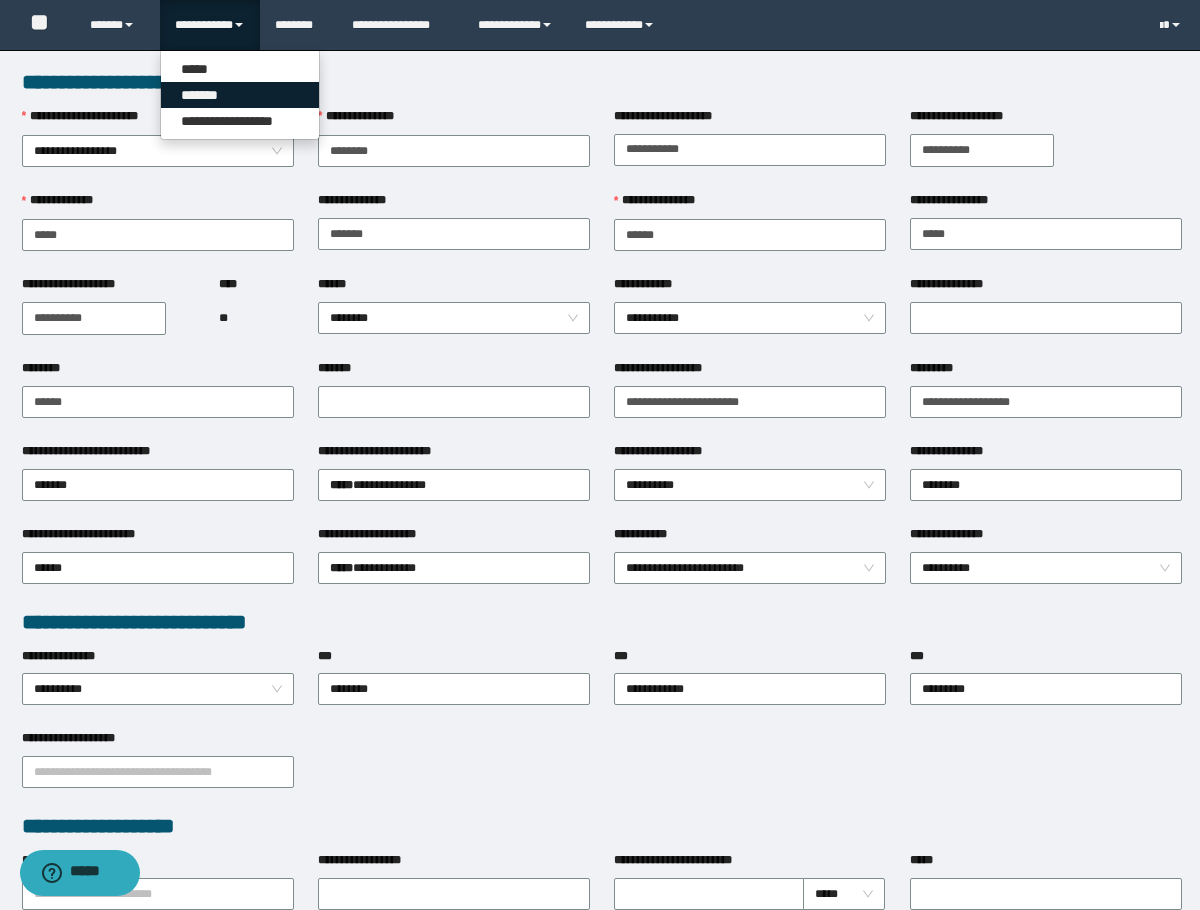 click on "*******" at bounding box center (240, 95) 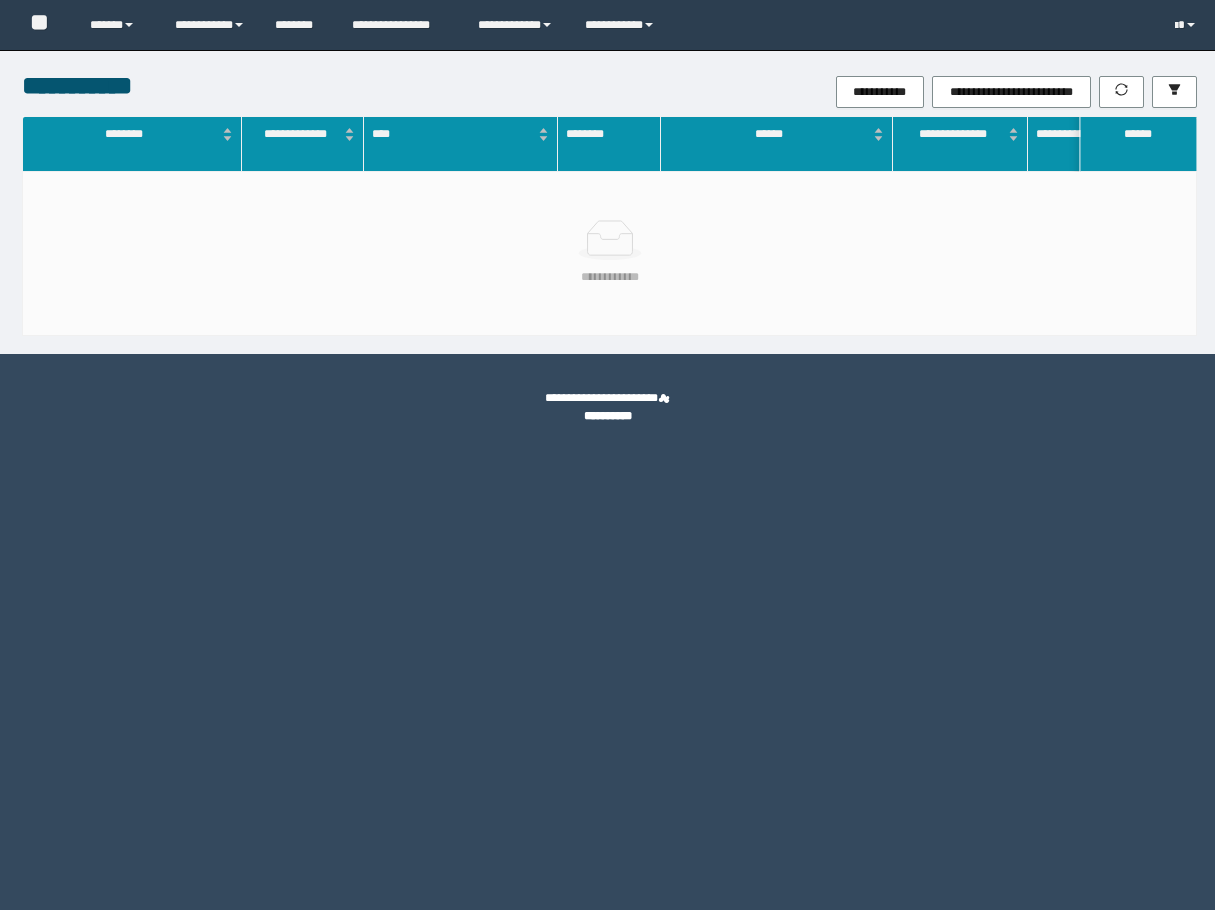 scroll, scrollTop: 0, scrollLeft: 0, axis: both 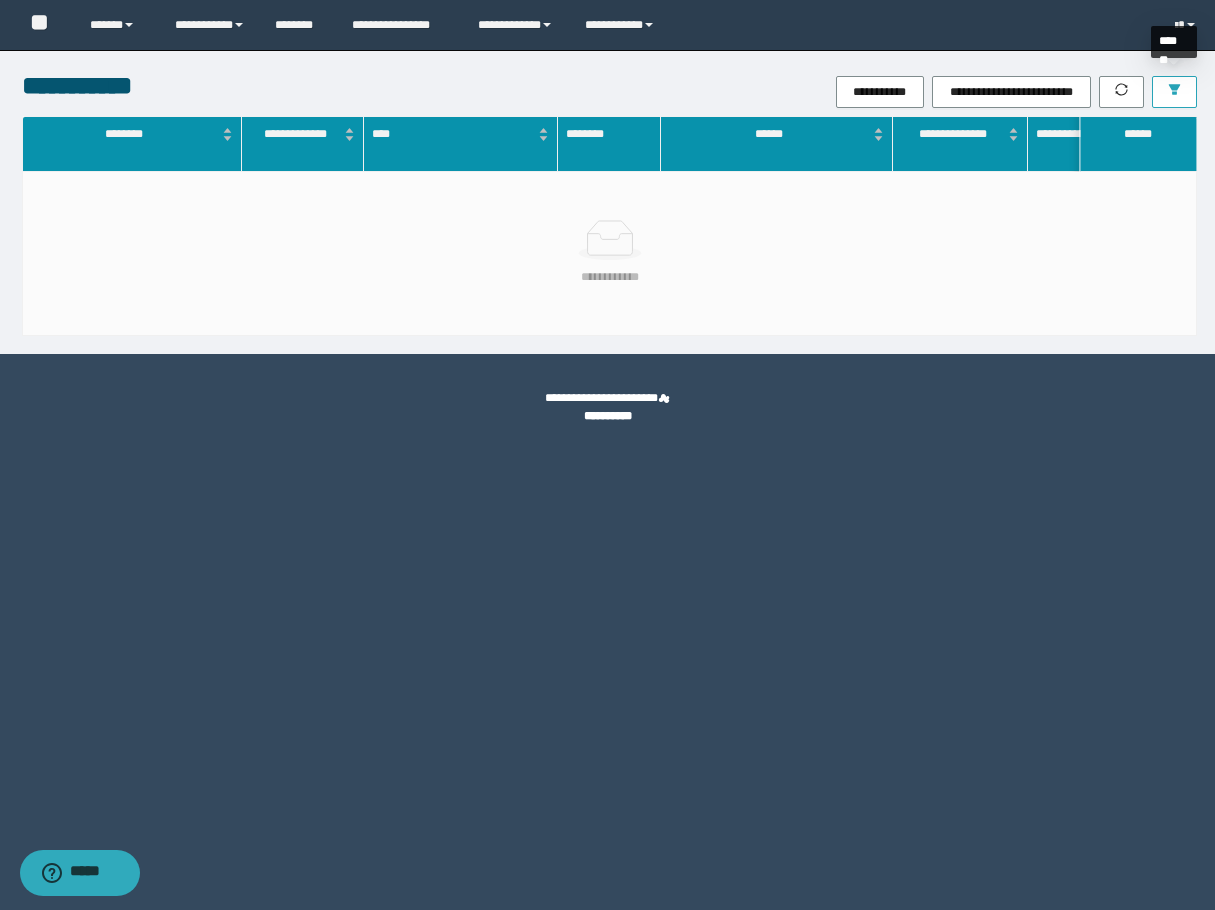 click 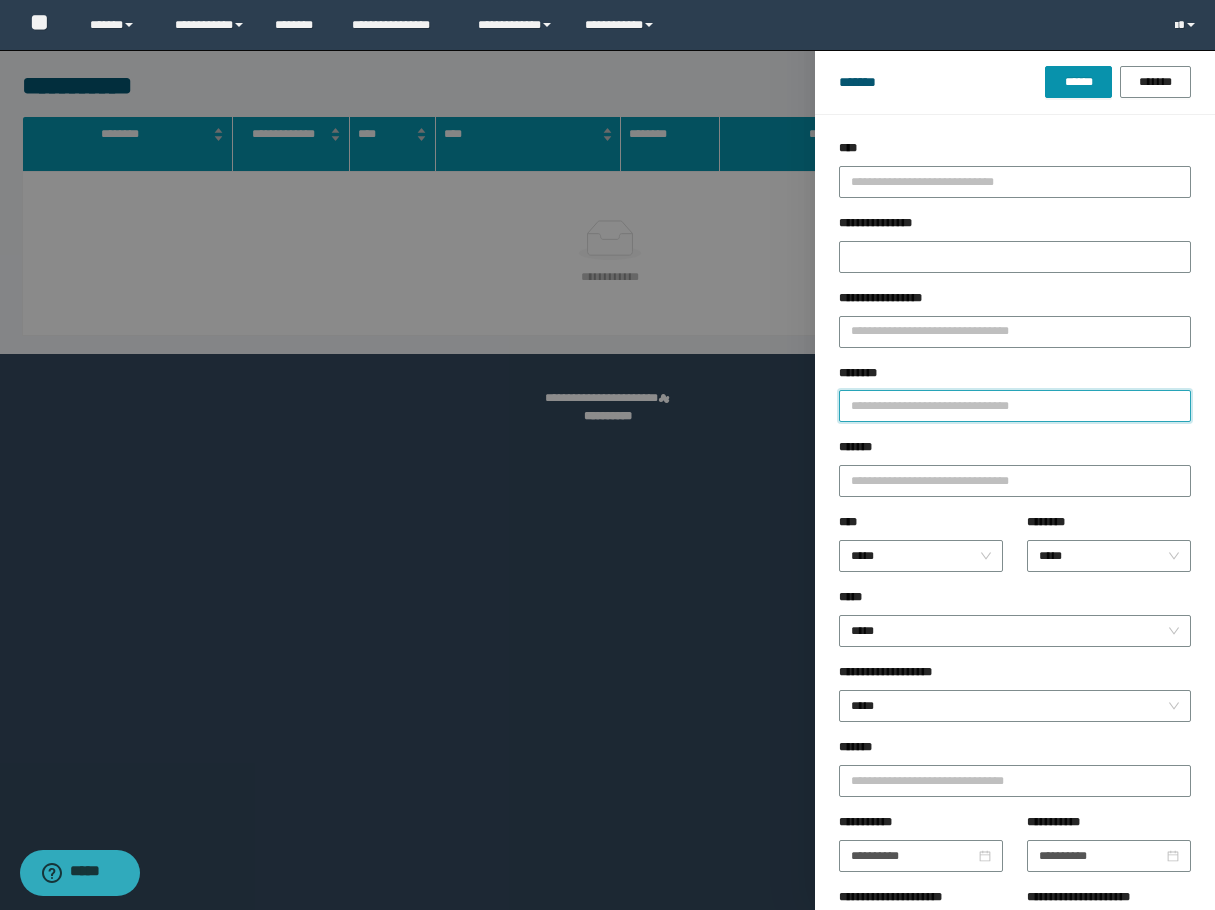 click on "********" at bounding box center [1015, 406] 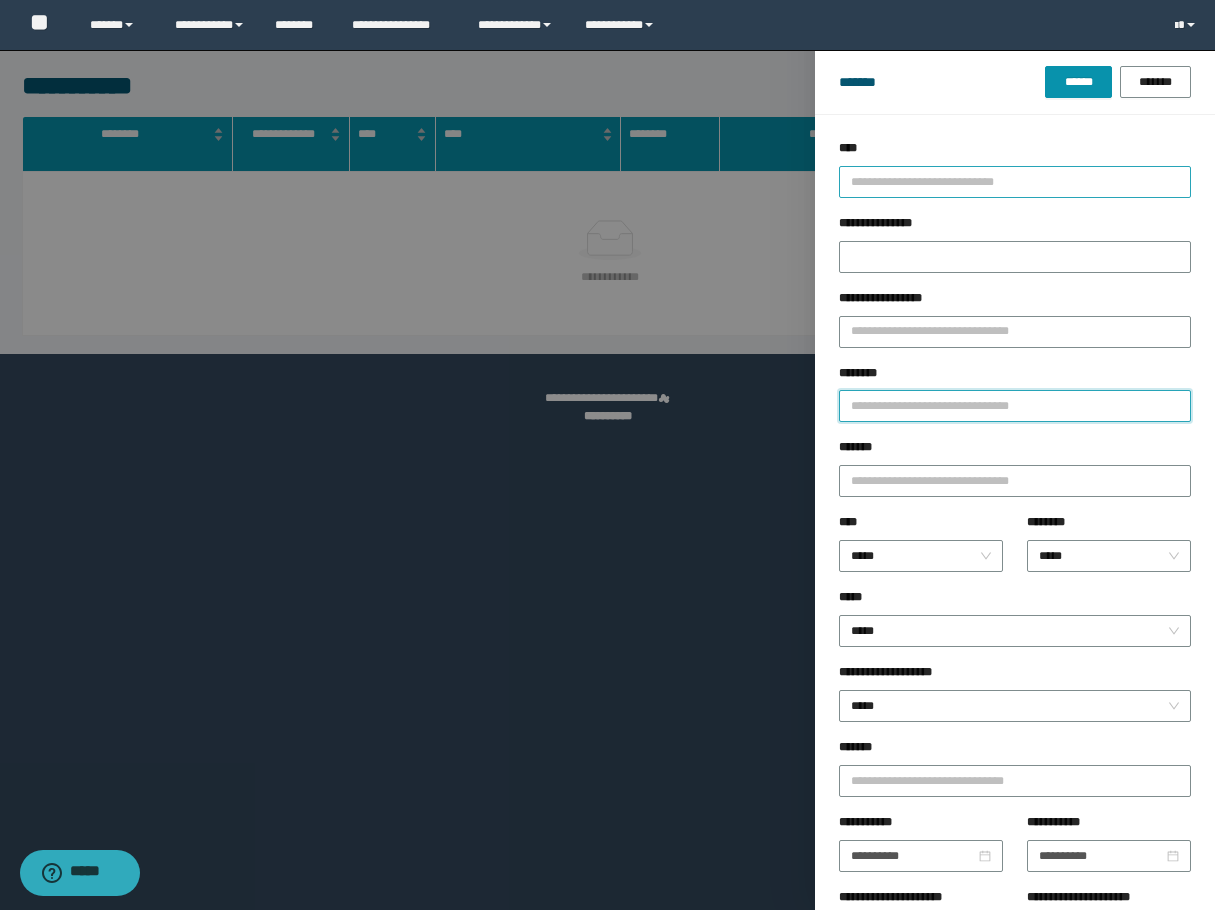 paste on "********" 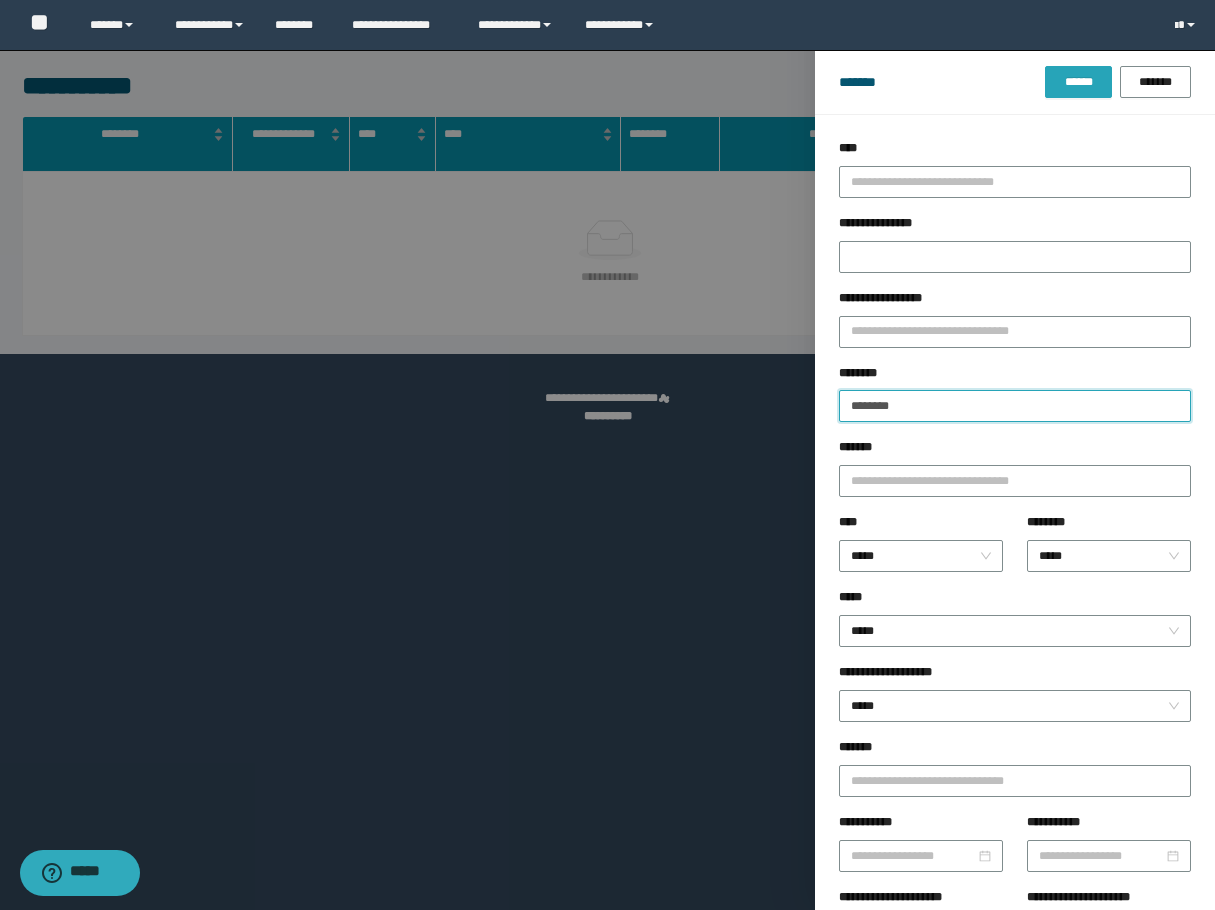 type on "********" 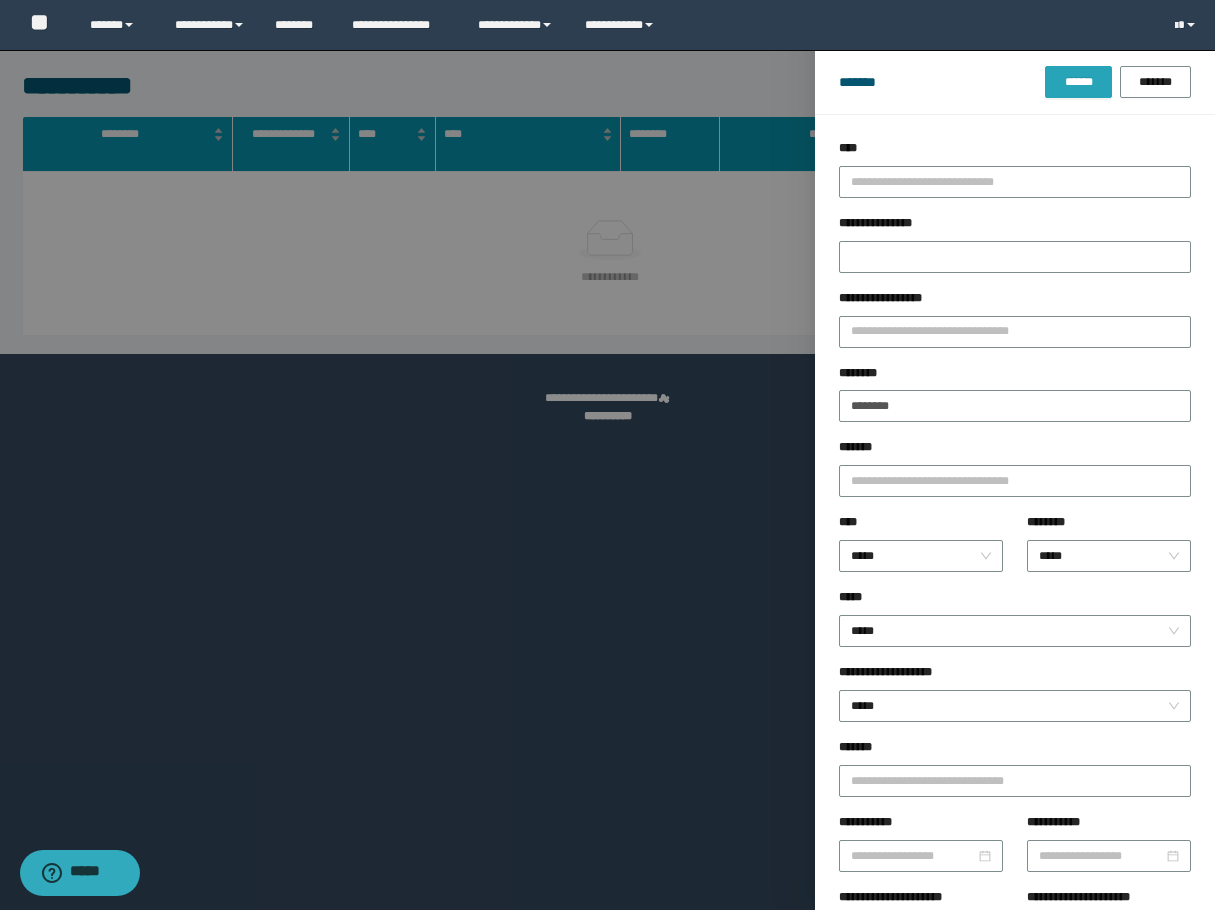 click on "******" at bounding box center (1078, 82) 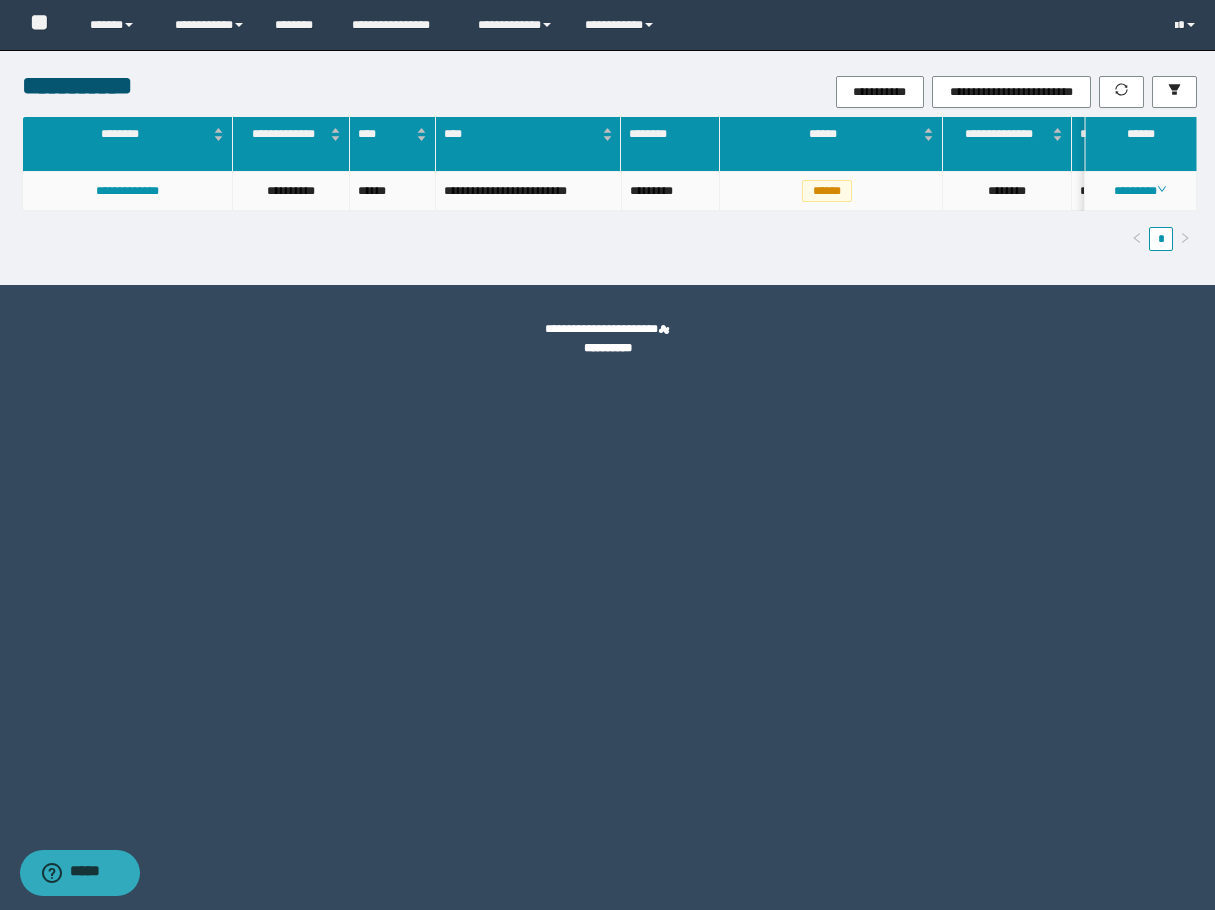 click on "********" at bounding box center [1141, 191] 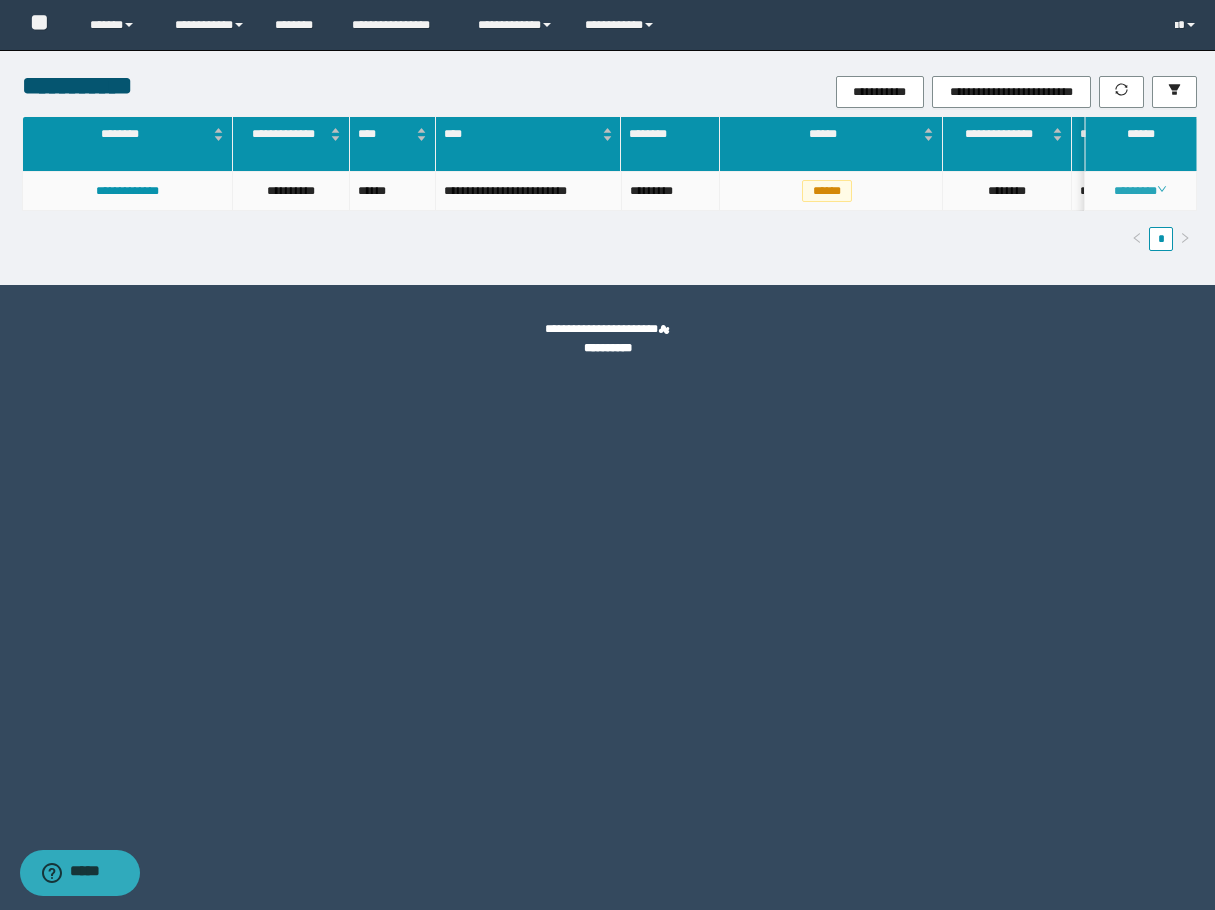 click on "********" at bounding box center [1140, 191] 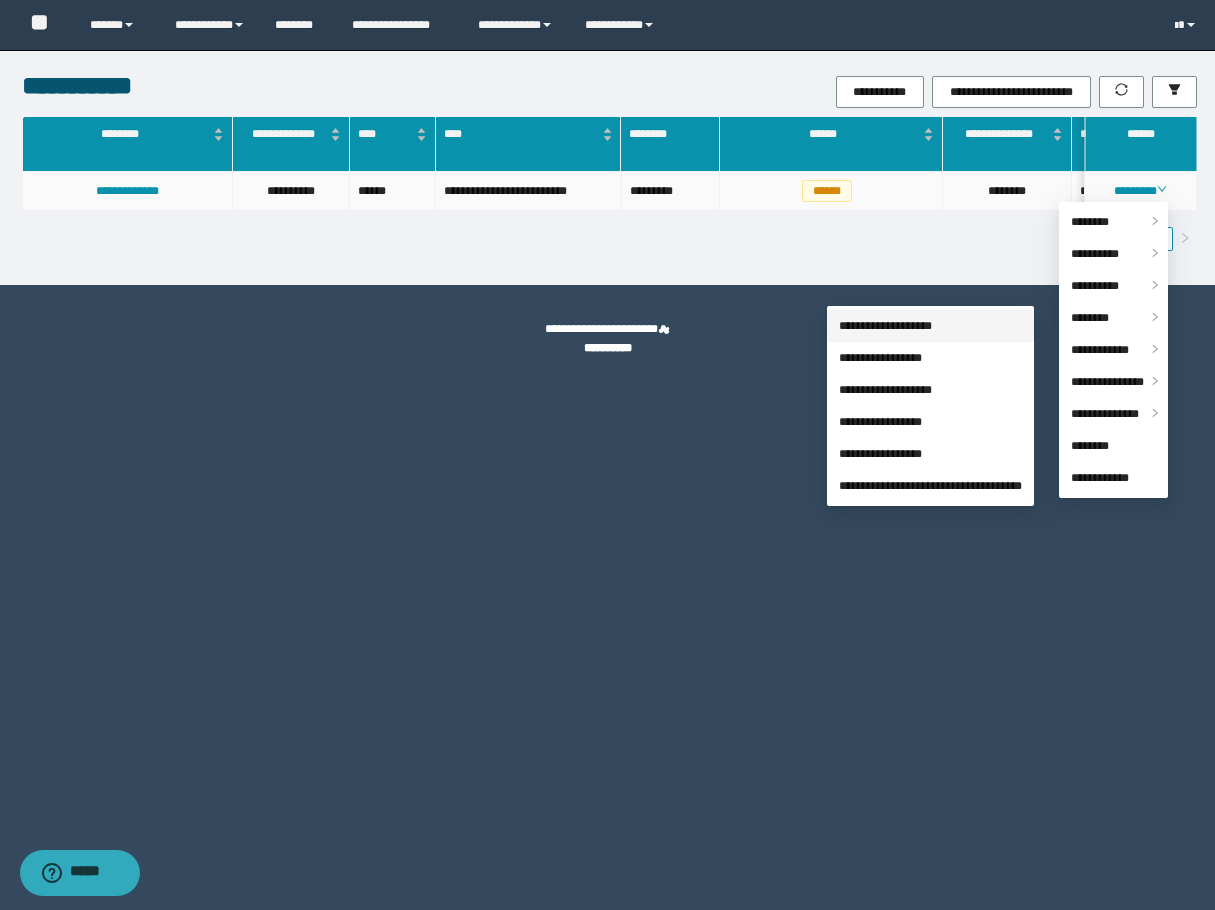 click on "**********" at bounding box center [885, 326] 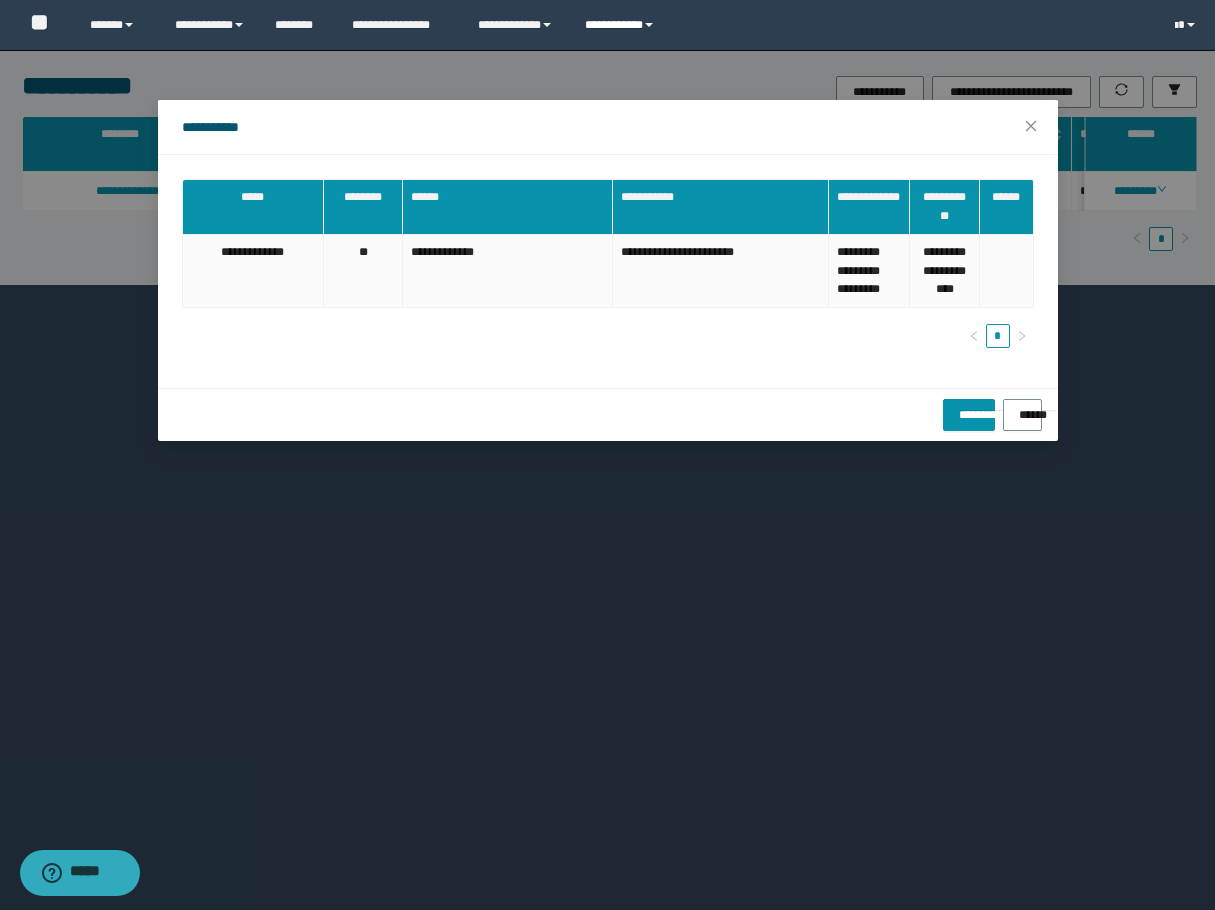 click on "**********" at bounding box center [622, 25] 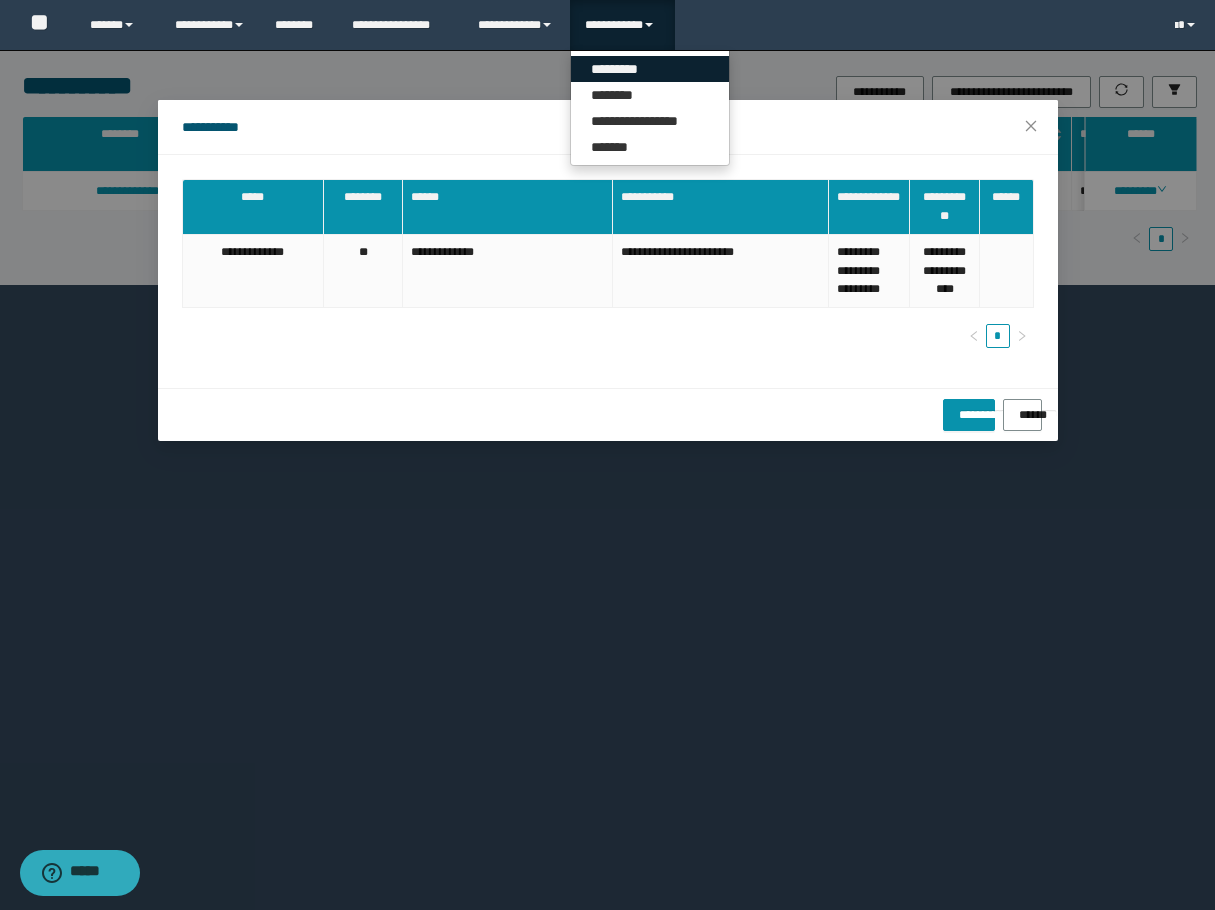 click on "*********" at bounding box center [650, 69] 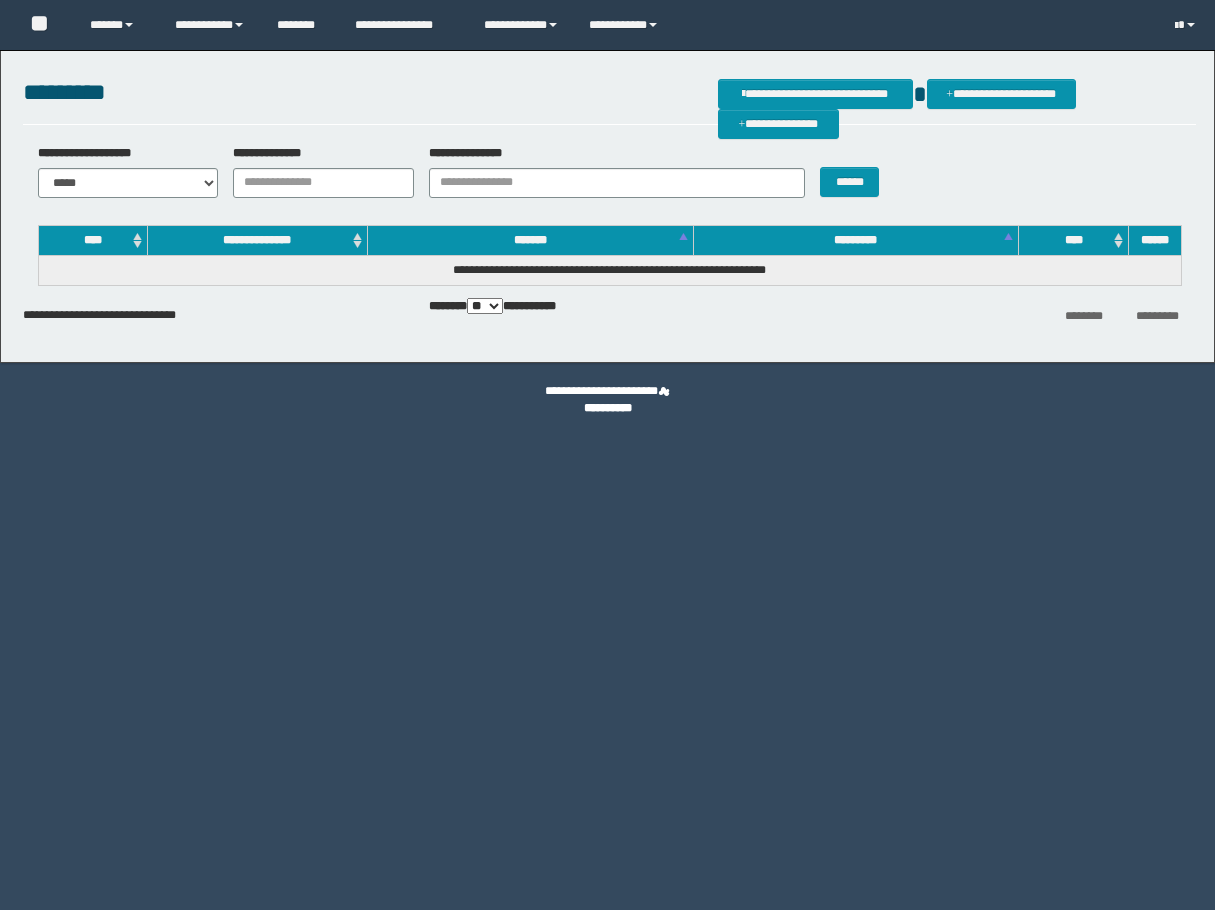 scroll, scrollTop: 0, scrollLeft: 0, axis: both 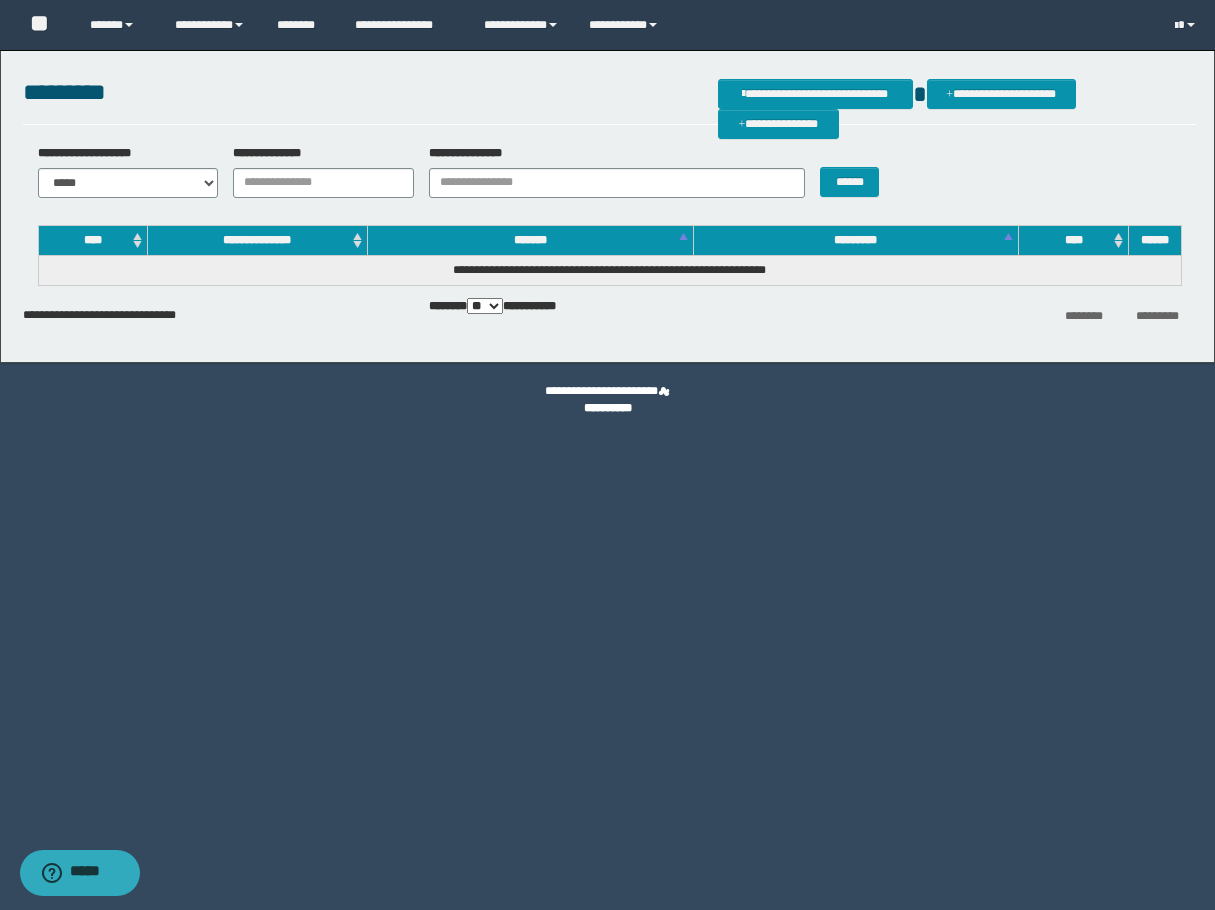 click on "**********" at bounding box center [607, 201] 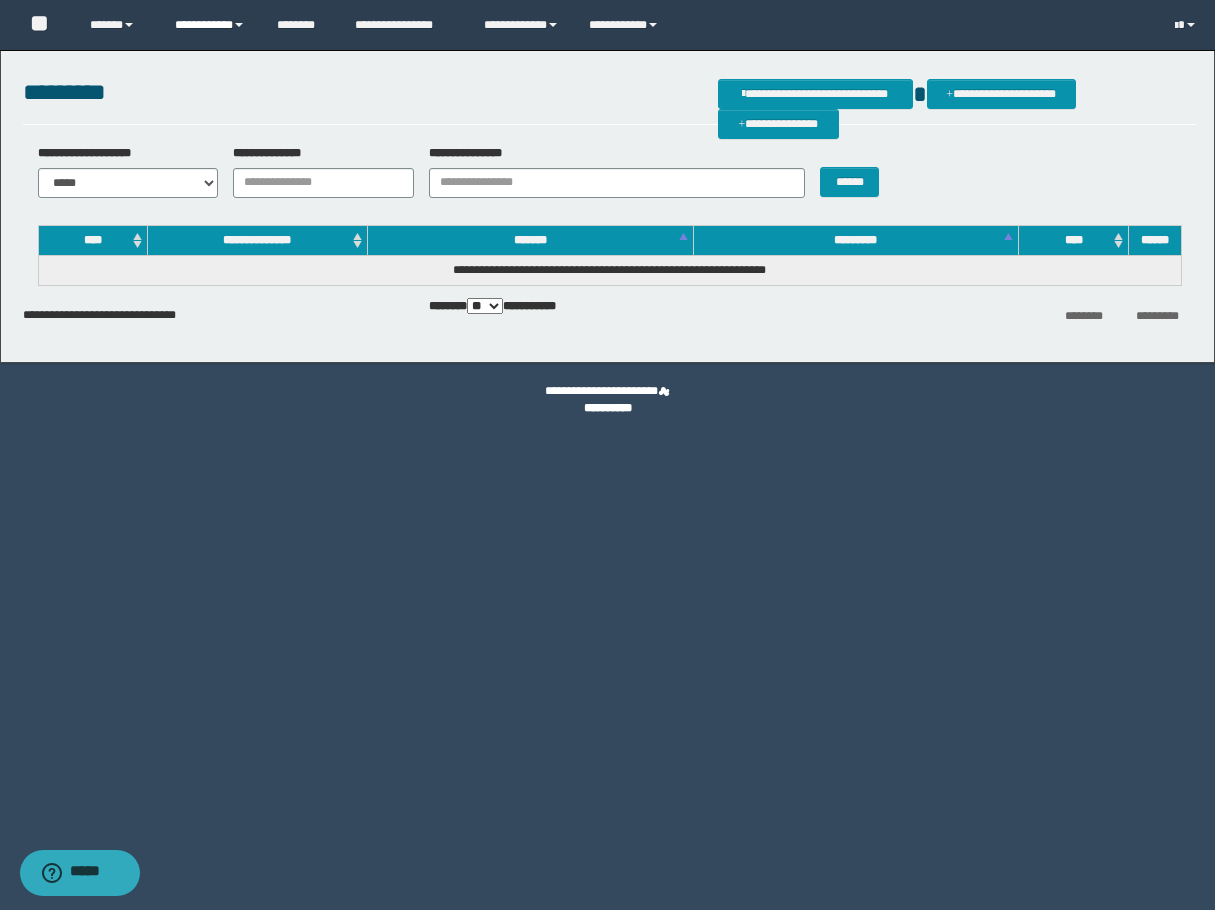 click on "**********" at bounding box center [210, 25] 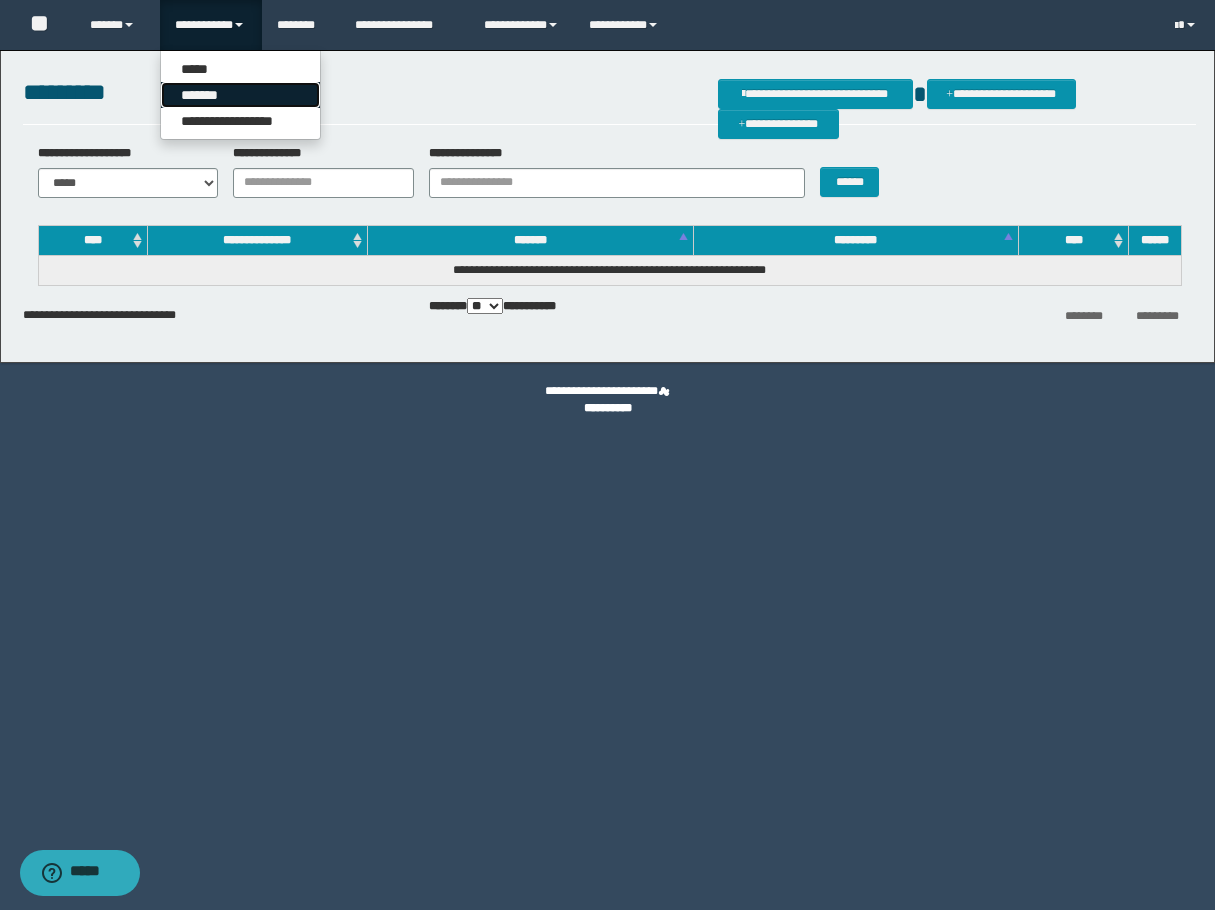 click on "*******" at bounding box center [240, 95] 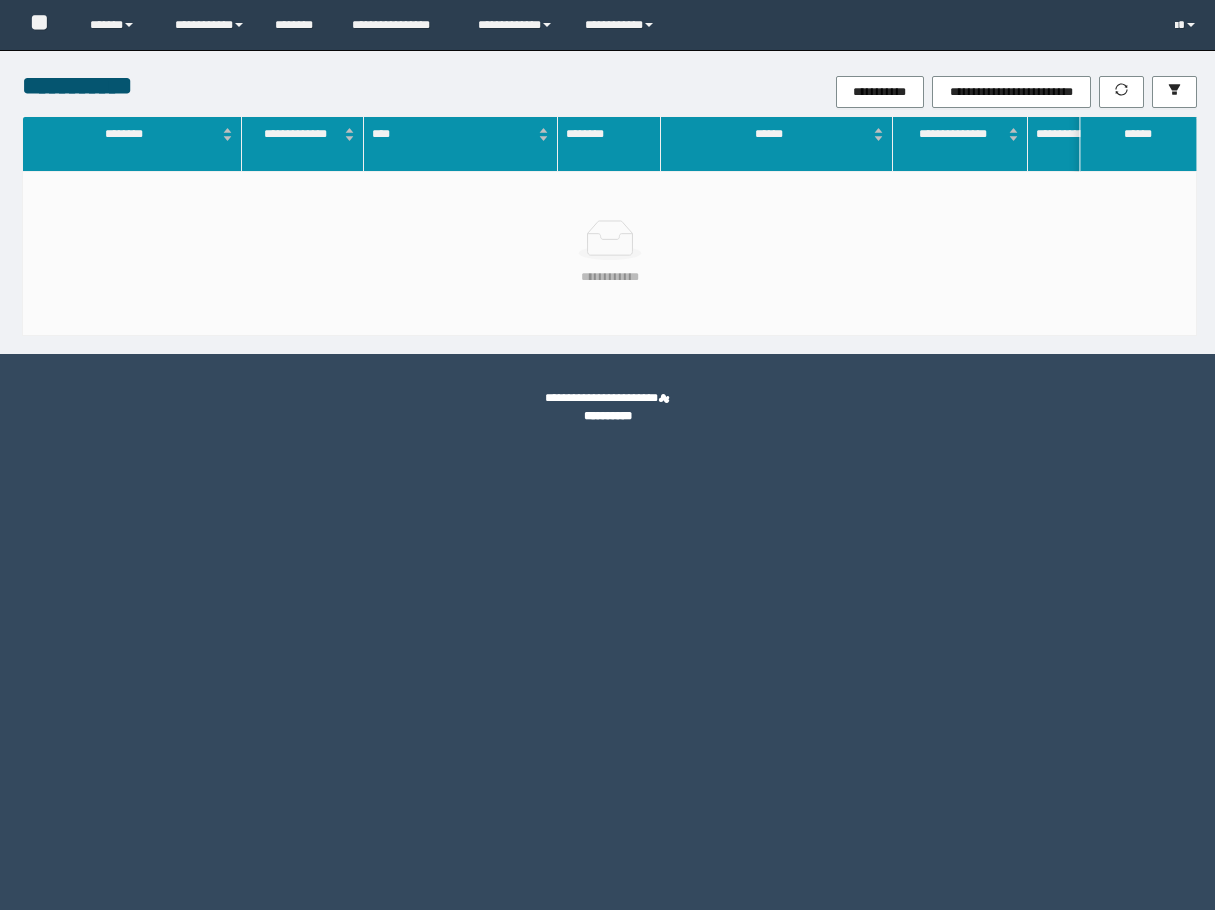 scroll, scrollTop: 0, scrollLeft: 0, axis: both 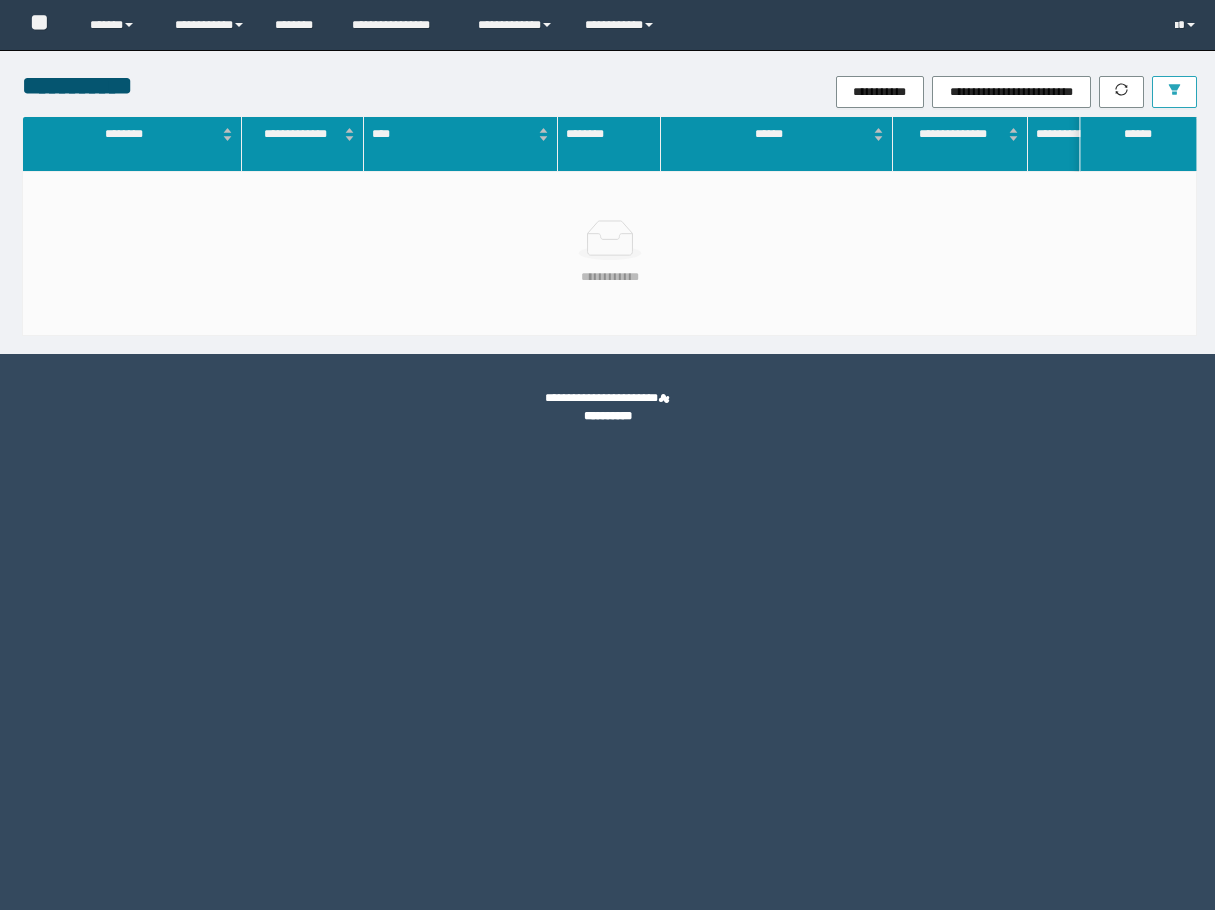 click at bounding box center [1174, 92] 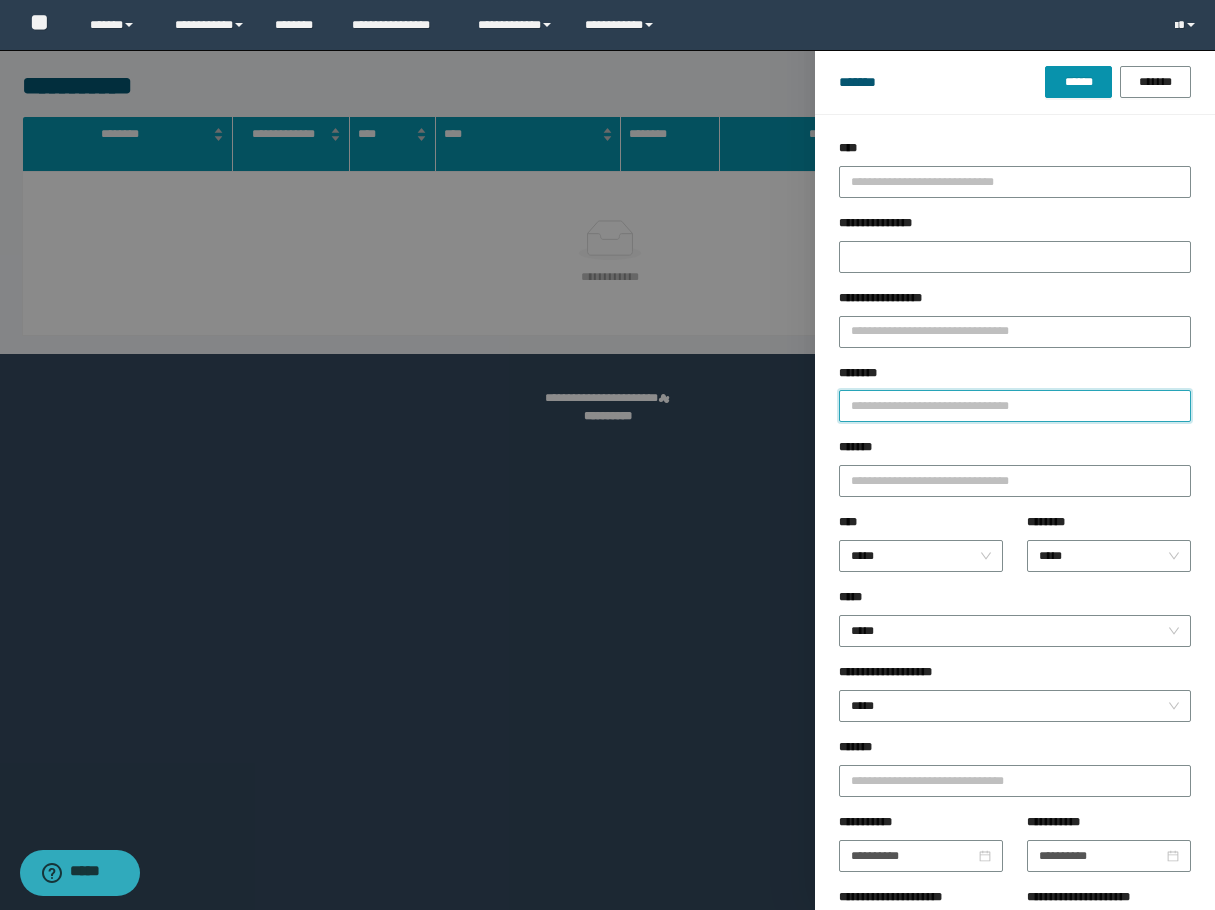 click on "********" at bounding box center [1015, 406] 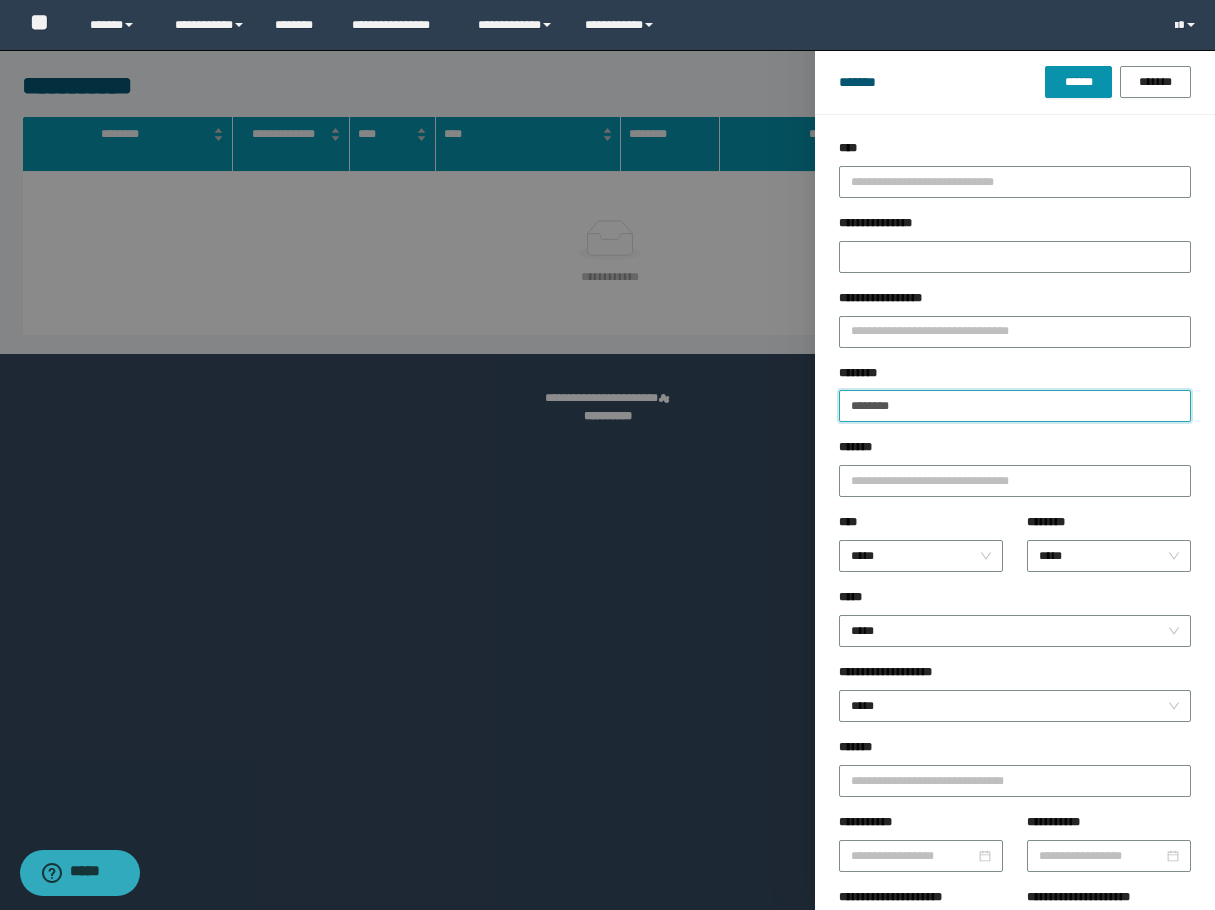 type on "********" 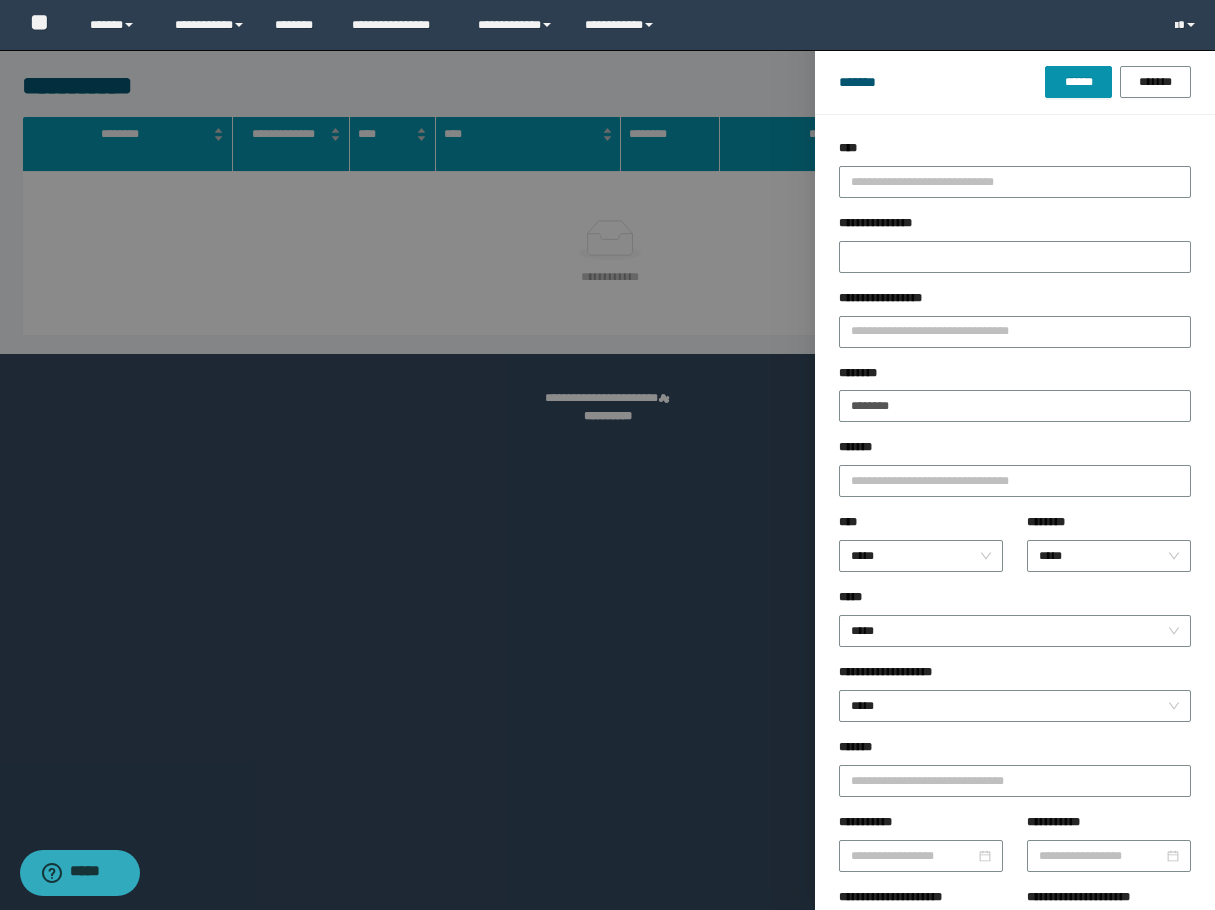 click on "******* ****** *******" at bounding box center (1015, 82) 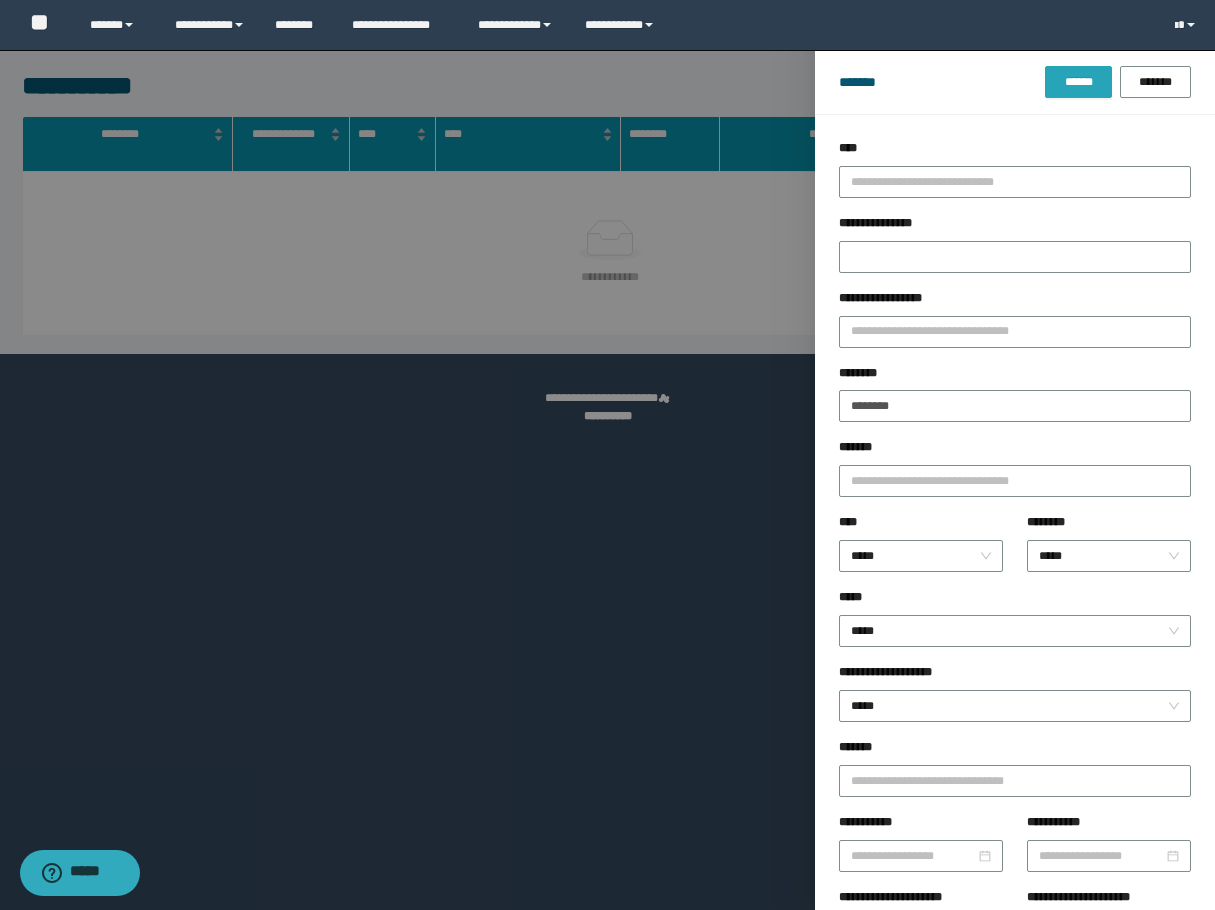 click on "******" at bounding box center [1078, 82] 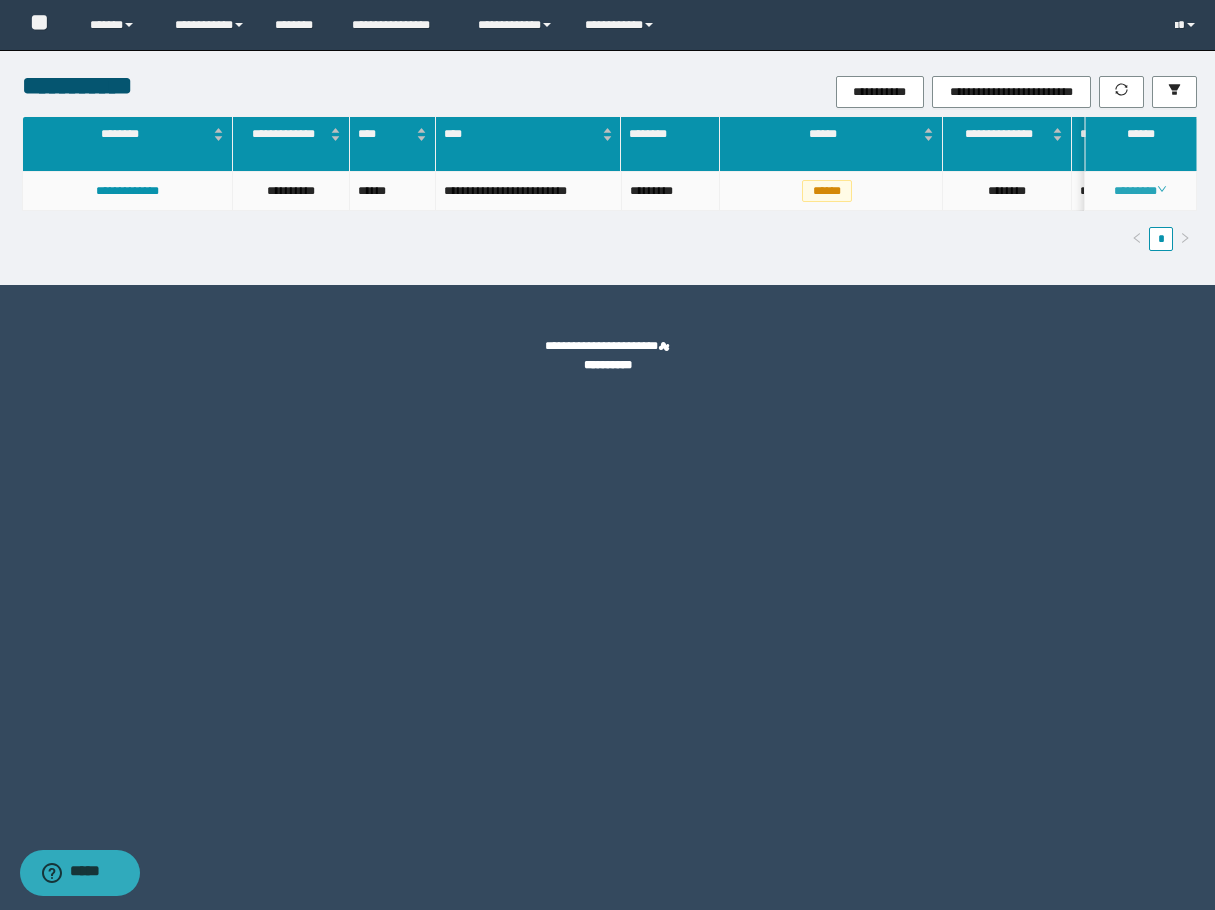 click on "********" at bounding box center [1140, 191] 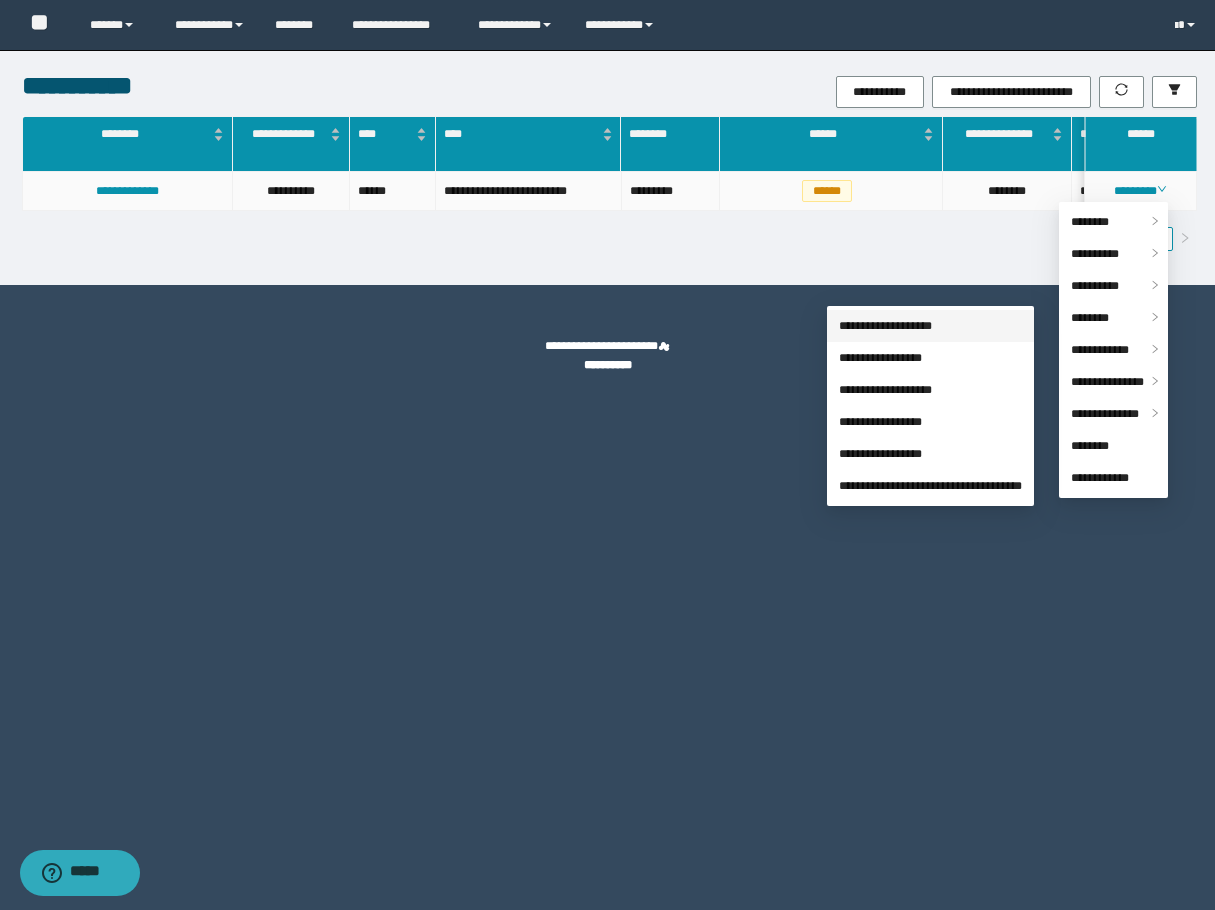 click on "**********" at bounding box center (885, 326) 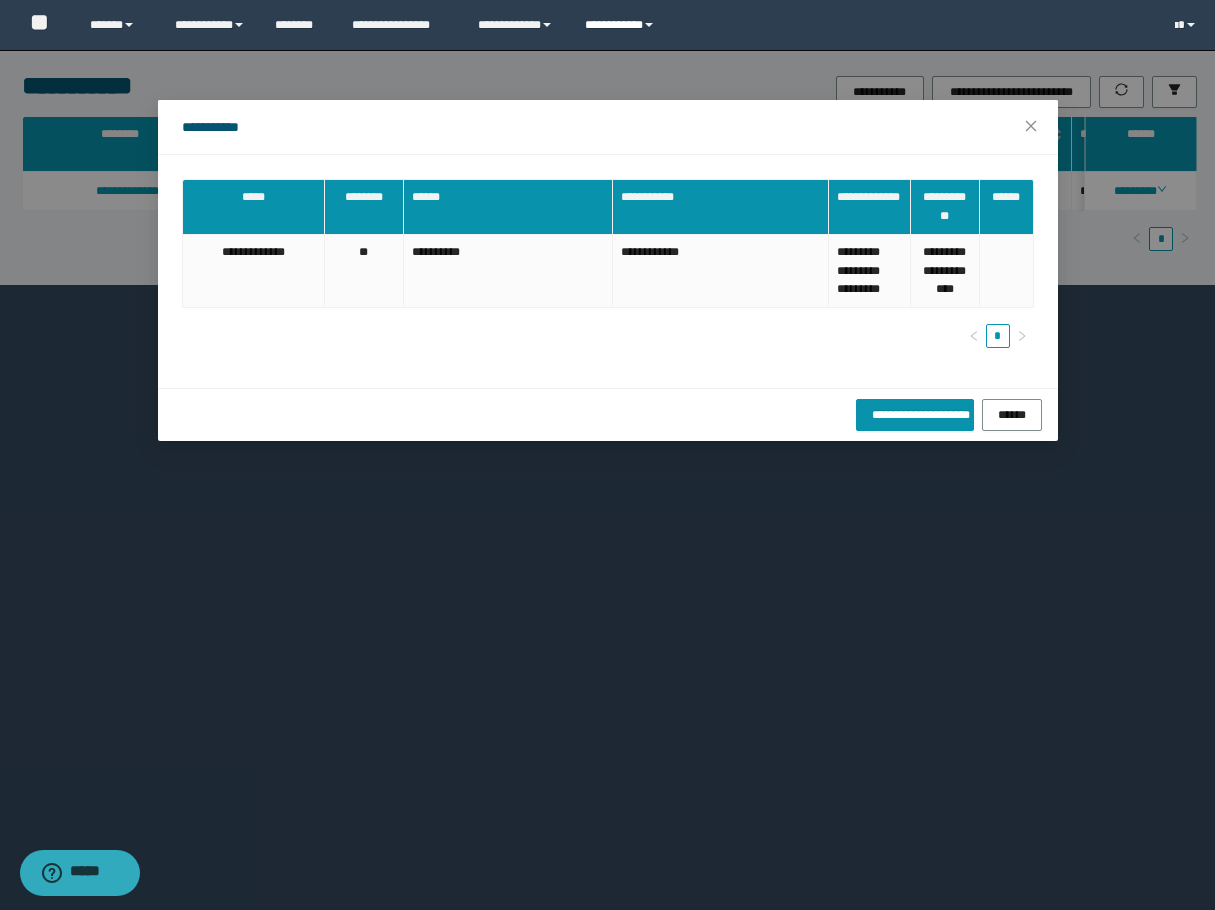 click on "**********" at bounding box center [622, 25] 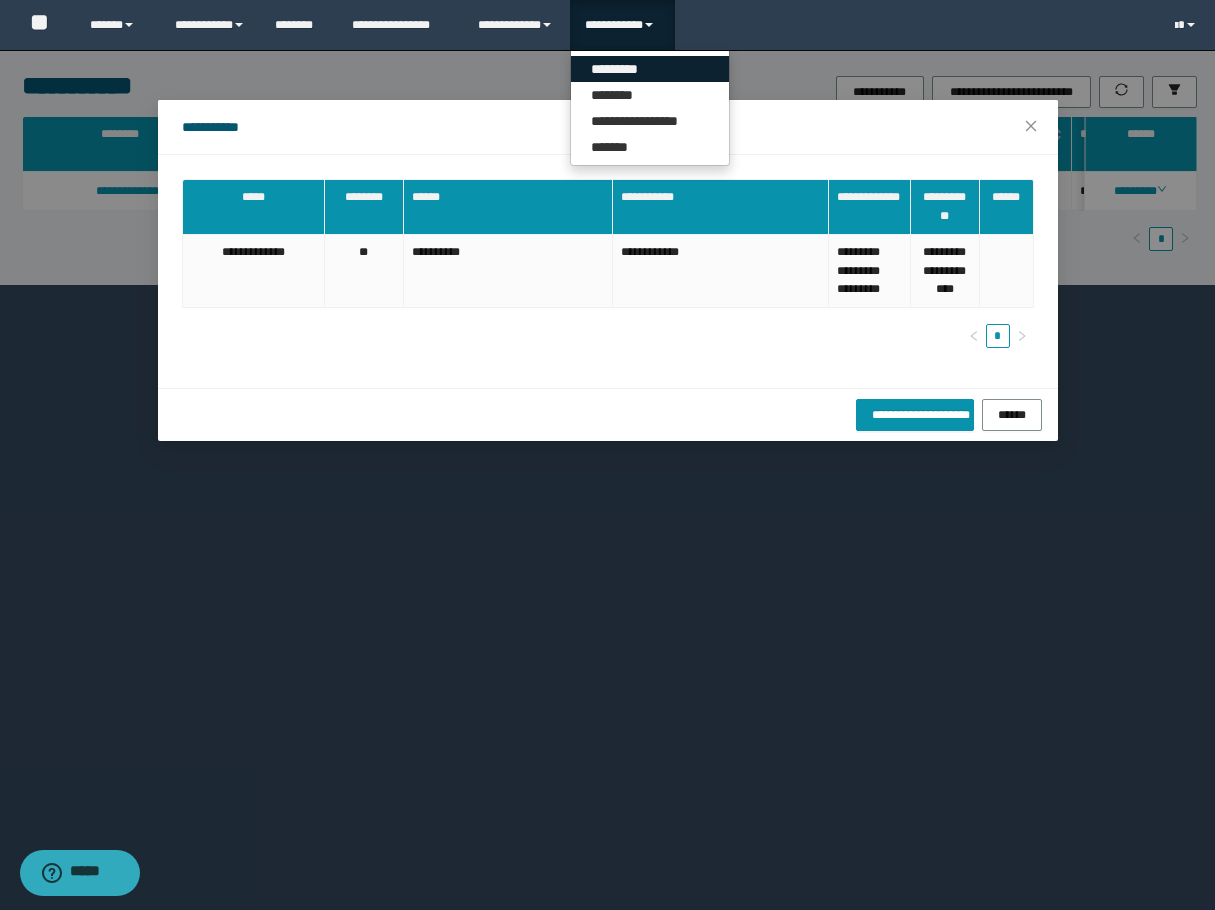 click on "*********" at bounding box center (650, 69) 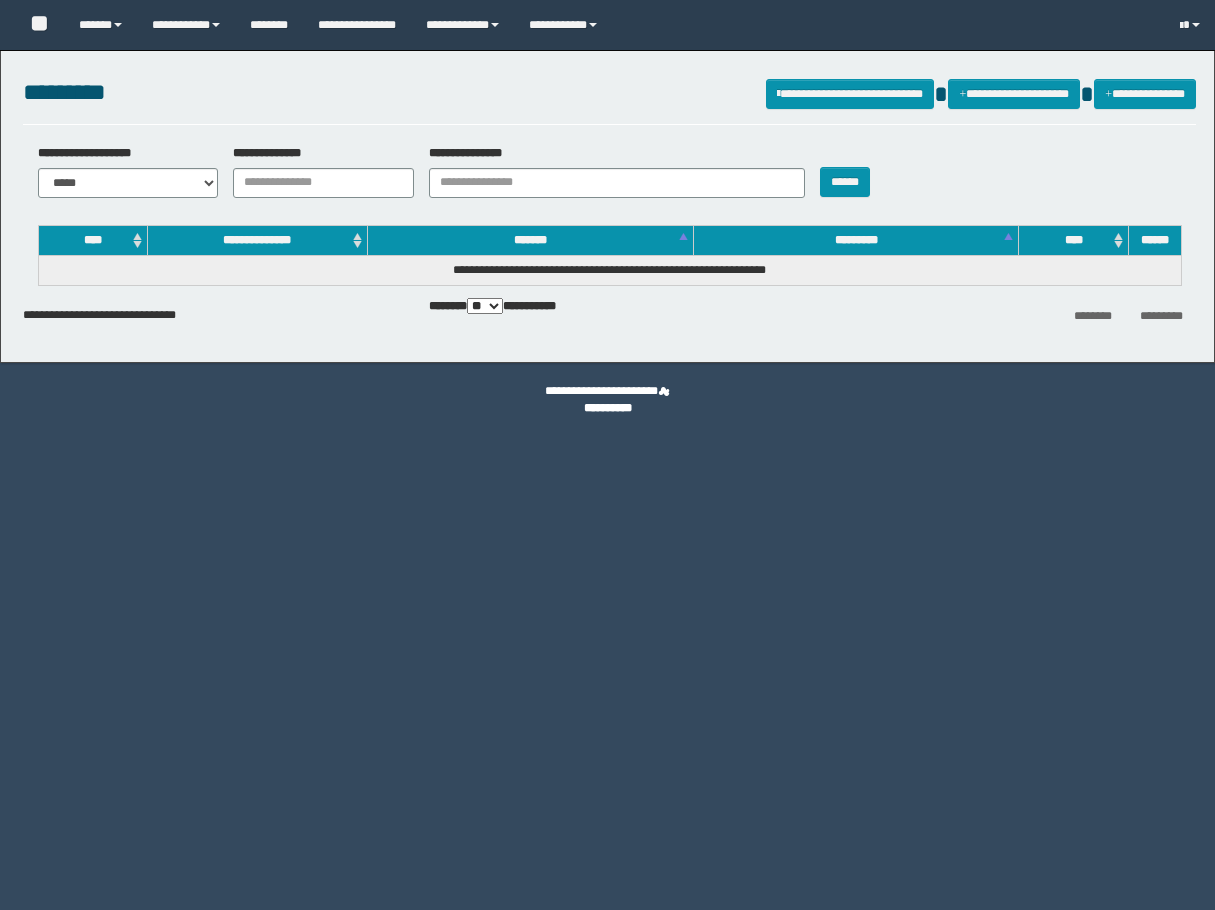 scroll, scrollTop: 0, scrollLeft: 0, axis: both 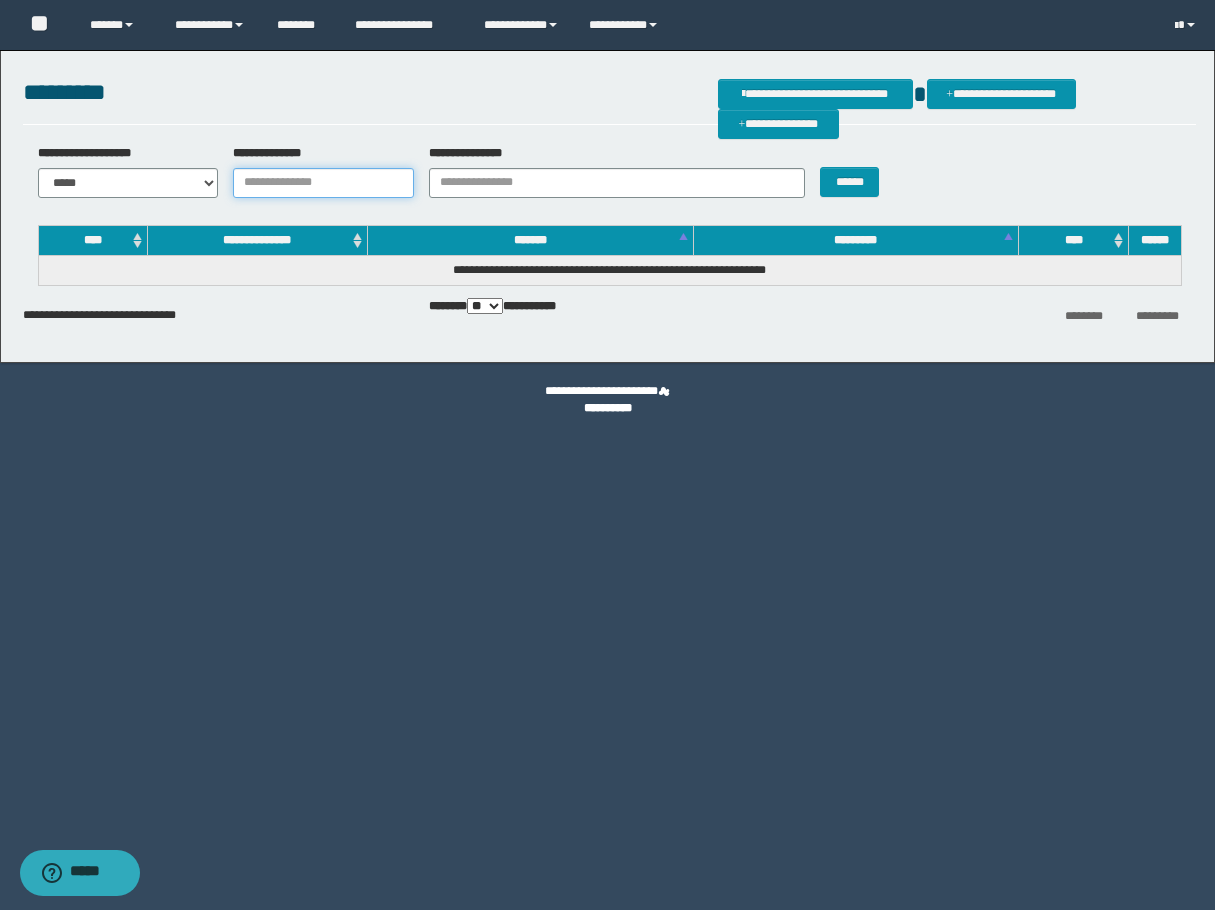 drag, startPoint x: 336, startPoint y: 185, endPoint x: 349, endPoint y: 184, distance: 13.038404 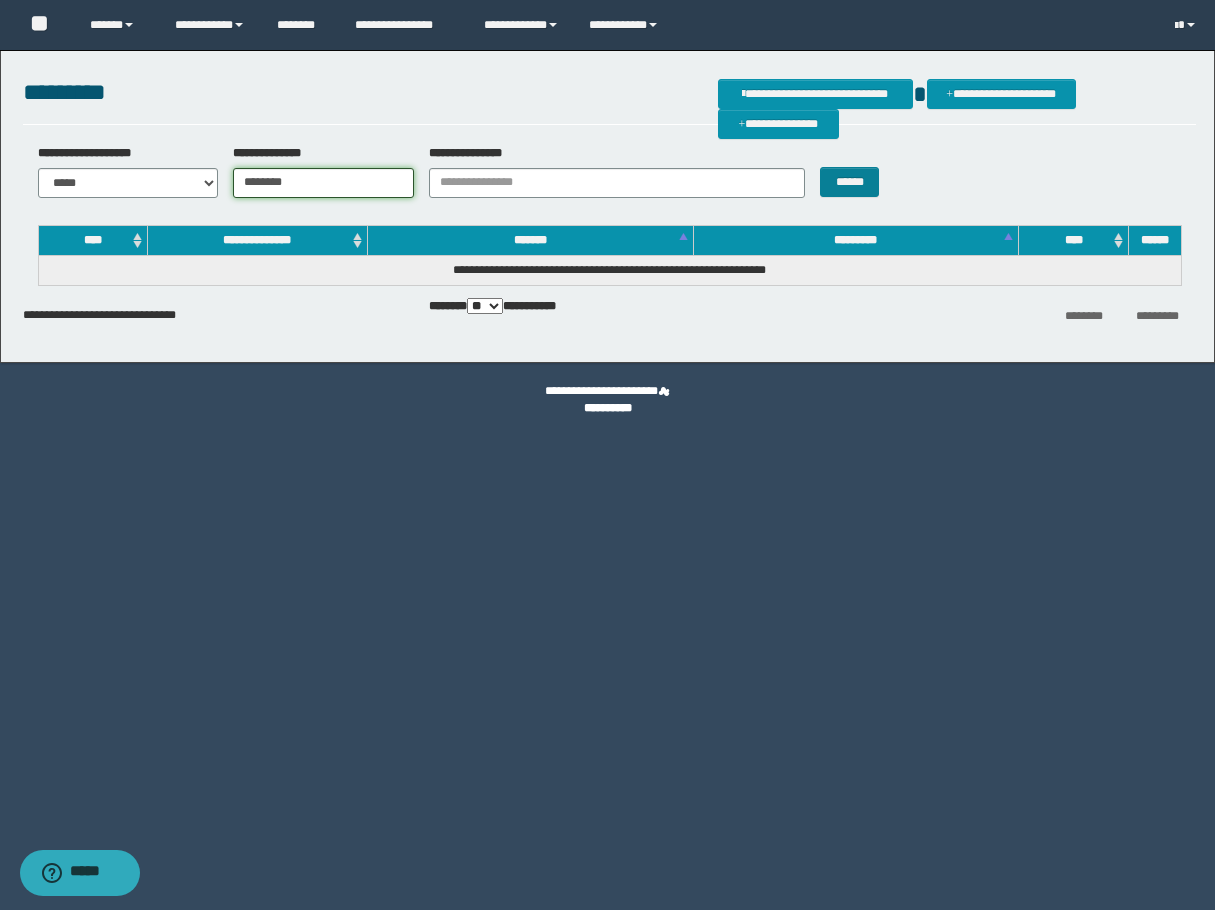 type on "********" 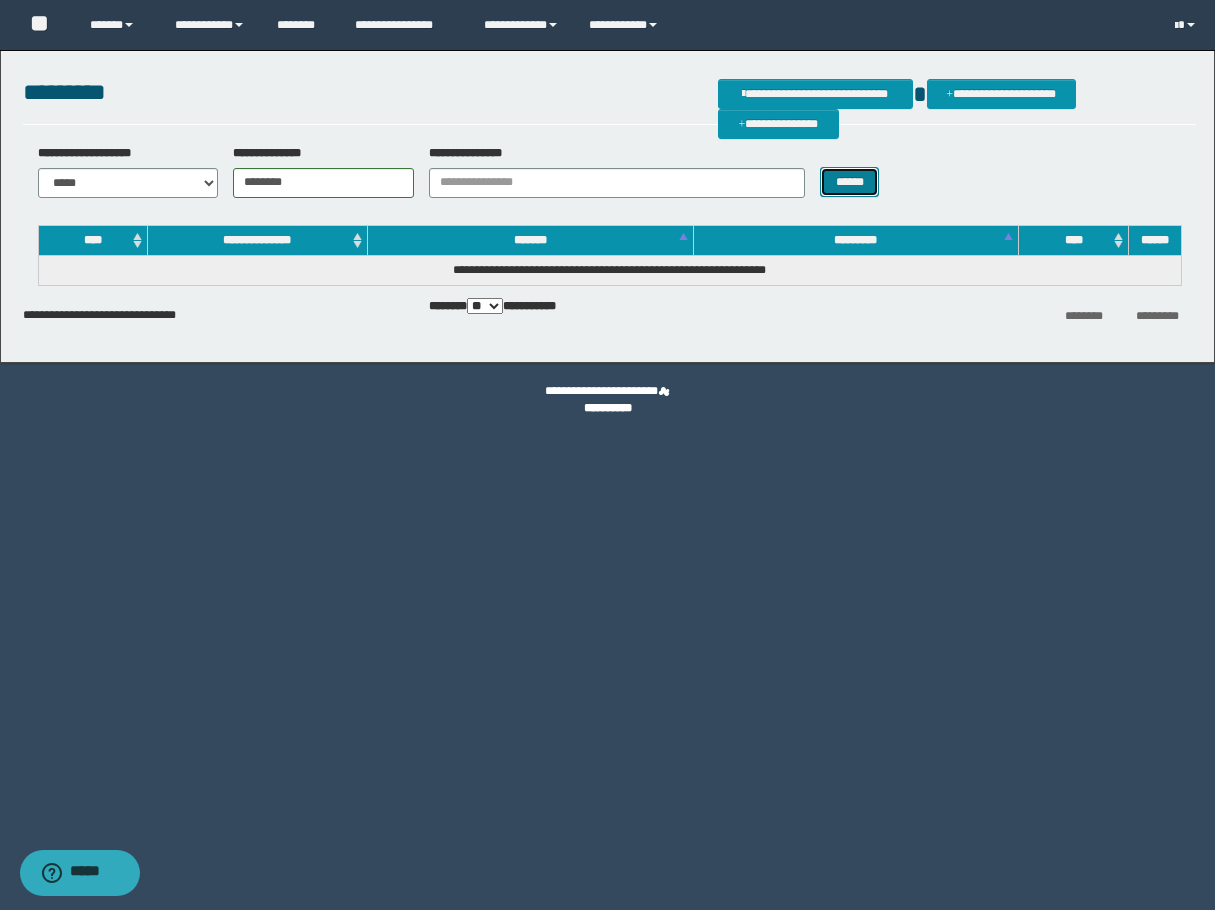 click on "******" at bounding box center [849, 182] 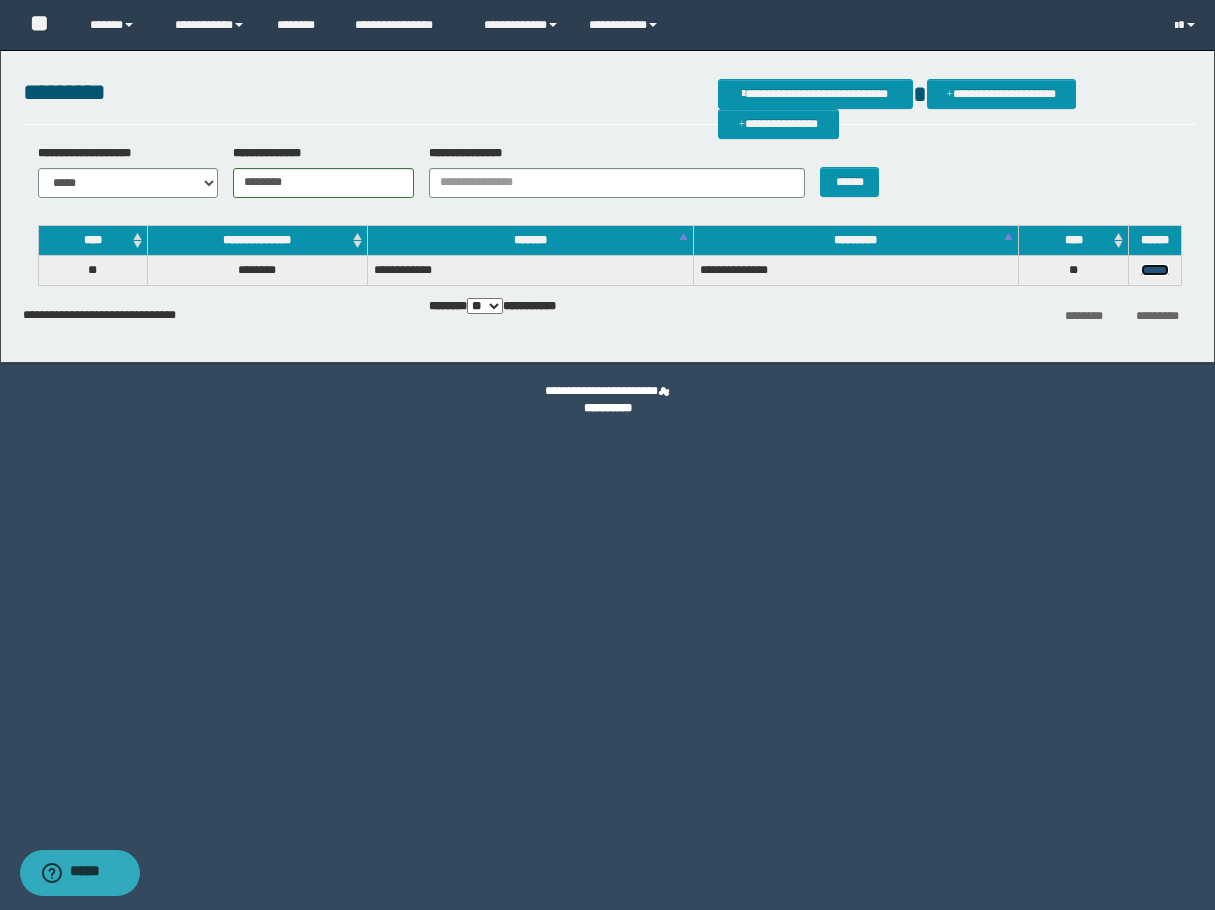 click on "******" at bounding box center (1155, 270) 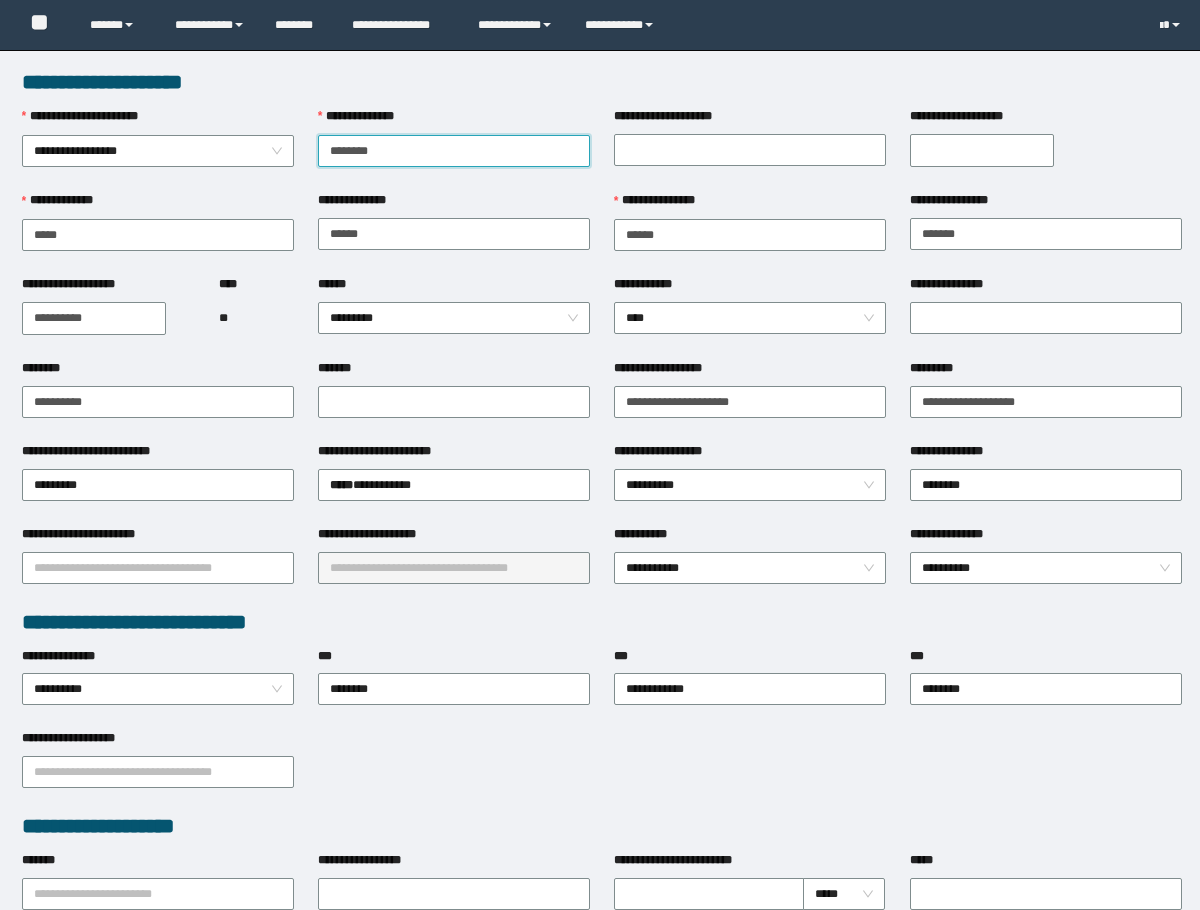 scroll, scrollTop: 0, scrollLeft: 0, axis: both 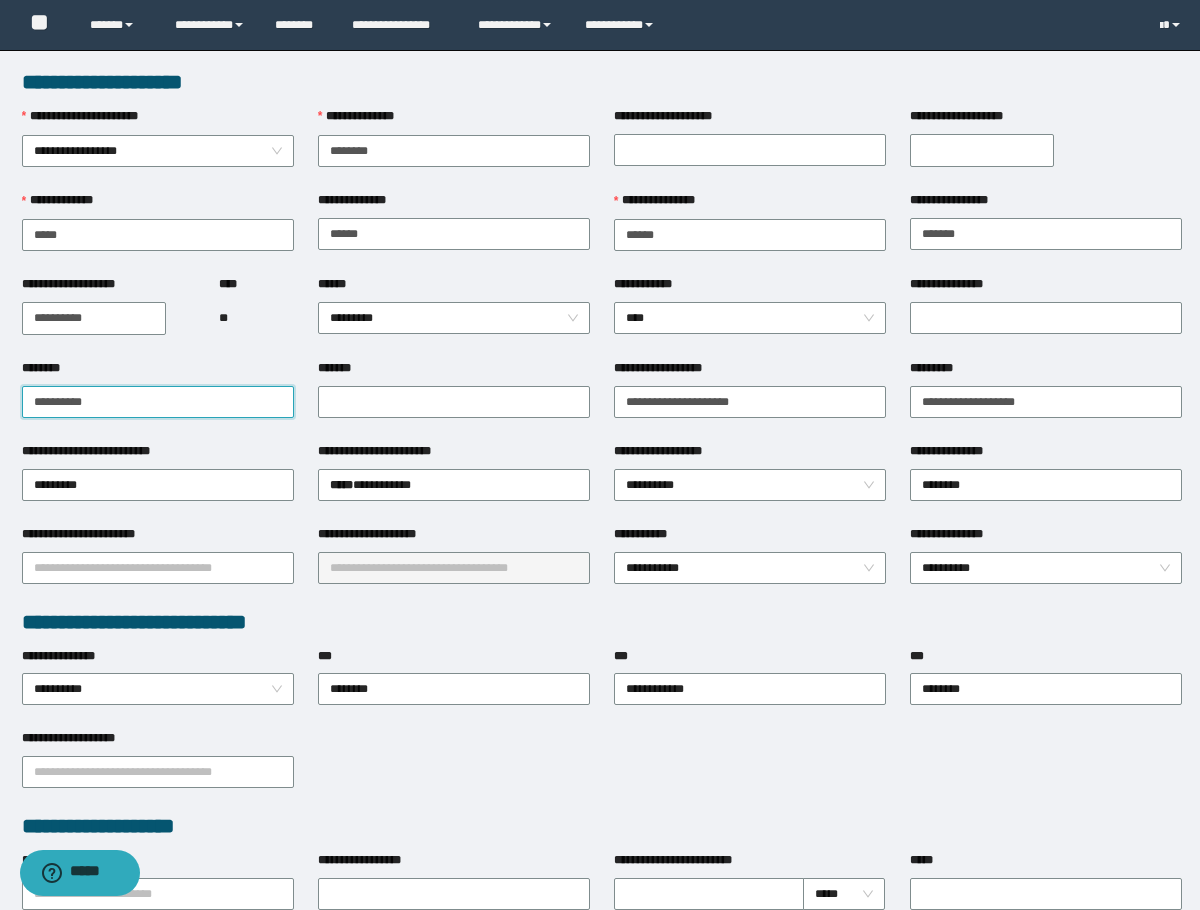 type on "**********" 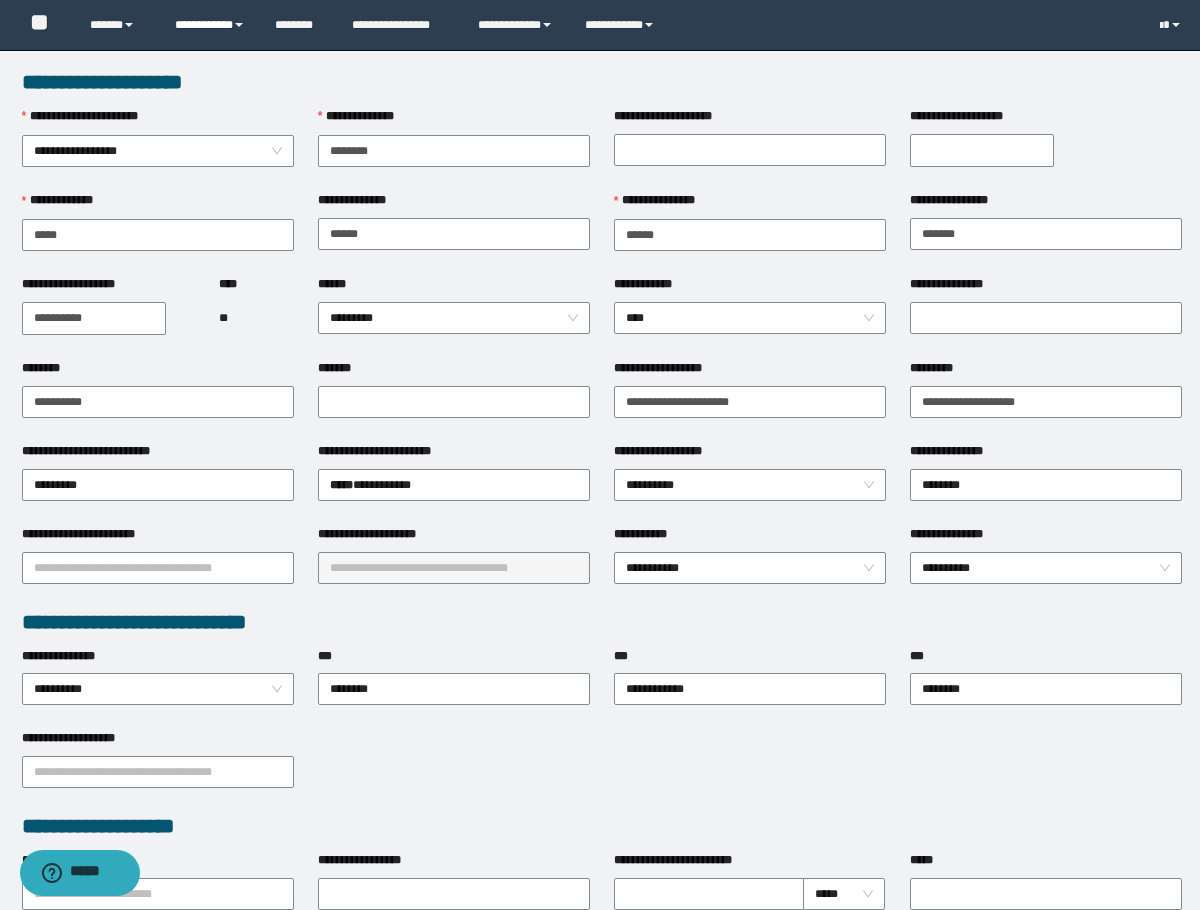 click on "**********" at bounding box center [210, 25] 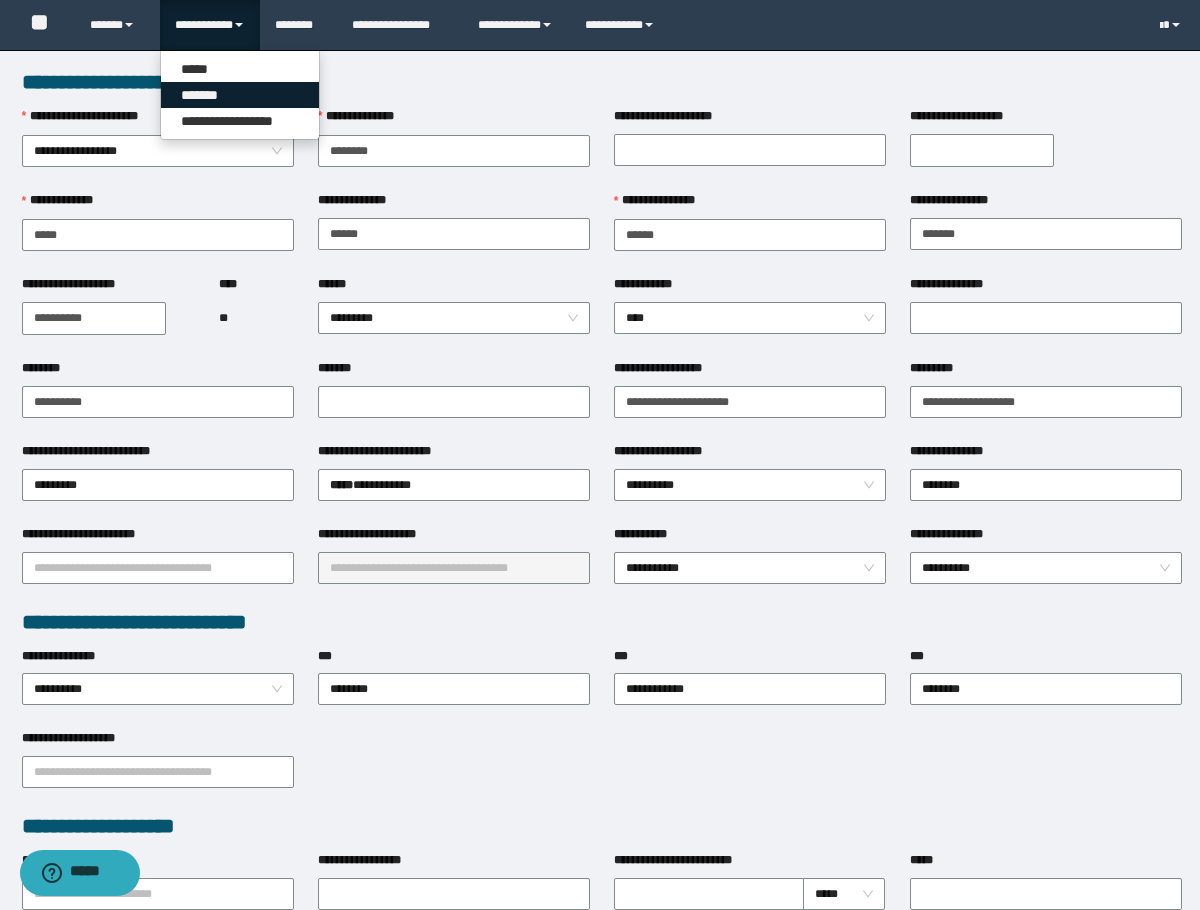 click on "*******" at bounding box center (240, 95) 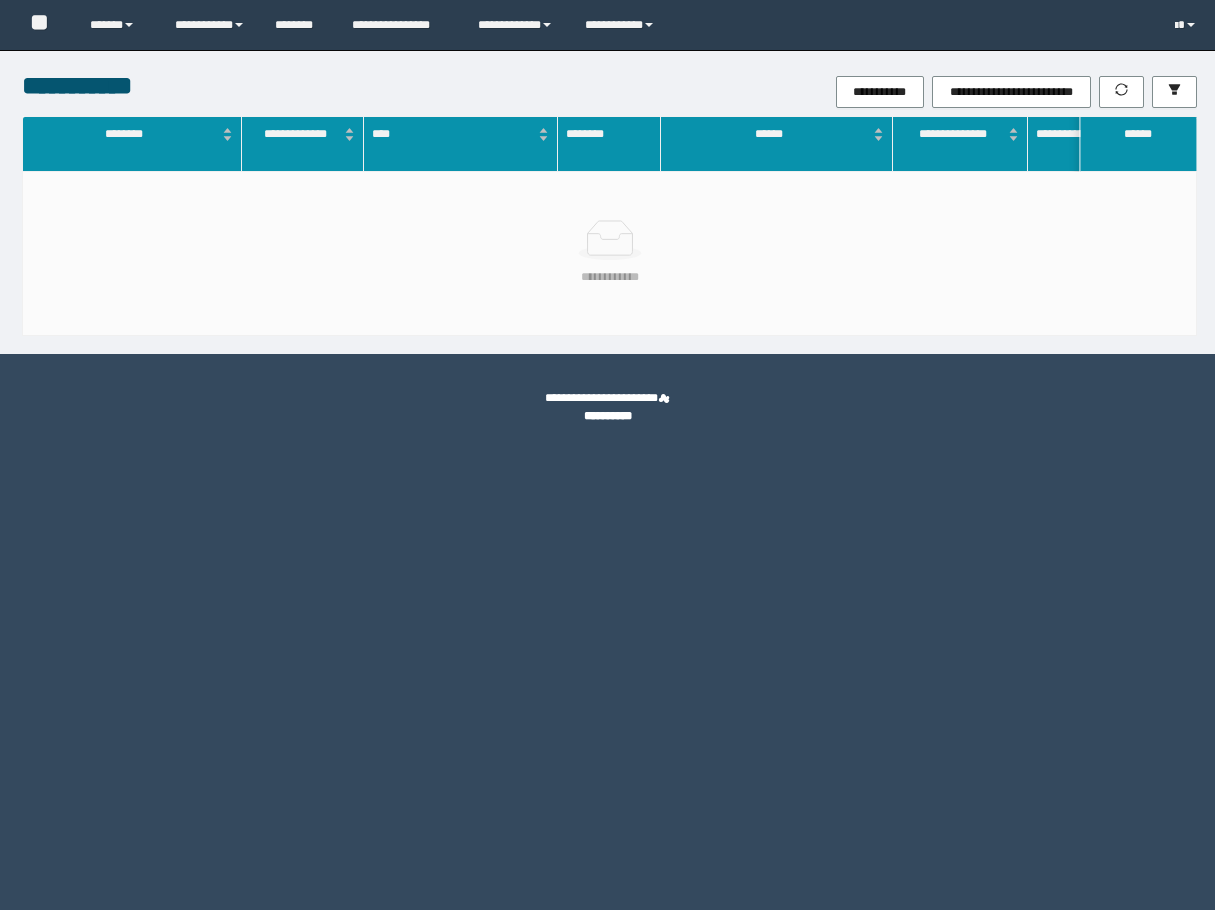 scroll, scrollTop: 0, scrollLeft: 0, axis: both 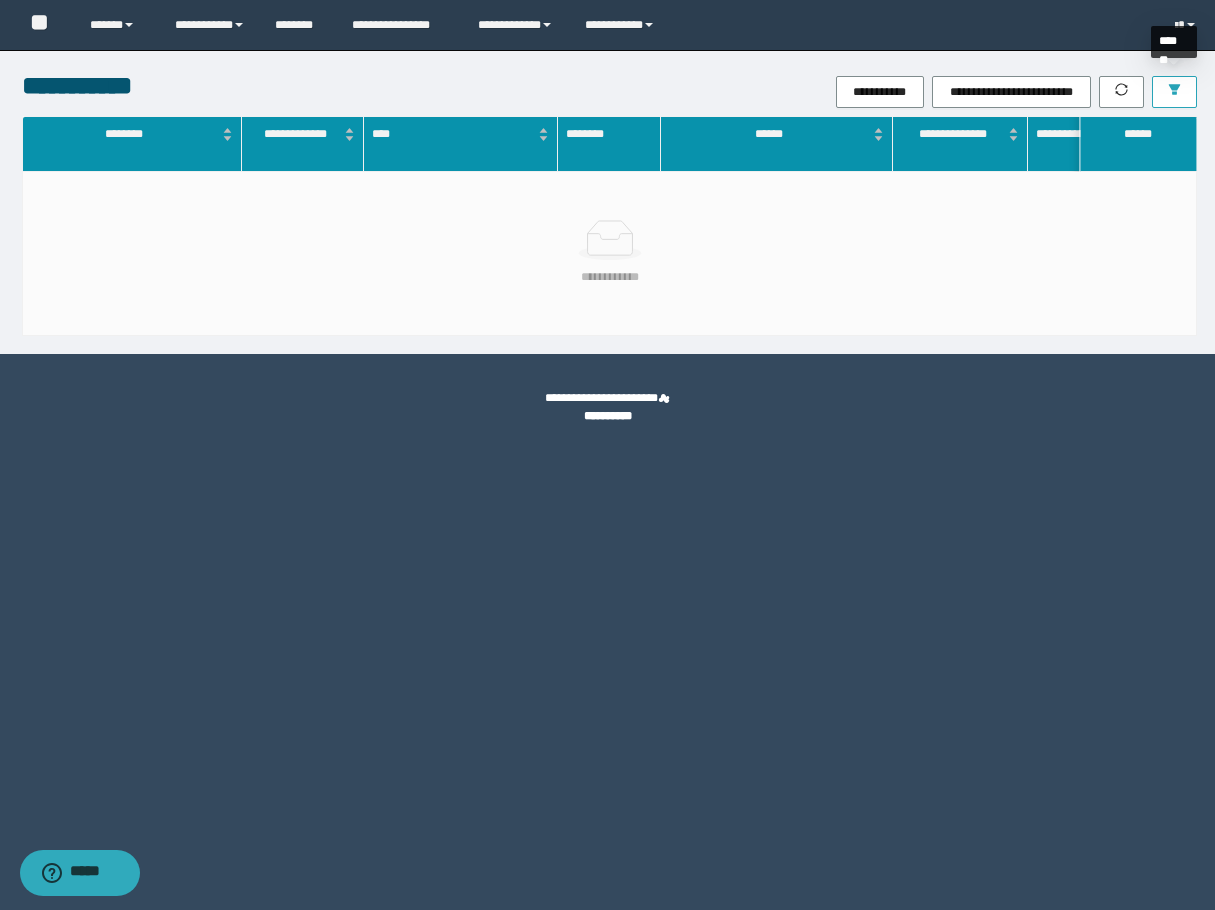 click at bounding box center (1174, 92) 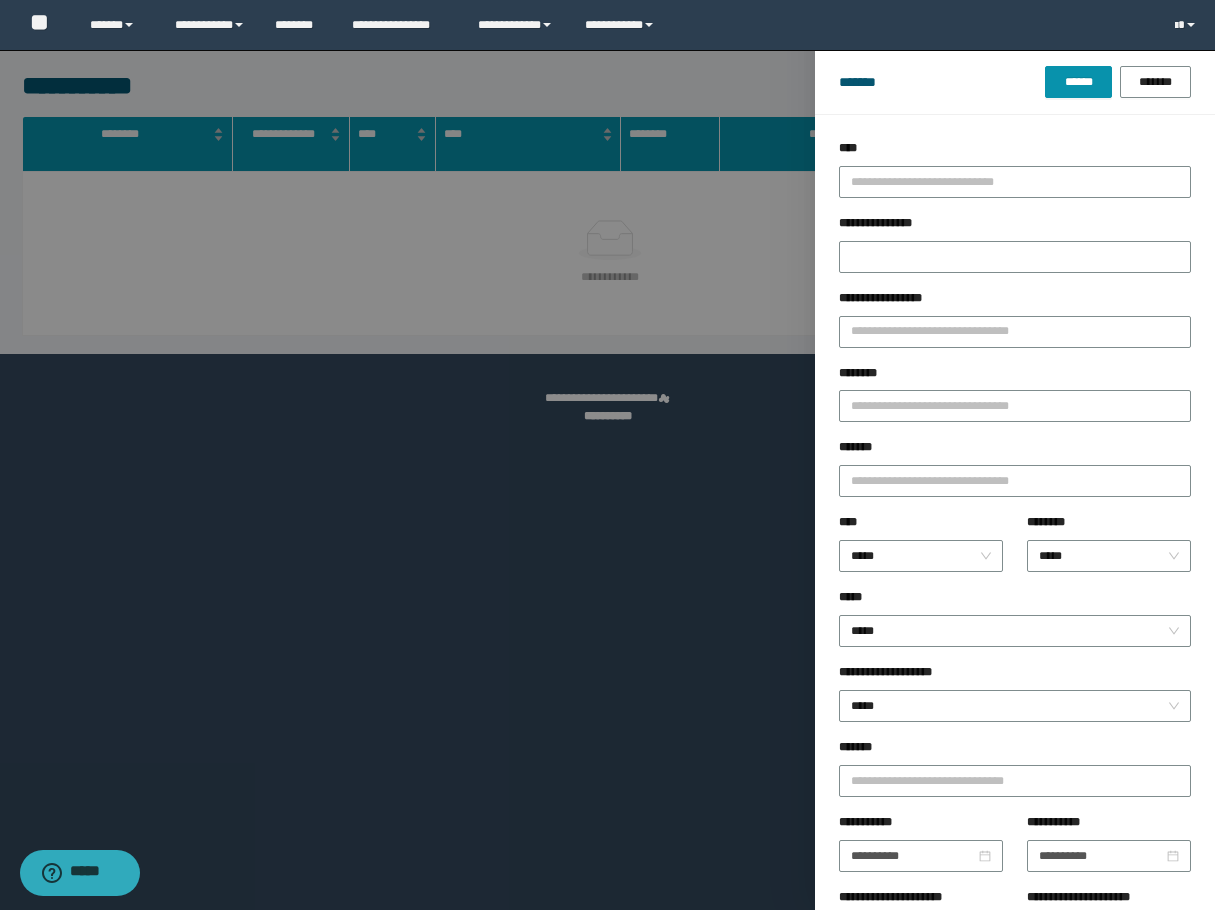 click on "********" at bounding box center (1015, 401) 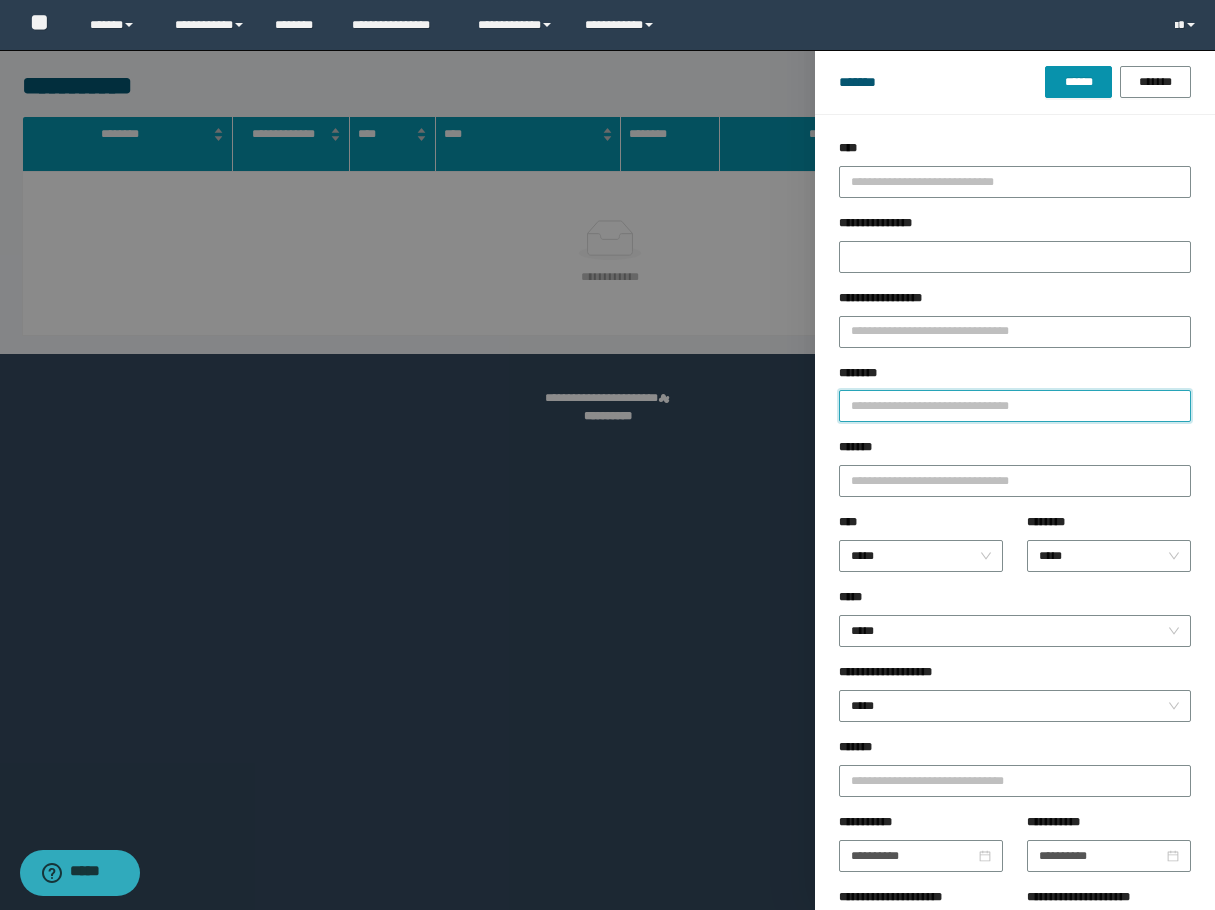 click on "********" at bounding box center (1015, 406) 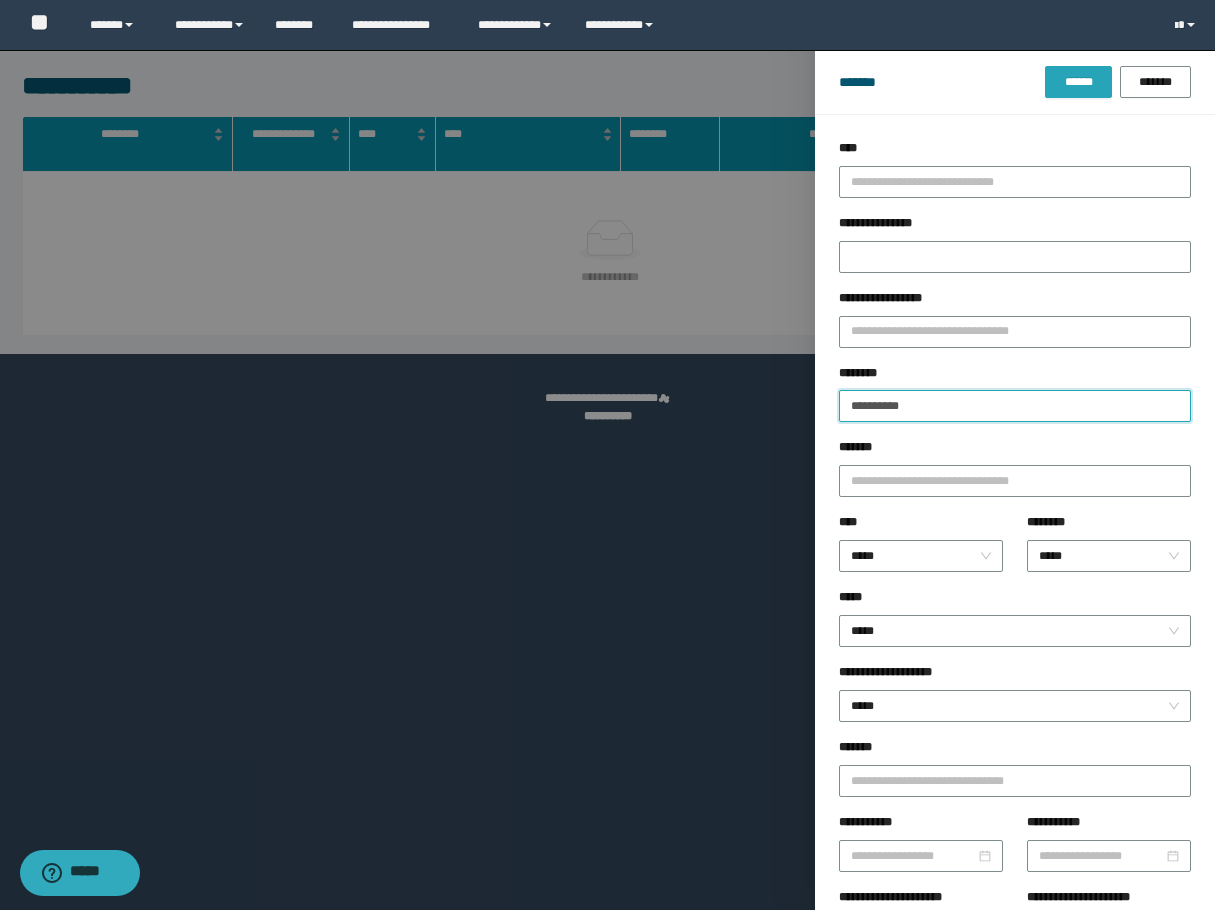 type on "**********" 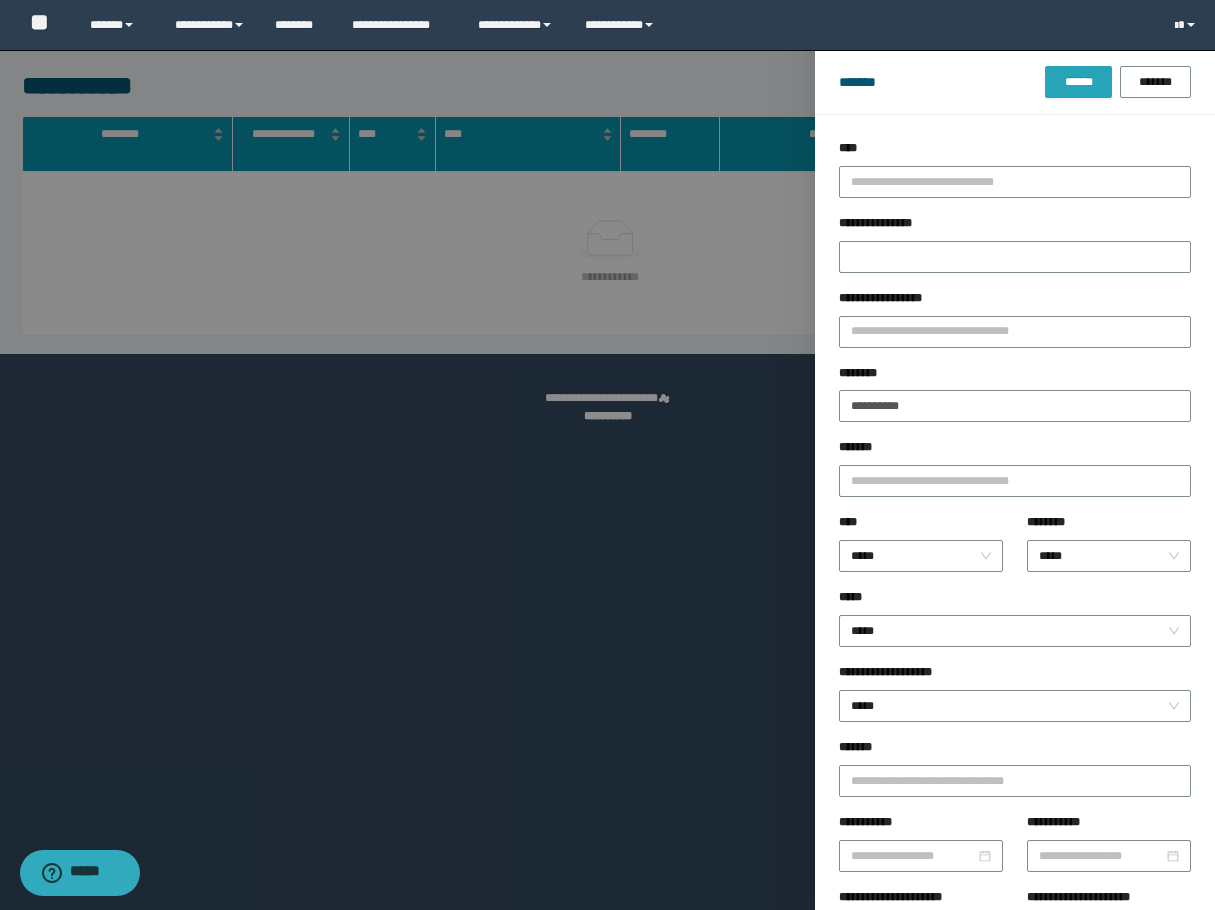 click on "******" at bounding box center [1078, 82] 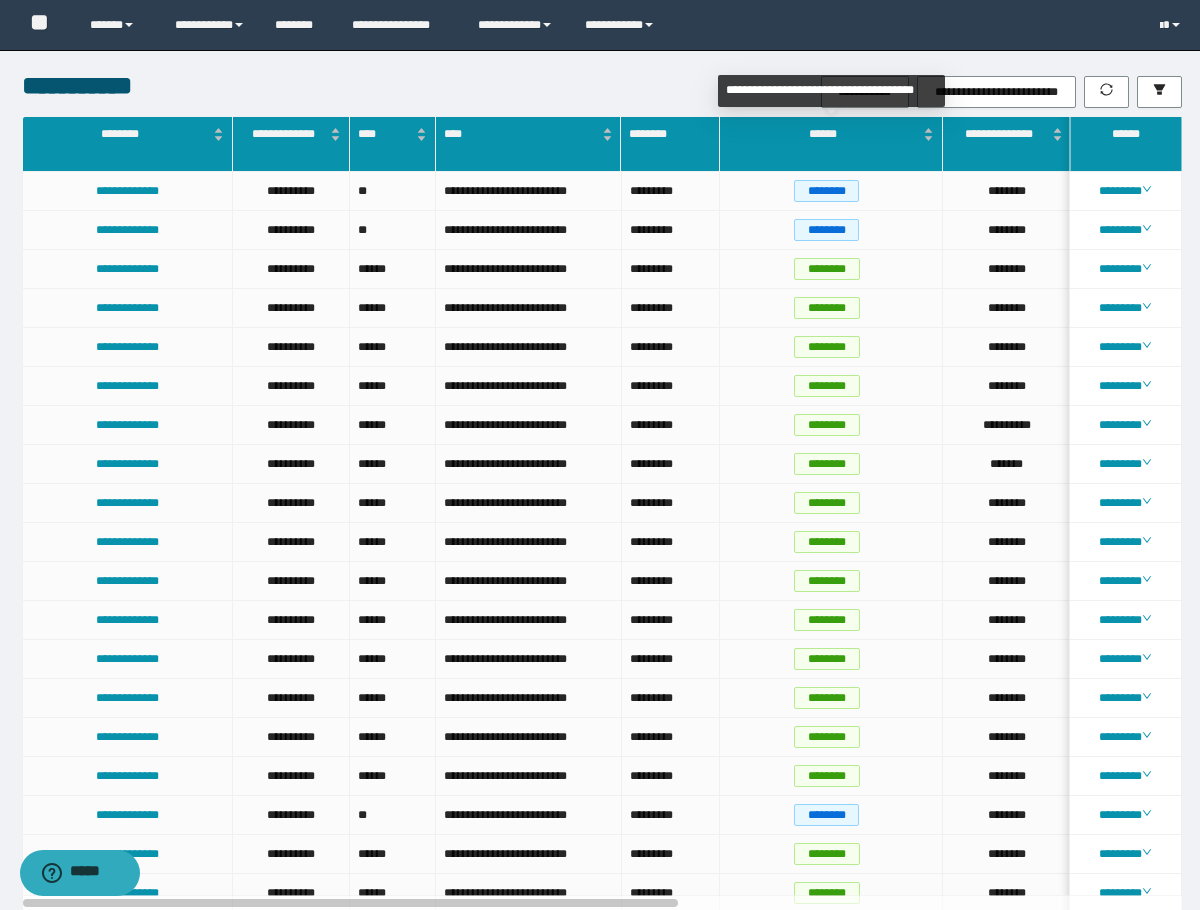 click on "**********" at bounding box center (831, 91) 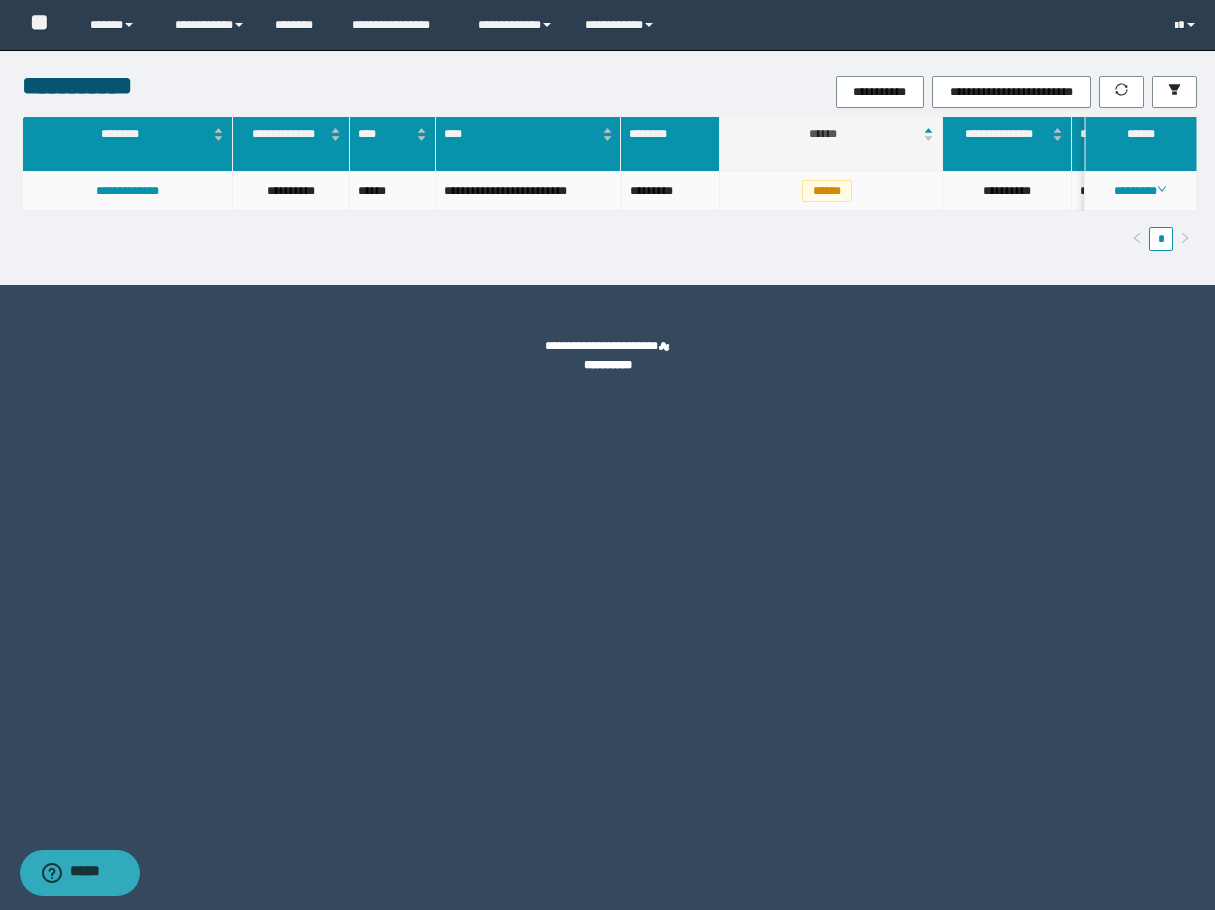 click on "********" at bounding box center [1141, 191] 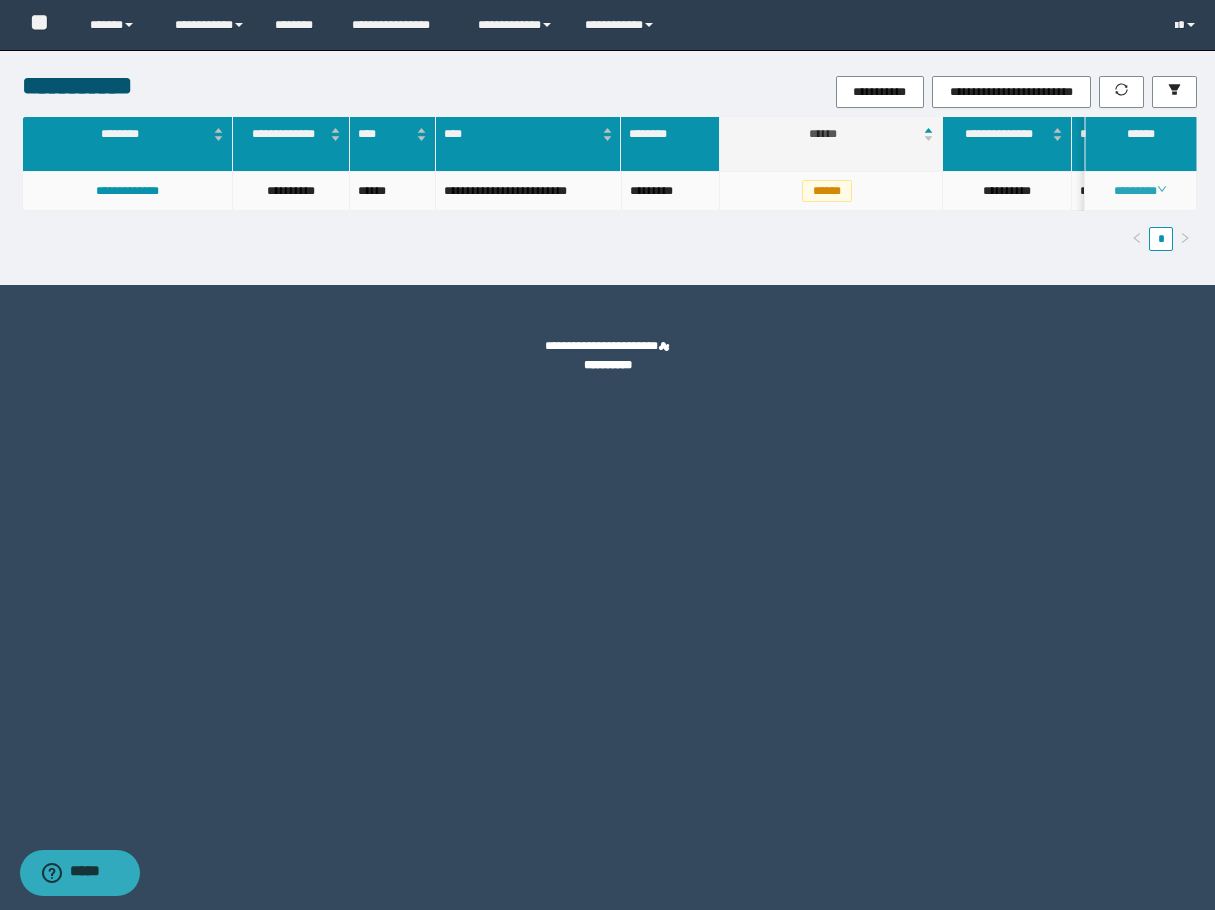 click on "********" at bounding box center [1140, 191] 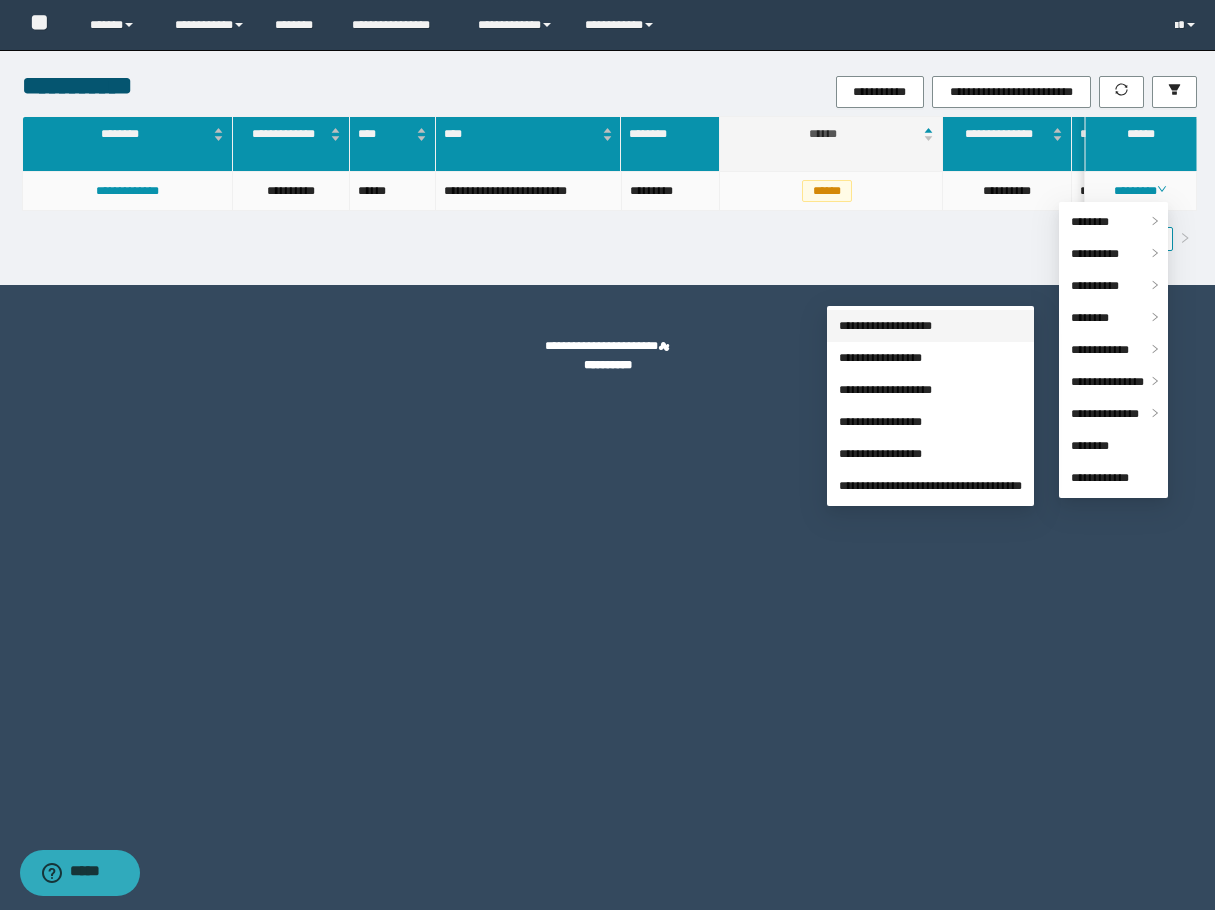 click on "**********" at bounding box center [885, 326] 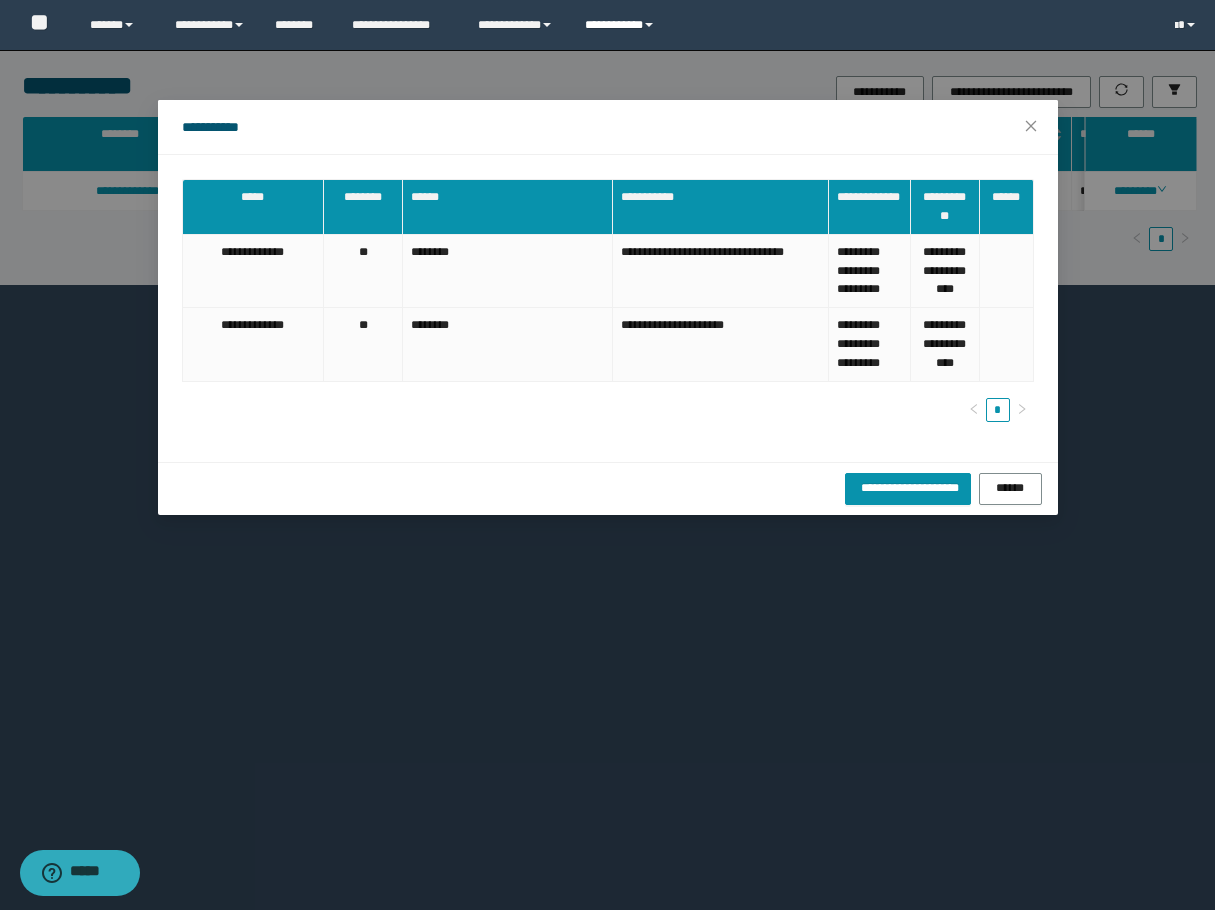 click at bounding box center (649, 25) 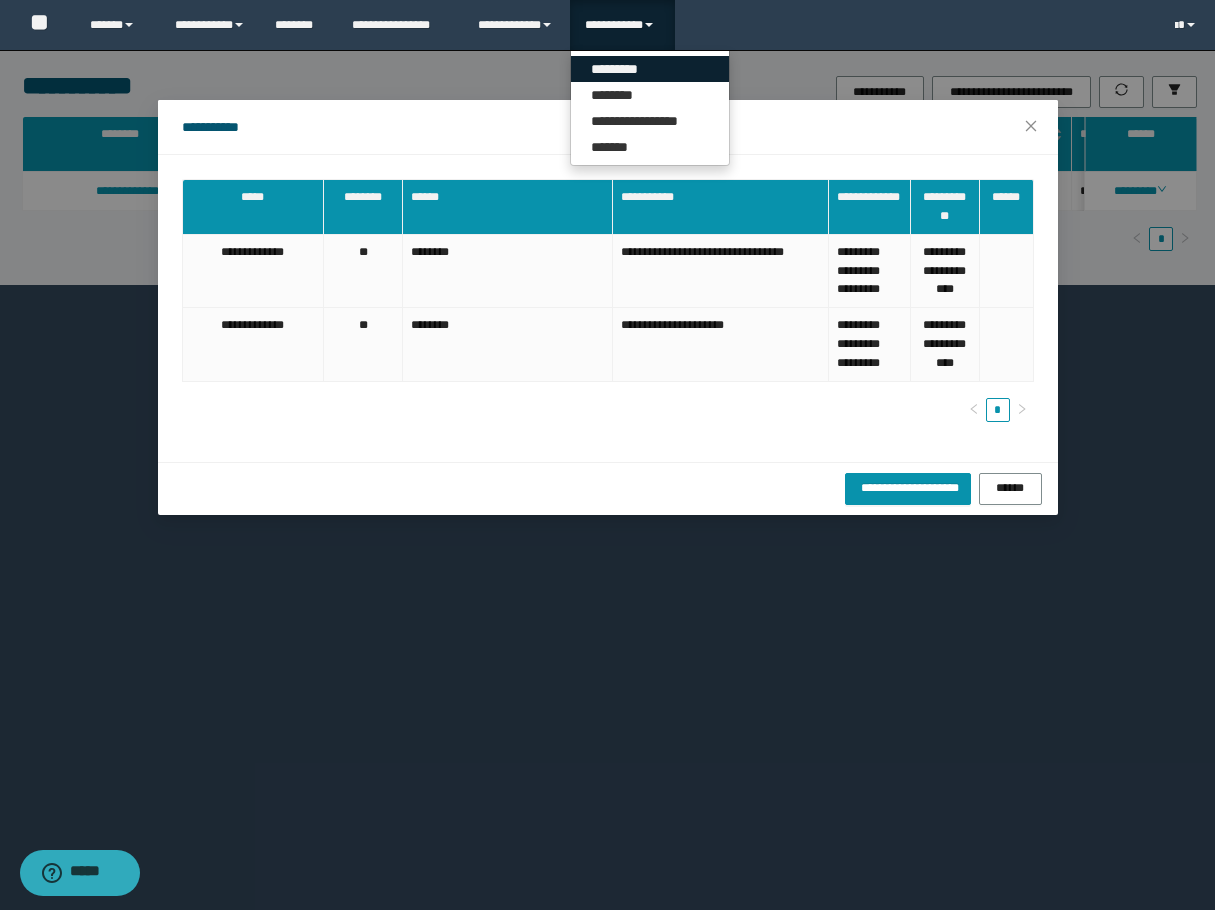 click on "*********" at bounding box center [650, 69] 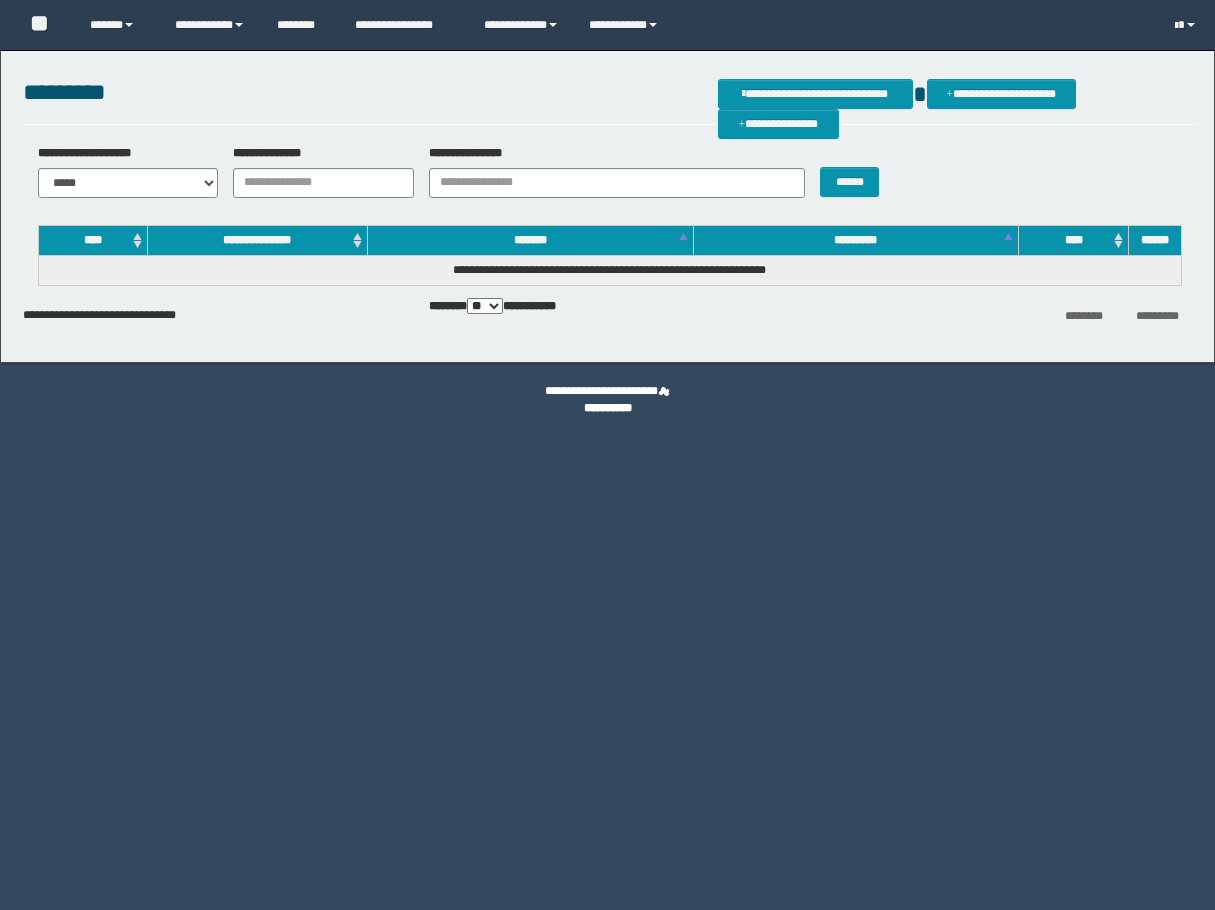 scroll, scrollTop: 0, scrollLeft: 0, axis: both 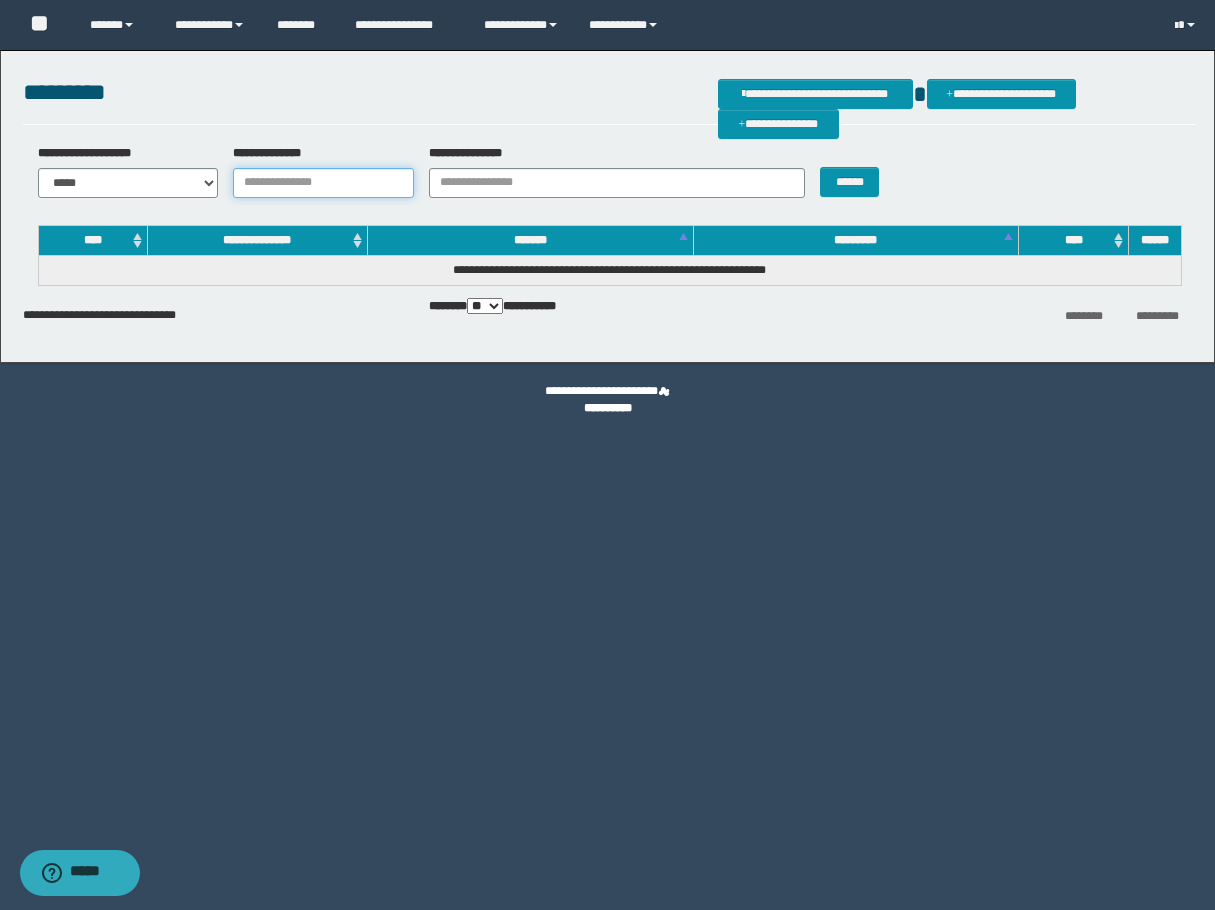 drag, startPoint x: 339, startPoint y: 172, endPoint x: 422, endPoint y: 181, distance: 83.48653 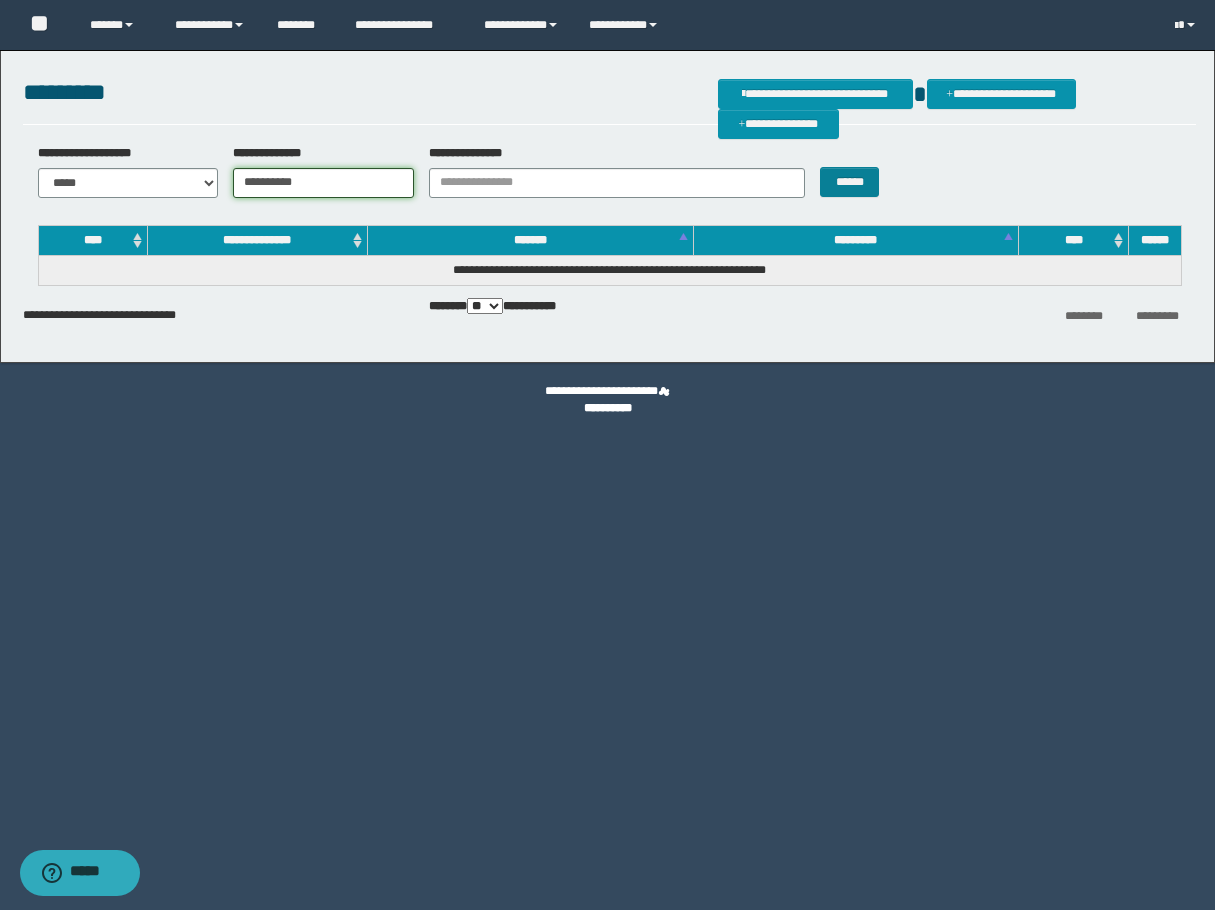 type on "**********" 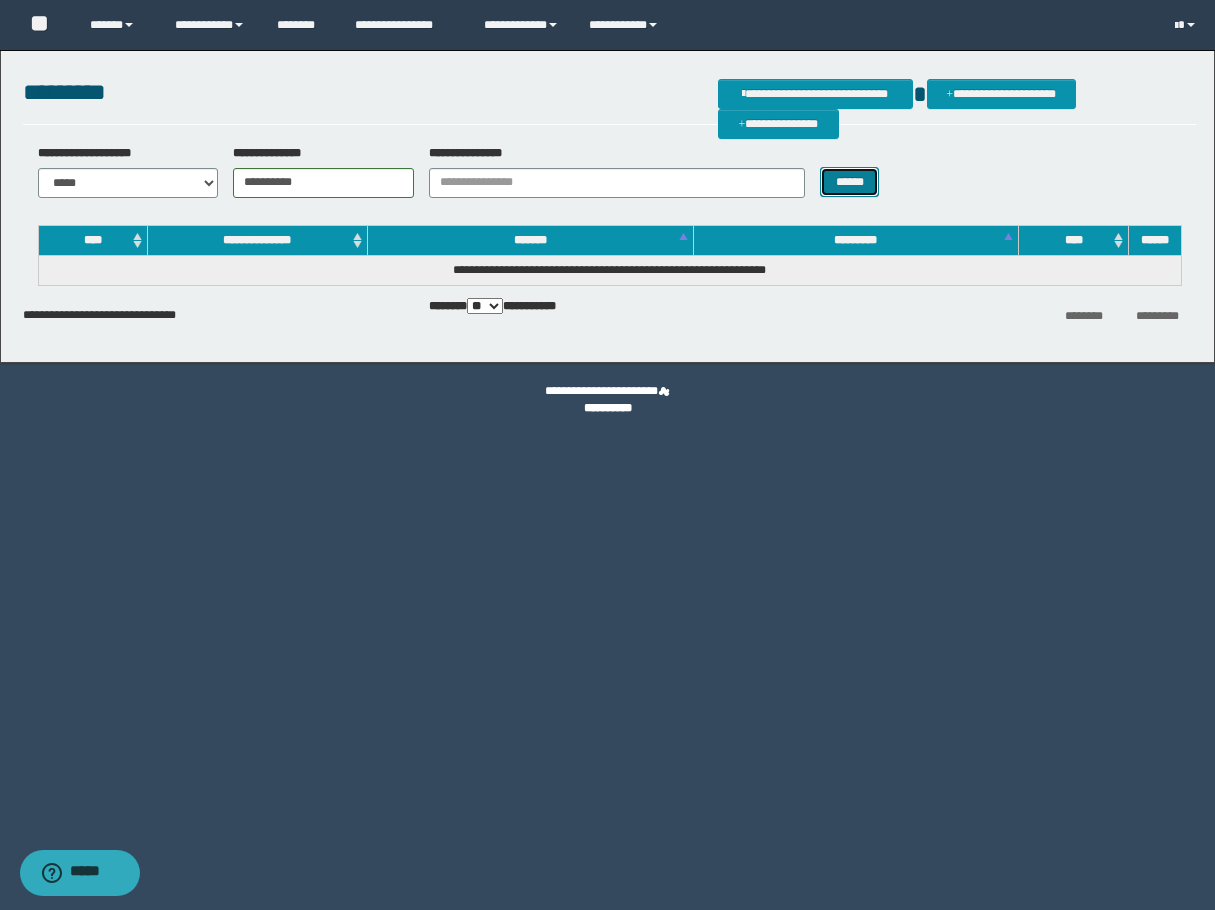 click on "******" at bounding box center (849, 182) 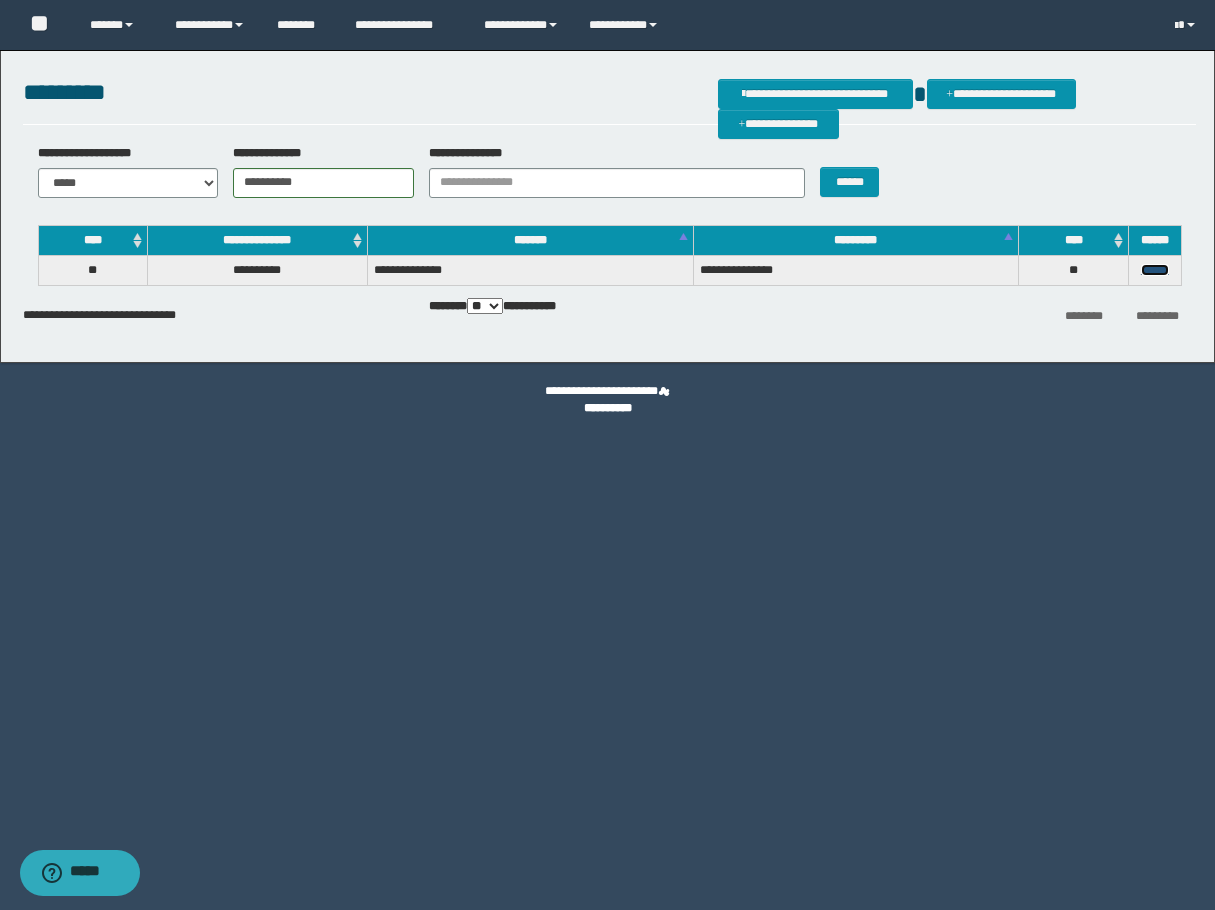 click on "******" at bounding box center [1155, 270] 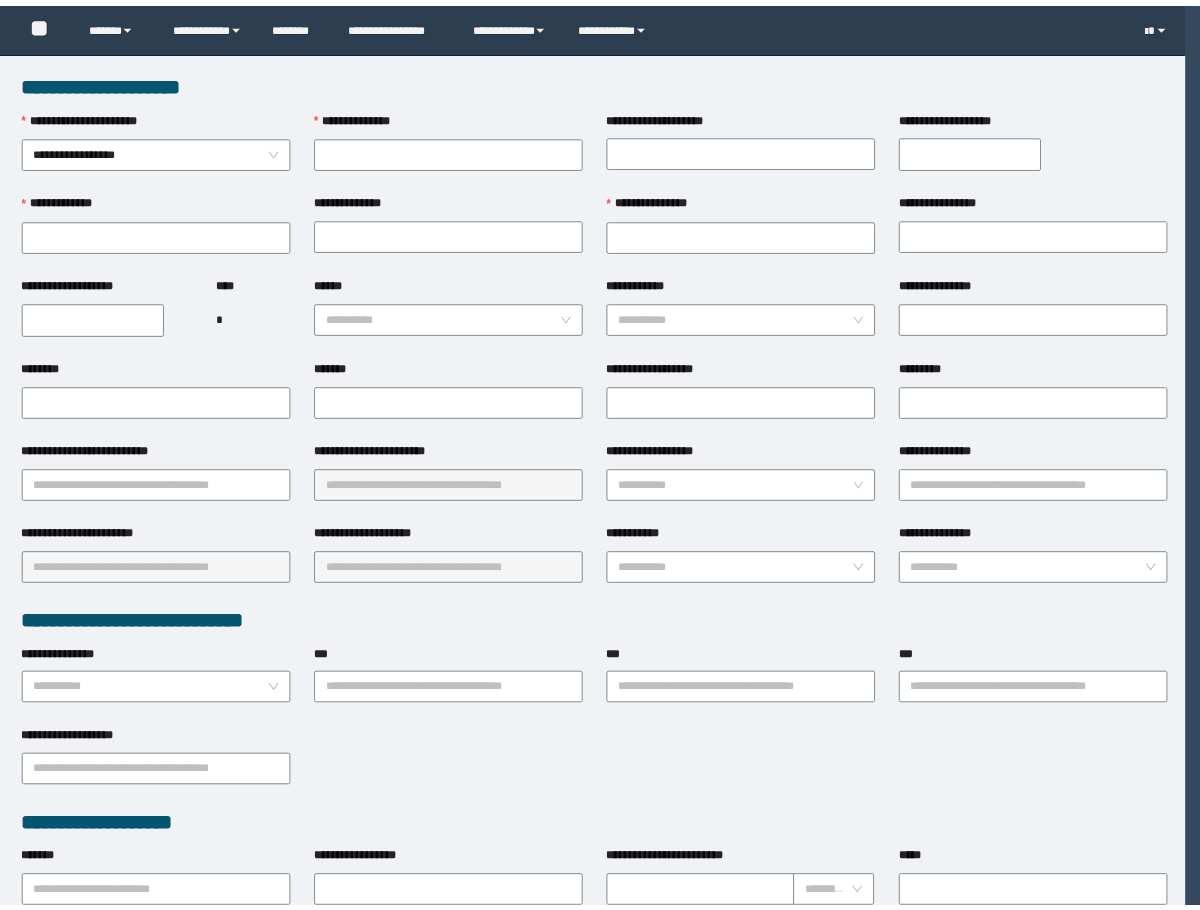 scroll, scrollTop: 0, scrollLeft: 0, axis: both 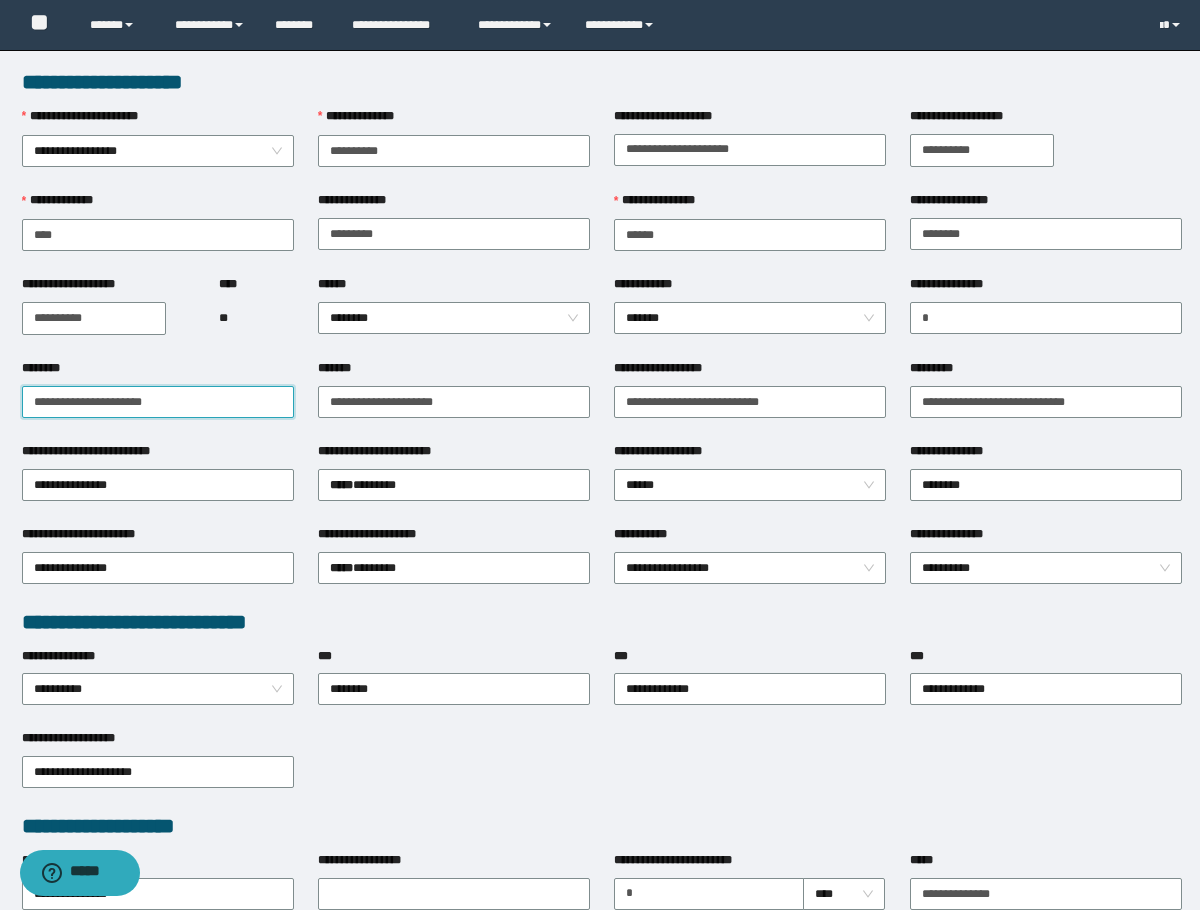 drag, startPoint x: 105, startPoint y: 392, endPoint x: -1, endPoint y: 419, distance: 109.38464 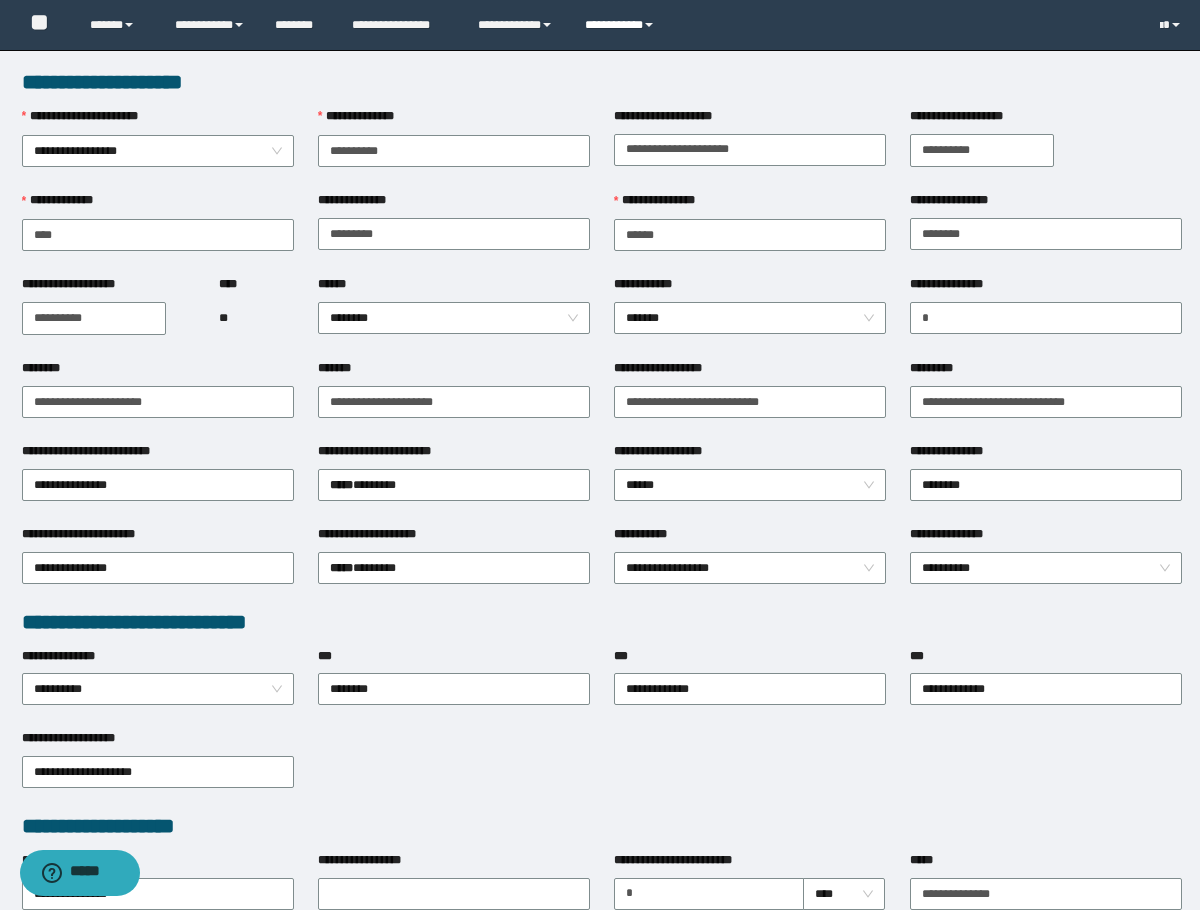 click on "**********" at bounding box center (622, 25) 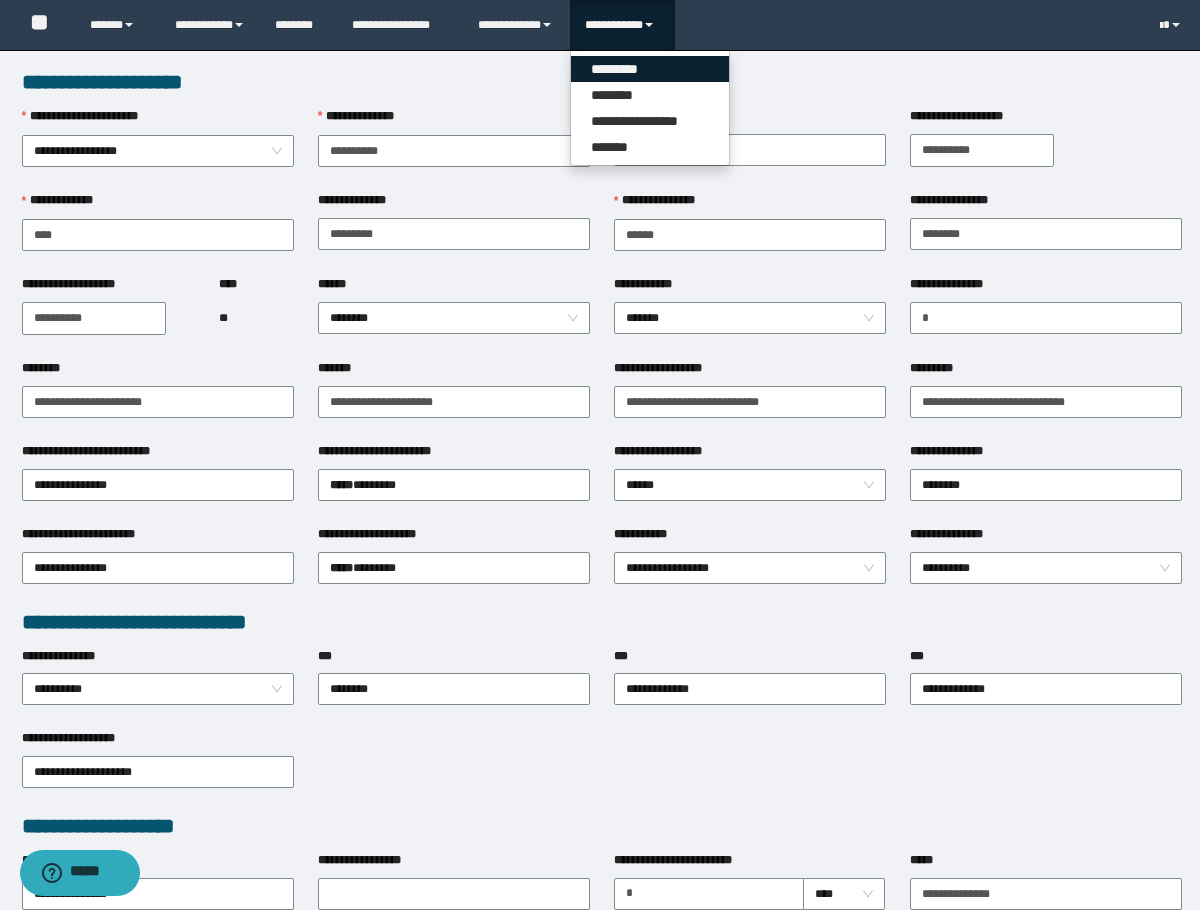 click on "*********" at bounding box center (650, 69) 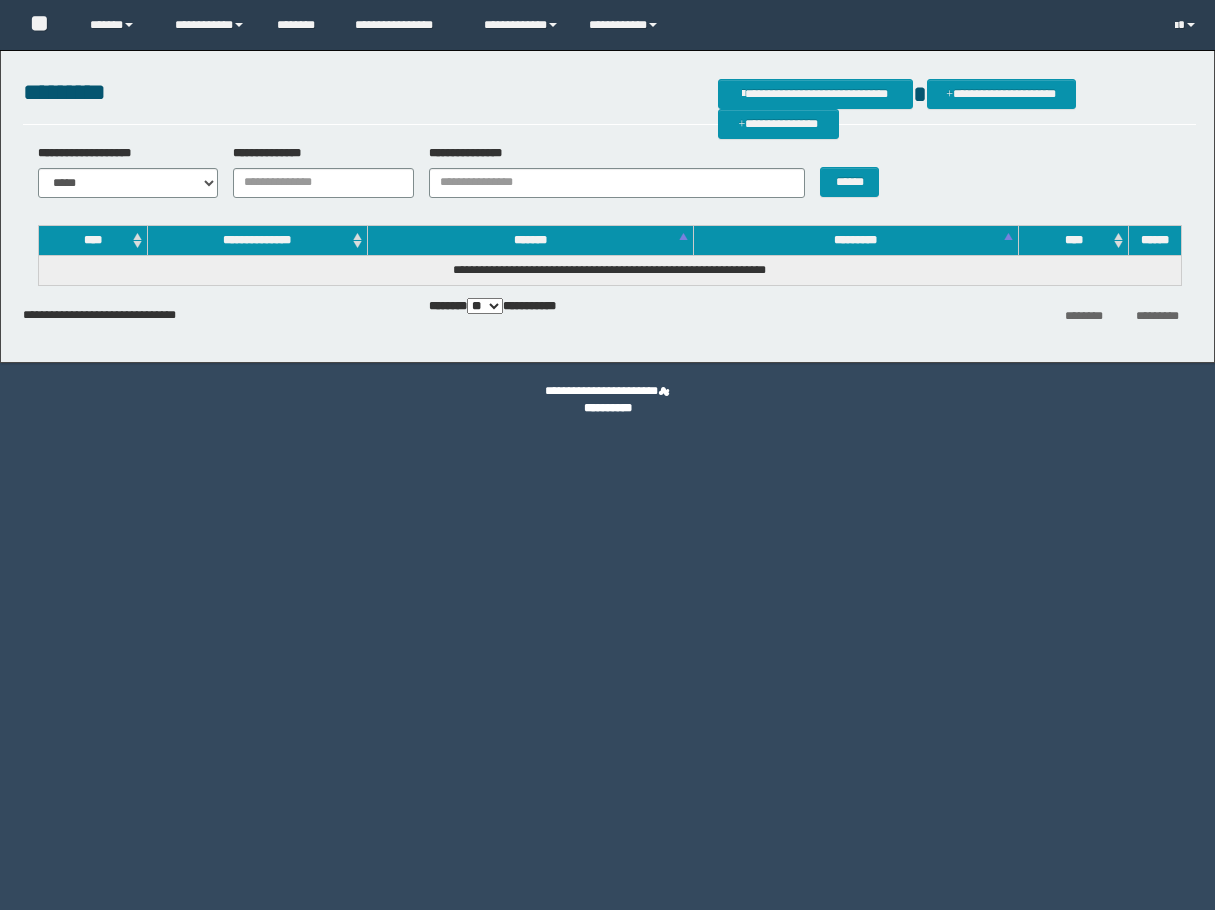 scroll, scrollTop: 0, scrollLeft: 0, axis: both 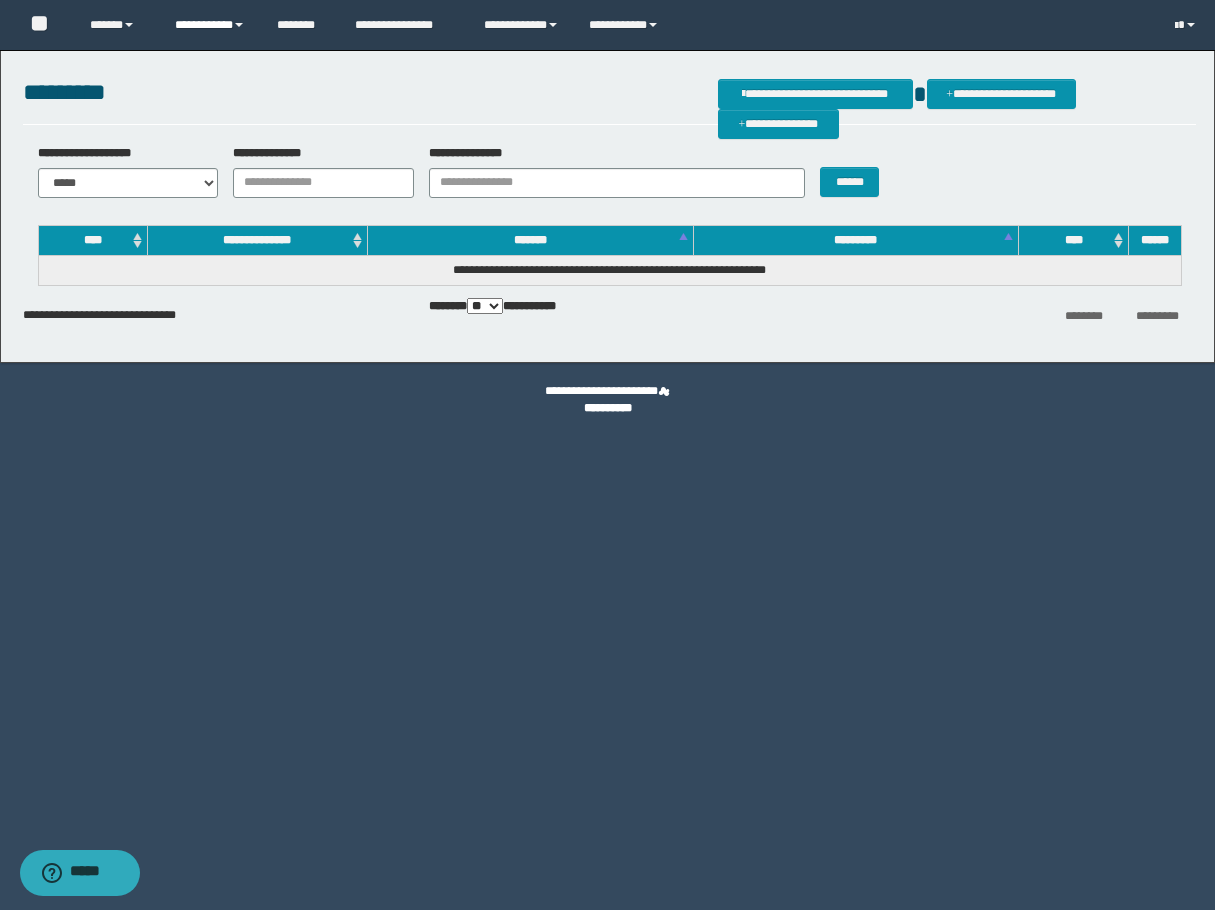 click on "**********" at bounding box center (210, 25) 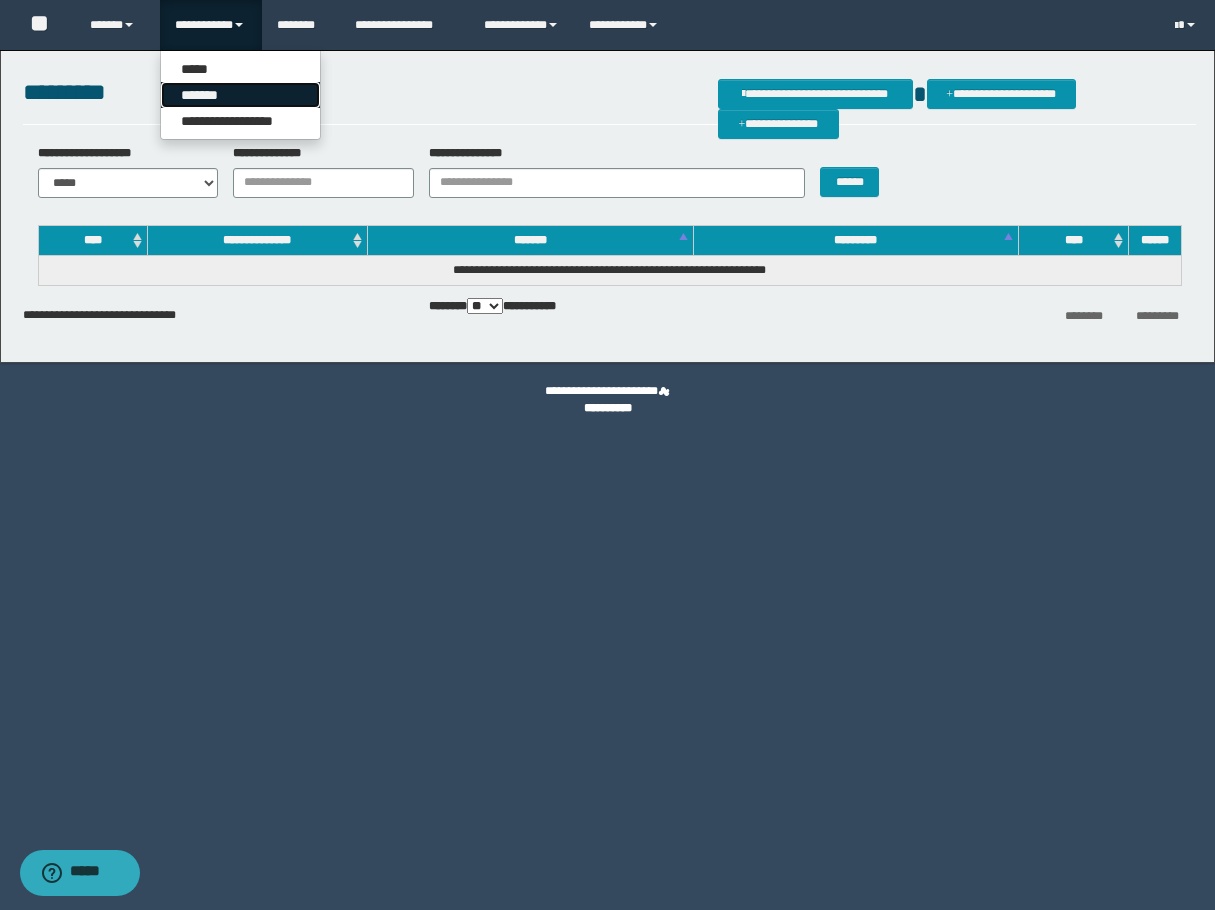 click on "*******" at bounding box center [240, 95] 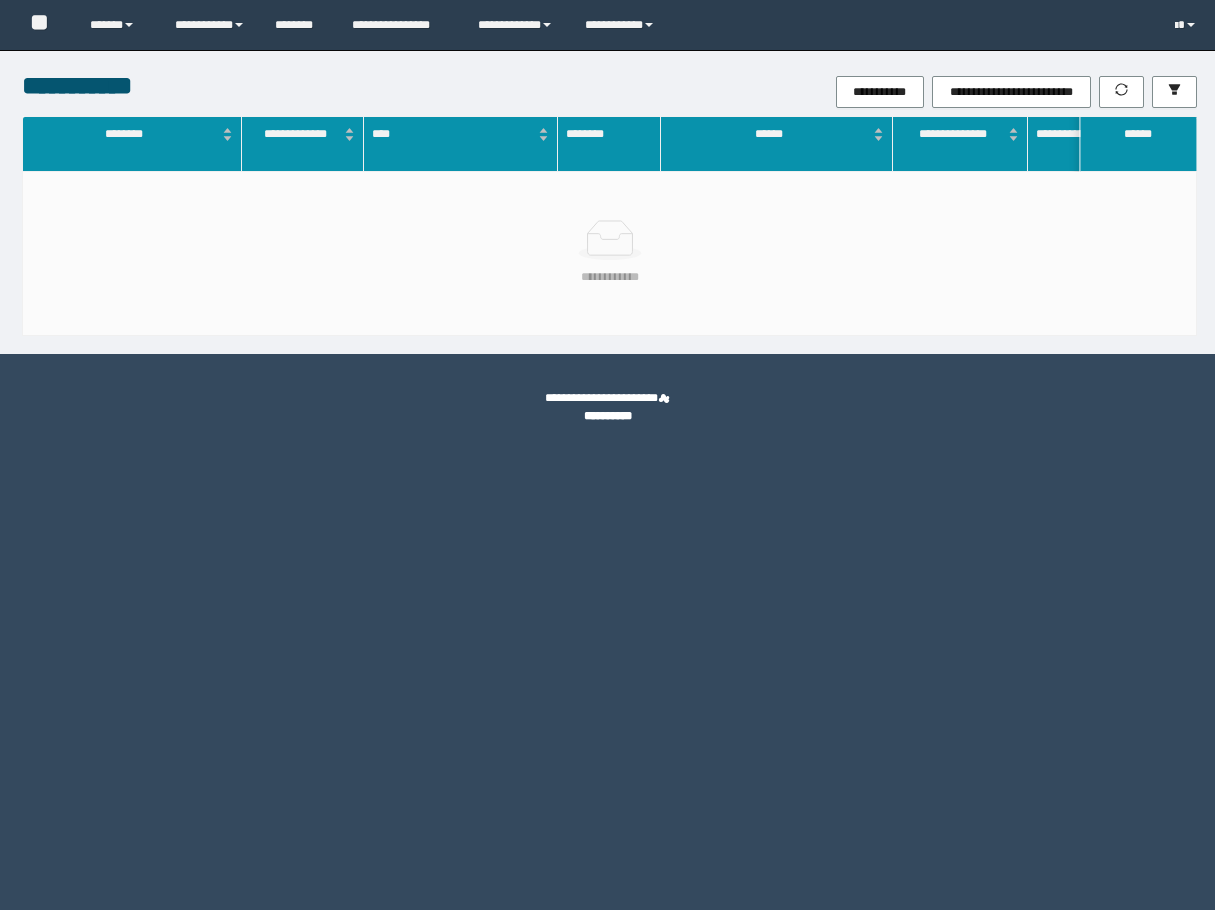 scroll, scrollTop: 0, scrollLeft: 0, axis: both 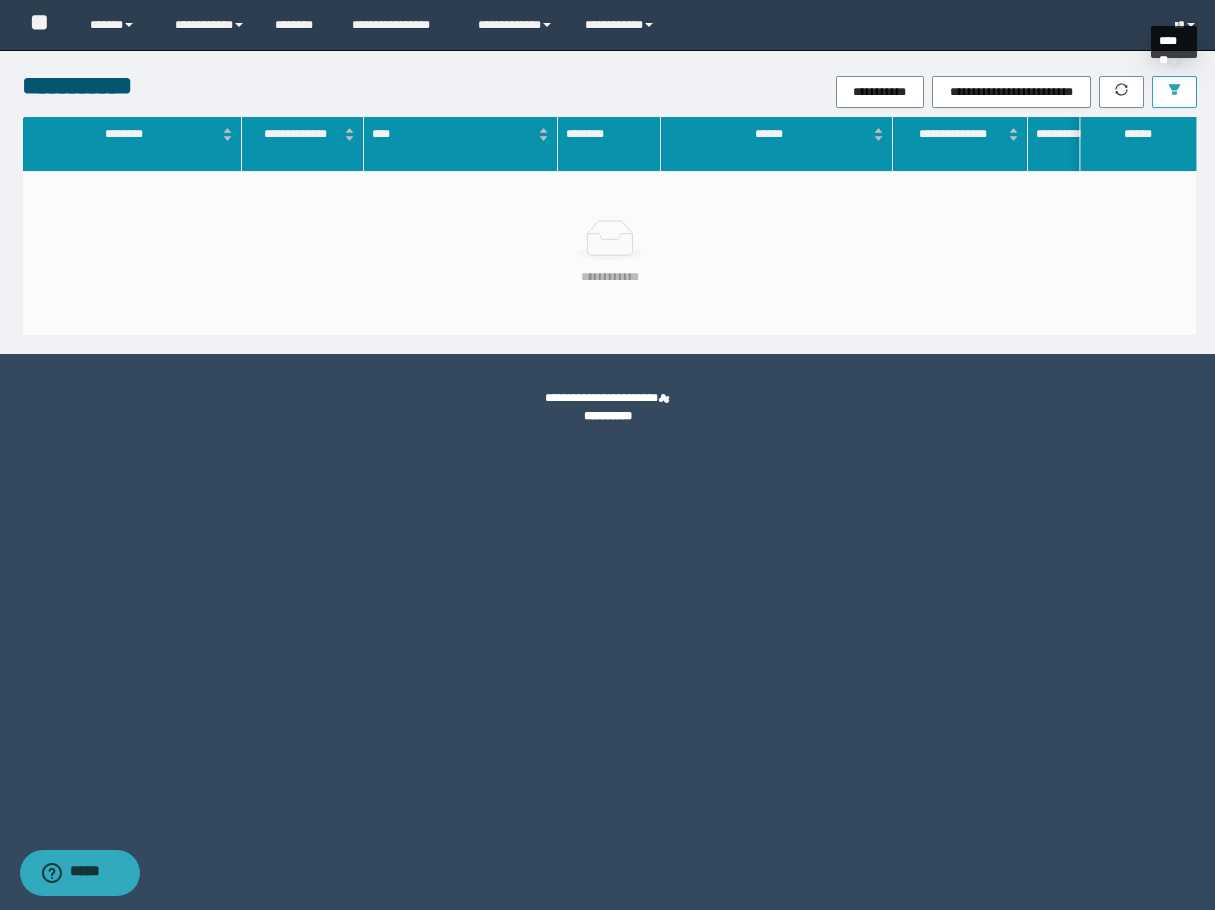 click at bounding box center (1174, 92) 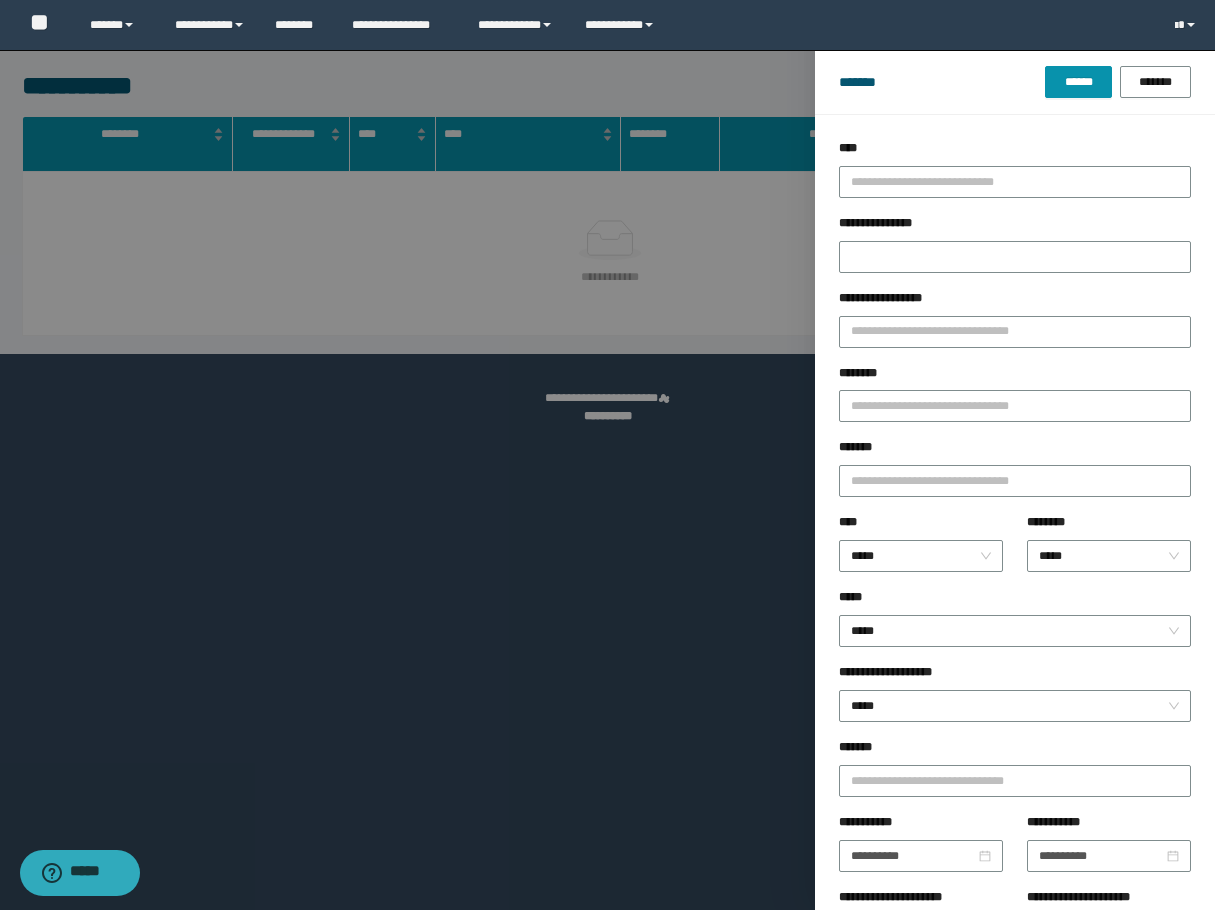 click on "********" at bounding box center (1015, 377) 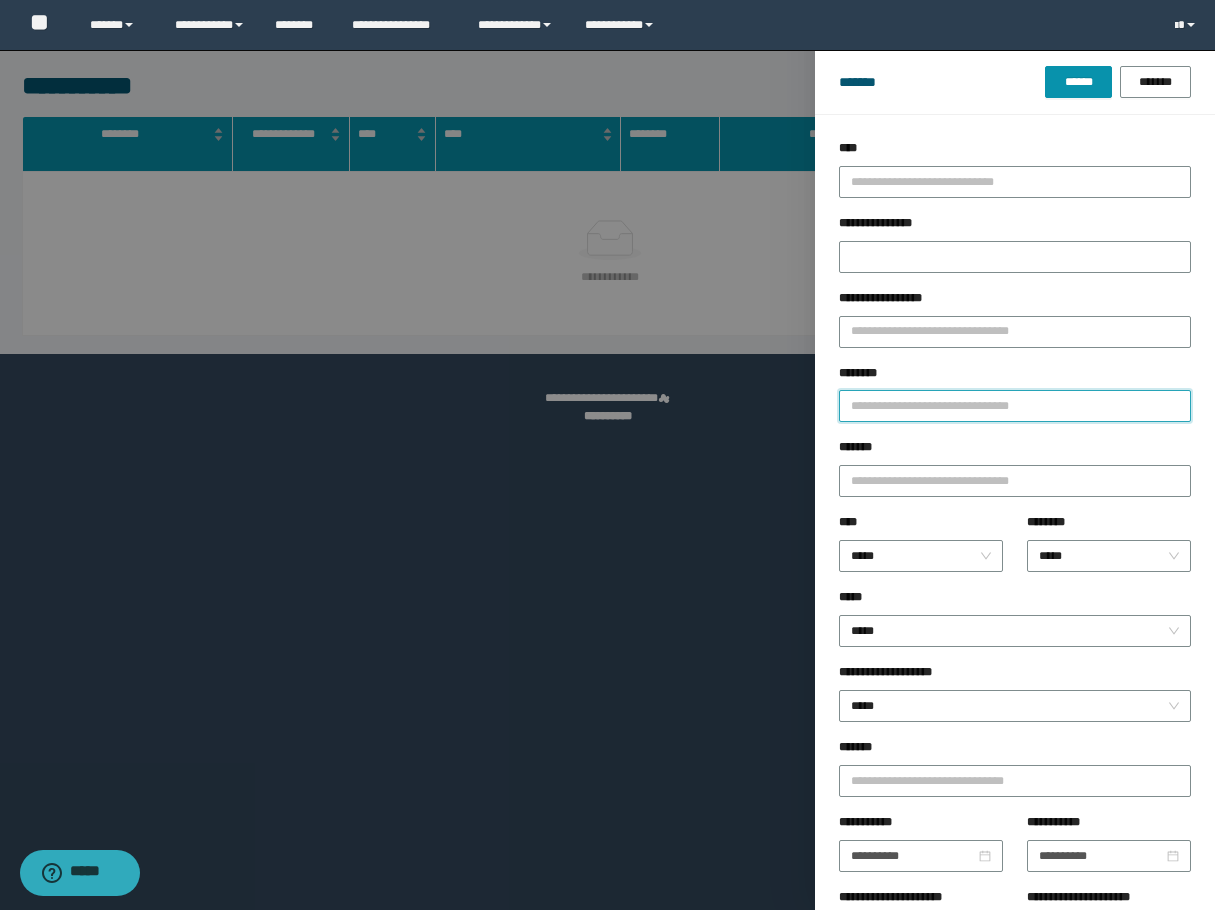 click on "********" at bounding box center [1015, 406] 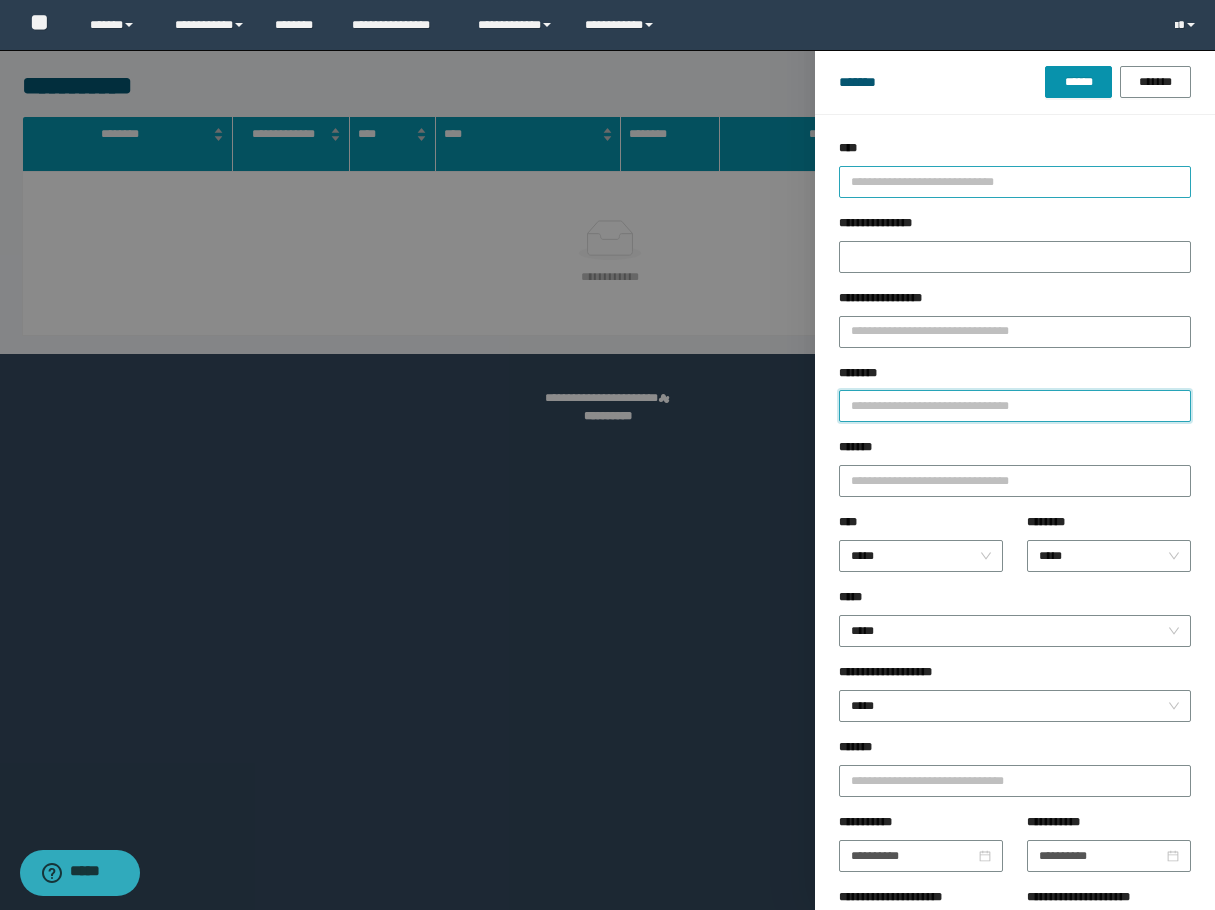 paste on "**********" 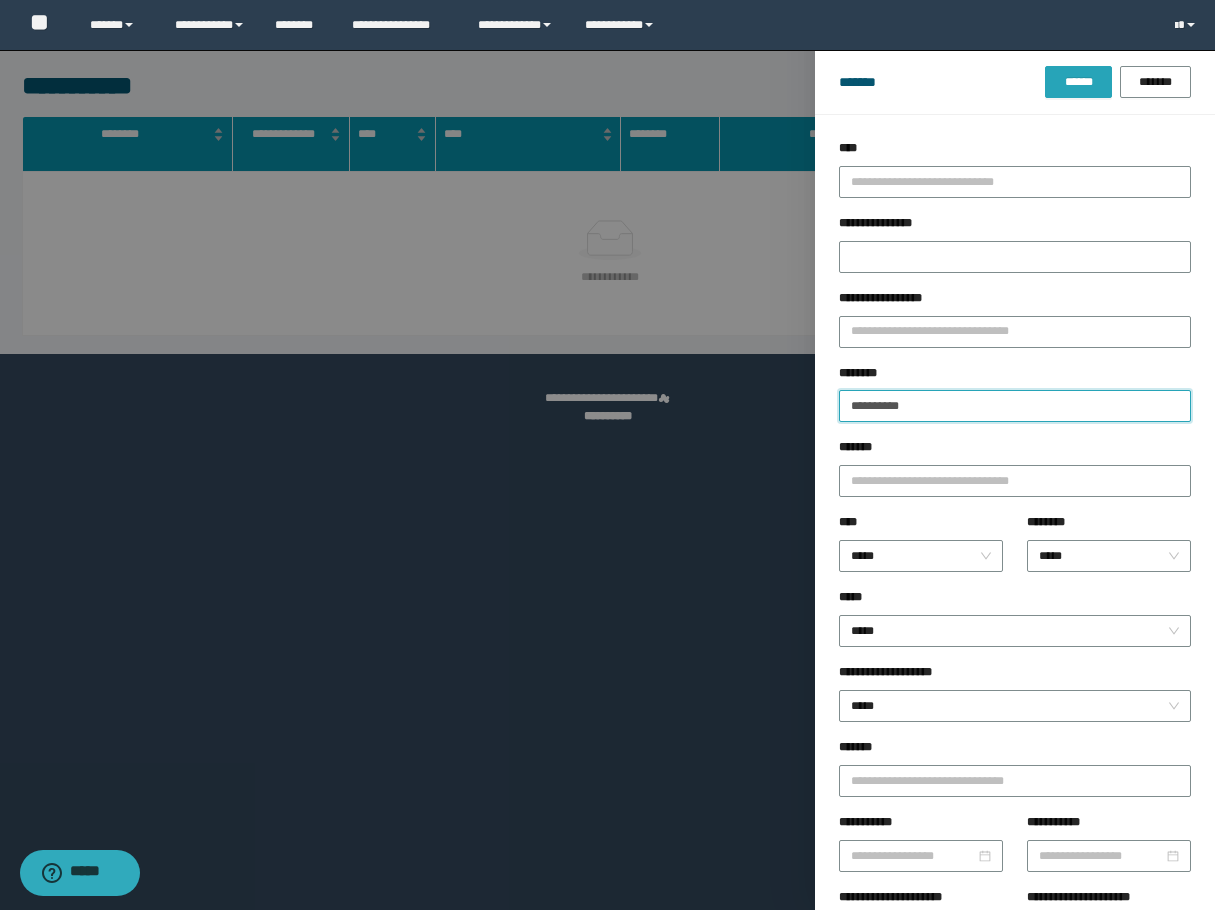 type on "**********" 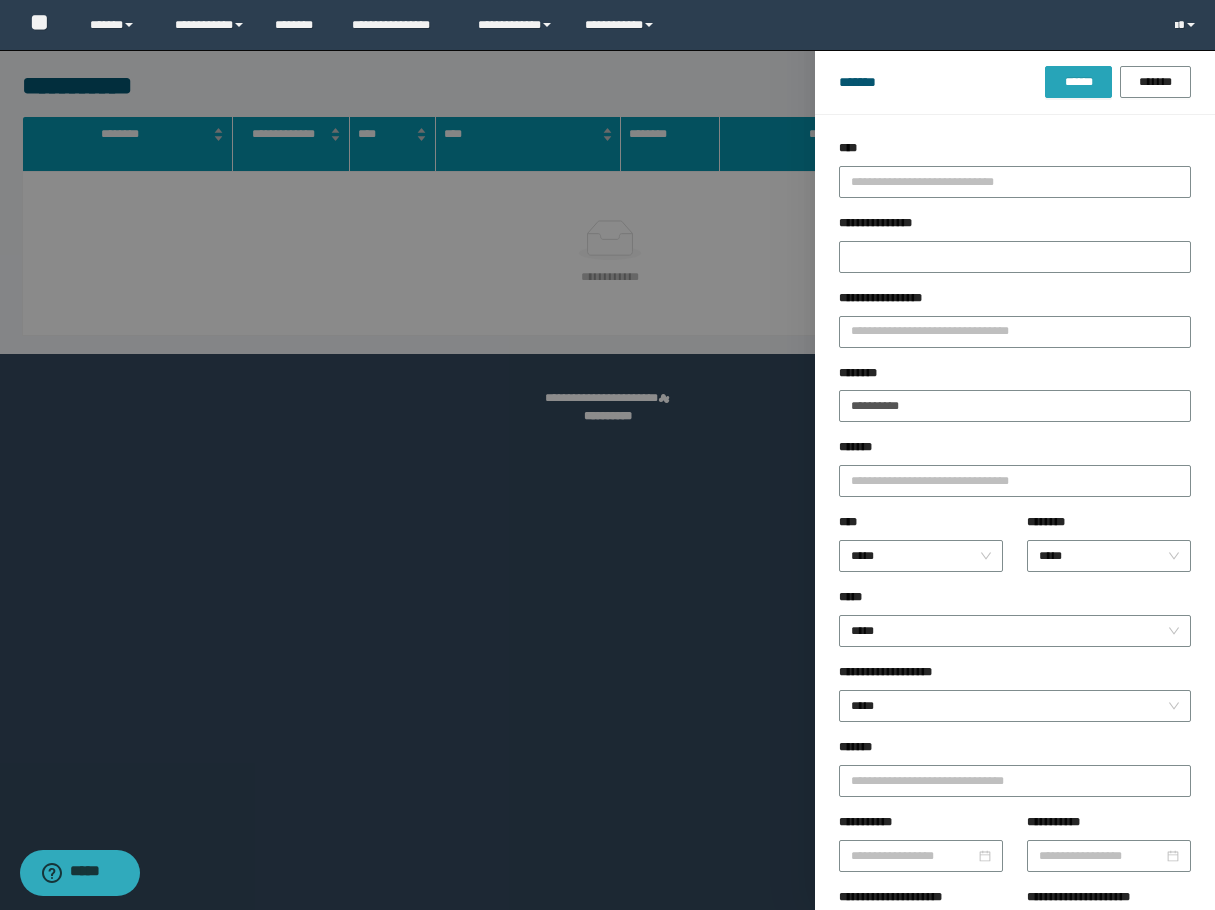click on "******" at bounding box center (1078, 82) 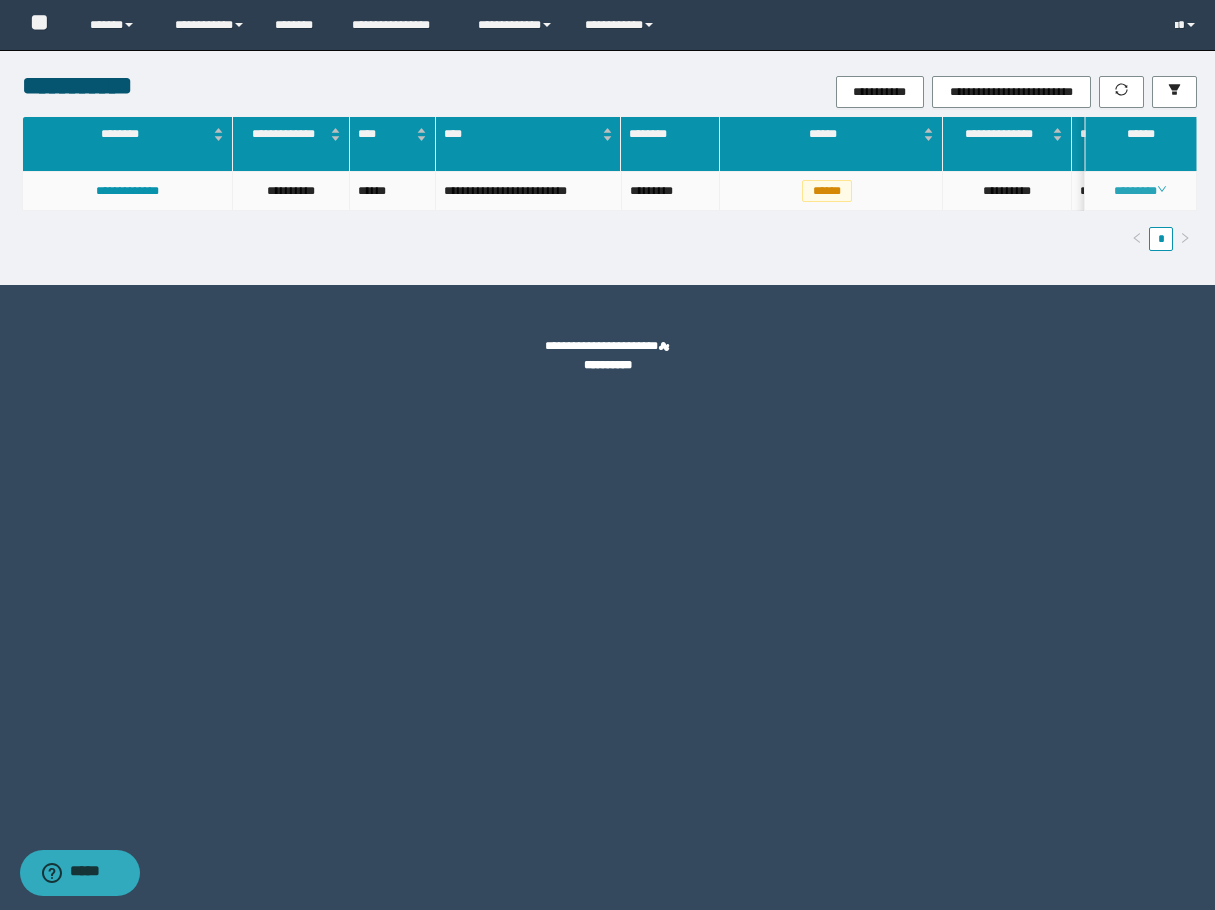 click on "********" at bounding box center [1140, 191] 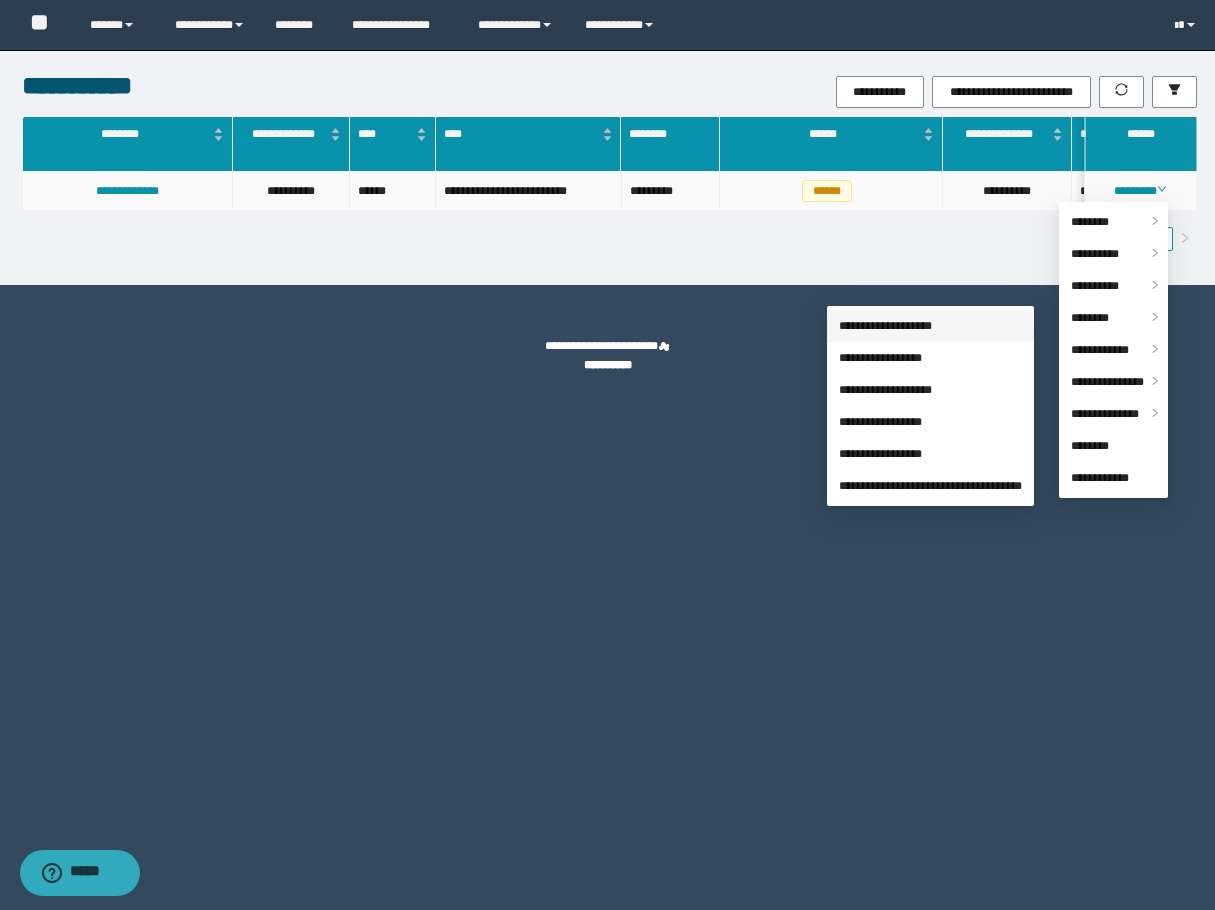 click on "**********" at bounding box center [885, 326] 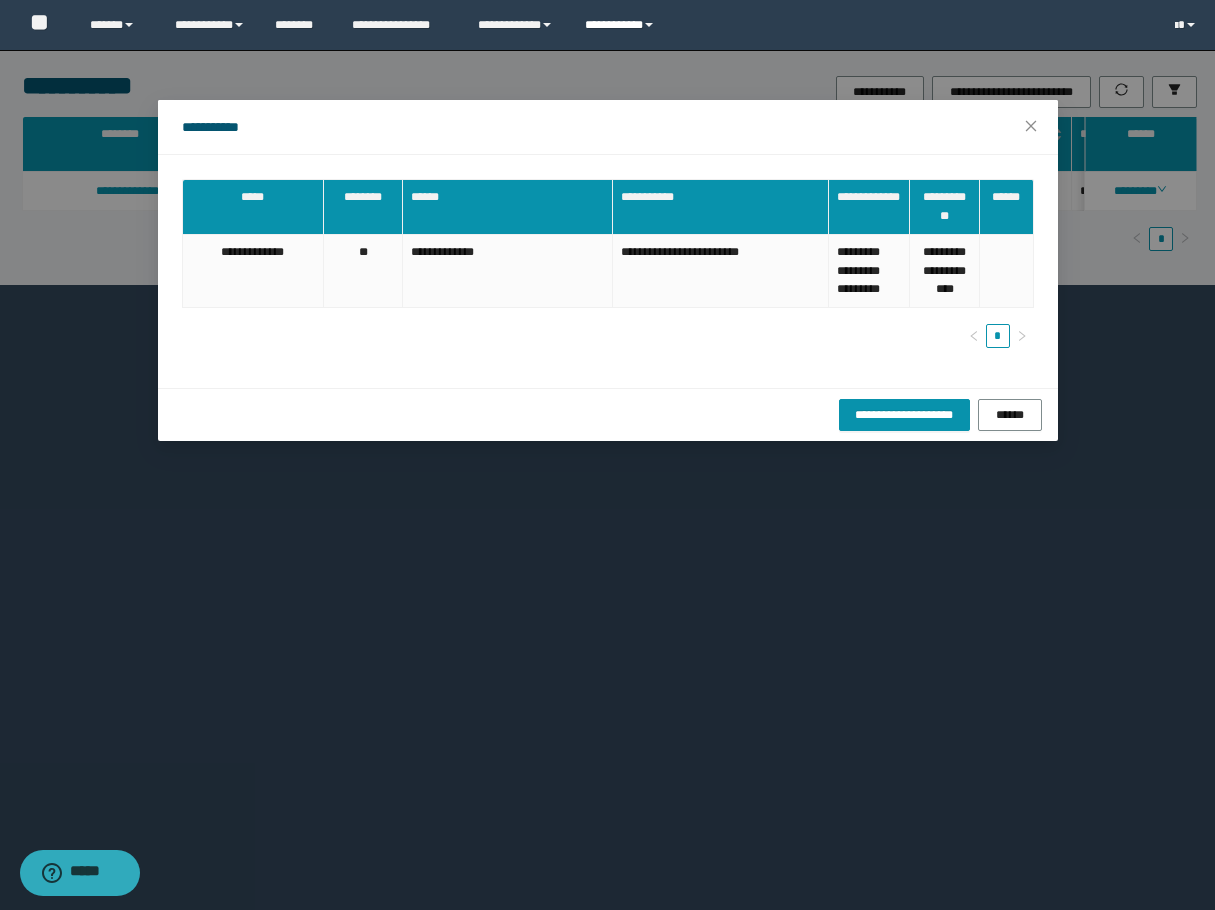 click on "**********" at bounding box center (622, 25) 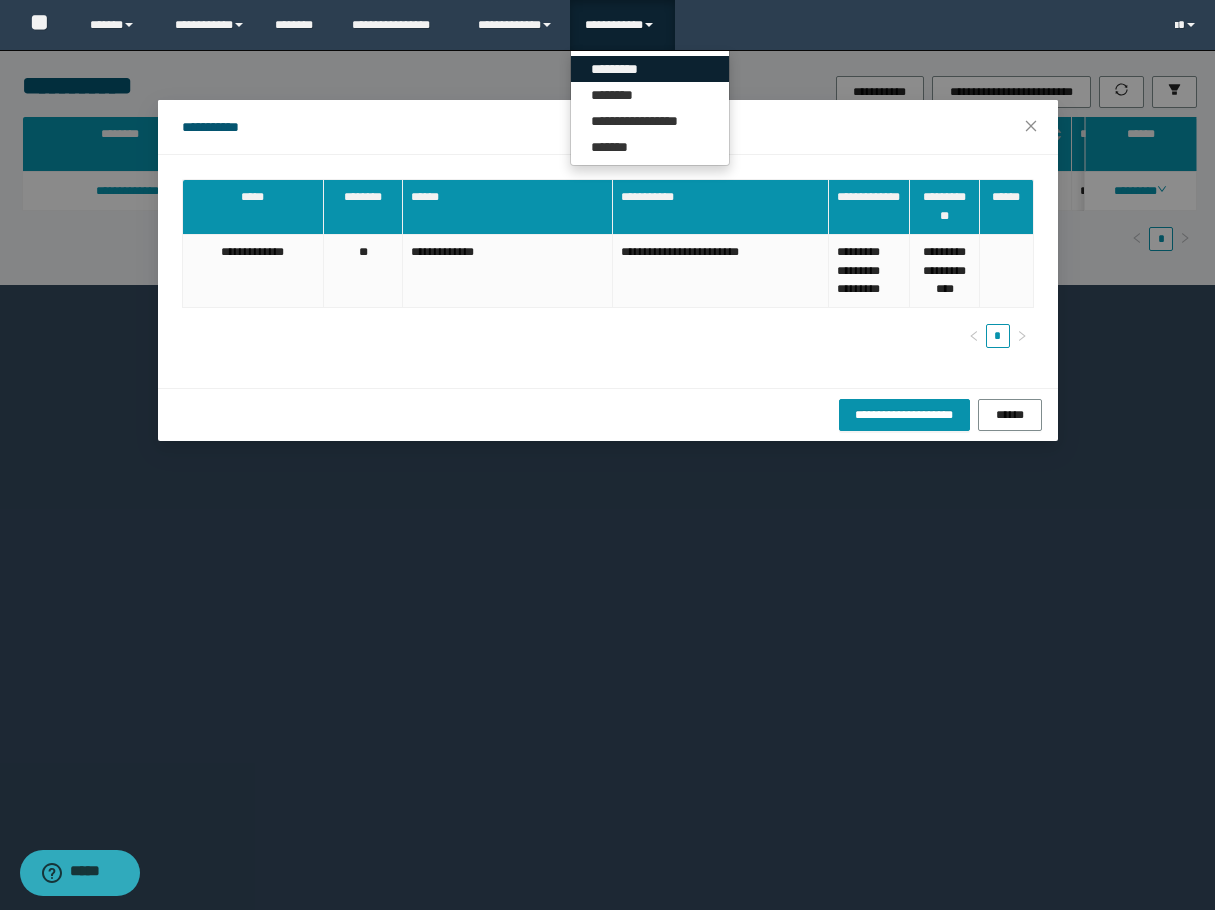 click on "*********" at bounding box center [650, 69] 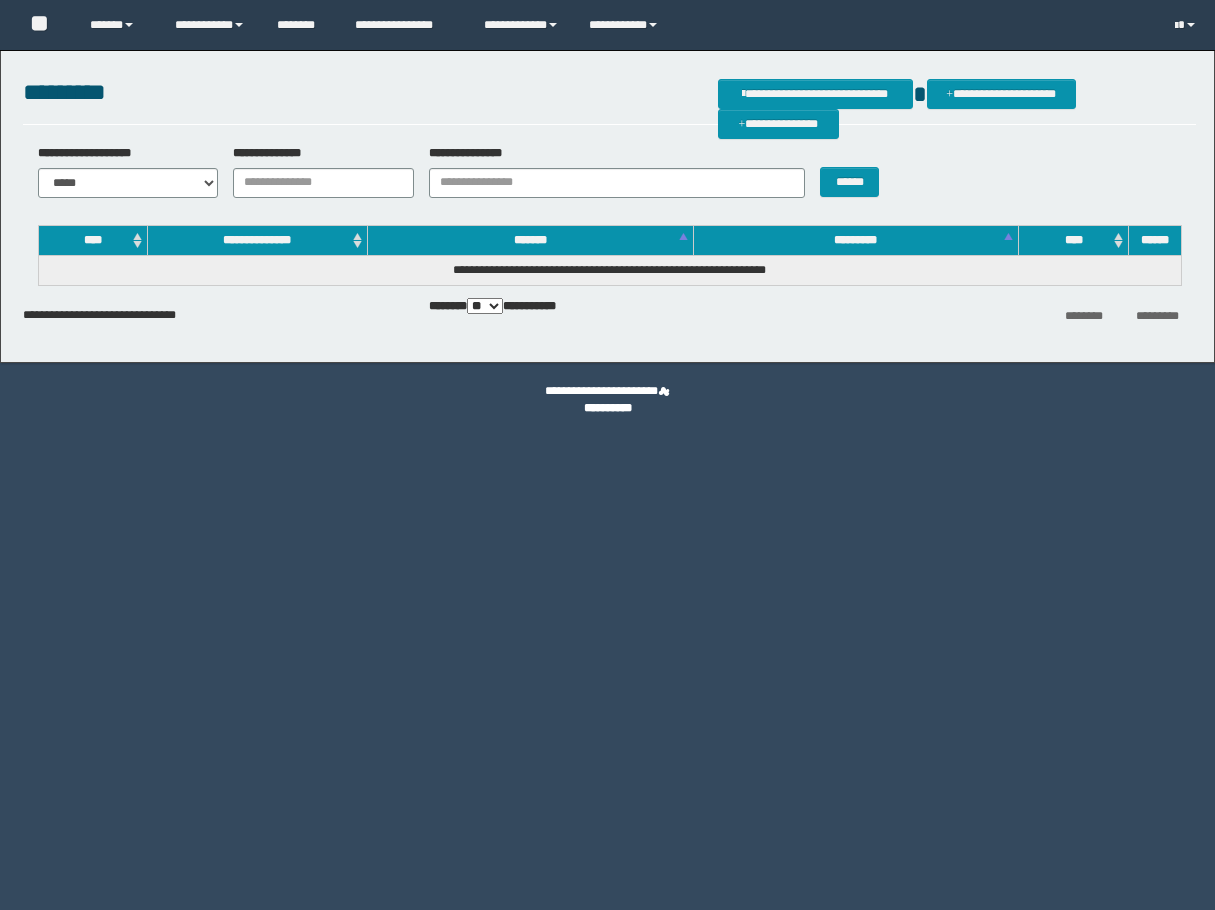 scroll, scrollTop: 0, scrollLeft: 0, axis: both 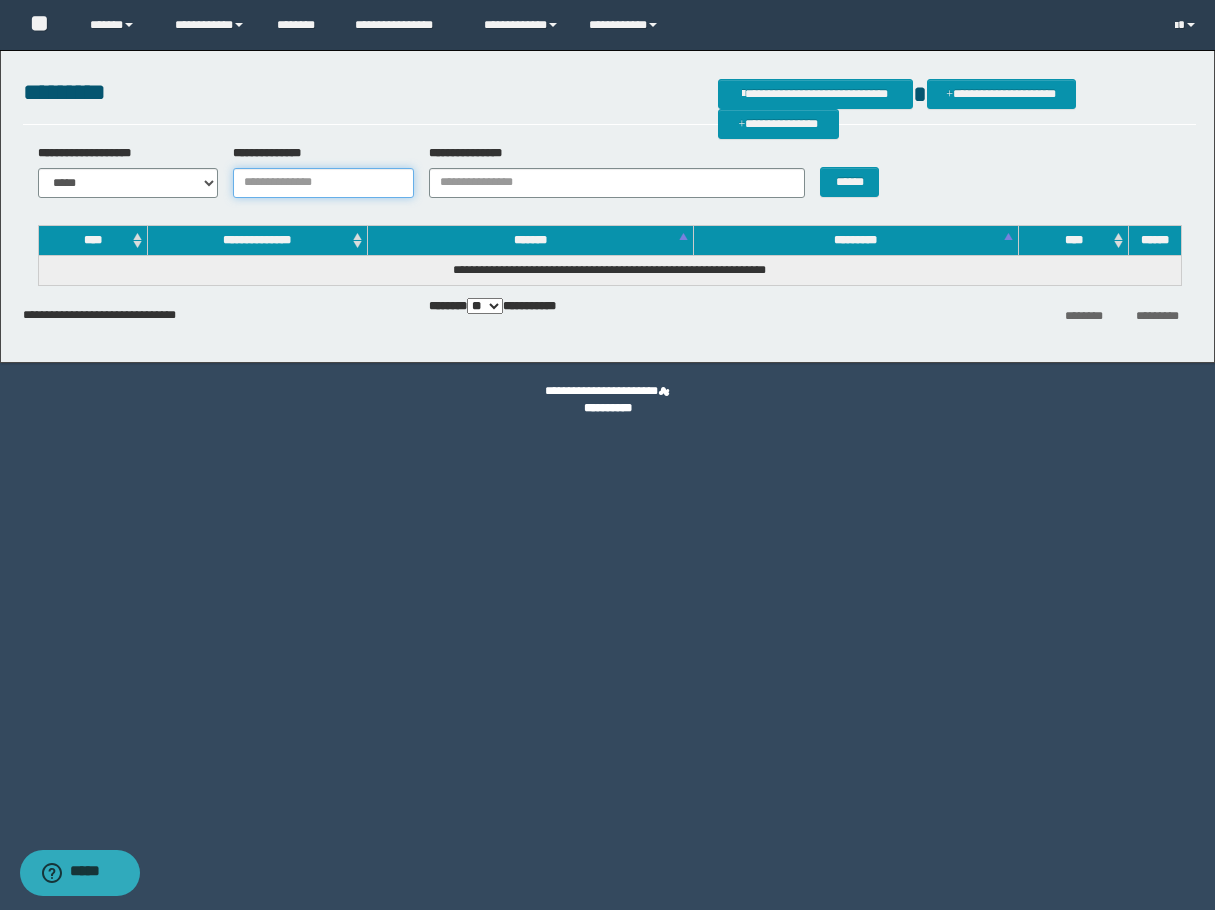 click on "**********" at bounding box center [323, 183] 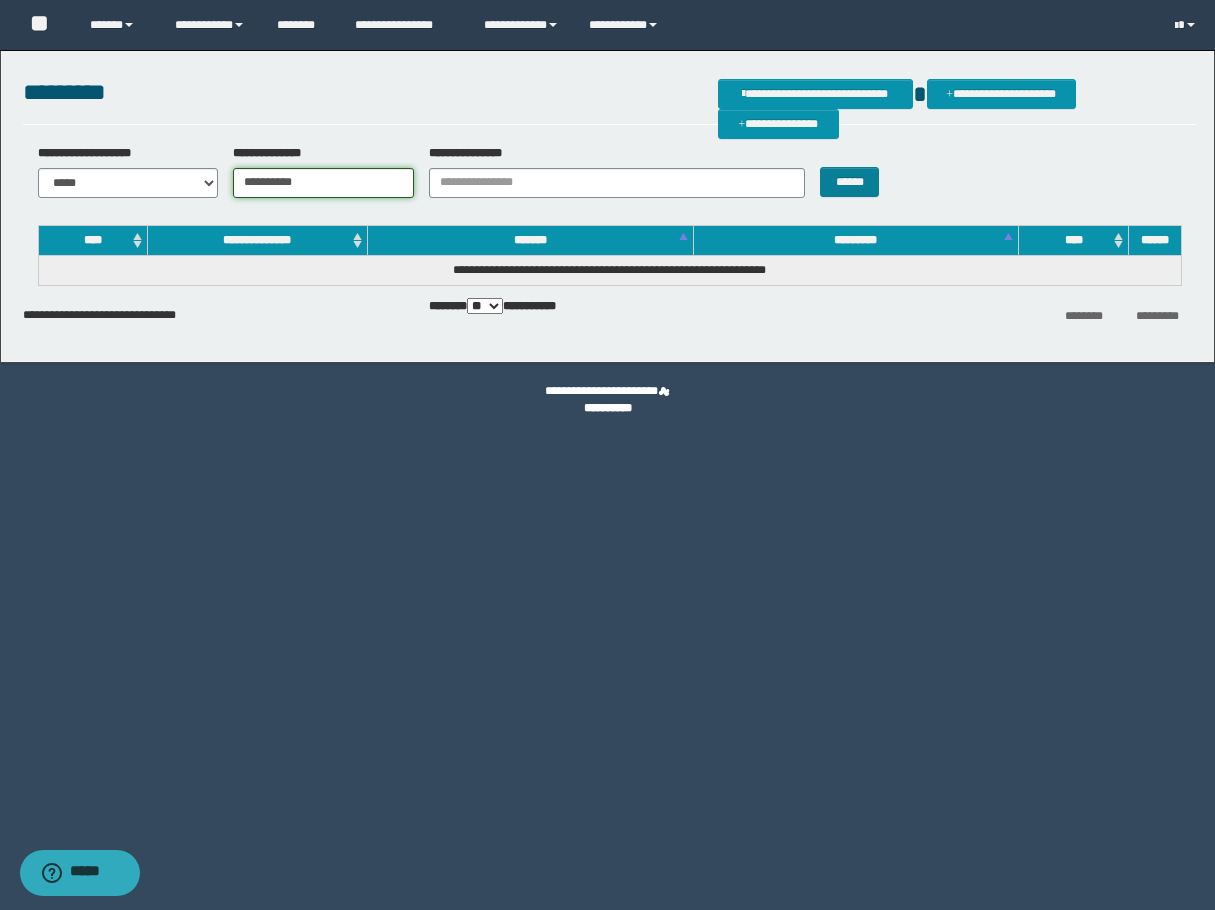 type on "**********" 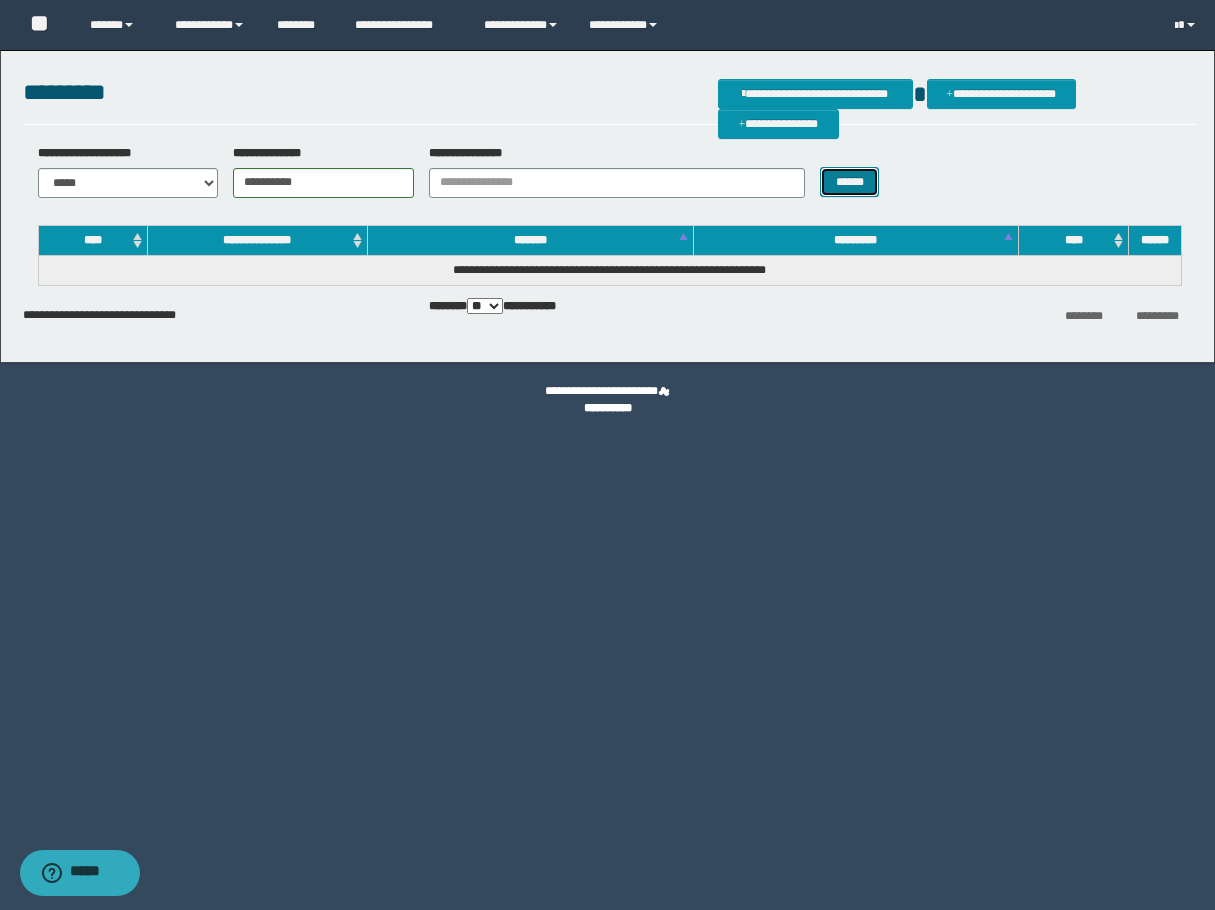 click on "******" at bounding box center (849, 182) 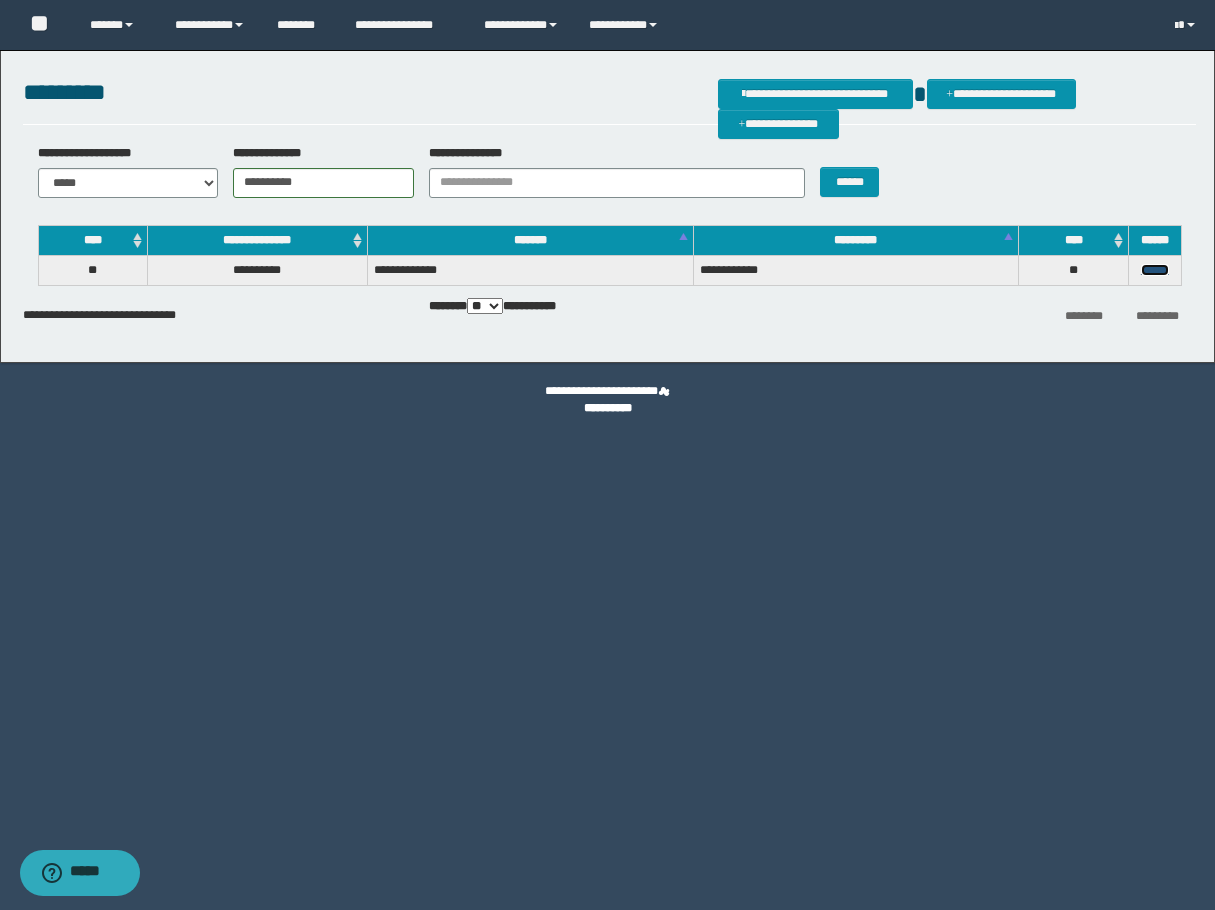 click on "******" at bounding box center (1155, 270) 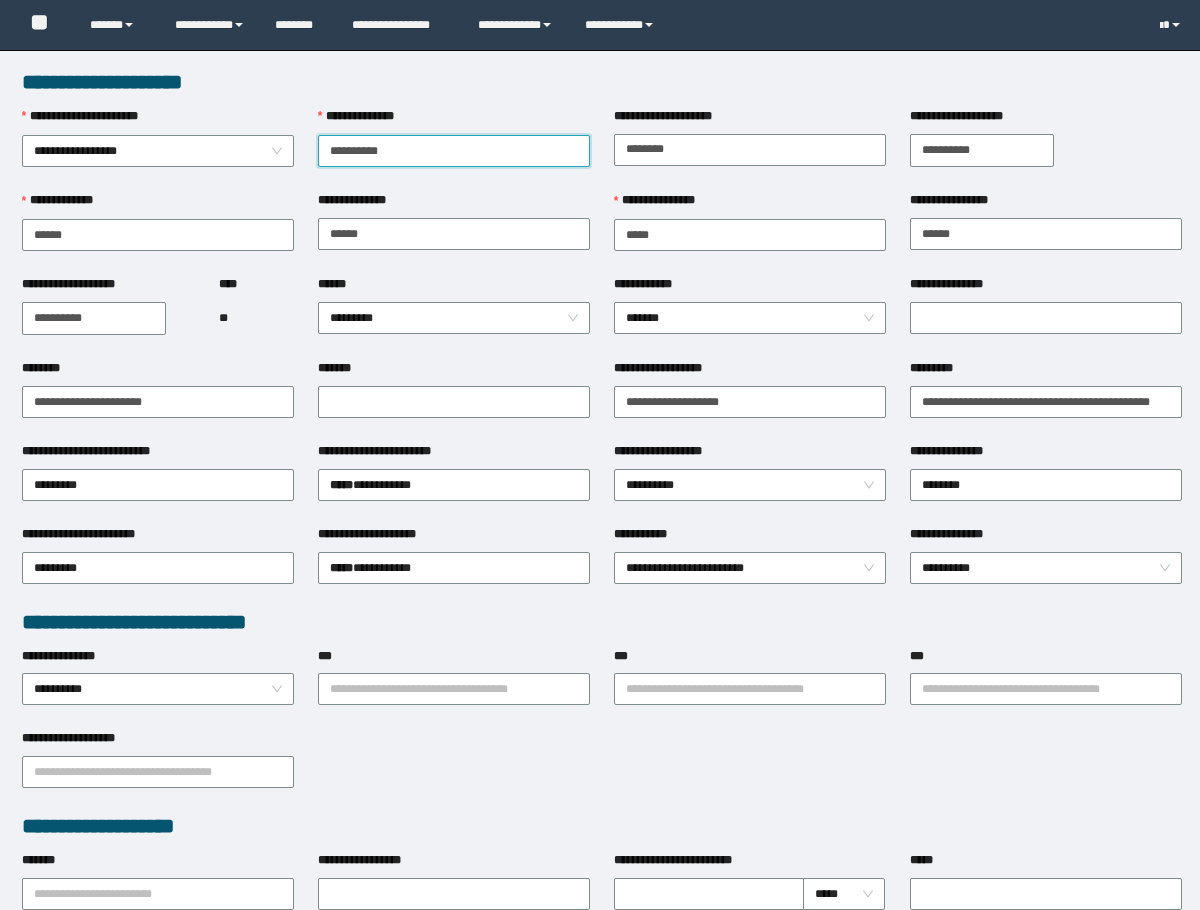 scroll, scrollTop: 0, scrollLeft: 0, axis: both 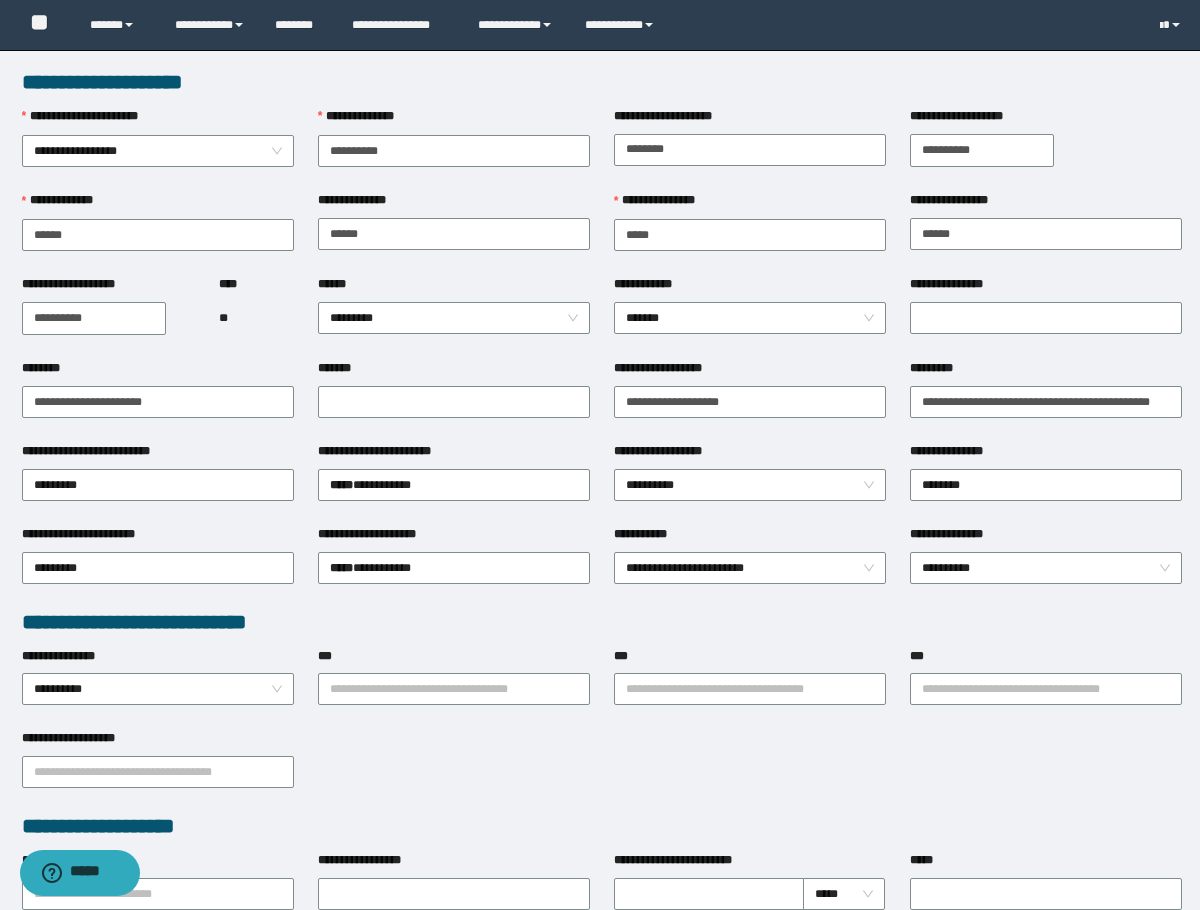 click on "**********" at bounding box center (454, 121) 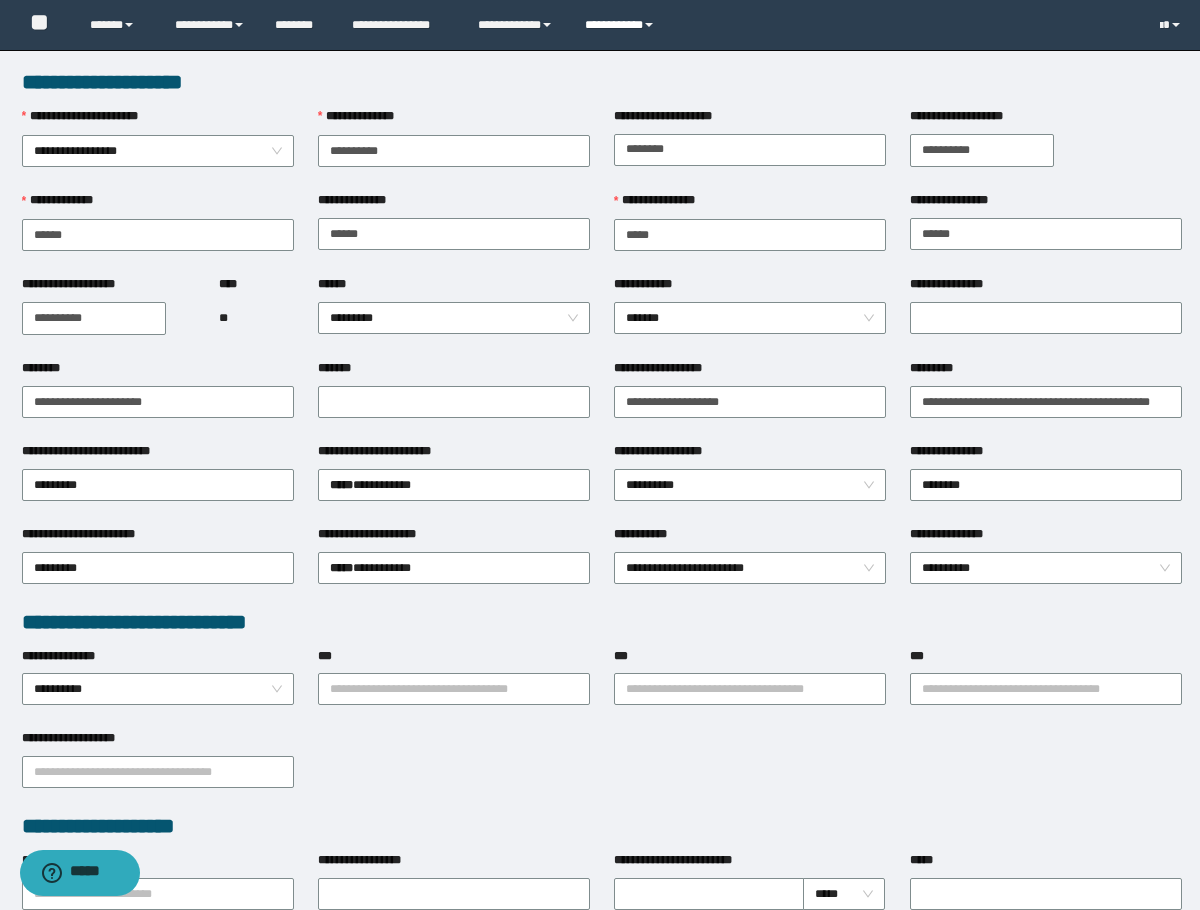 click on "**********" at bounding box center (622, 25) 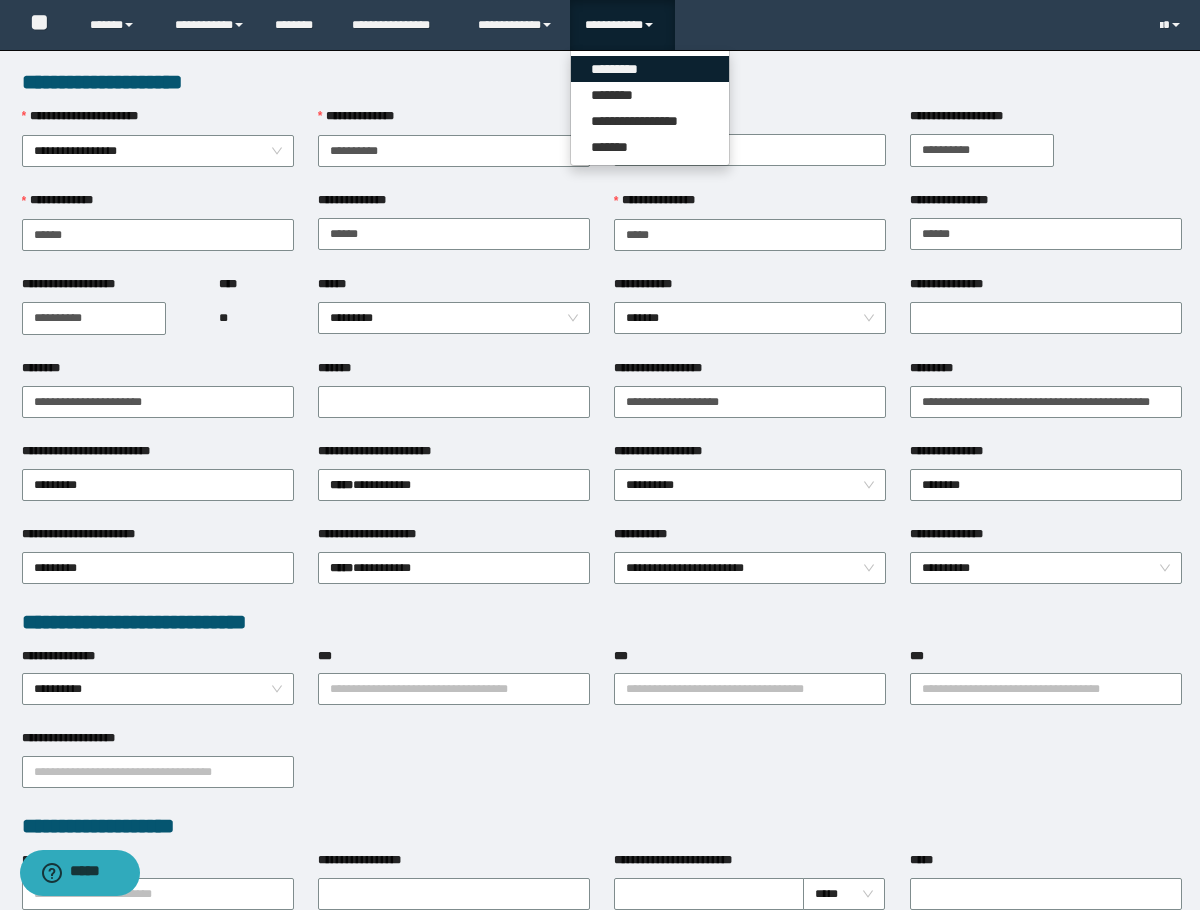 click on "*********" at bounding box center (650, 69) 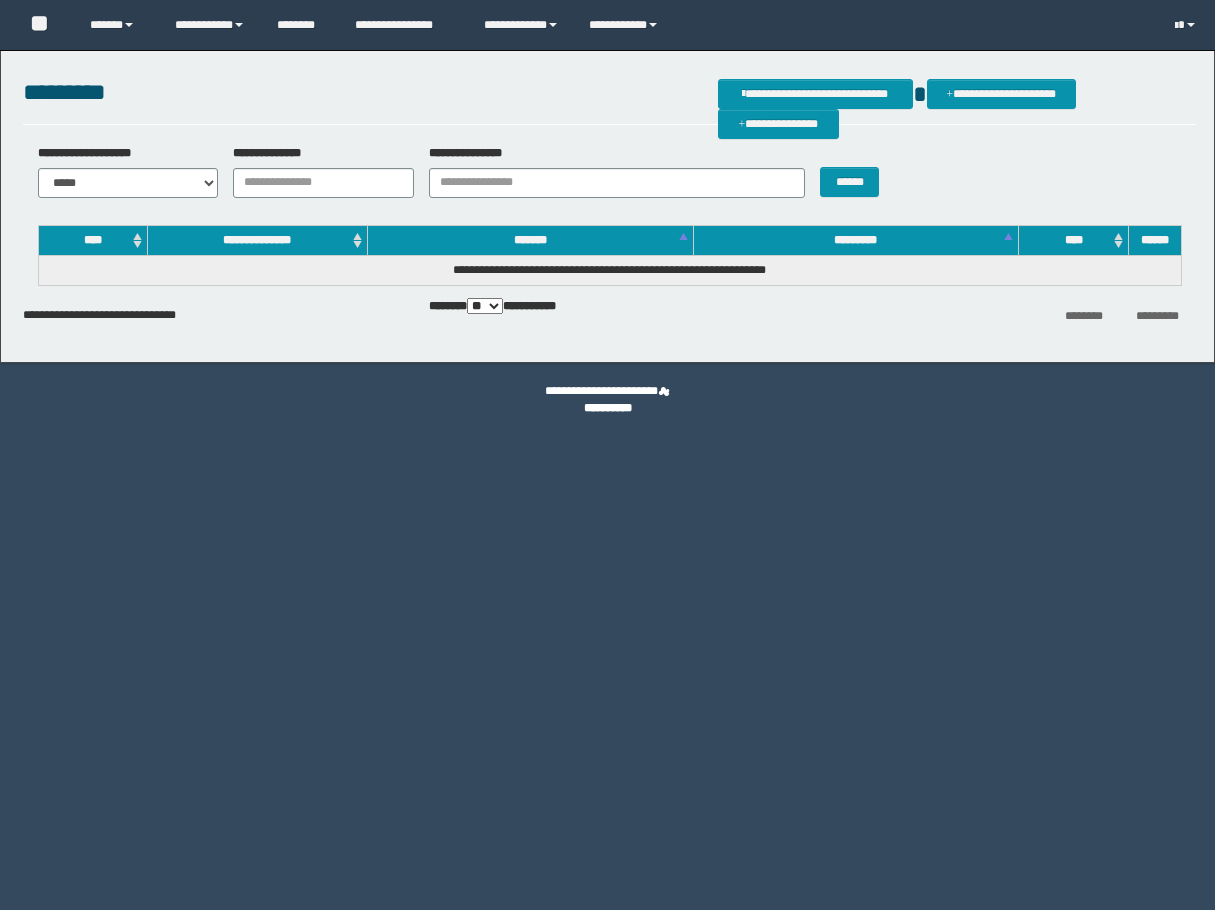 scroll, scrollTop: 0, scrollLeft: 0, axis: both 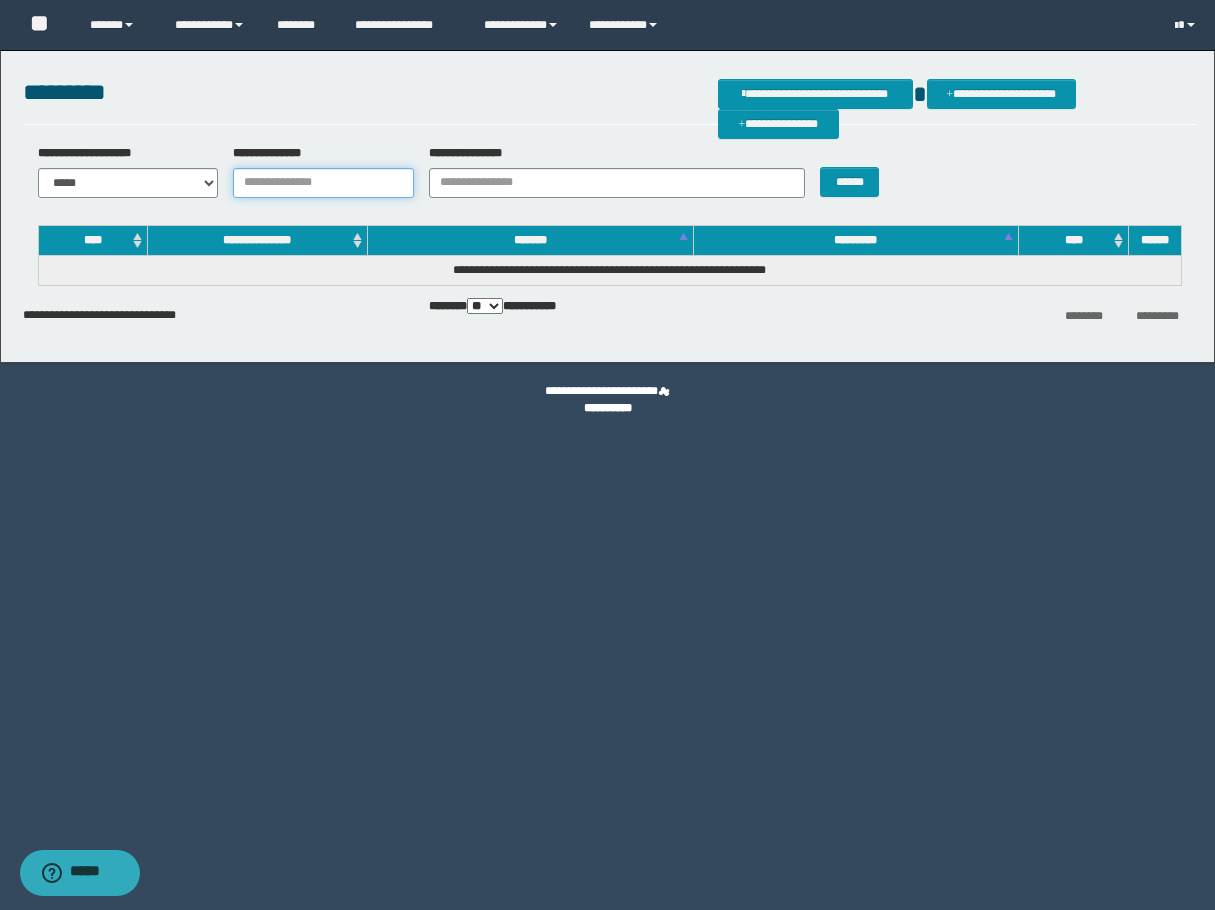 click on "**********" at bounding box center [323, 183] 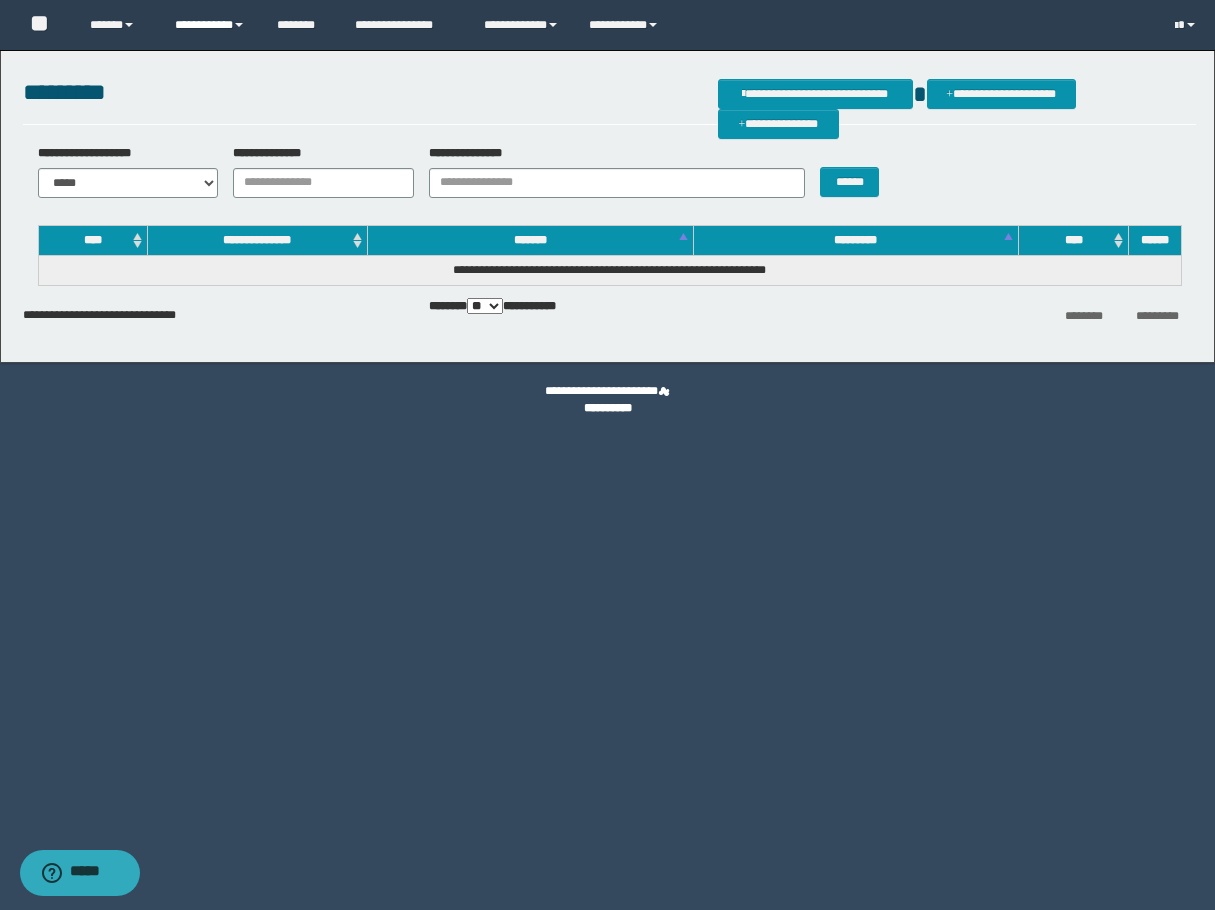 click on "**********" at bounding box center [210, 25] 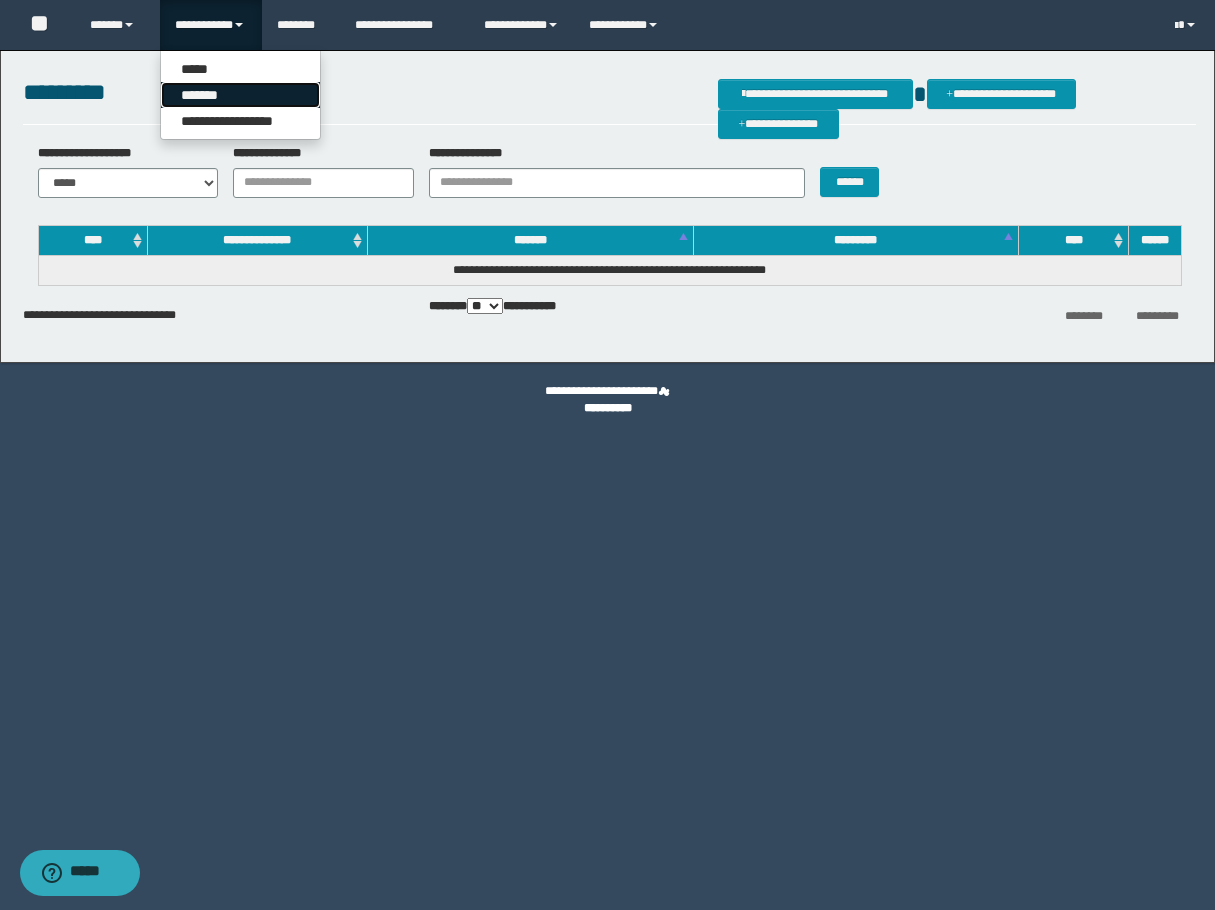 click on "*******" at bounding box center (240, 95) 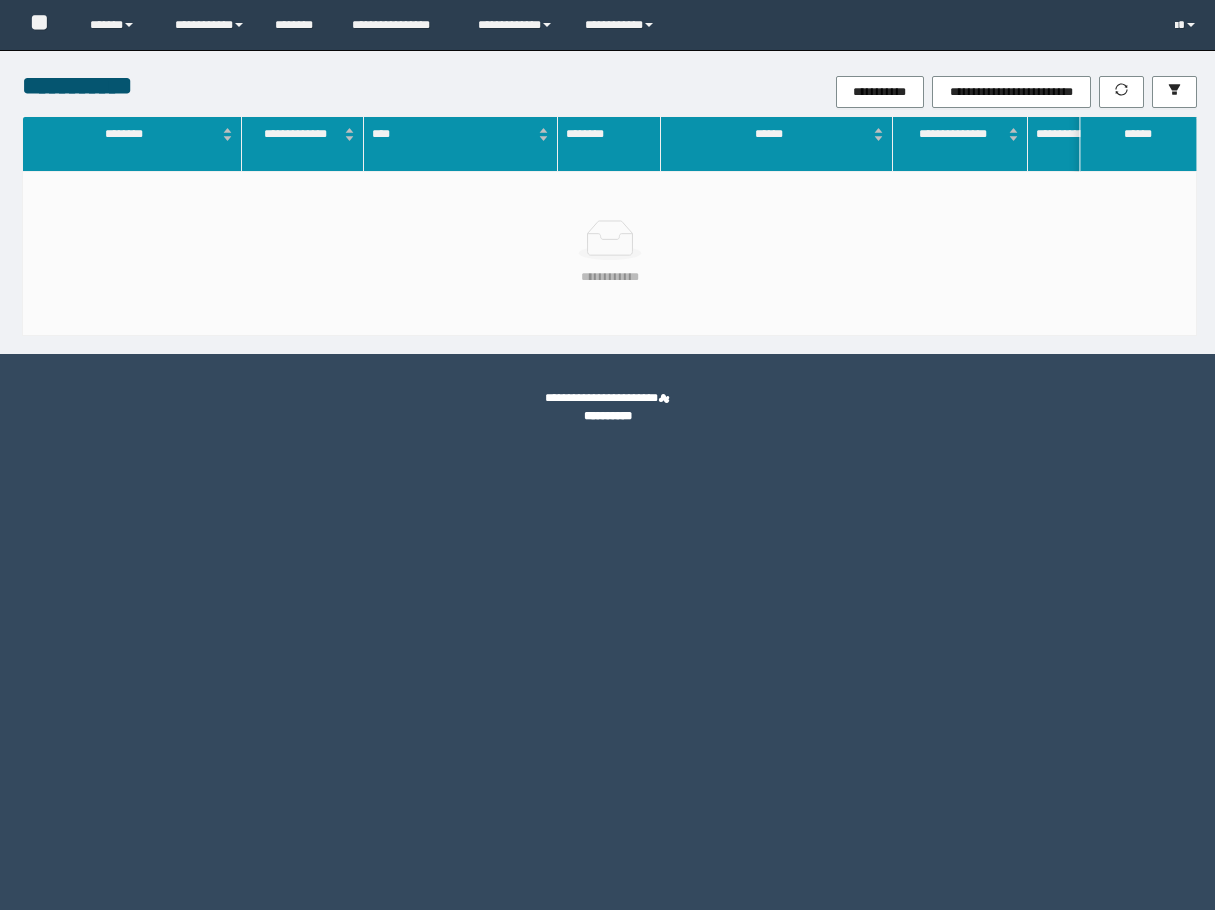 scroll, scrollTop: 0, scrollLeft: 0, axis: both 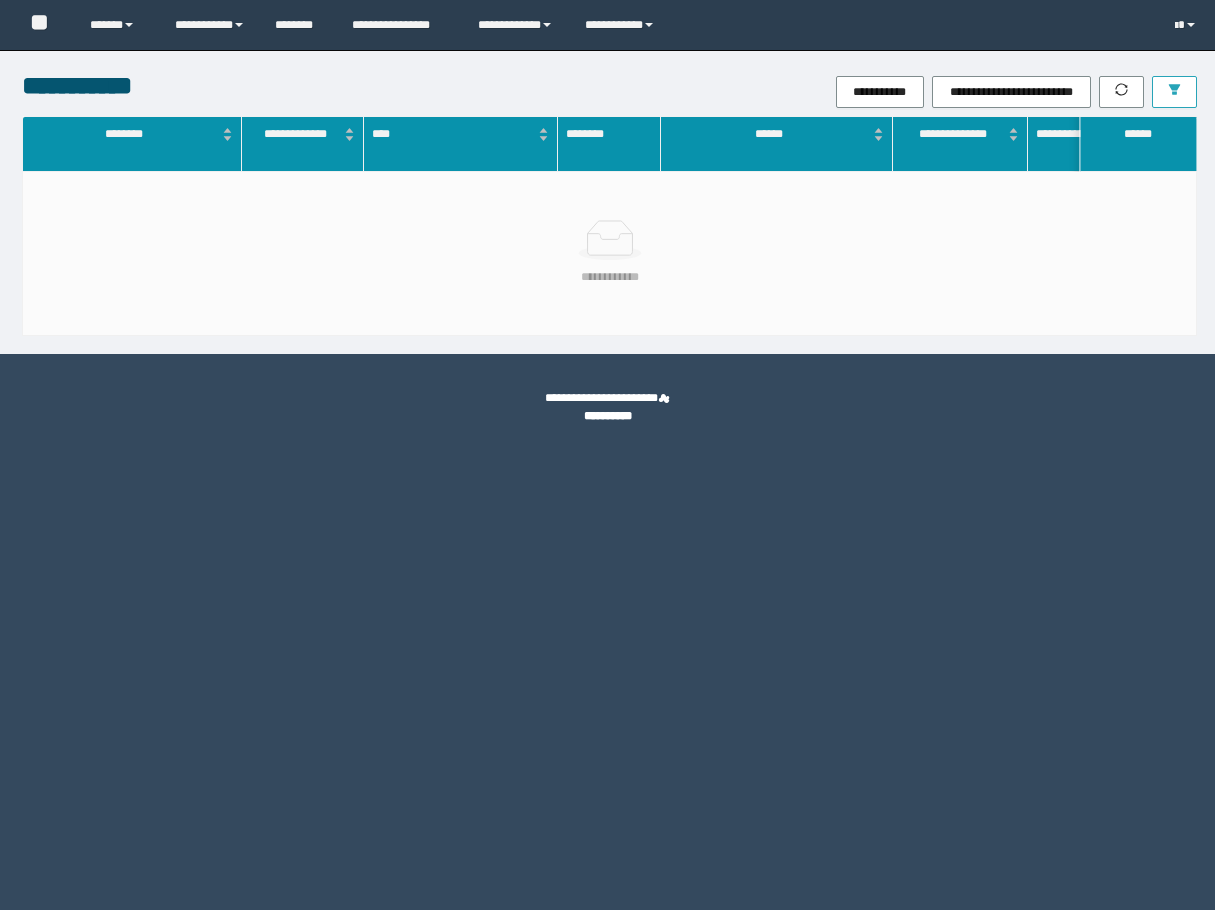 click 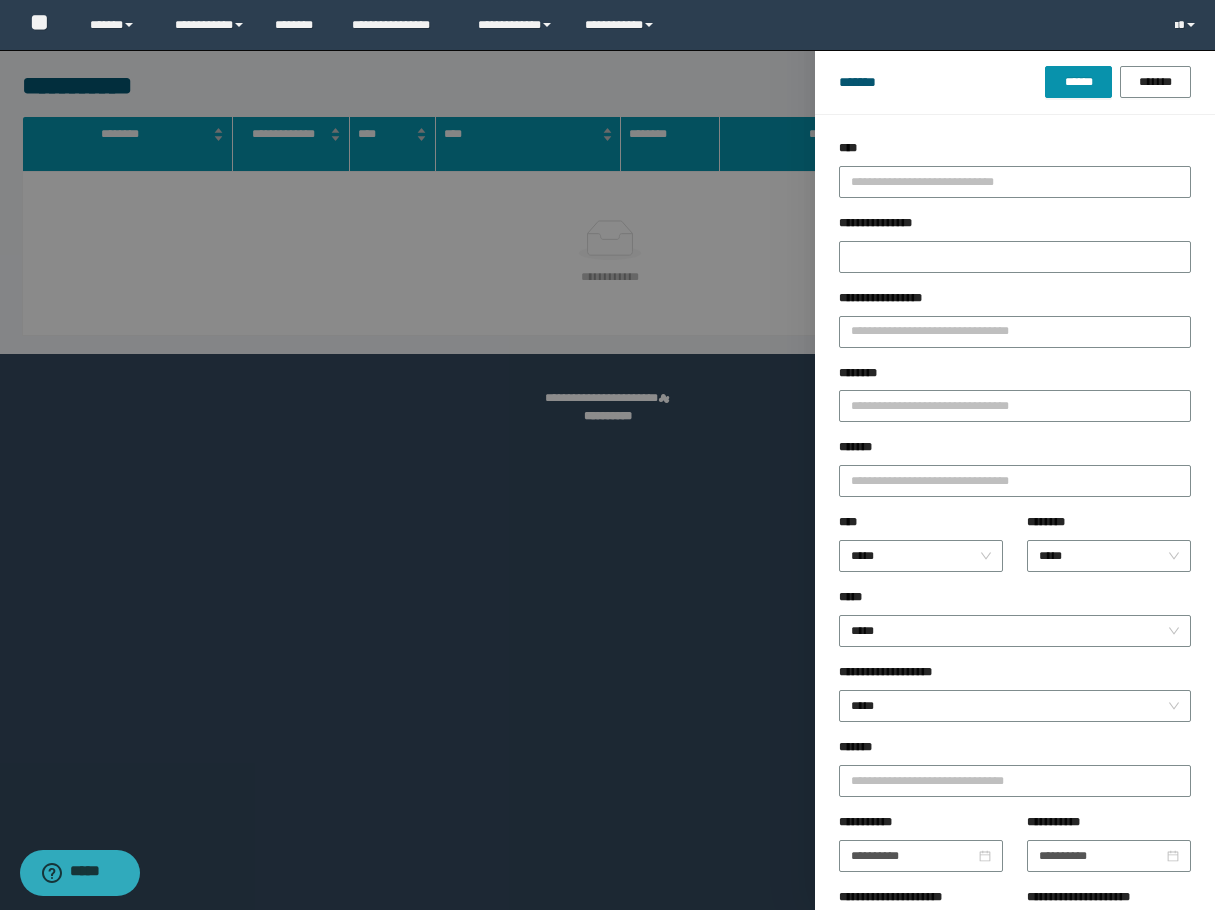 click on "********" at bounding box center (1015, 377) 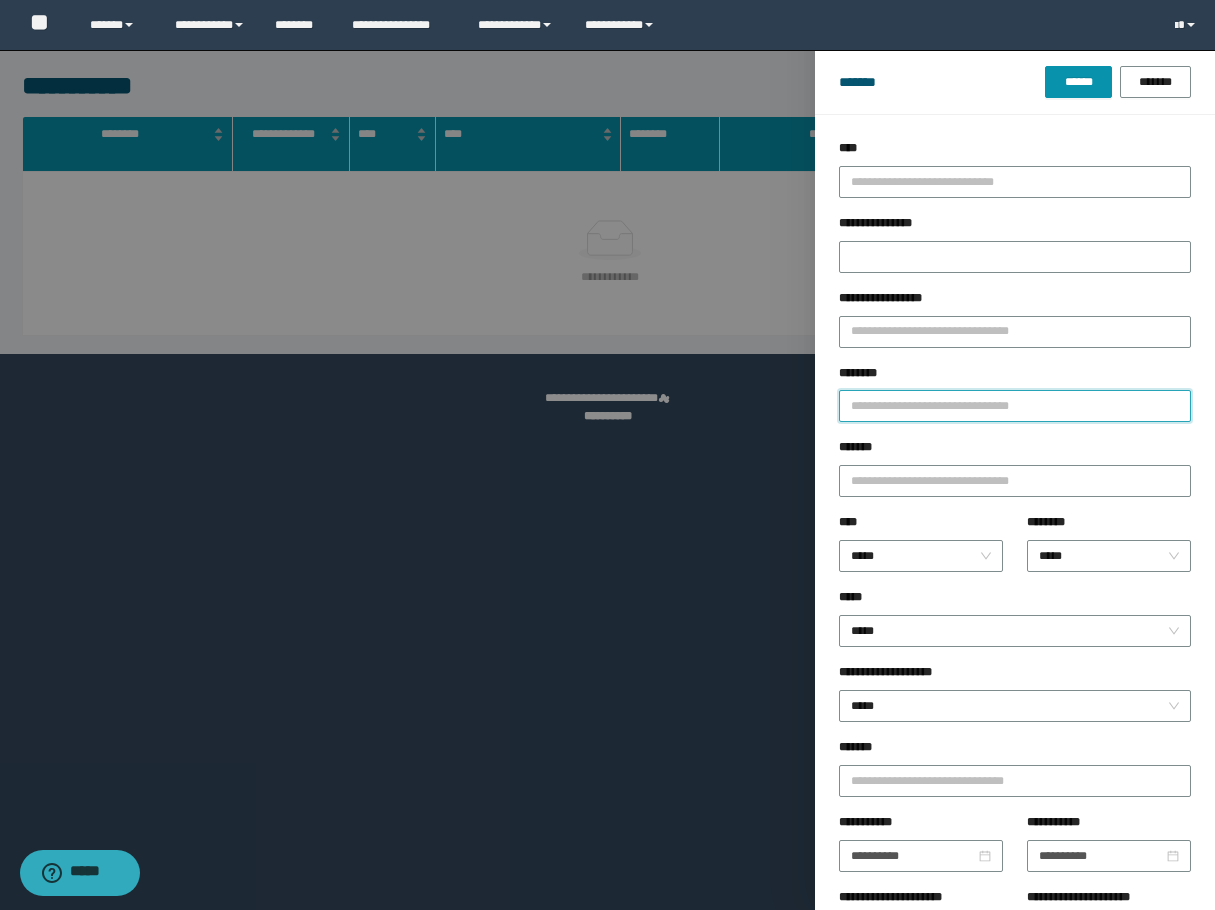 click on "********" at bounding box center (1015, 406) 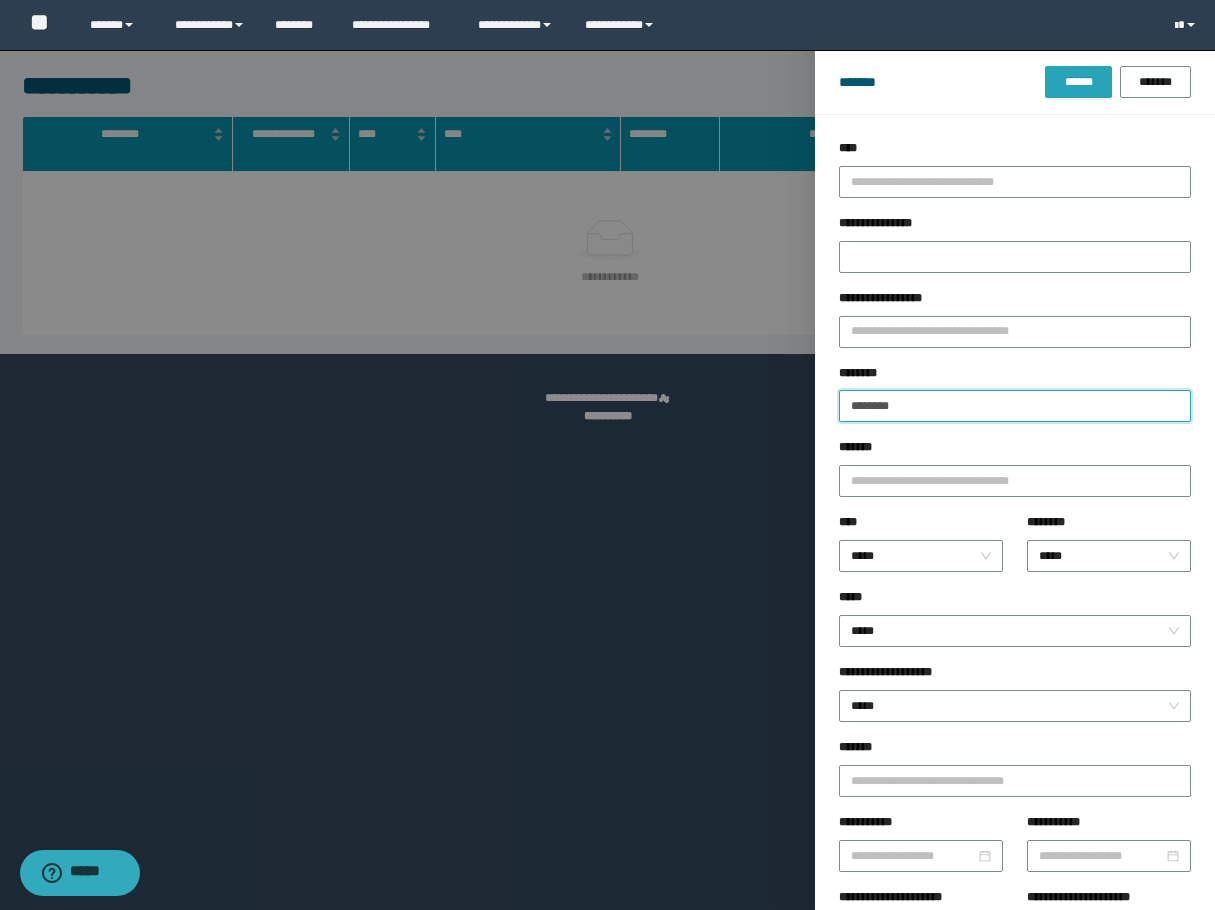 type on "********" 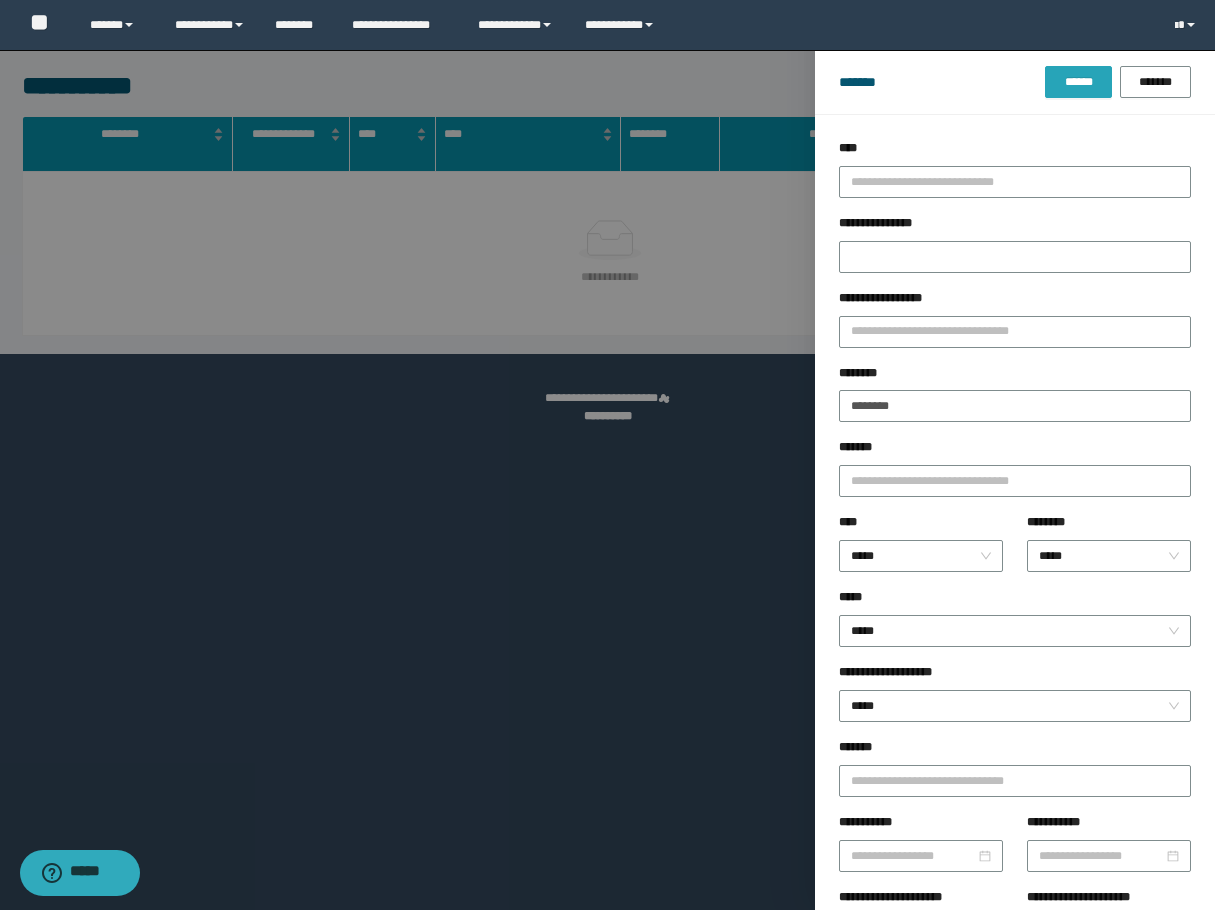 click on "******" at bounding box center (1078, 82) 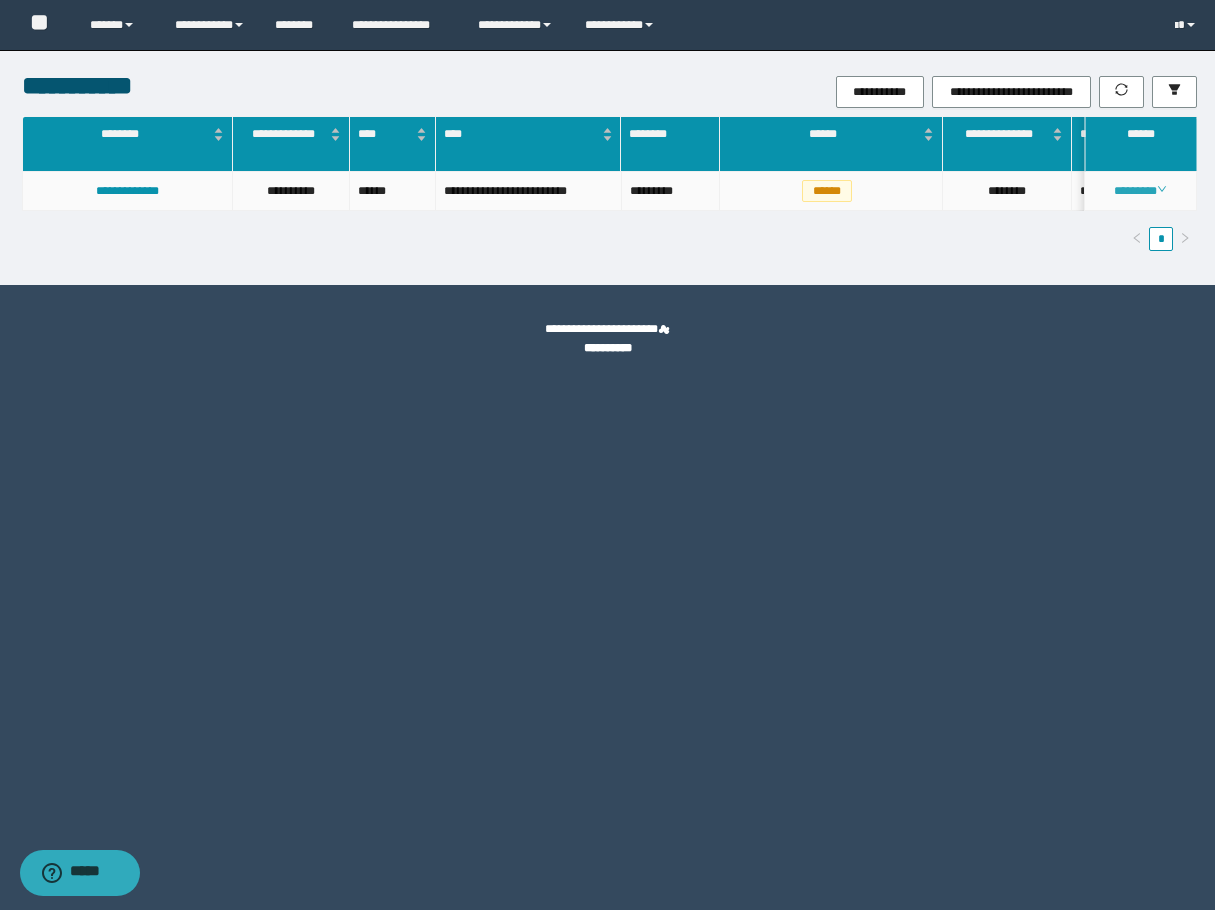 click on "********" at bounding box center (1140, 191) 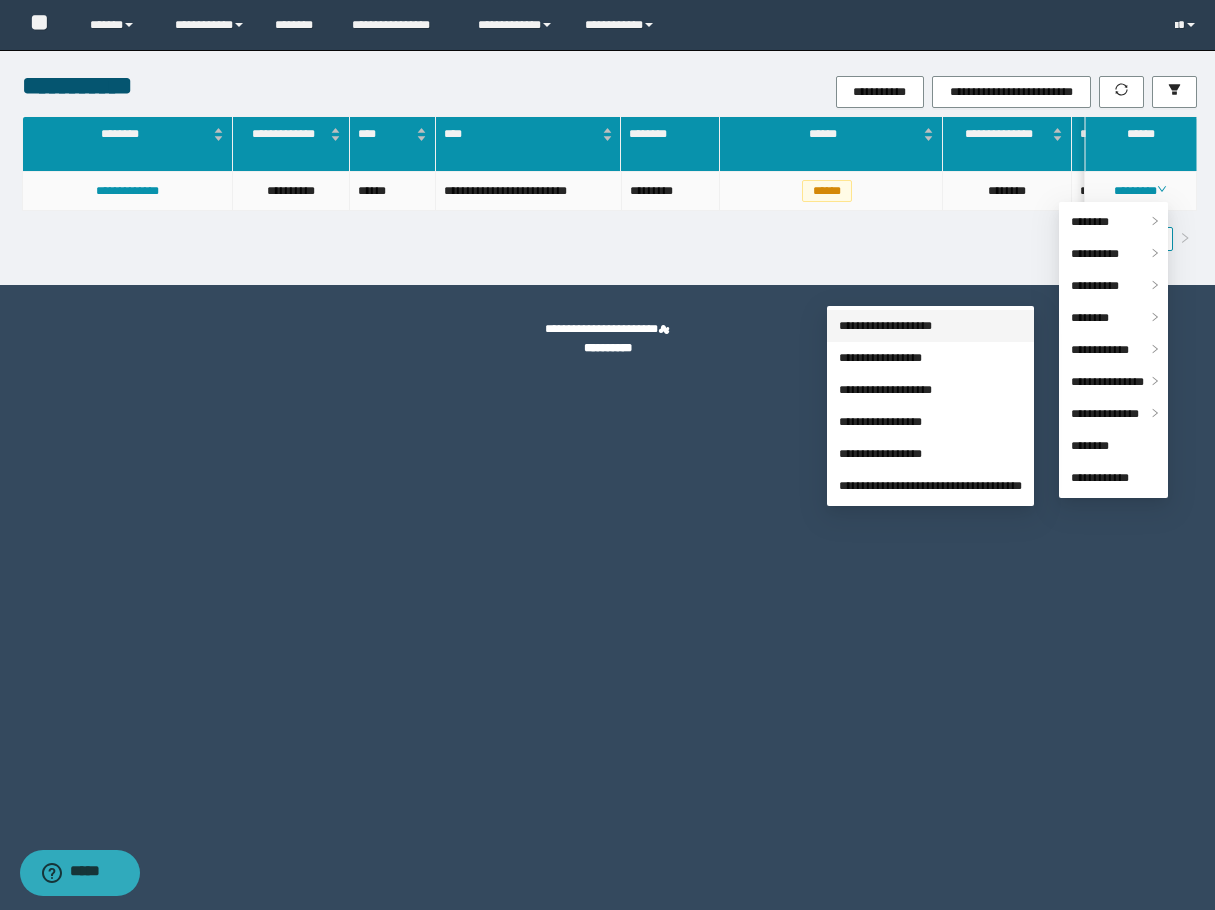 click on "**********" at bounding box center [885, 326] 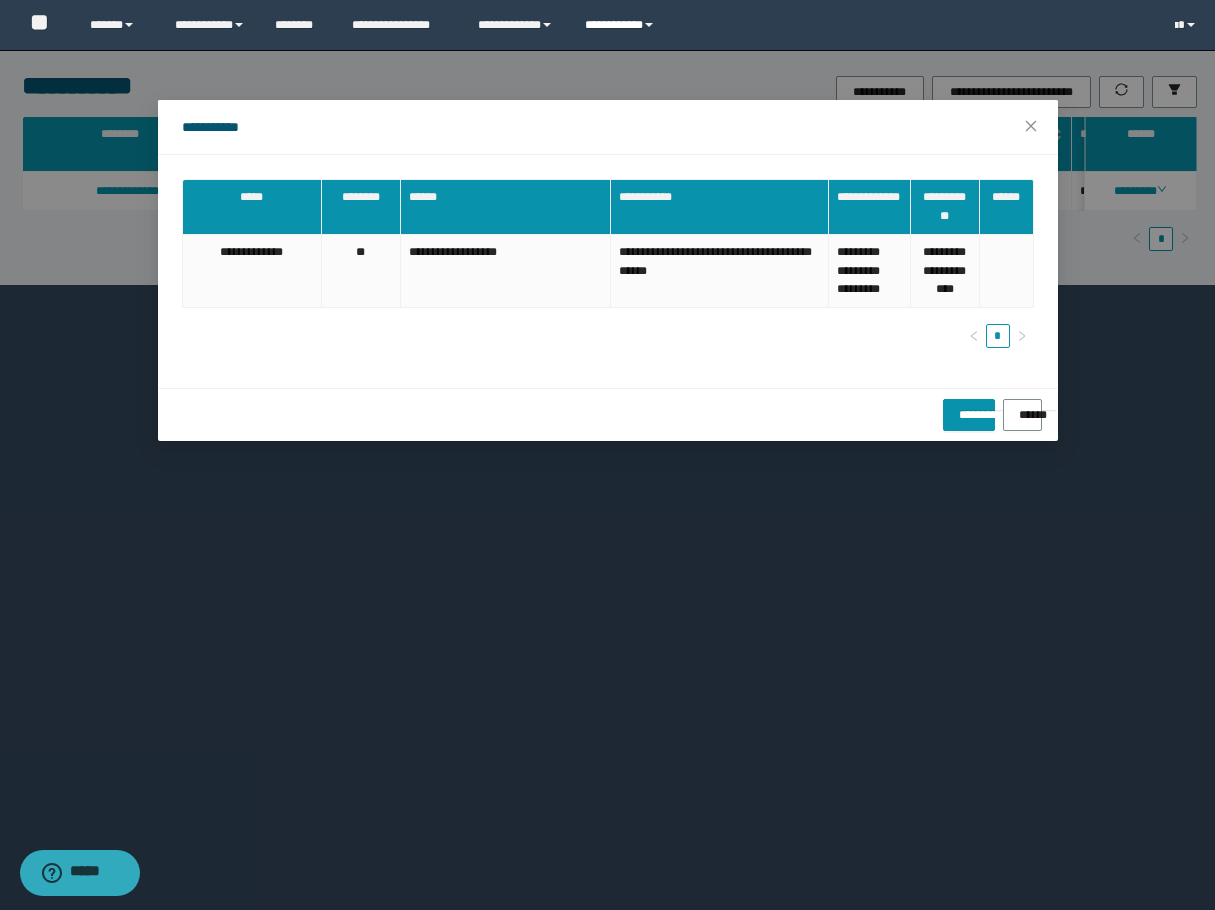 click on "**********" at bounding box center [622, 25] 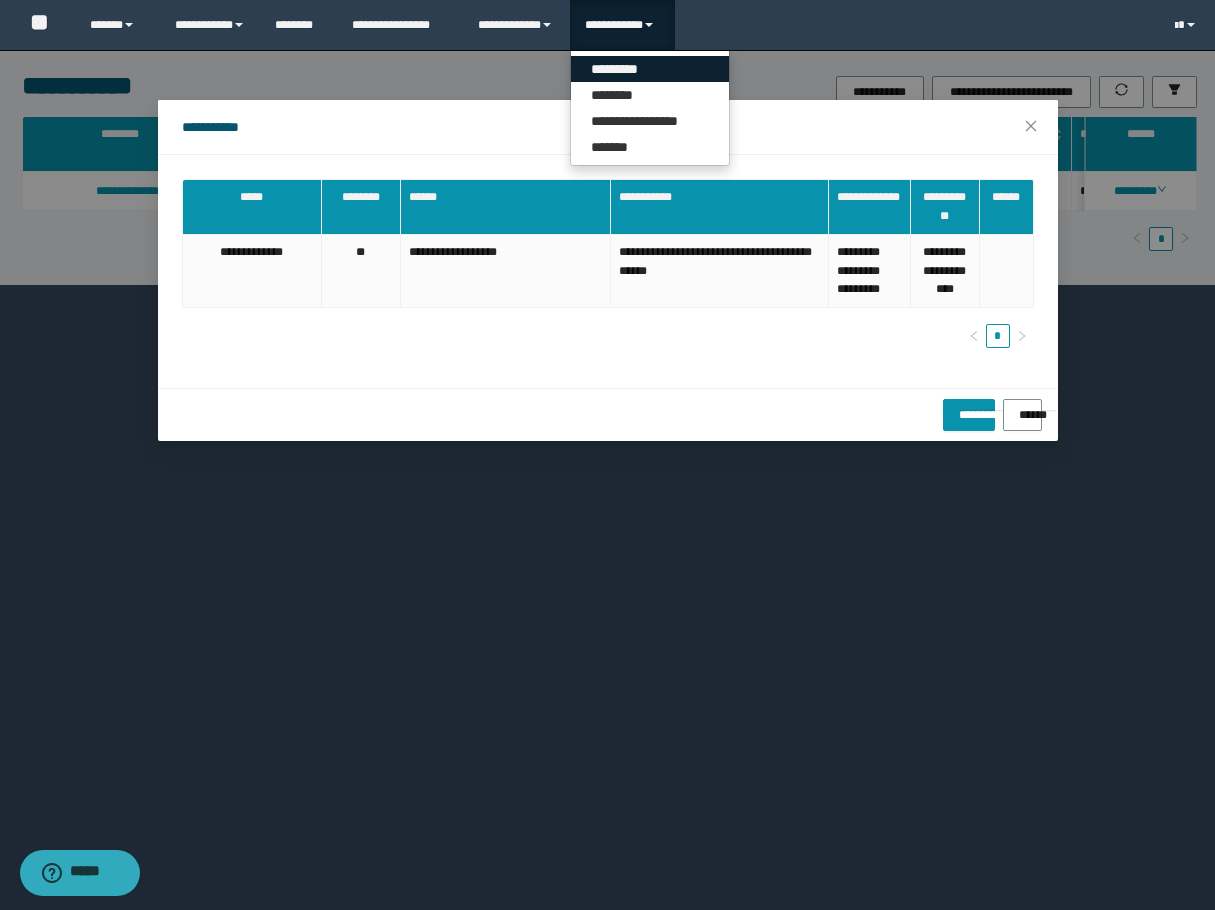 click on "*********" at bounding box center [650, 69] 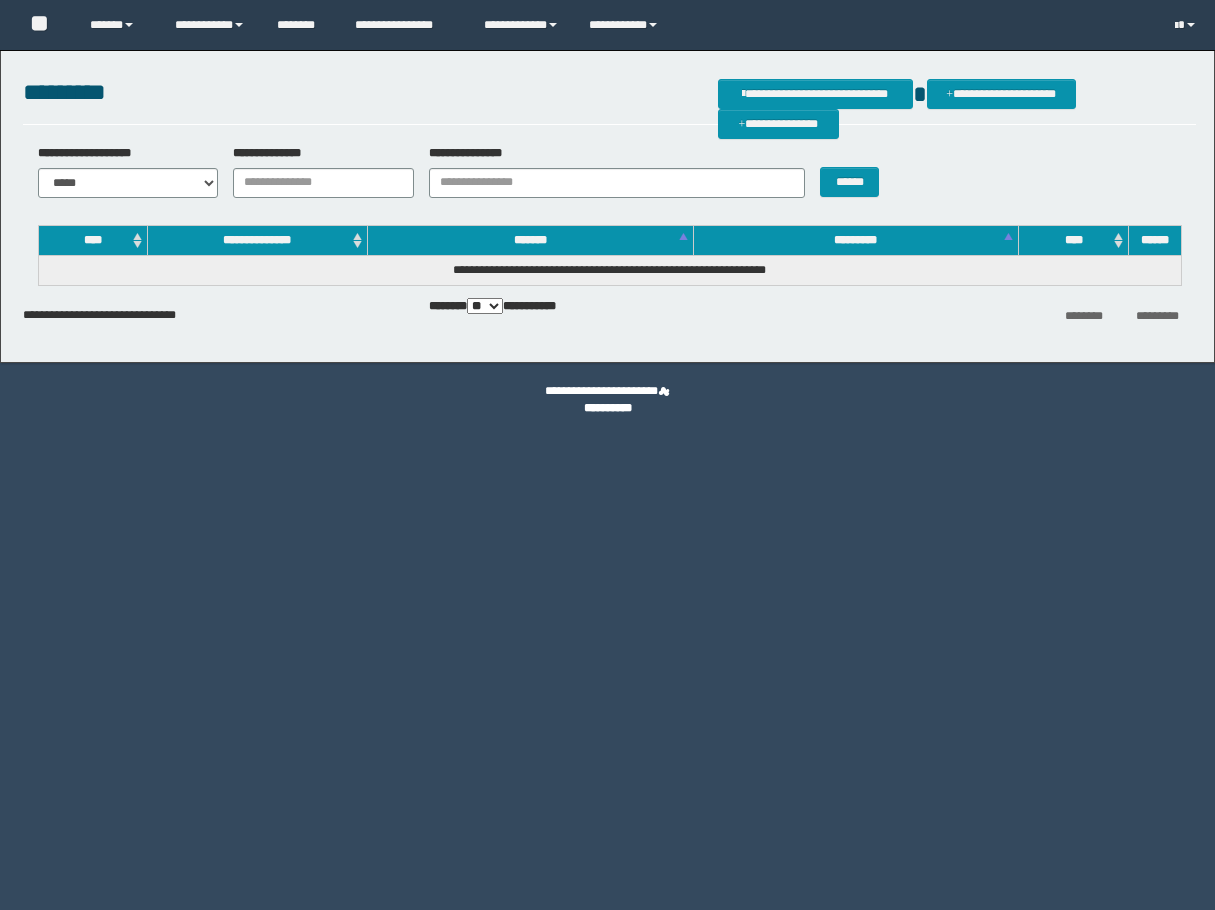 scroll, scrollTop: 0, scrollLeft: 0, axis: both 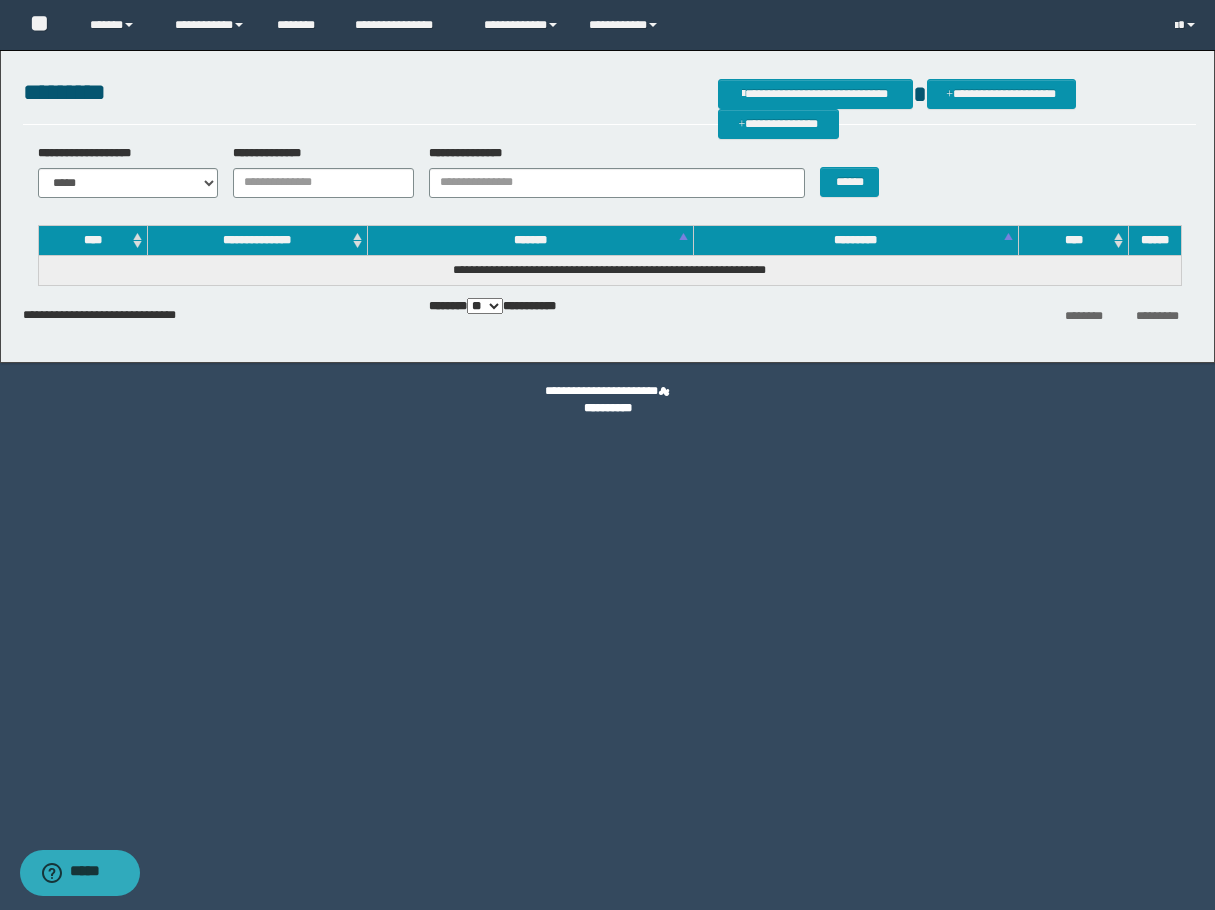 drag, startPoint x: 253, startPoint y: 184, endPoint x: 353, endPoint y: 208, distance: 102.83968 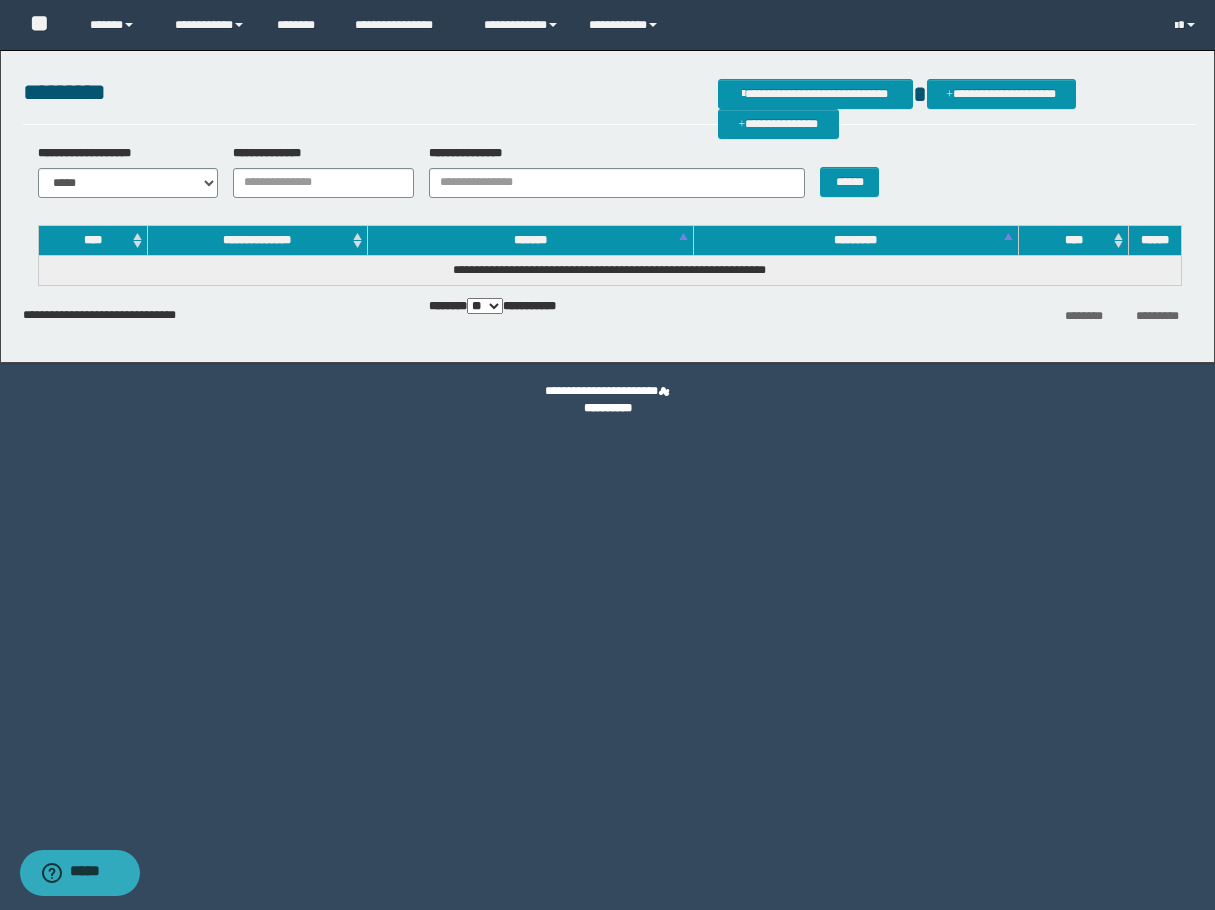 click on "**********" at bounding box center (609, 178) 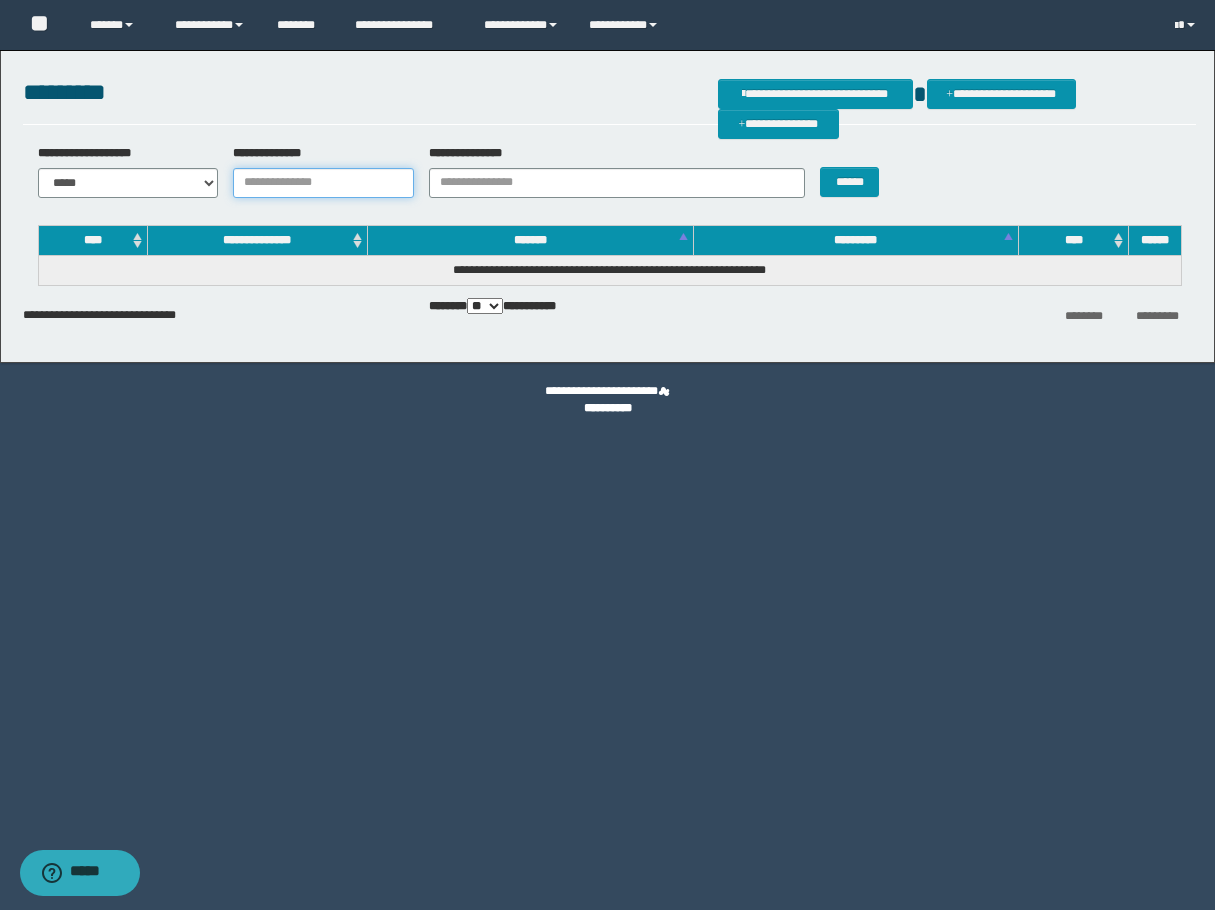click on "**********" at bounding box center (323, 183) 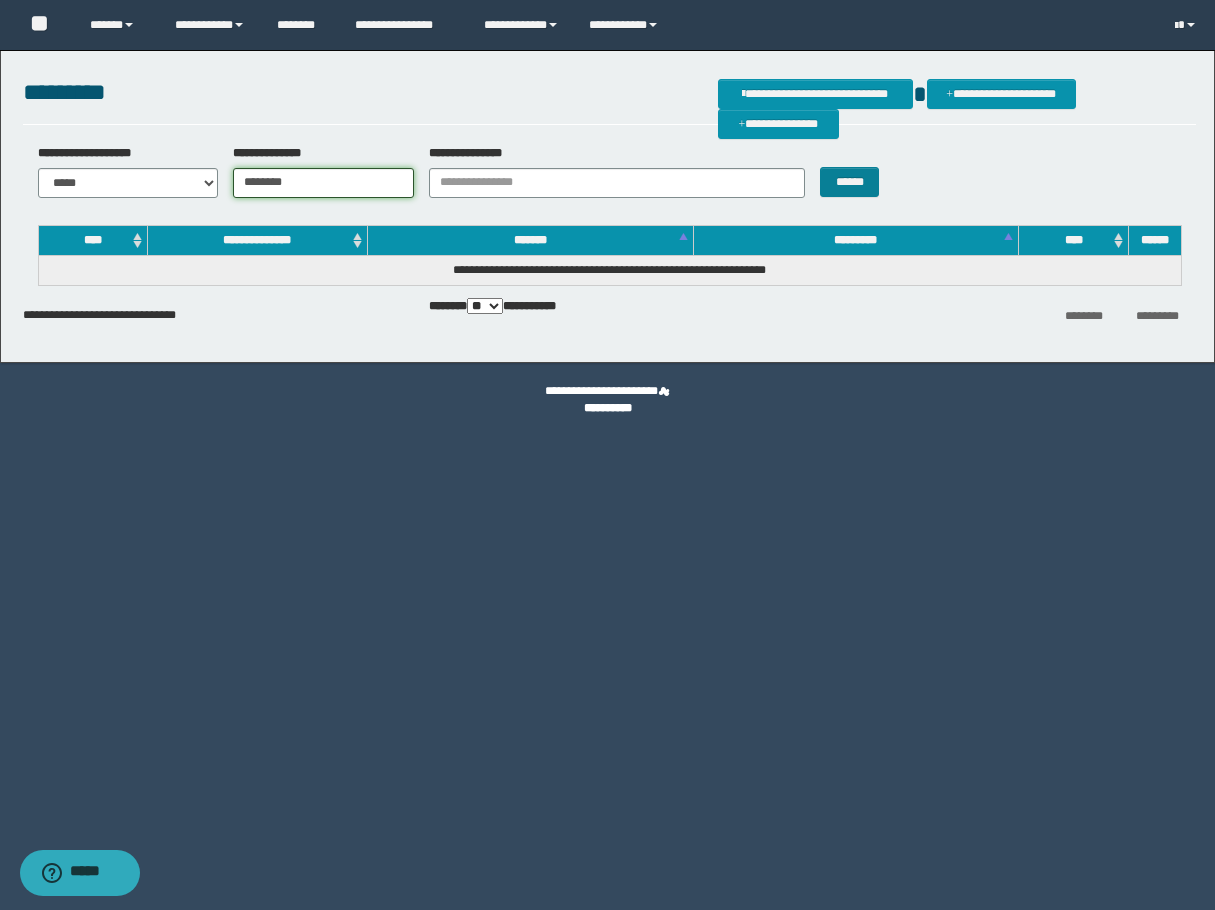 type on "********" 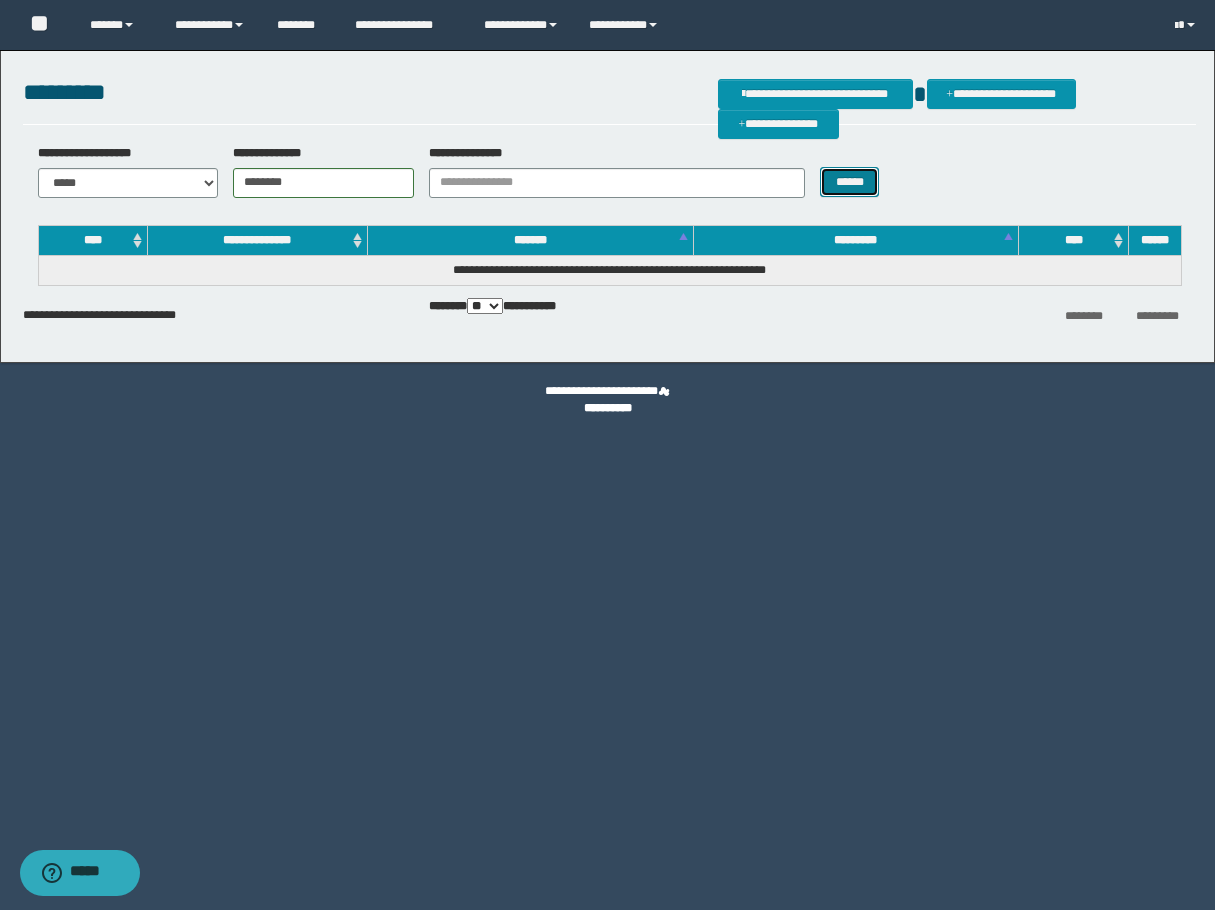 click on "******" at bounding box center (849, 182) 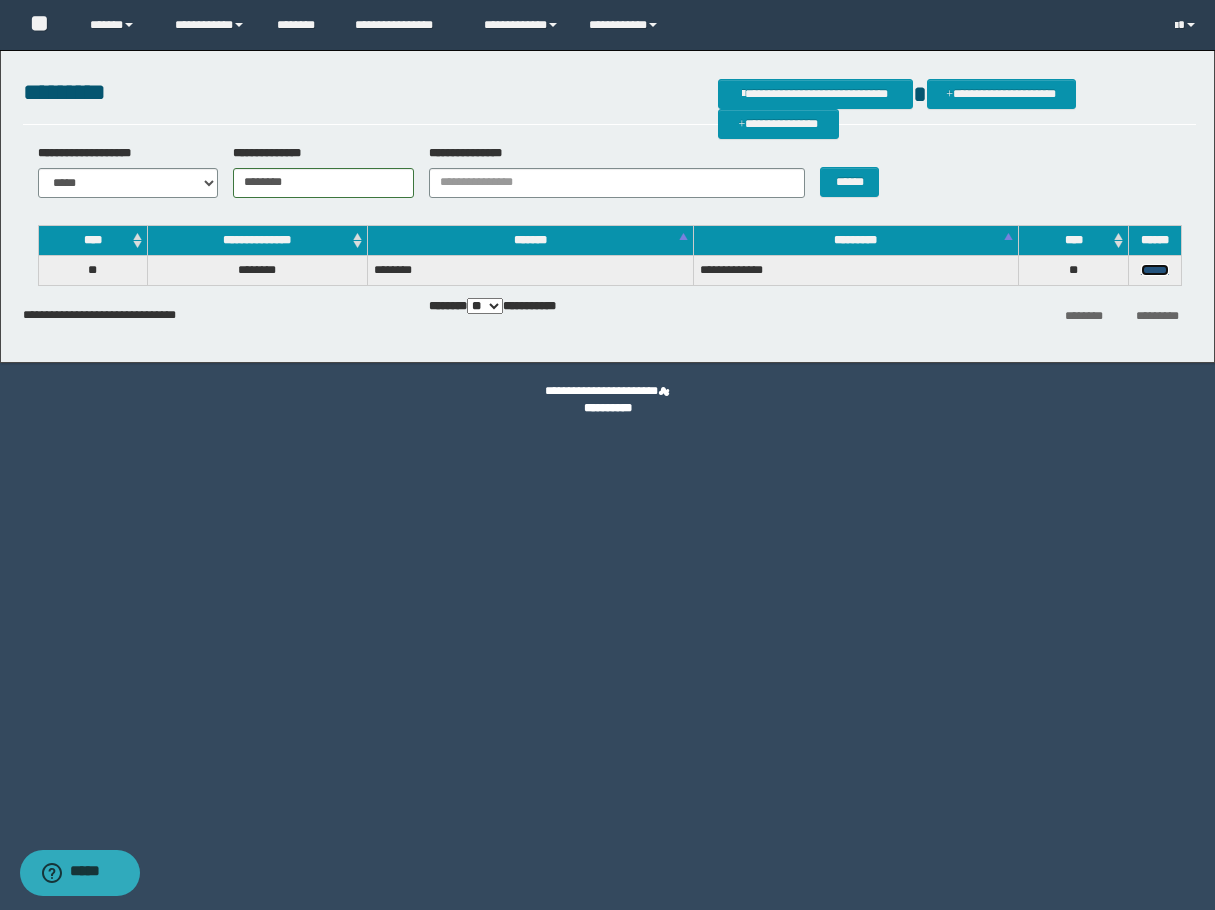 click on "******" at bounding box center [1155, 270] 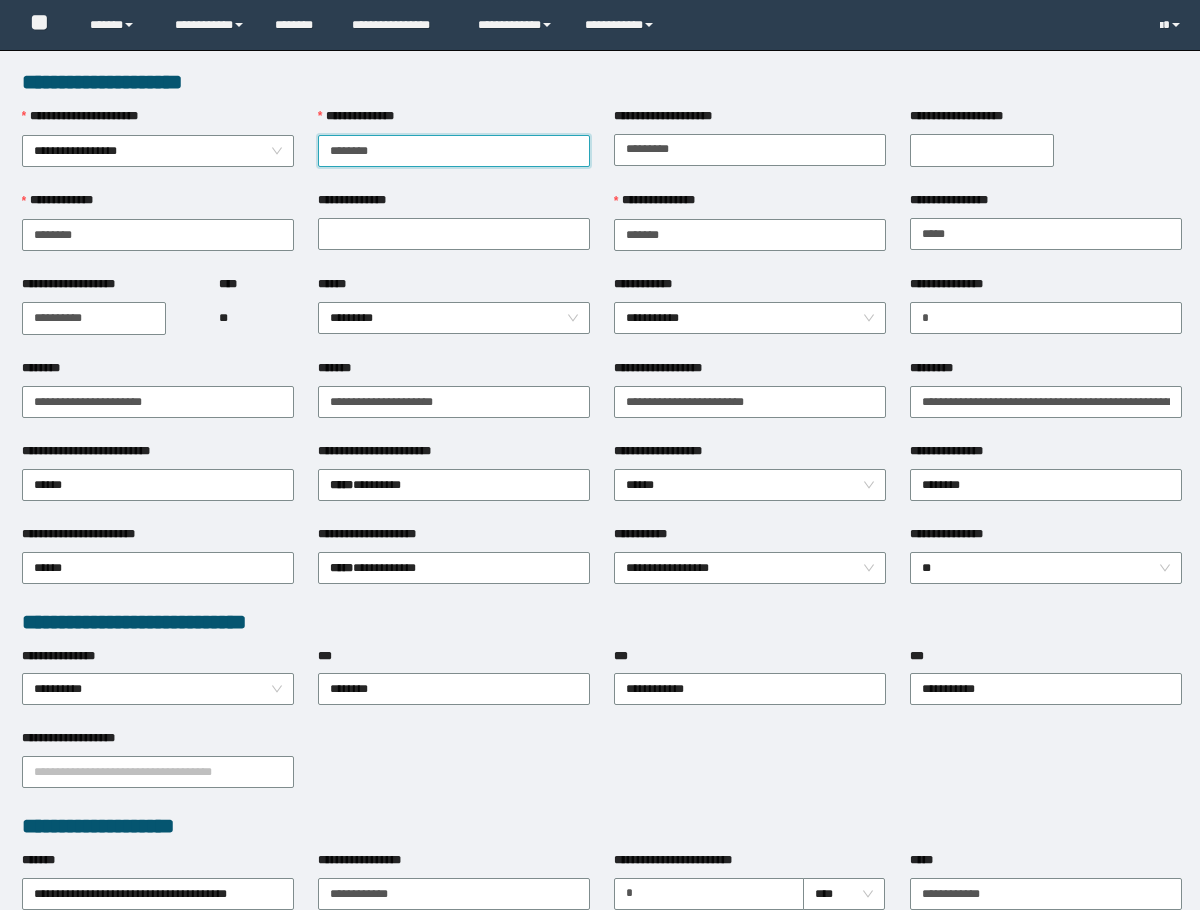 scroll, scrollTop: 0, scrollLeft: 0, axis: both 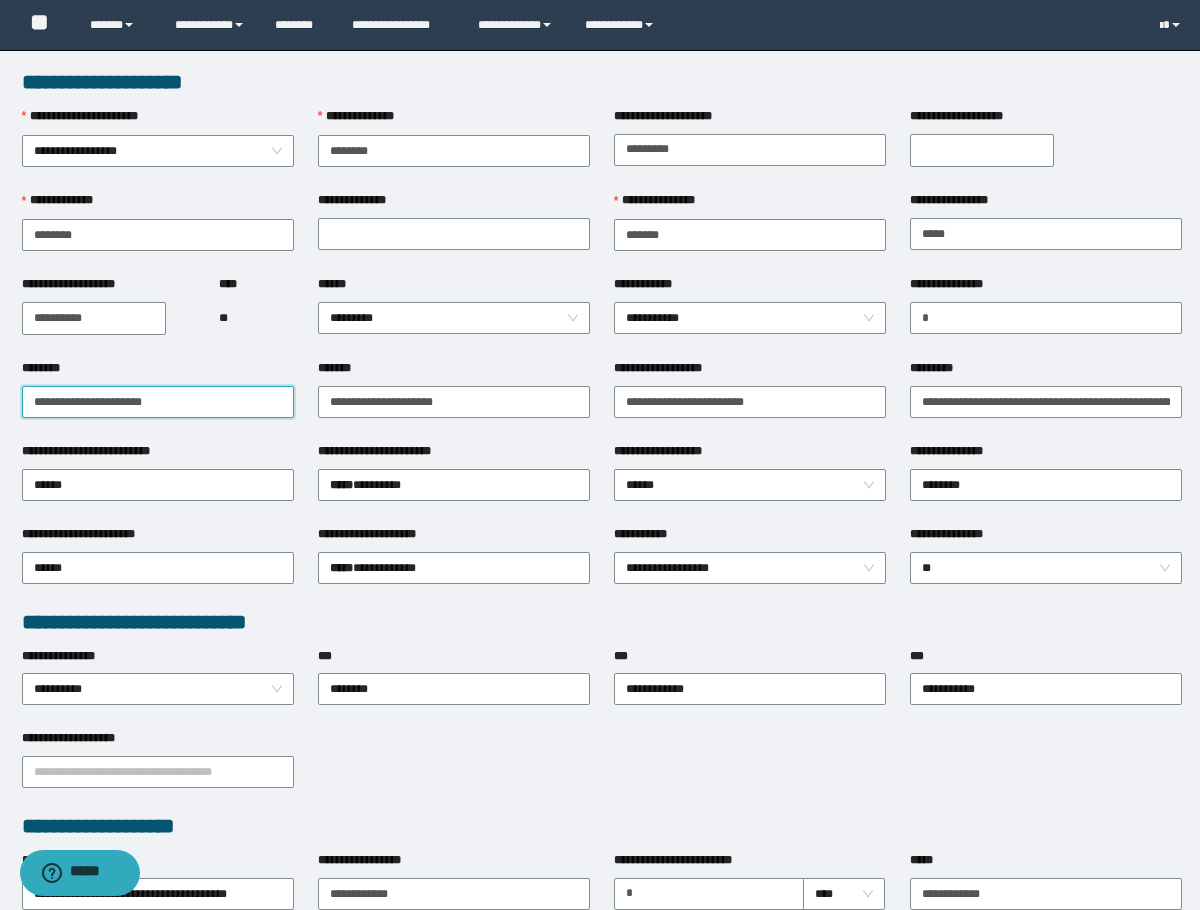 drag, startPoint x: 101, startPoint y: 407, endPoint x: -1, endPoint y: 413, distance: 102.176315 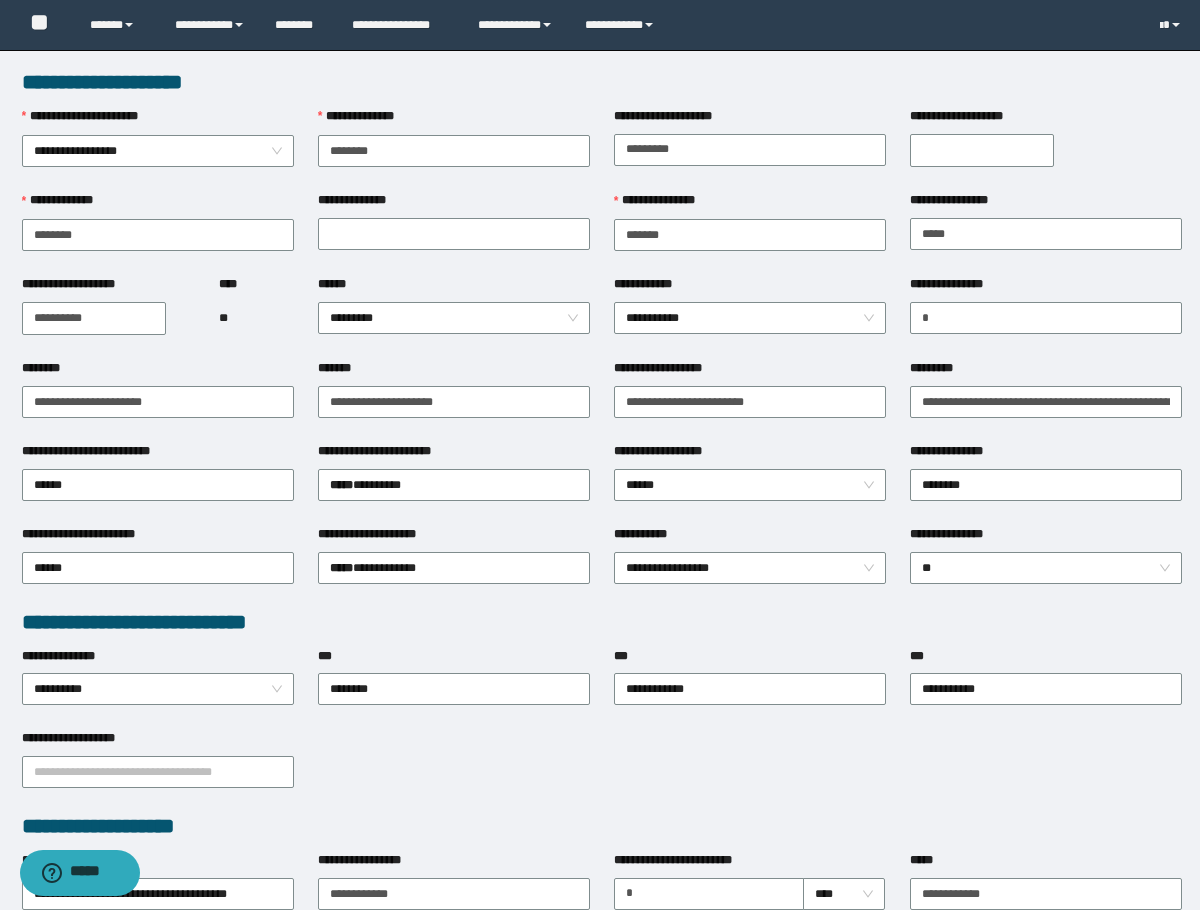 click on "**********" at bounding box center (602, 82) 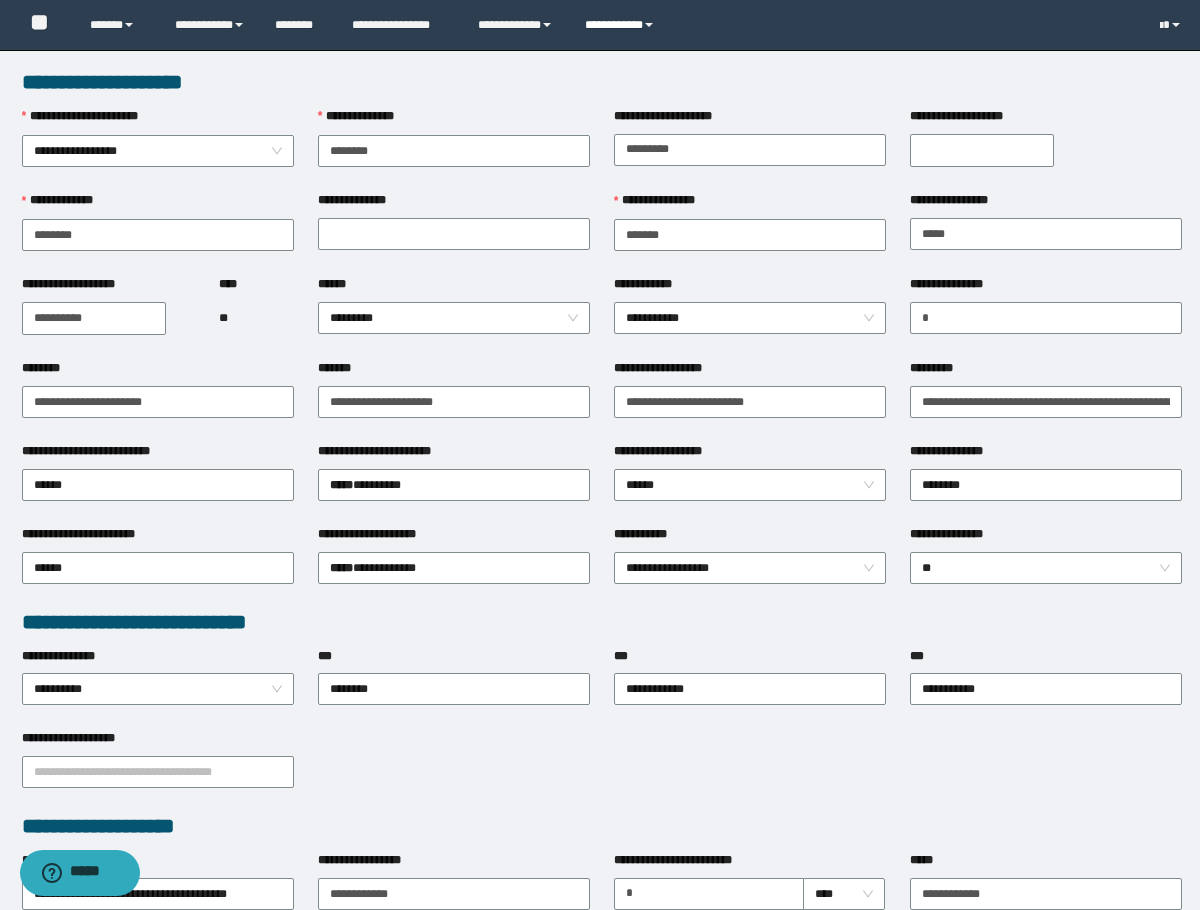 click on "**********" at bounding box center (622, 25) 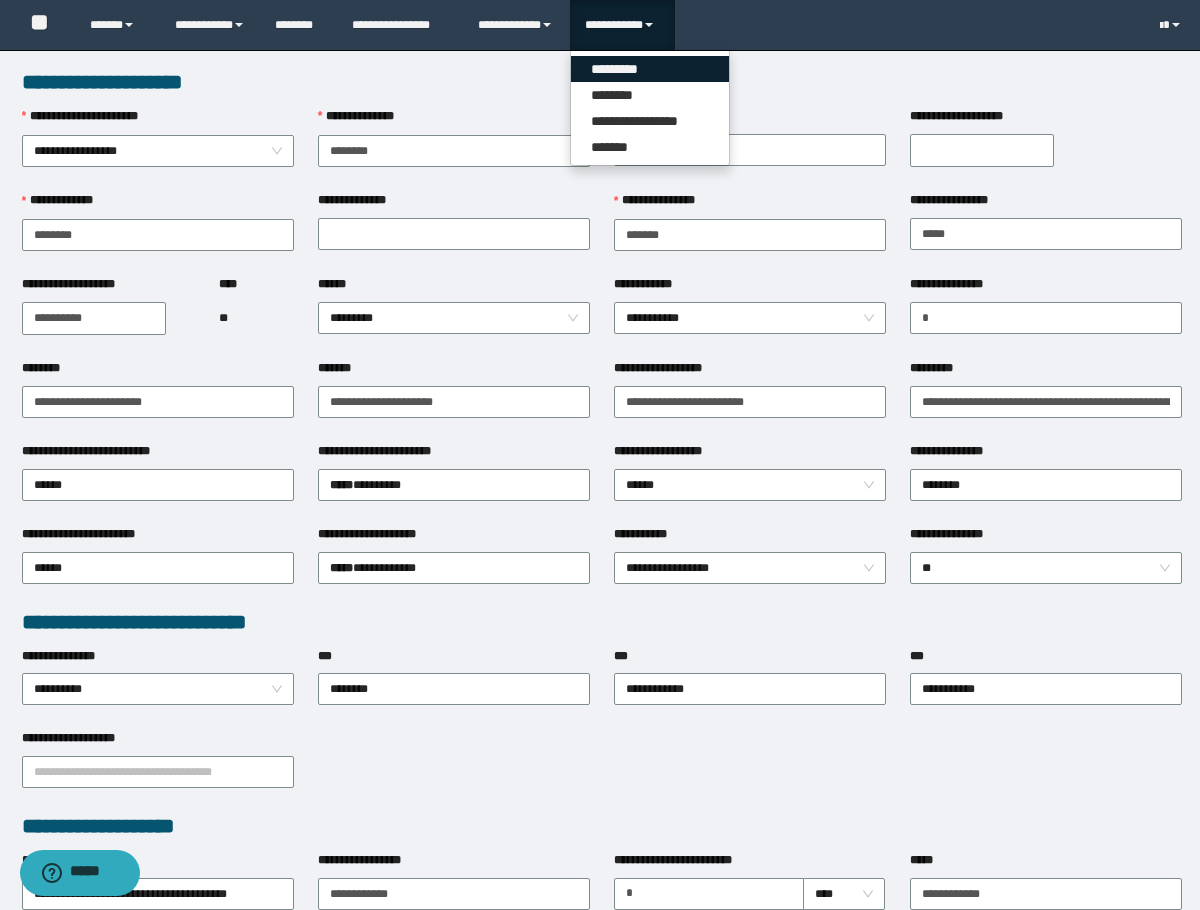 click on "*********" at bounding box center (650, 69) 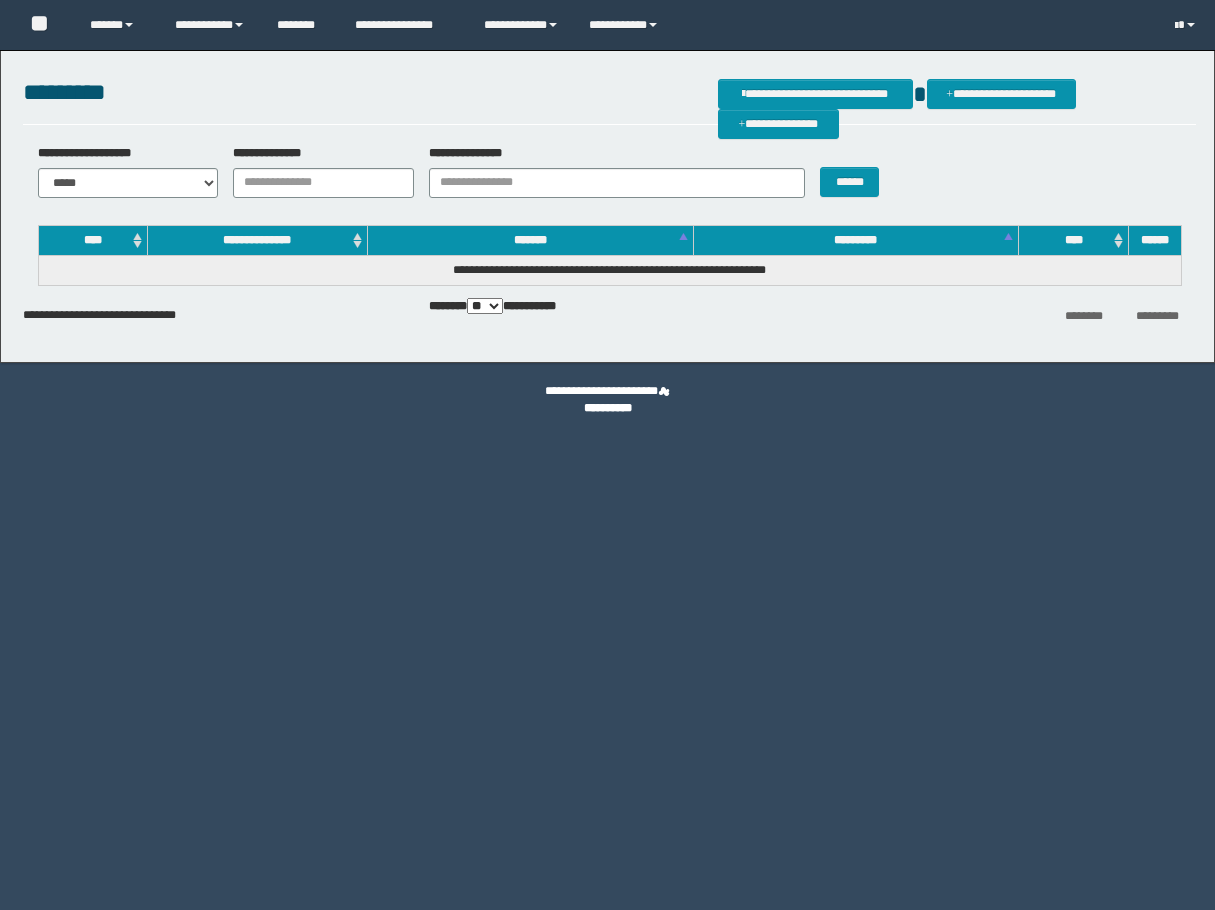 scroll, scrollTop: 0, scrollLeft: 0, axis: both 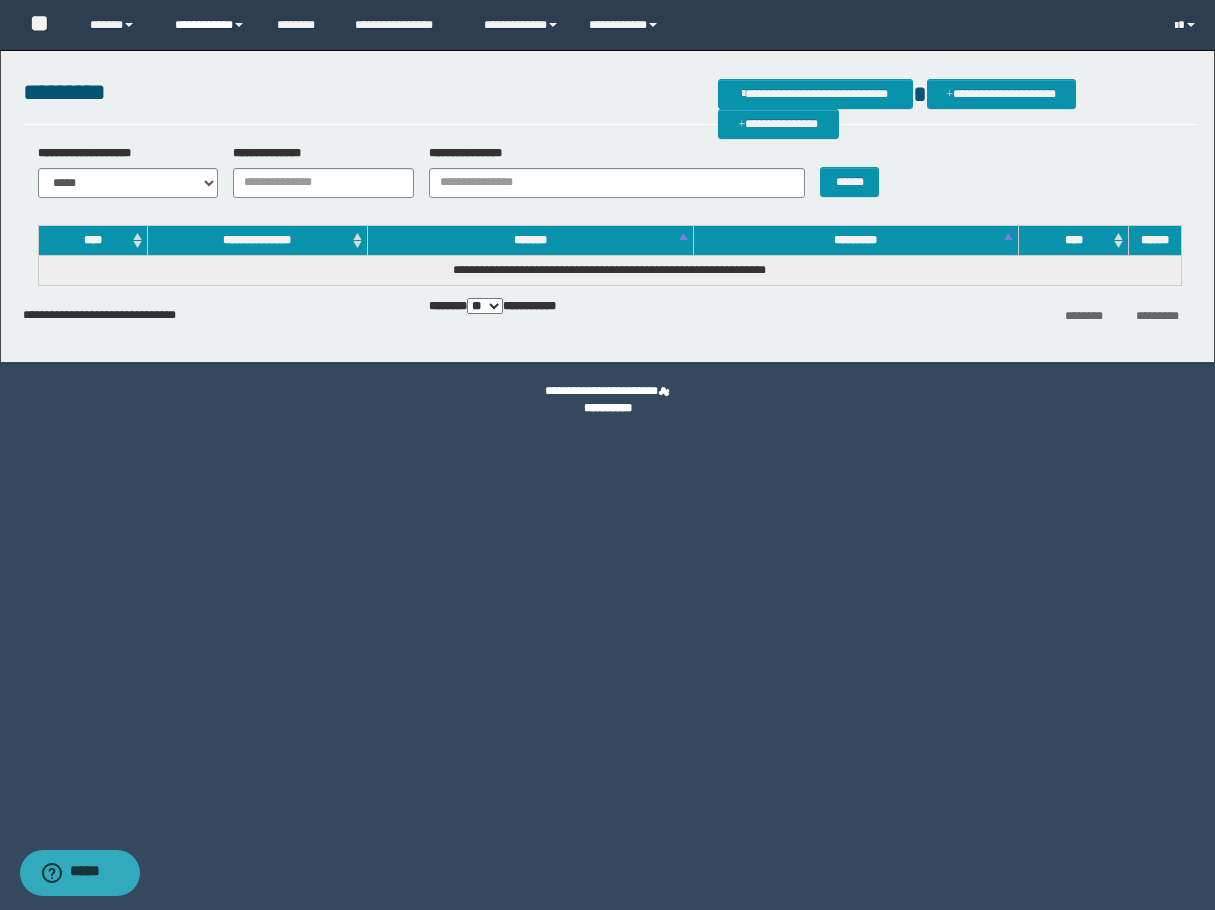 drag, startPoint x: 202, startPoint y: 22, endPoint x: 208, endPoint y: 70, distance: 48.373547 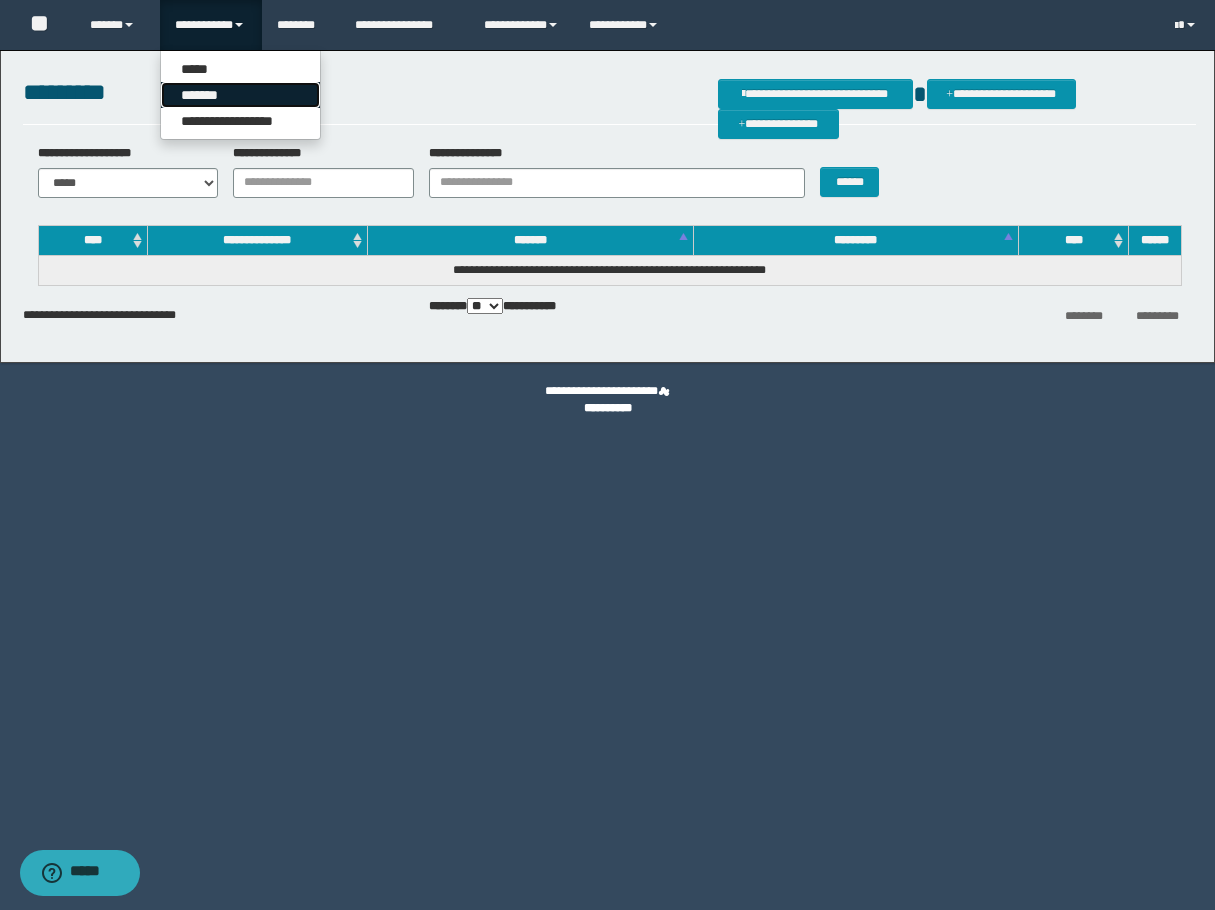 click on "*******" at bounding box center (240, 95) 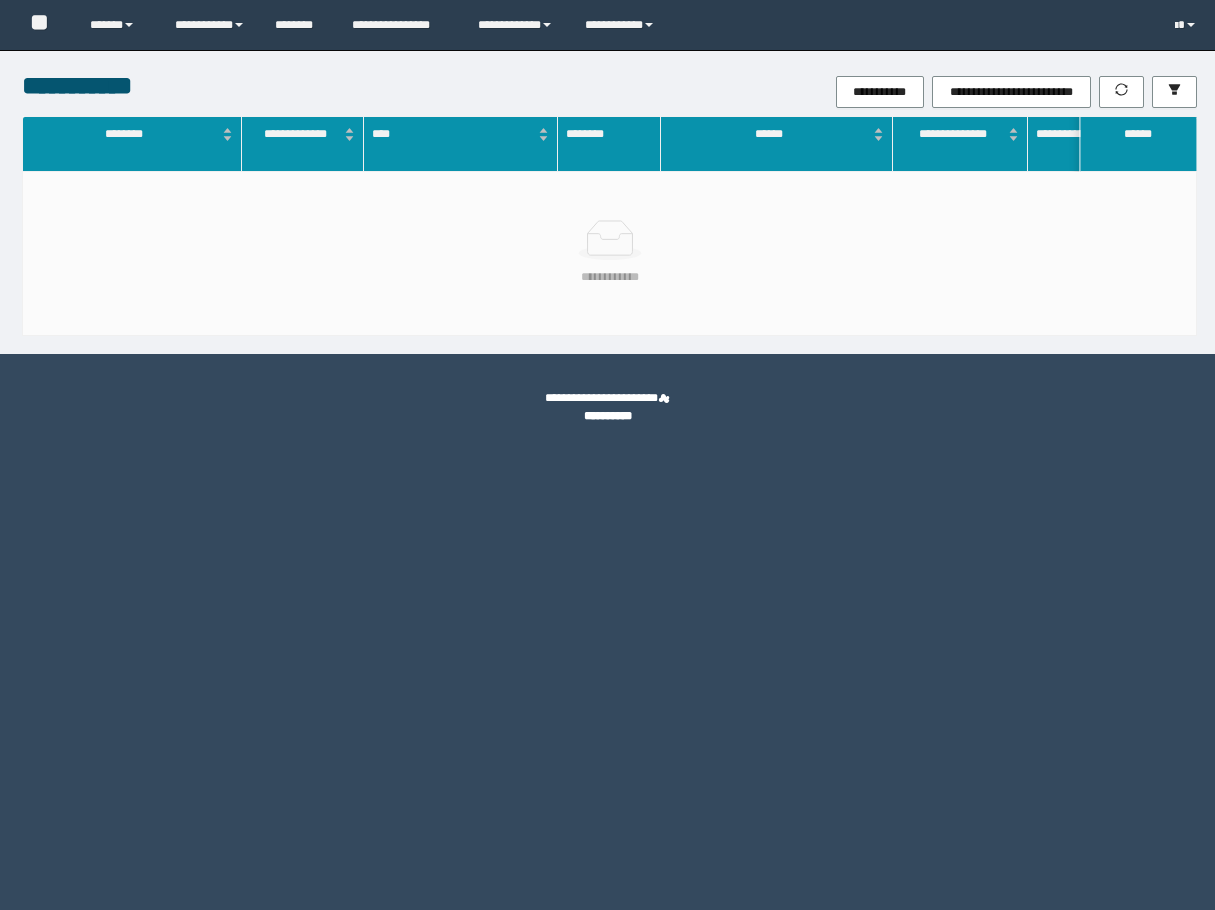 scroll, scrollTop: 0, scrollLeft: 0, axis: both 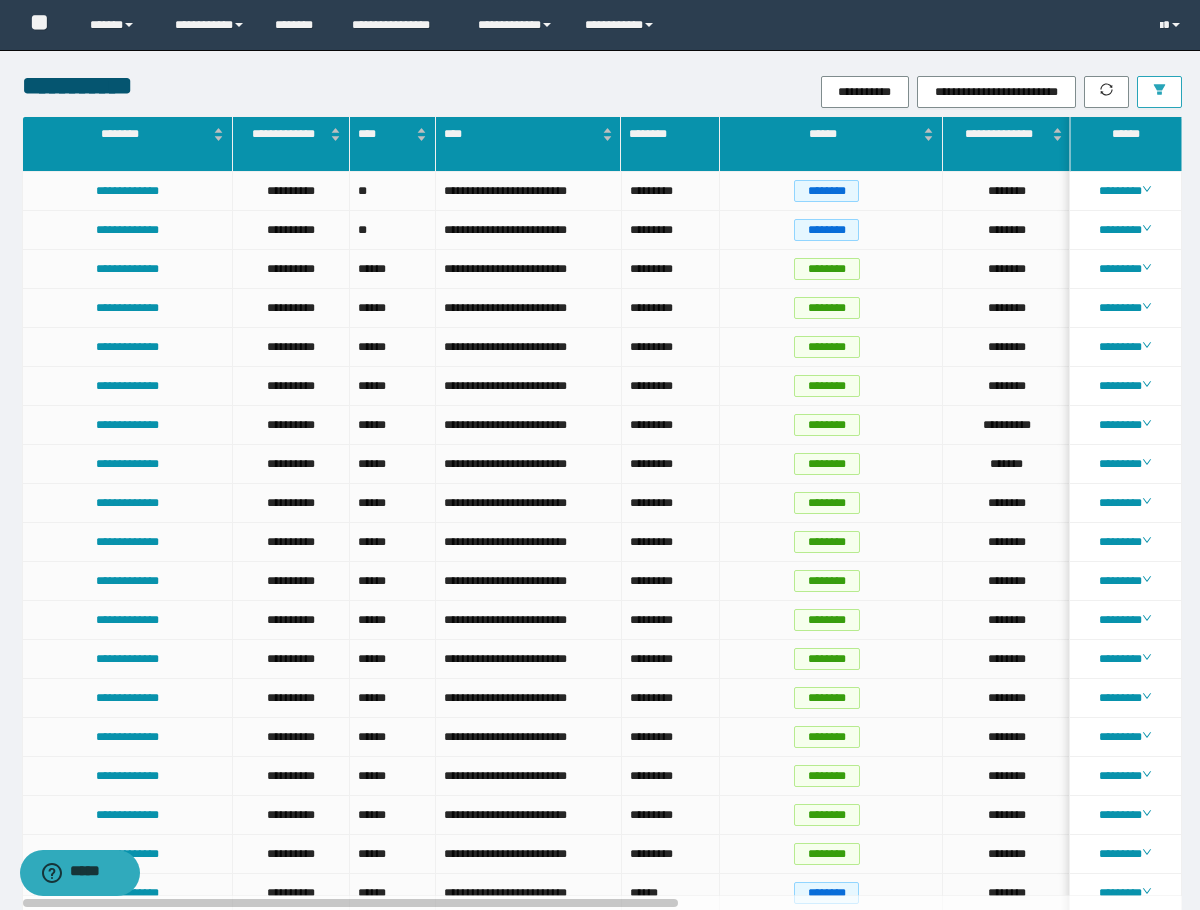 click at bounding box center [1159, 92] 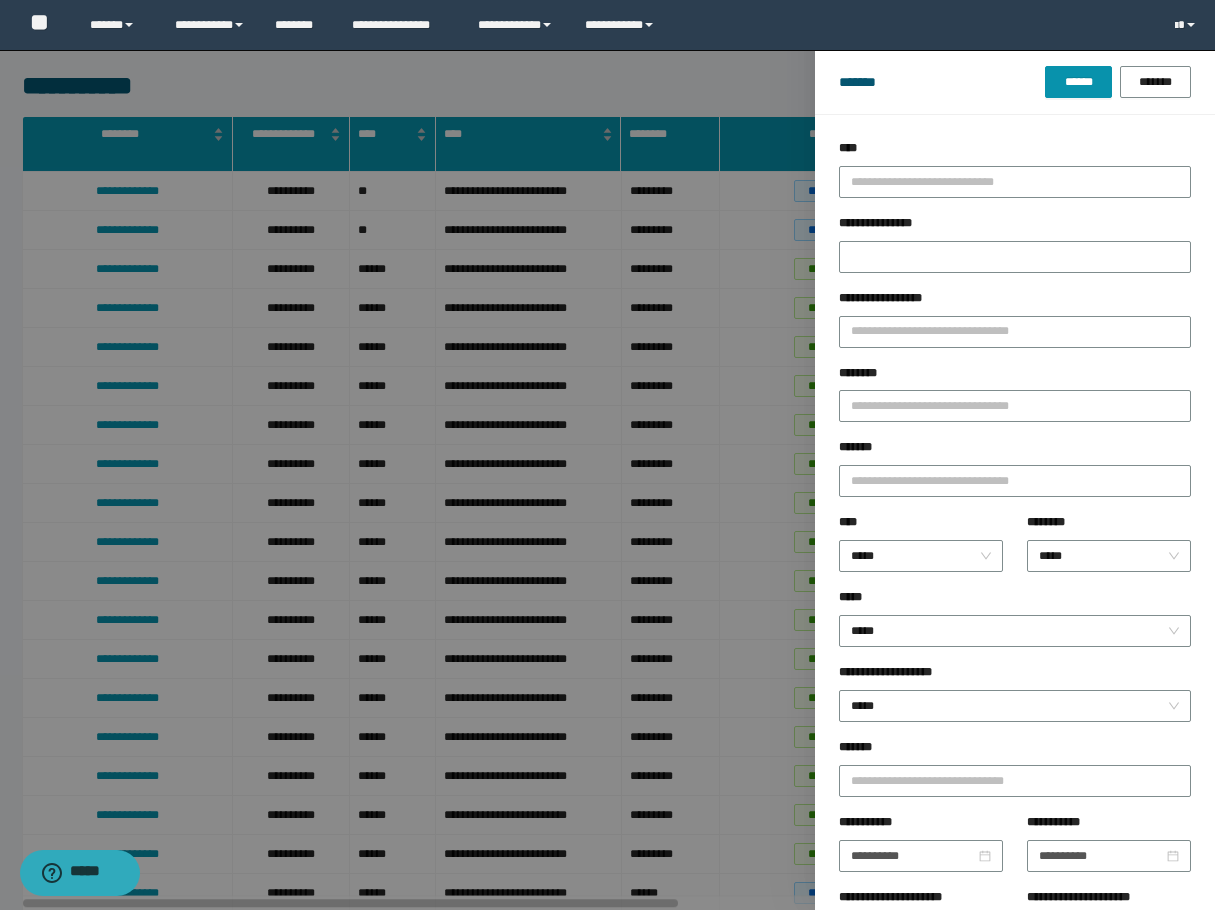 click on "********" at bounding box center (1015, 401) 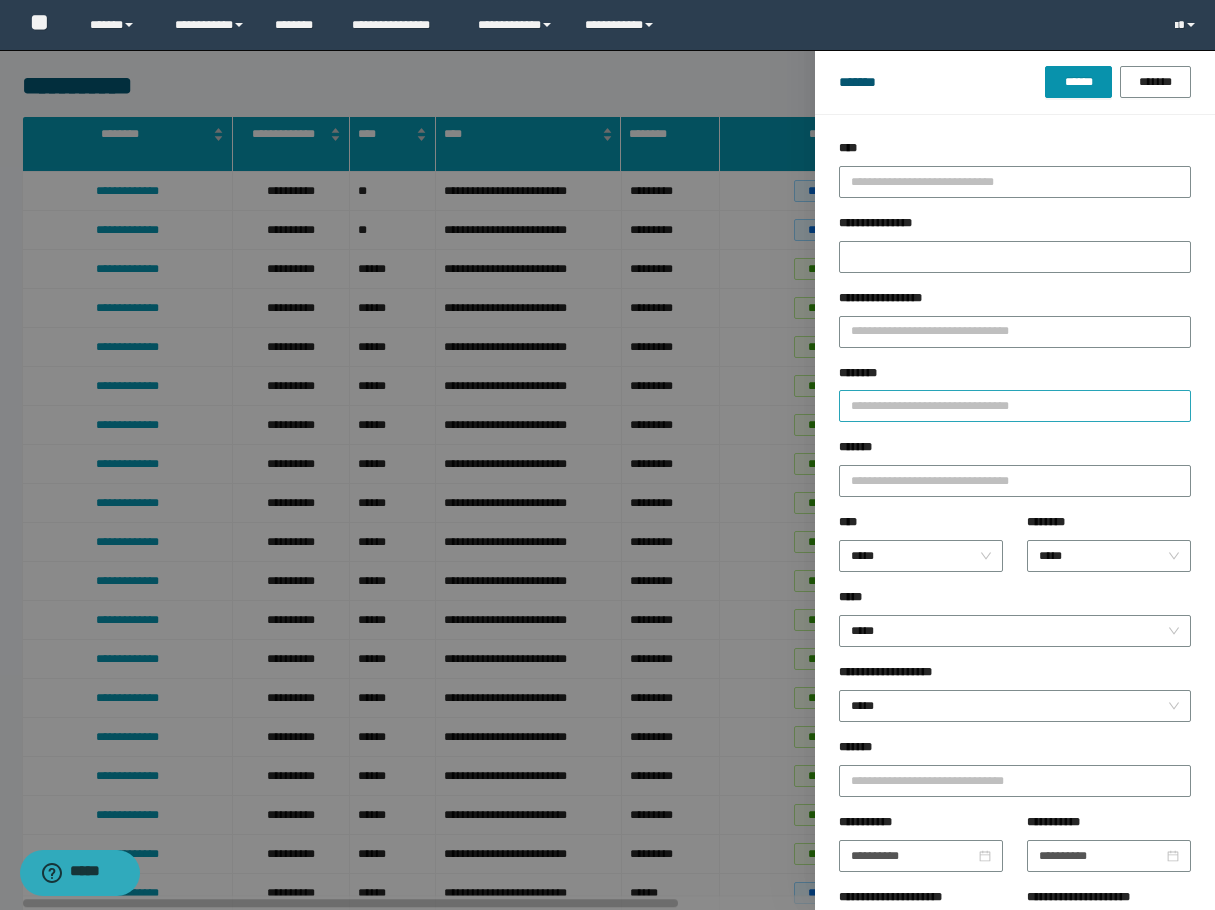 click on "********" at bounding box center [1015, 406] 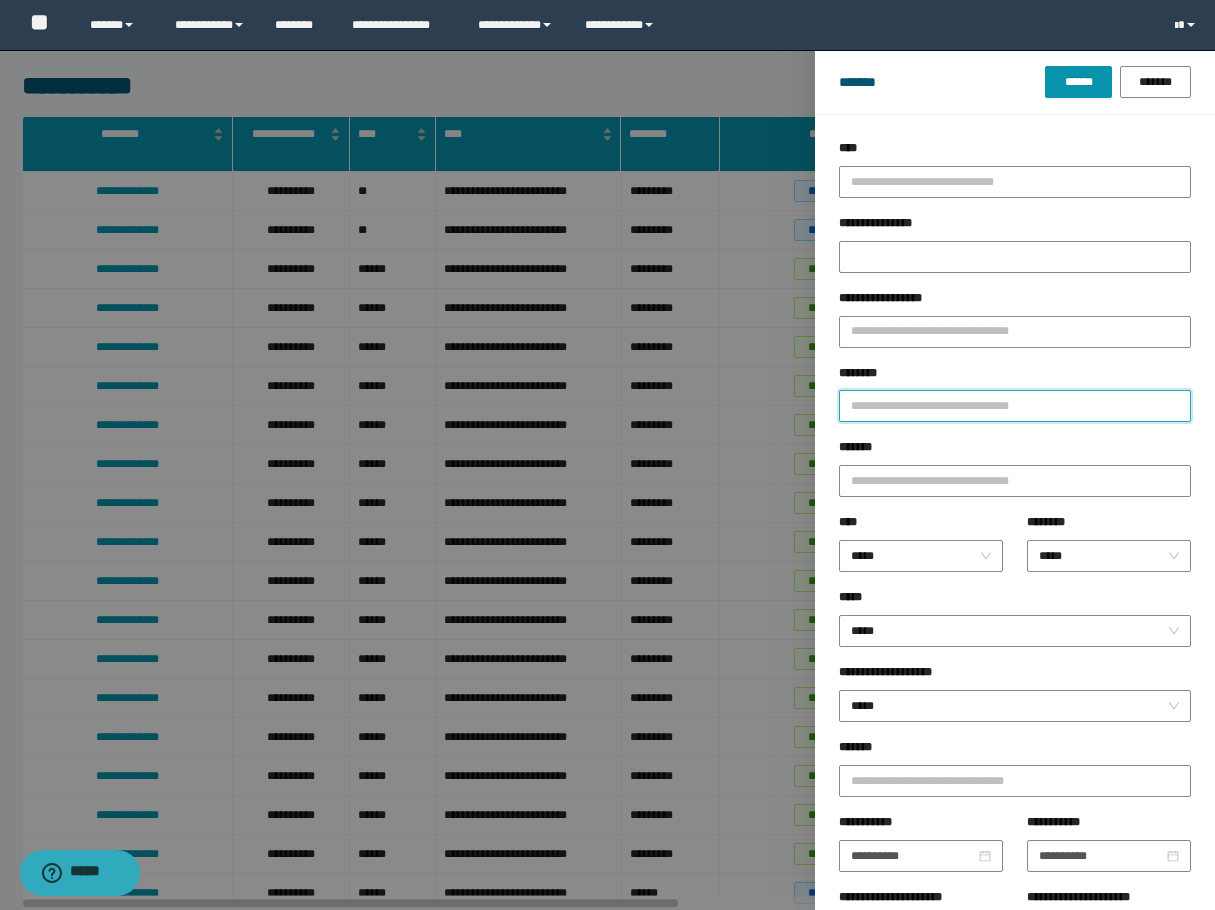 paste on "********" 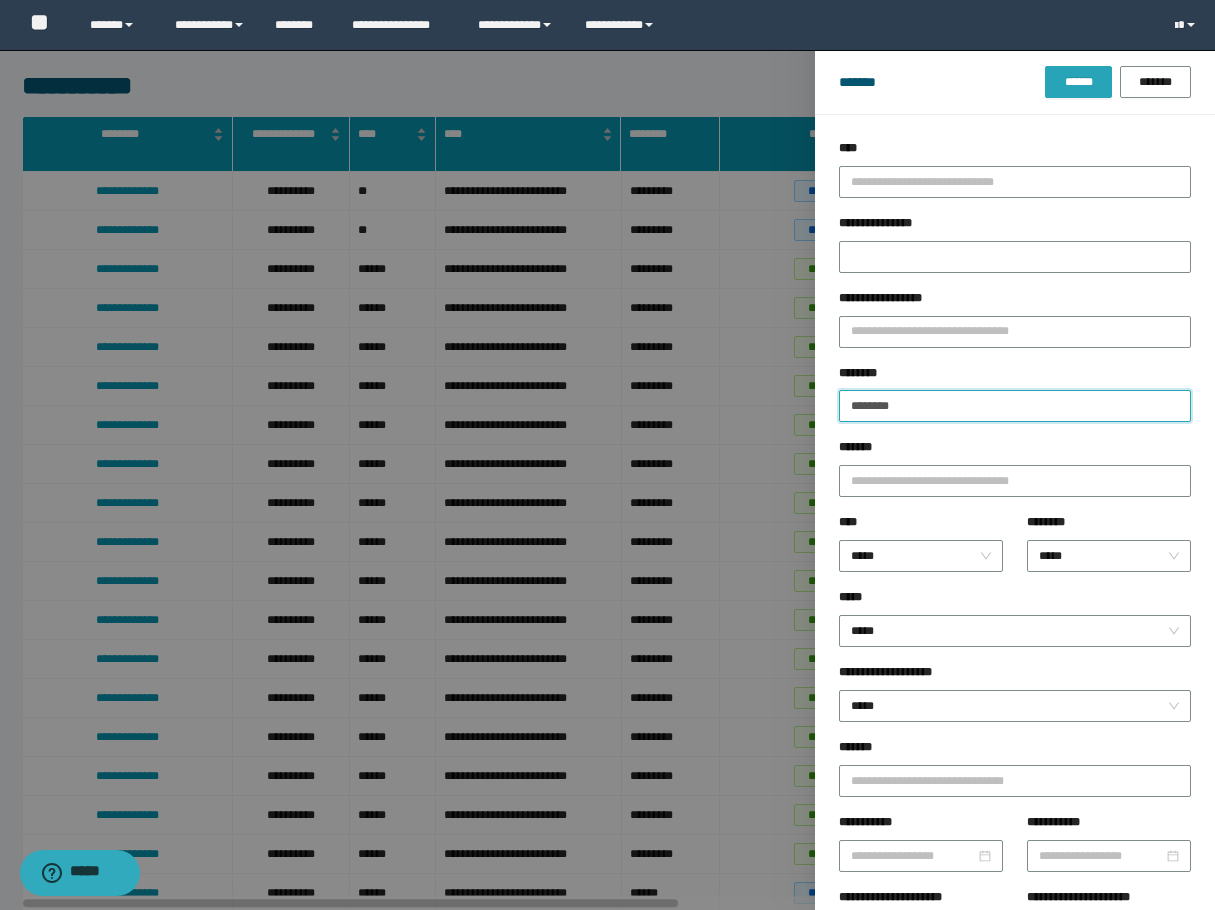 type on "********" 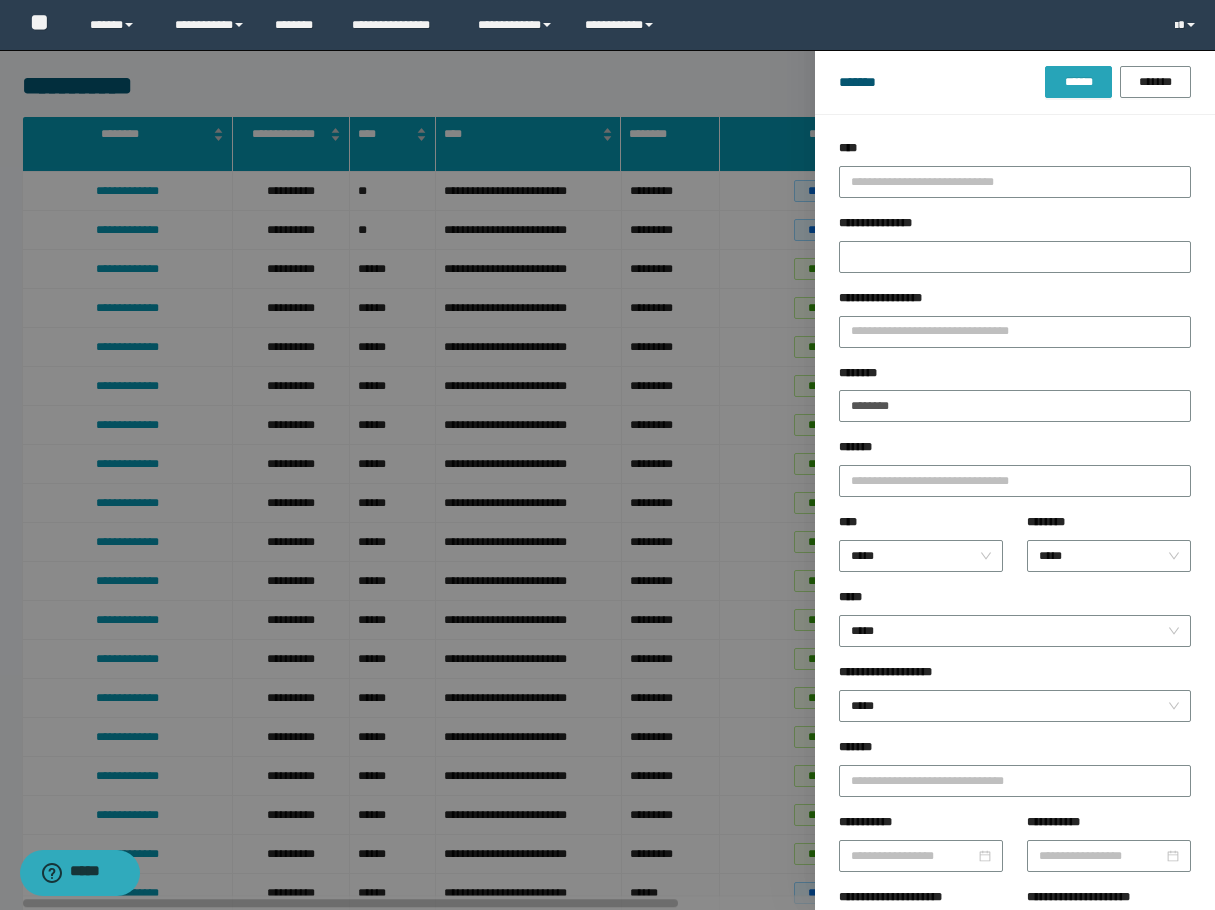 click on "******" at bounding box center [1078, 82] 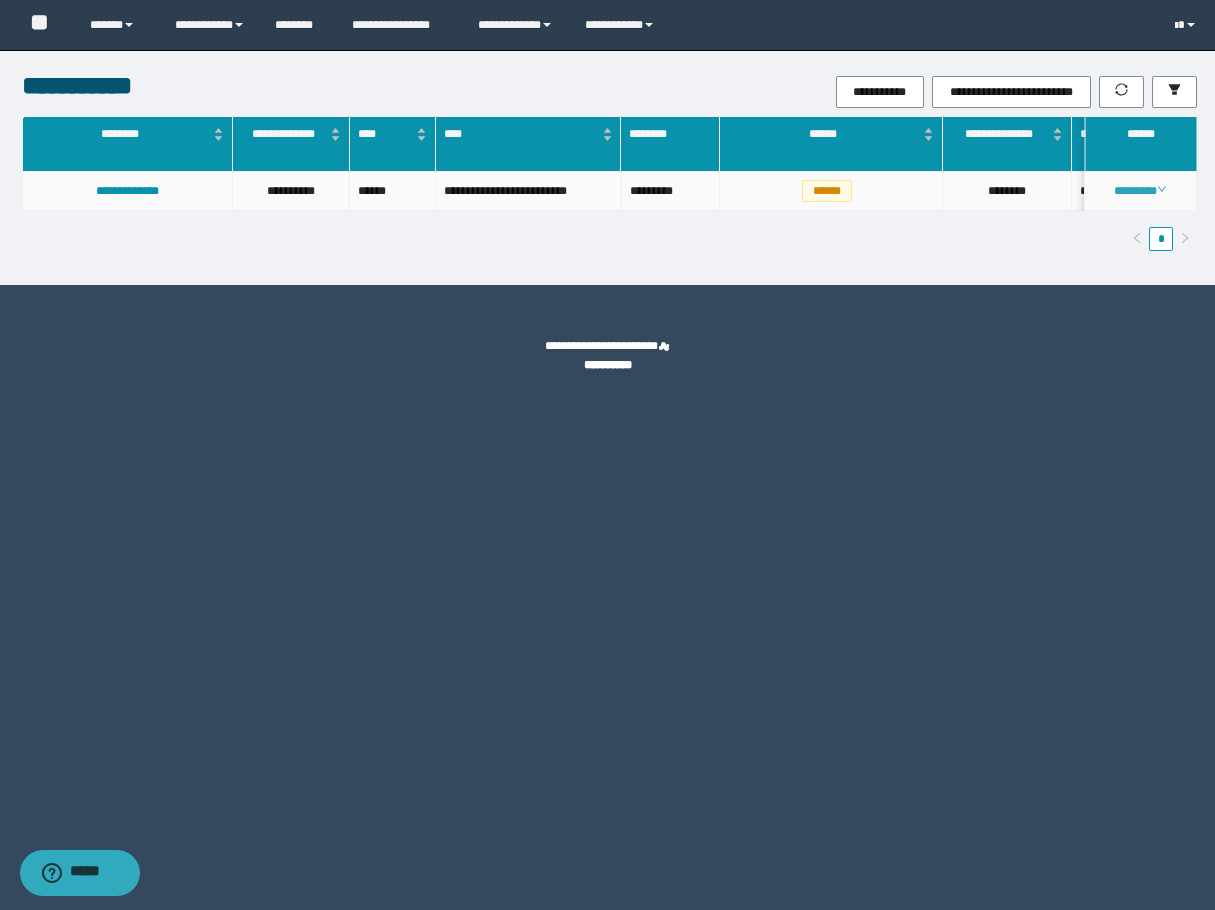 click on "********" at bounding box center (1140, 191) 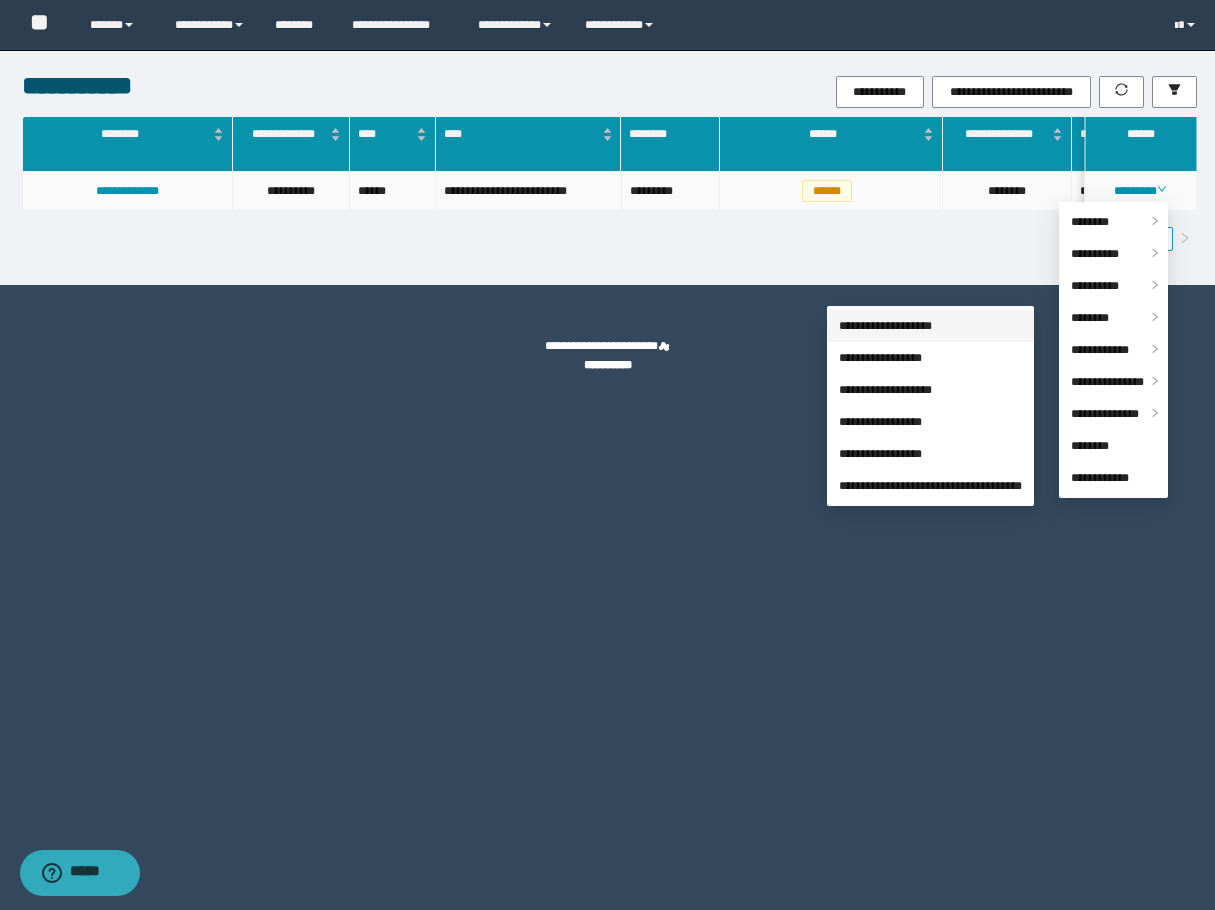 click on "**********" at bounding box center [885, 326] 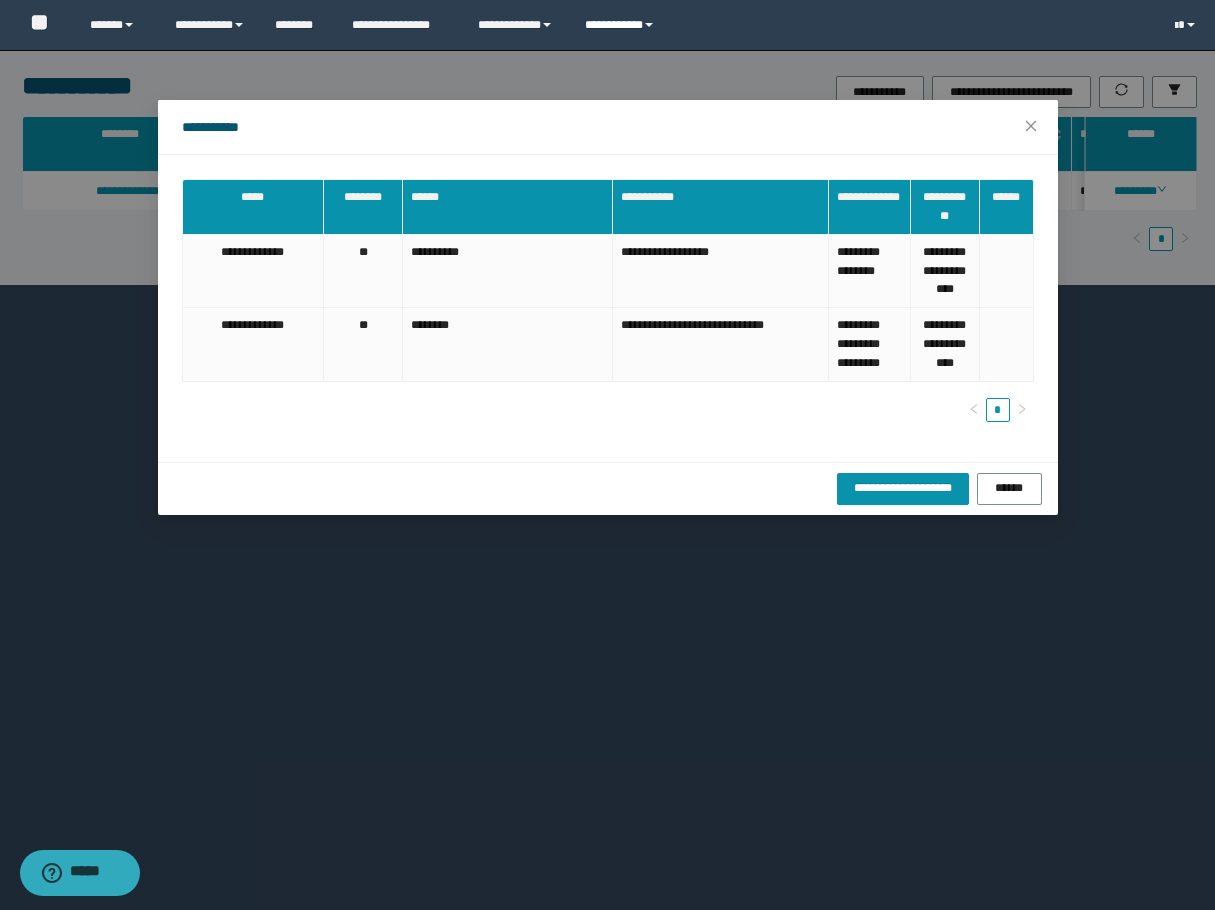 click on "**********" at bounding box center (622, 25) 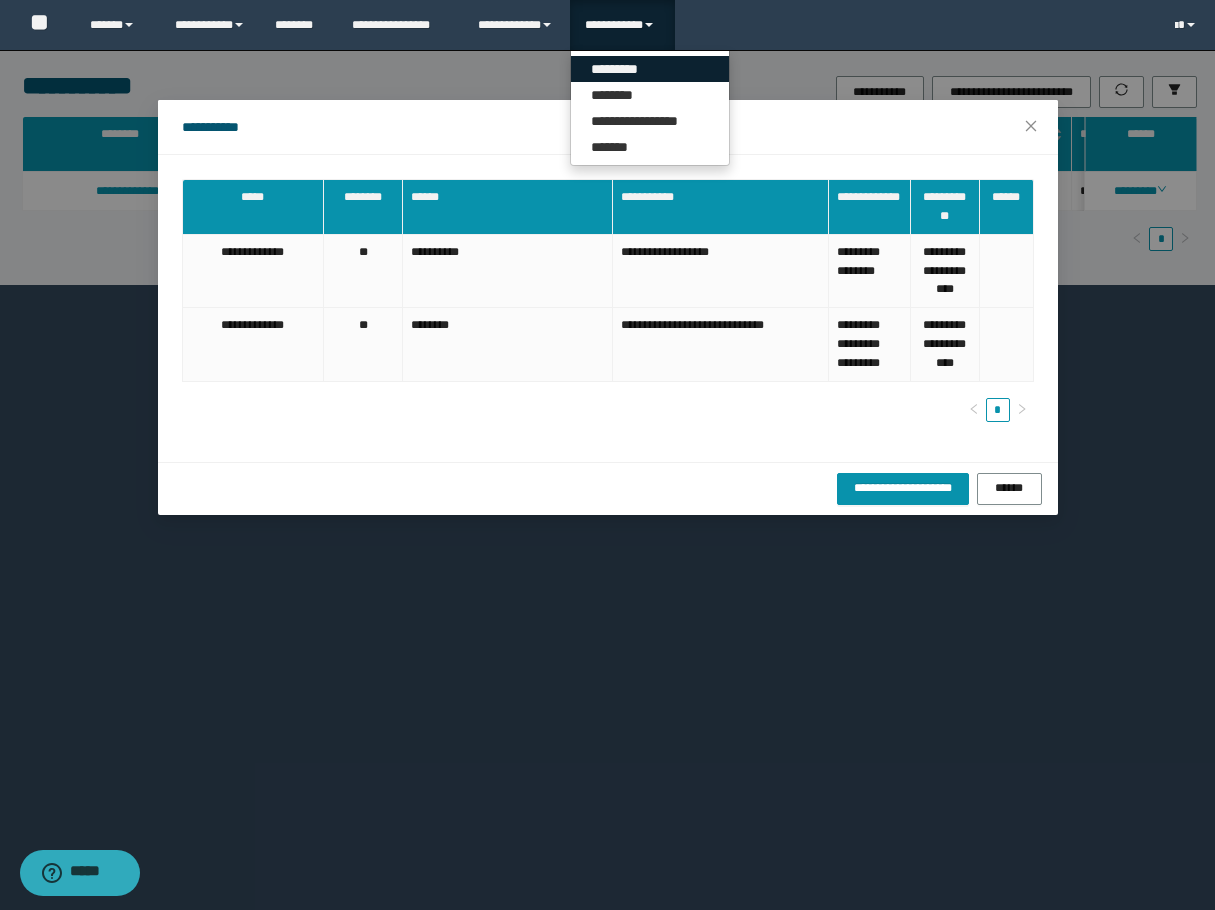 click on "*********" at bounding box center (650, 69) 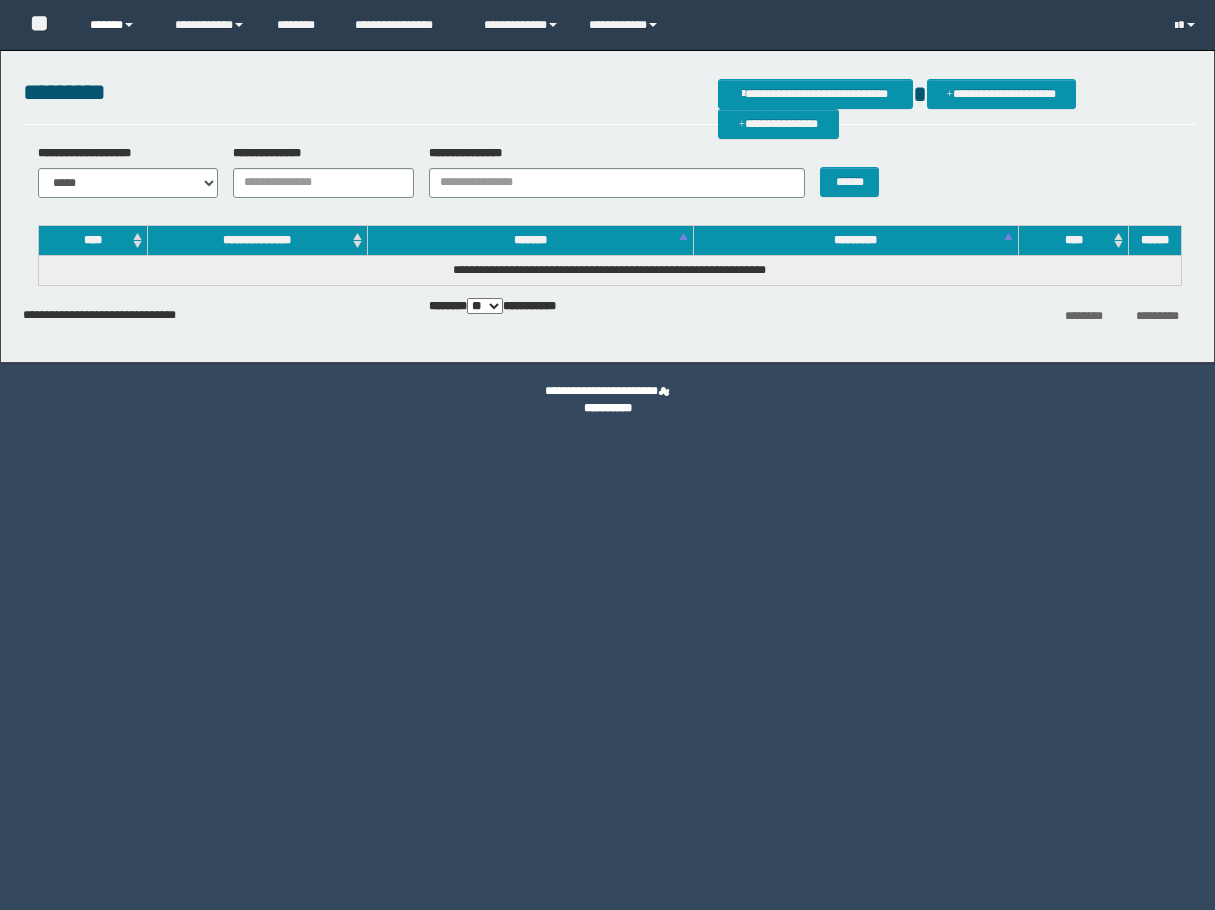 scroll, scrollTop: 0, scrollLeft: 0, axis: both 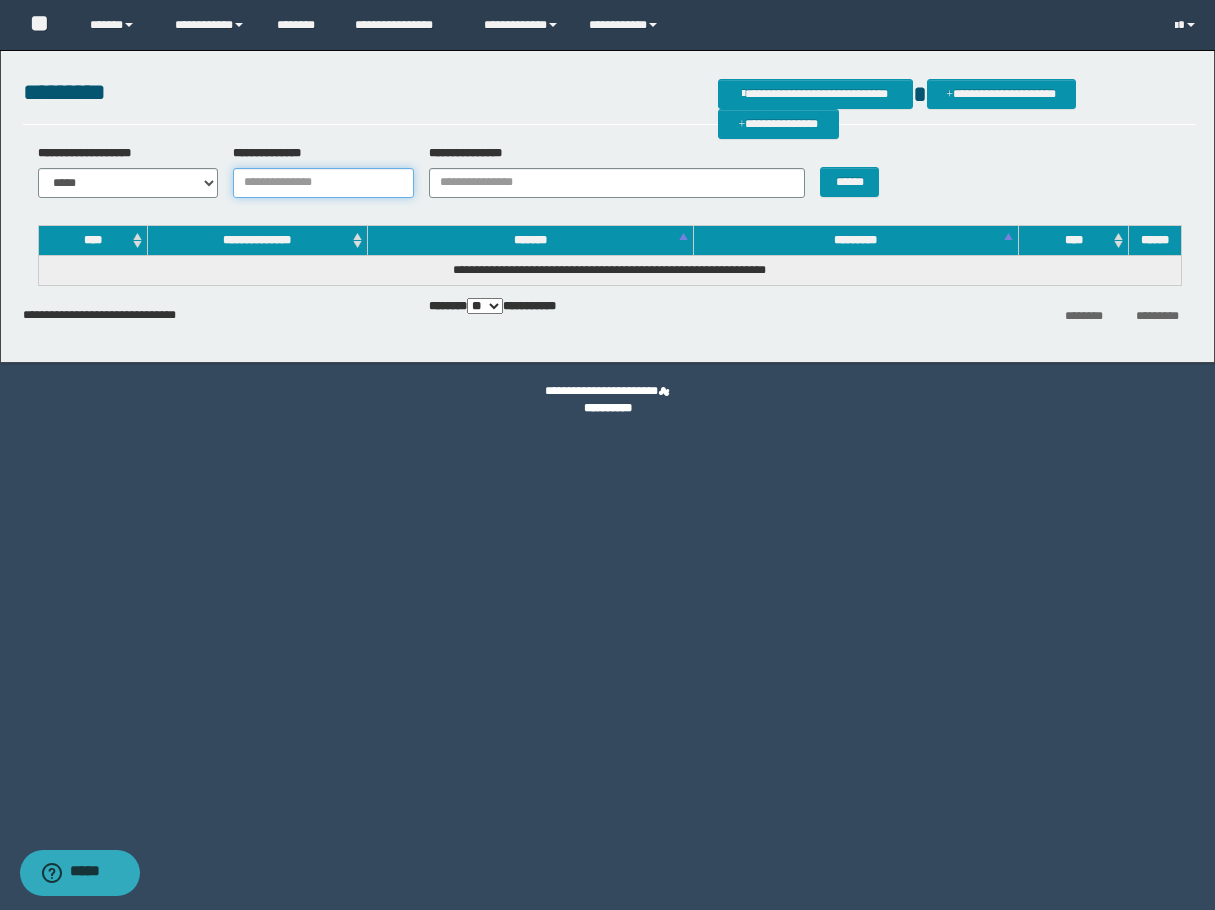click on "**********" at bounding box center [323, 183] 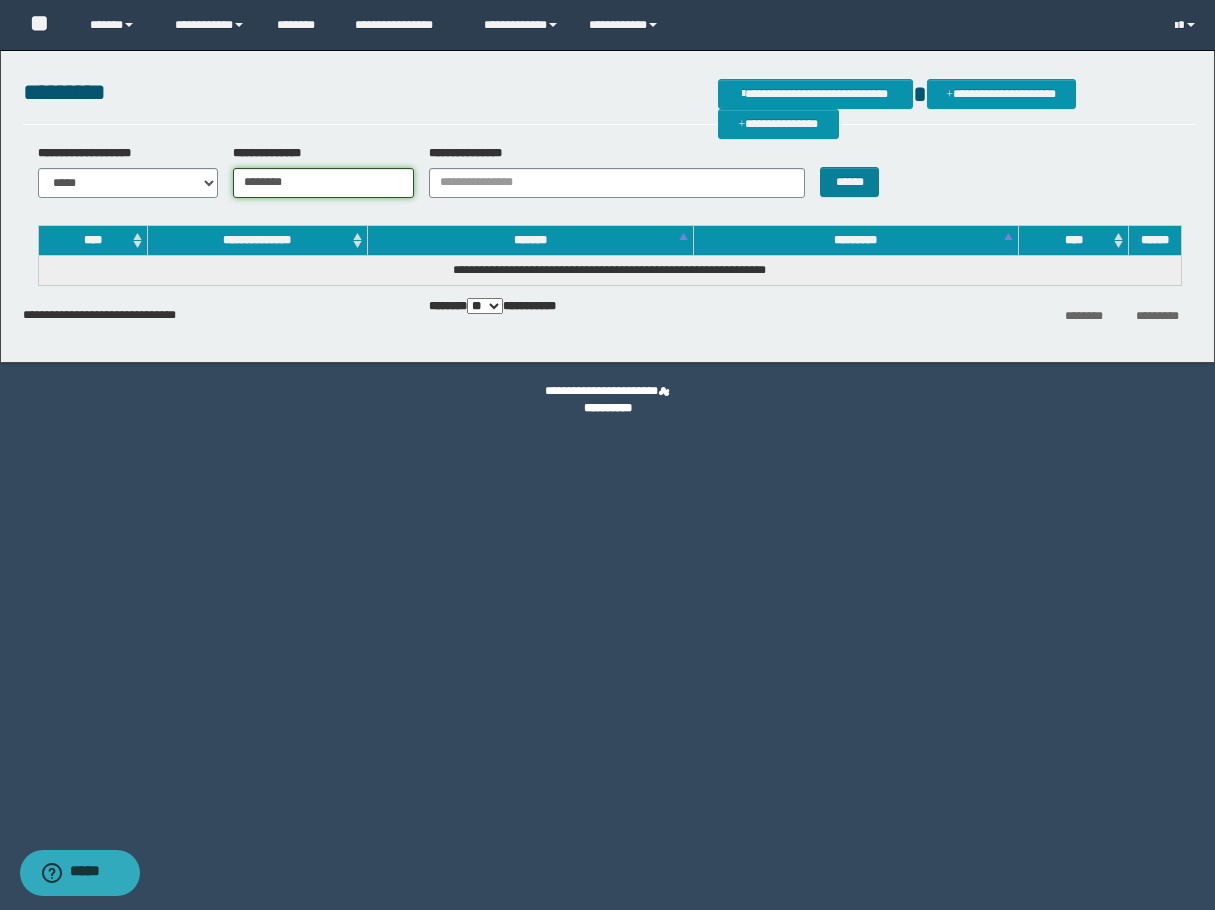 type on "********" 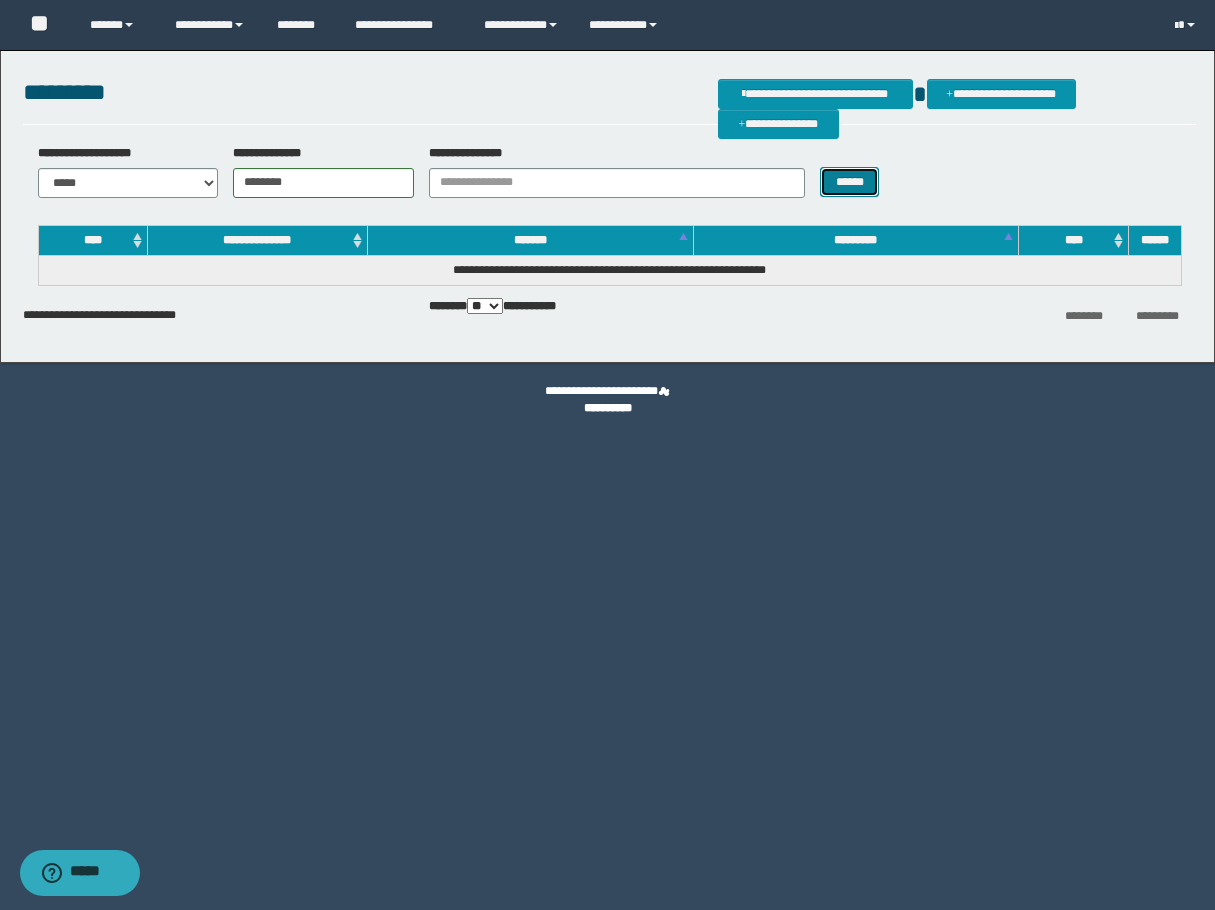 click on "******" at bounding box center (849, 182) 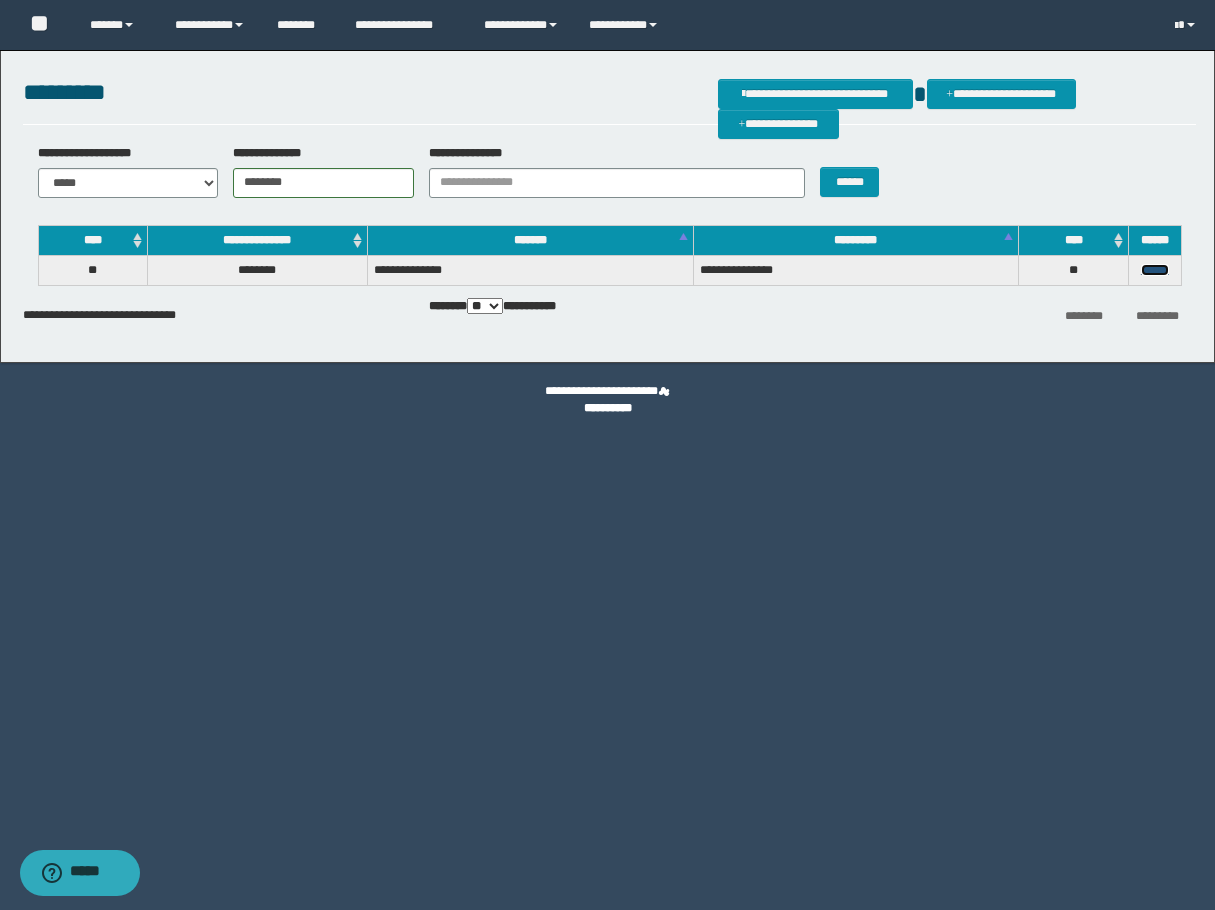 click on "******" at bounding box center (1155, 270) 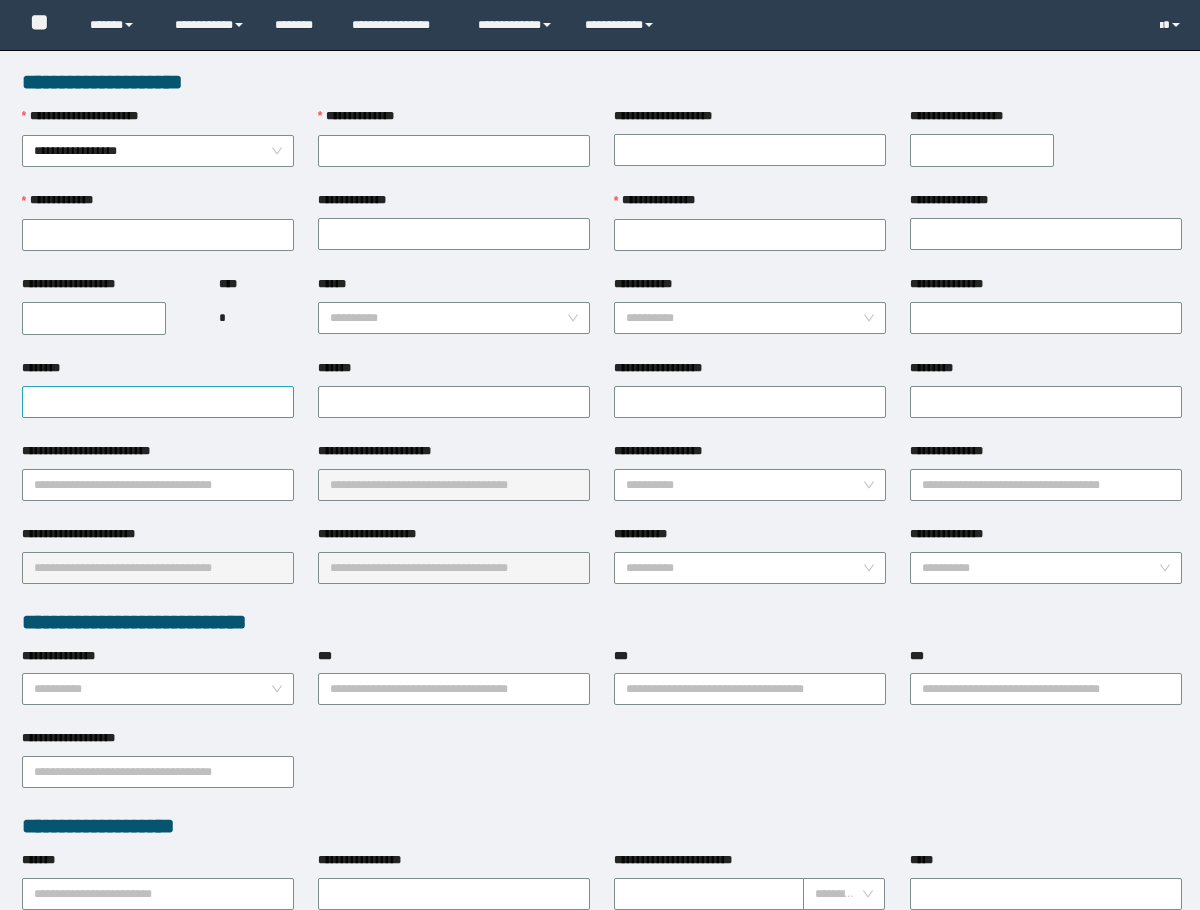 scroll, scrollTop: 0, scrollLeft: 0, axis: both 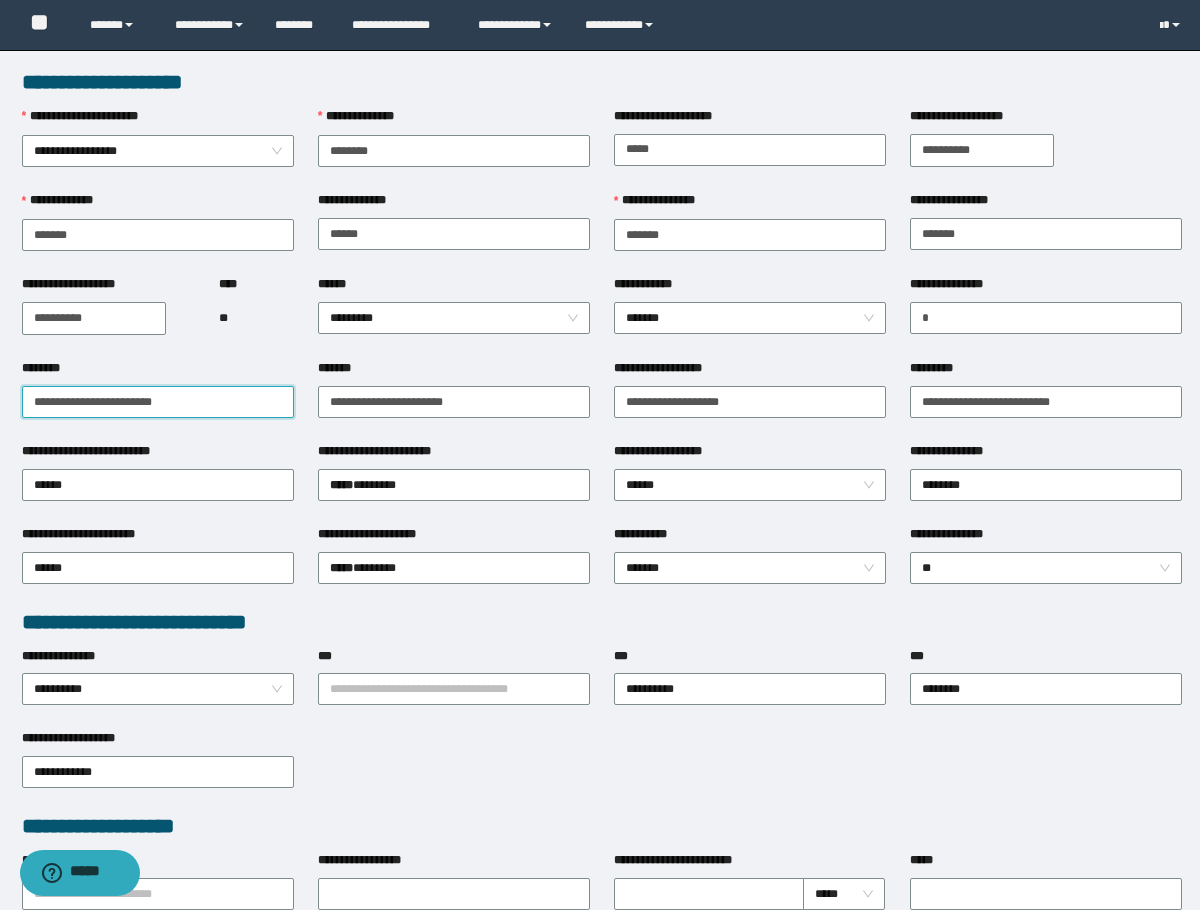 drag, startPoint x: 98, startPoint y: 396, endPoint x: -1, endPoint y: 402, distance: 99.18165 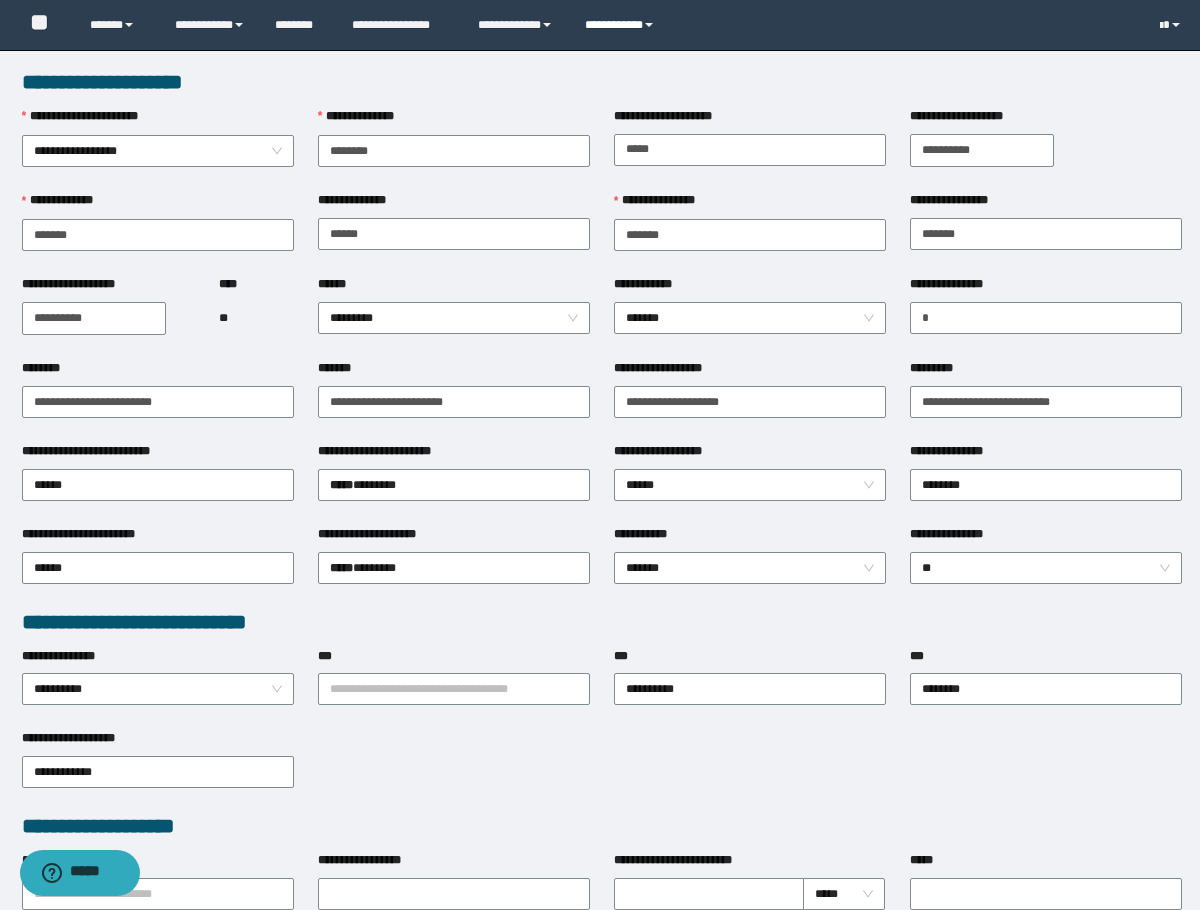 click on "**********" at bounding box center (622, 25) 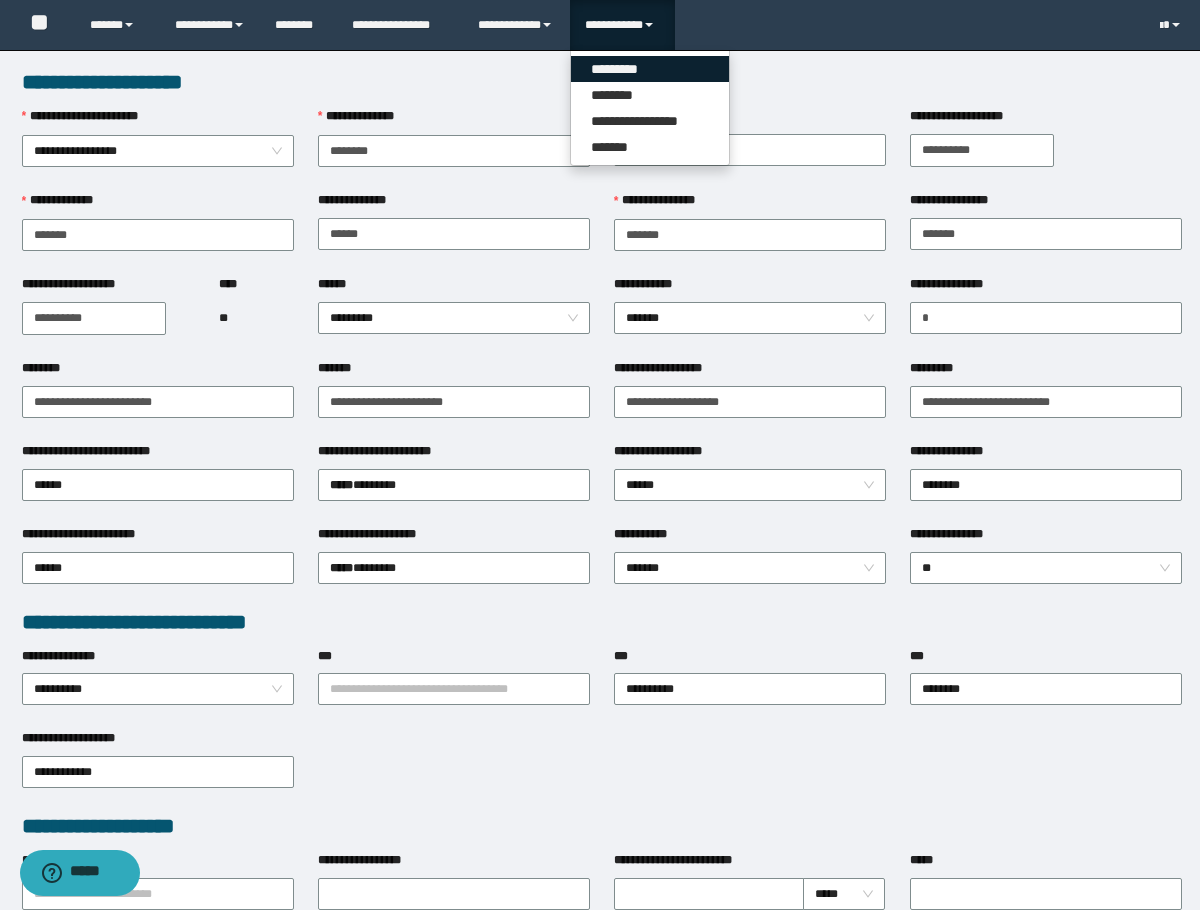 click on "*********" at bounding box center (650, 69) 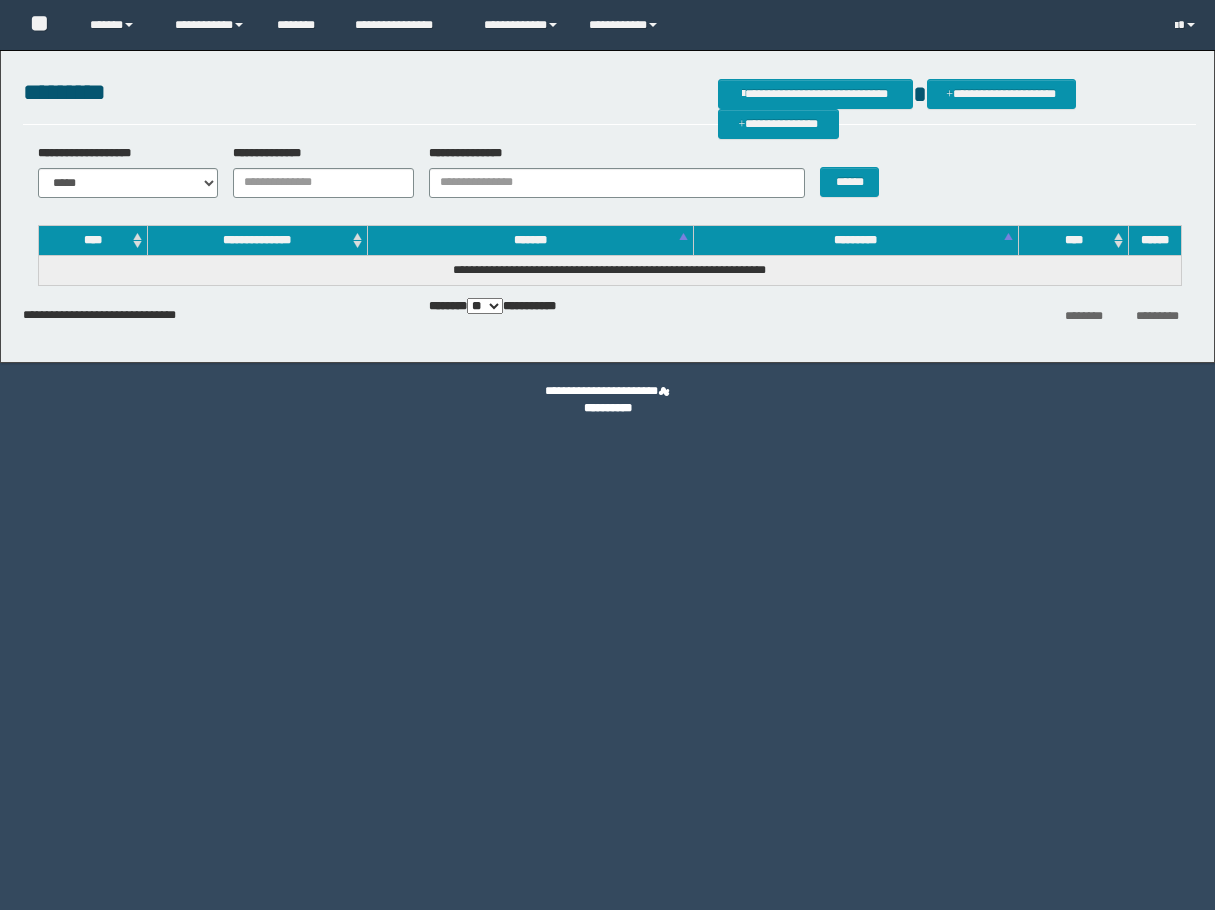 scroll, scrollTop: 0, scrollLeft: 0, axis: both 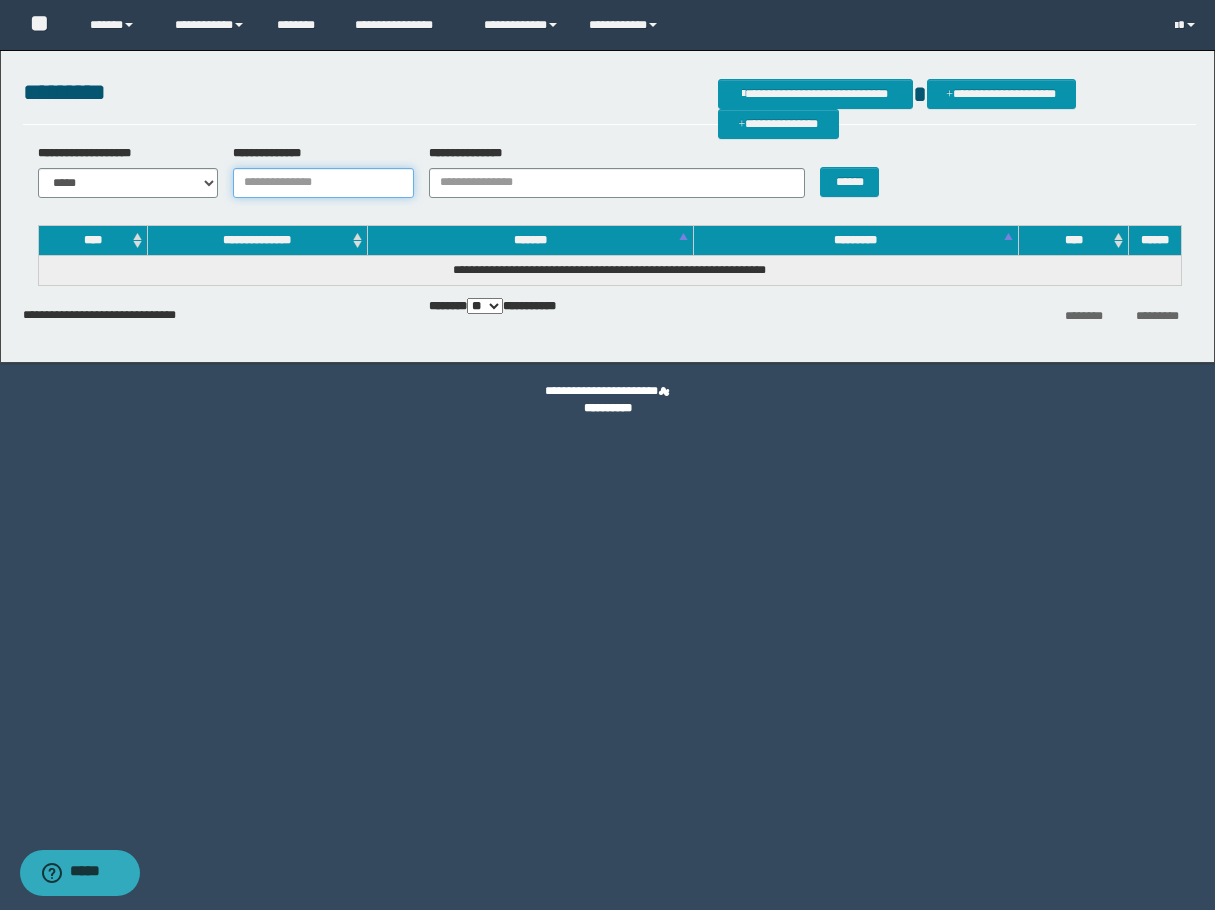 click on "**********" at bounding box center [323, 183] 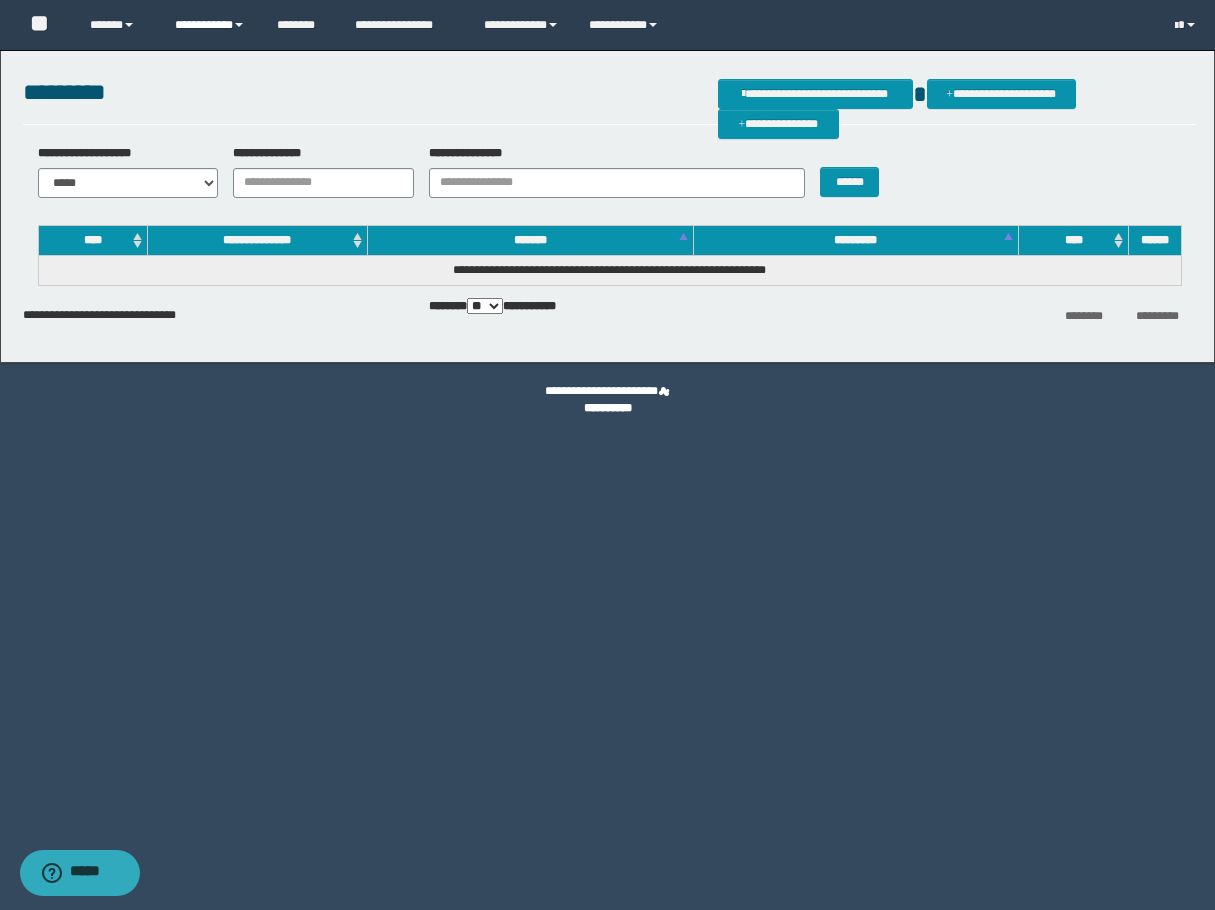 click on "**********" at bounding box center [210, 25] 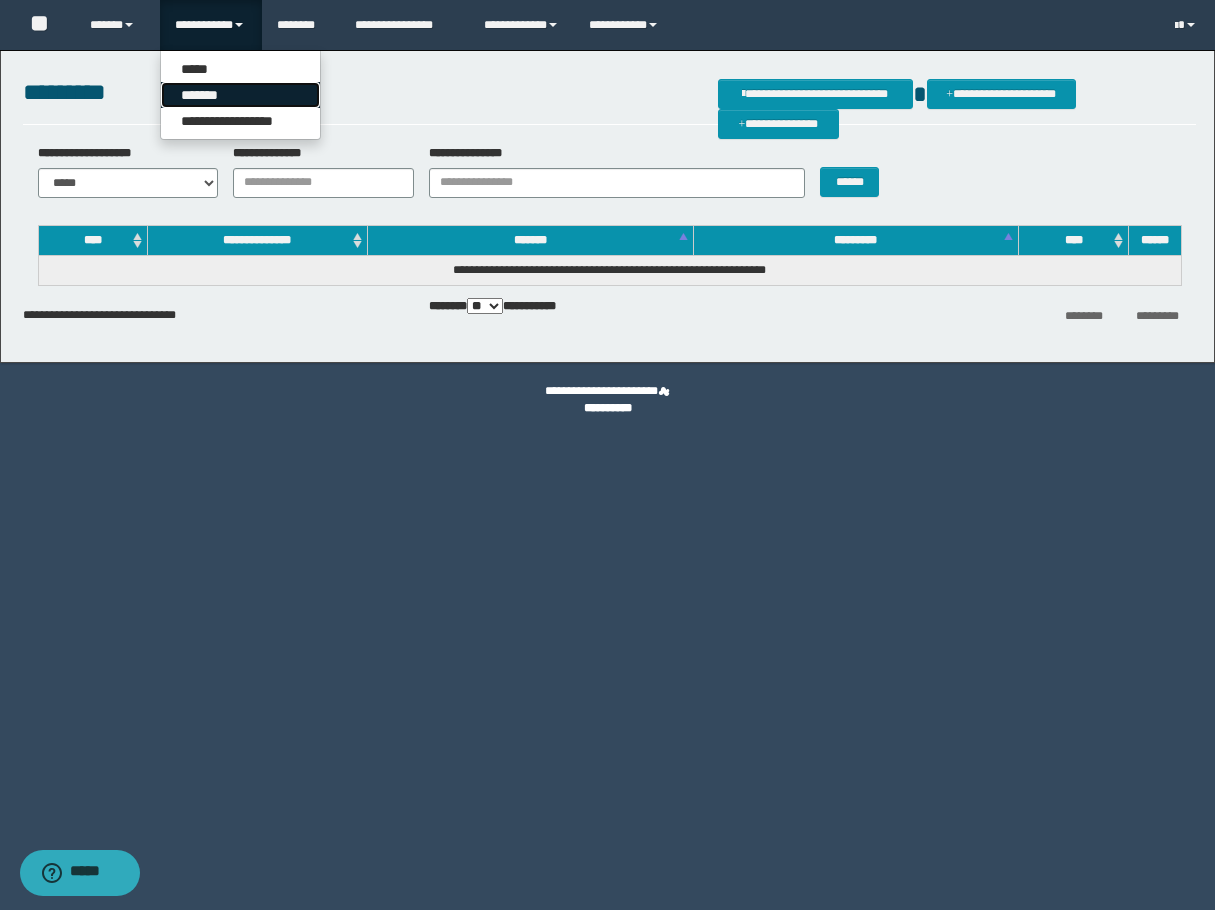 click on "*******" at bounding box center (240, 95) 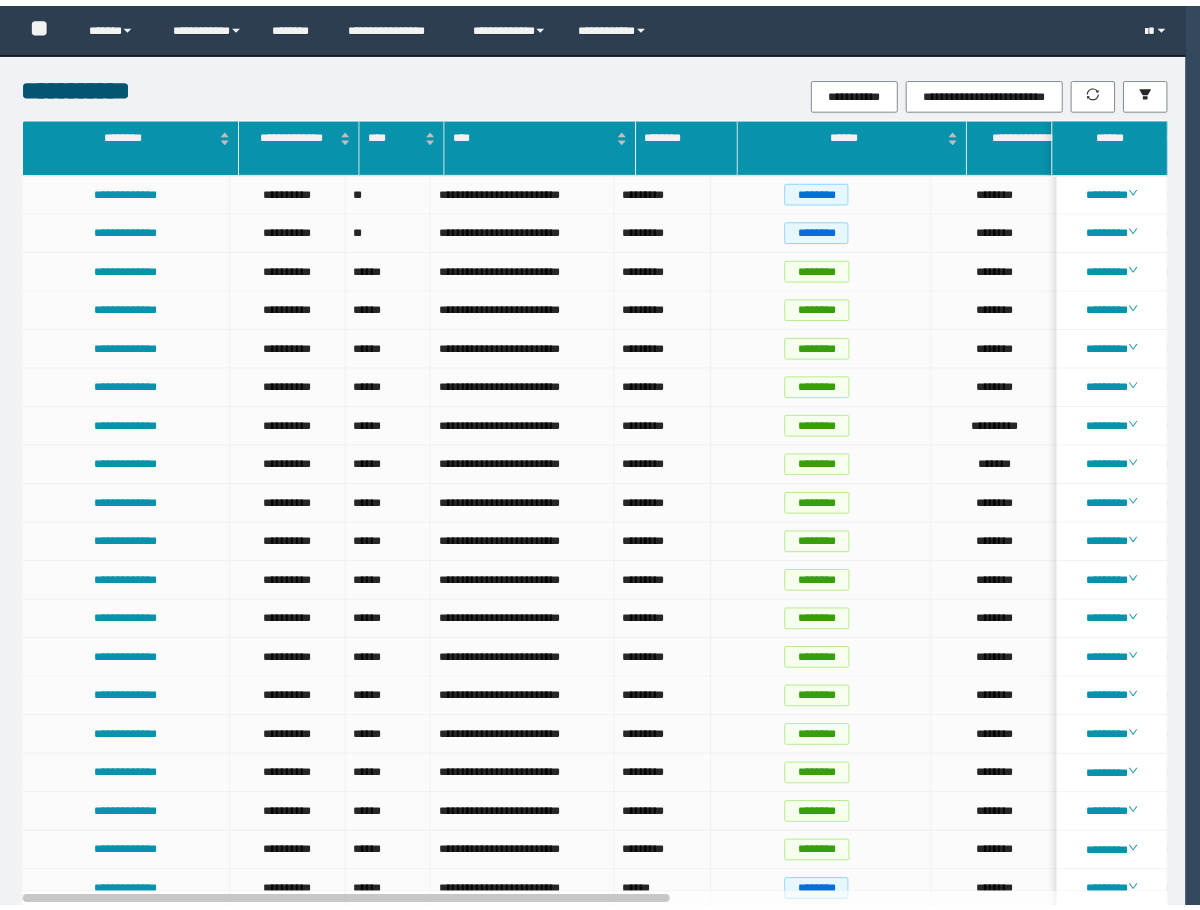 scroll, scrollTop: 0, scrollLeft: 0, axis: both 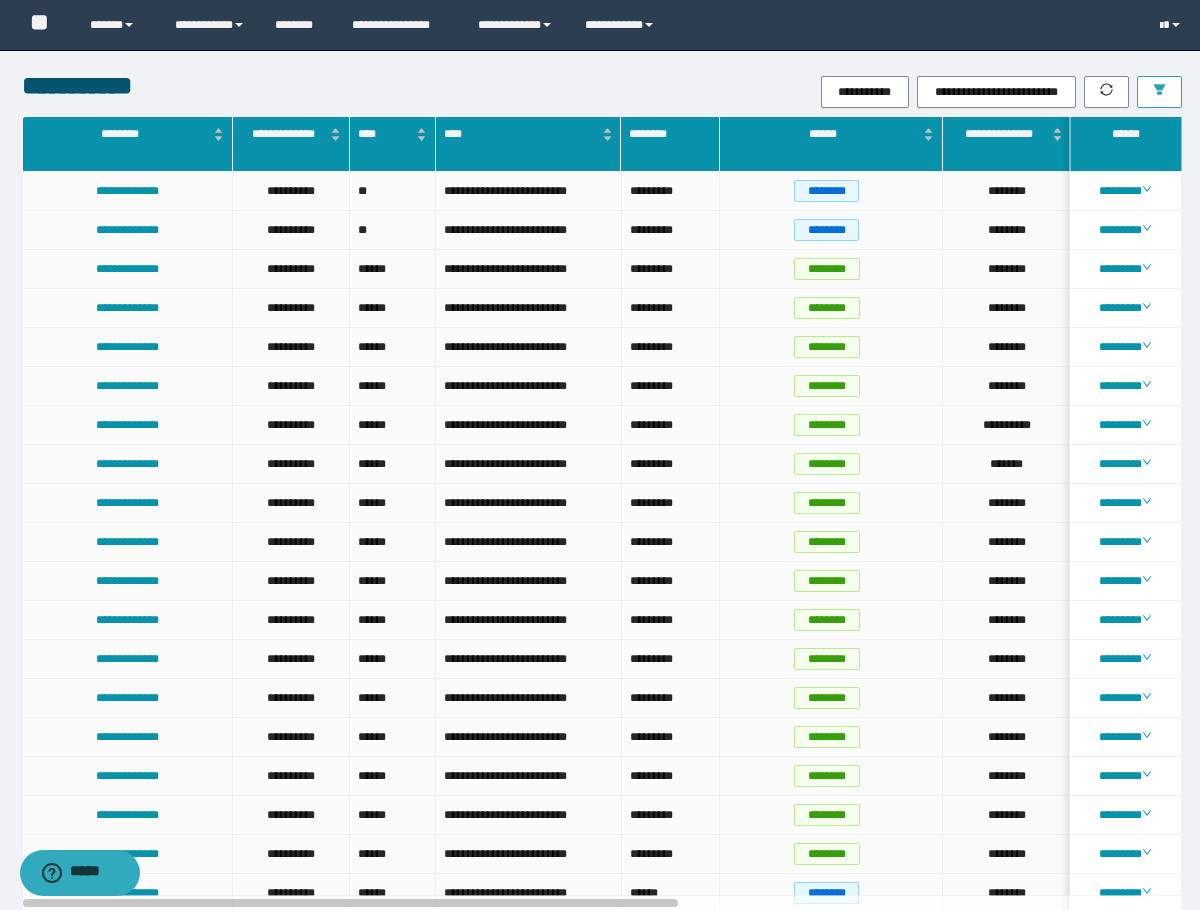 click at bounding box center [1159, 92] 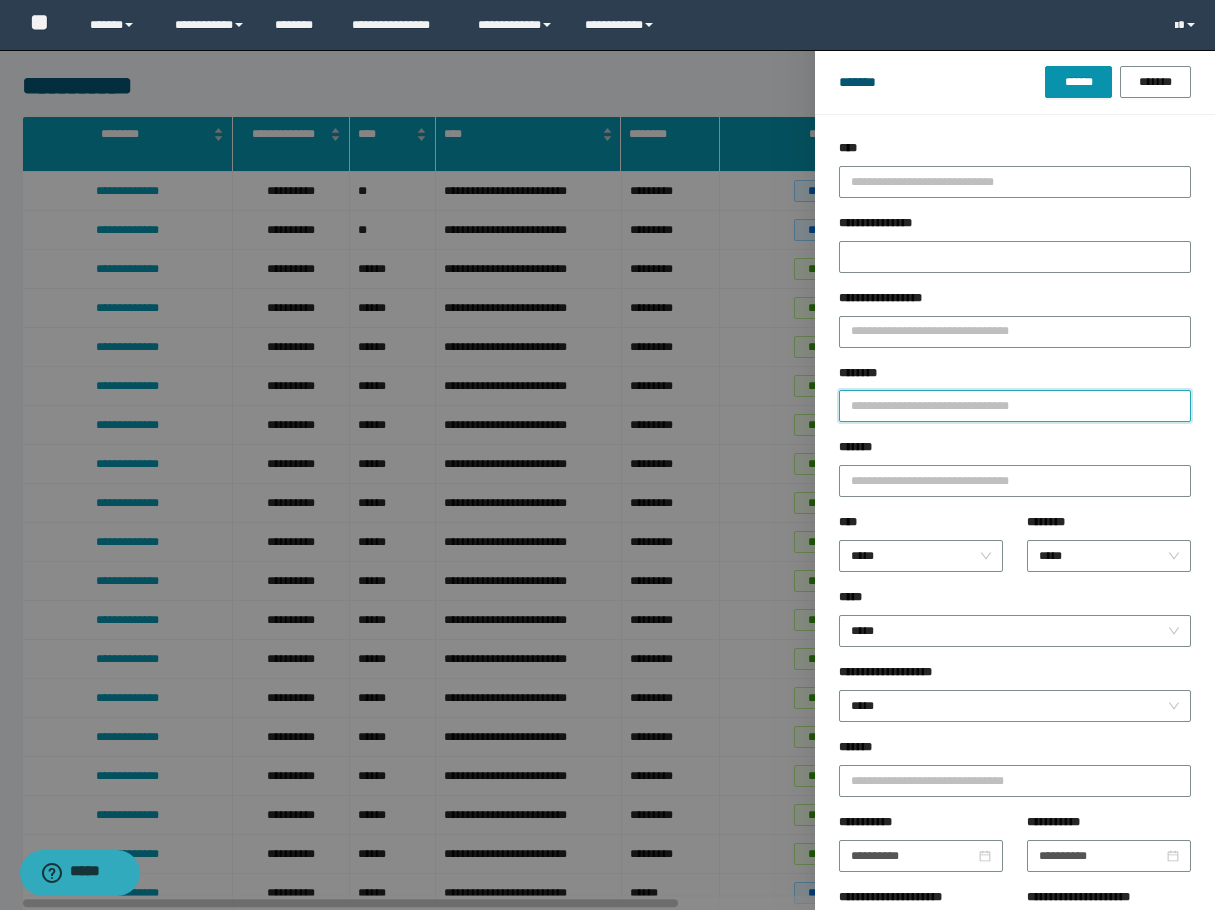 click on "********" at bounding box center [1015, 406] 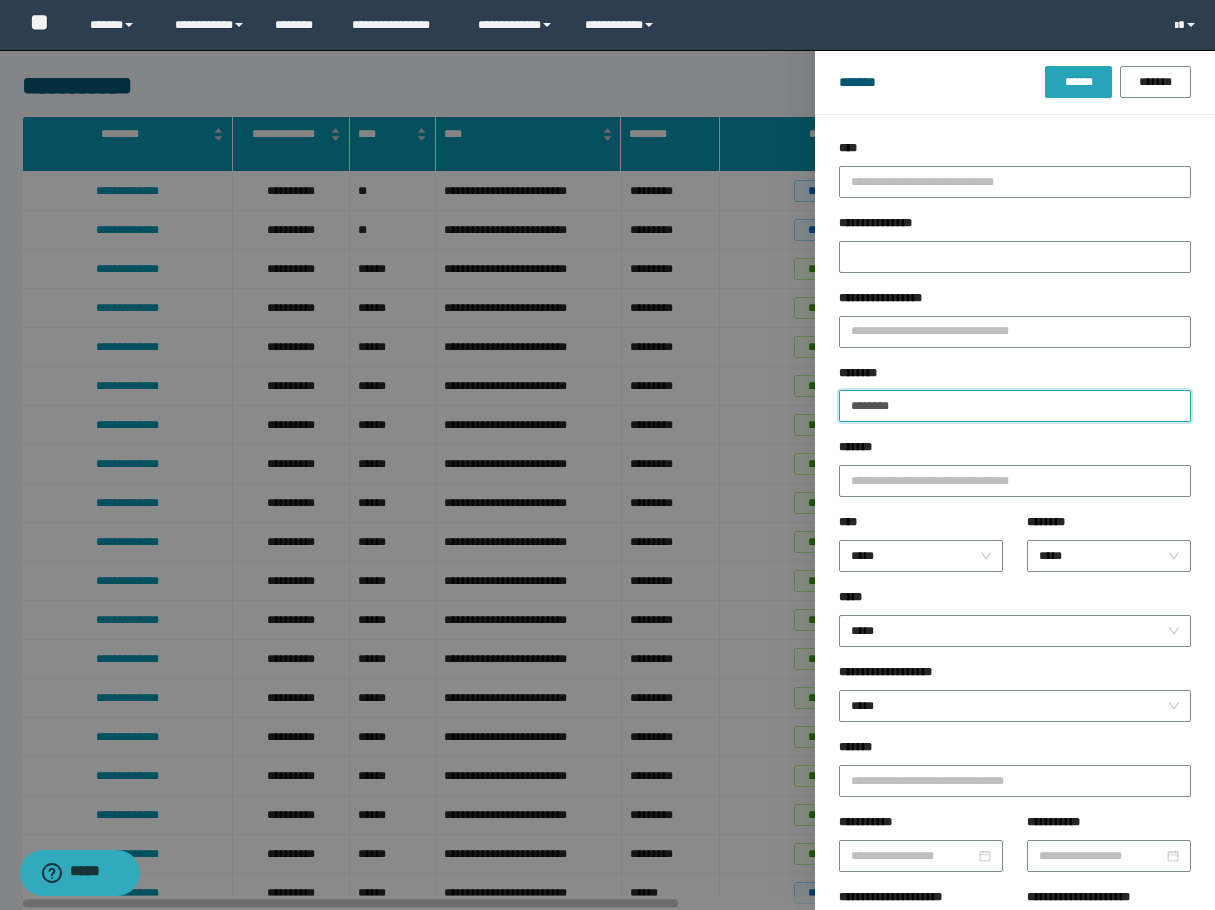 type on "********" 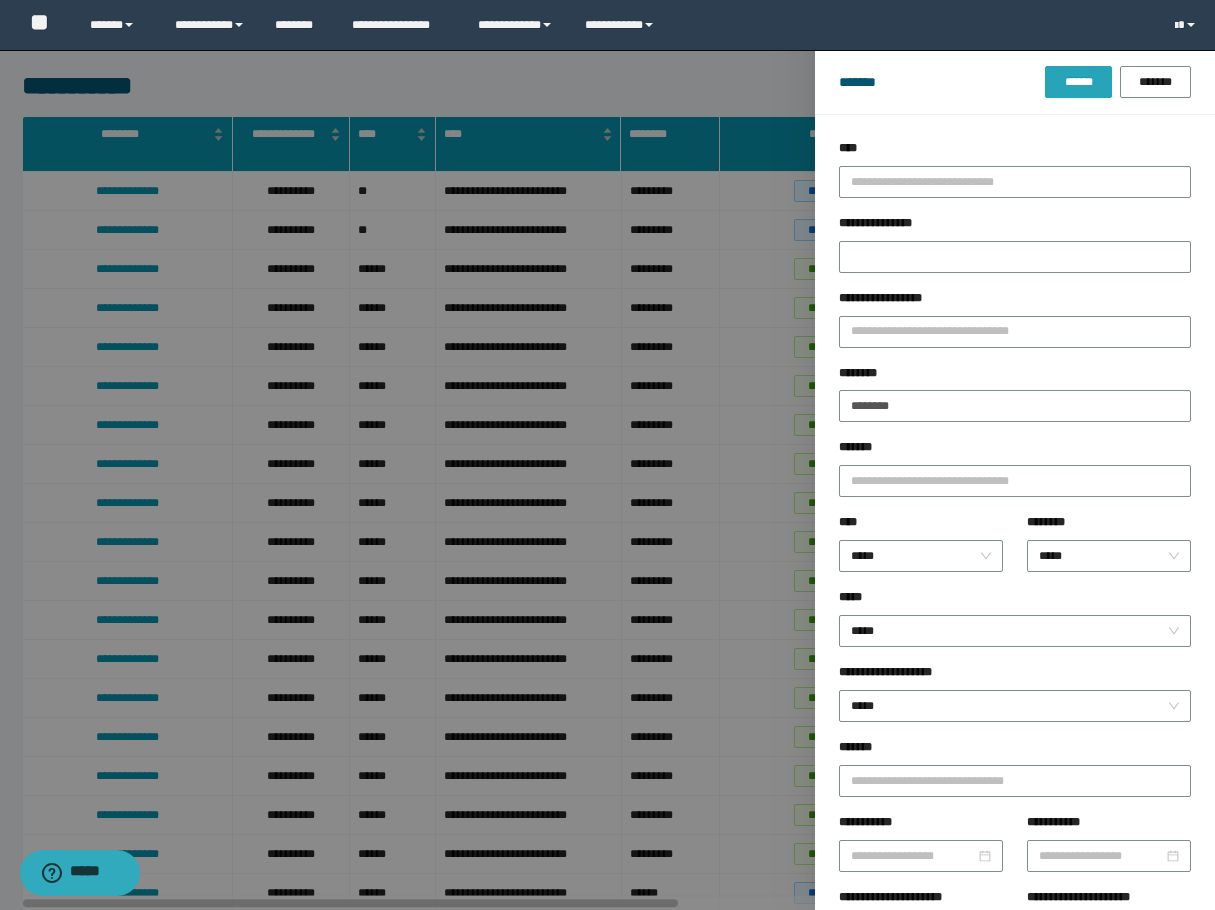 click on "******" at bounding box center [1078, 82] 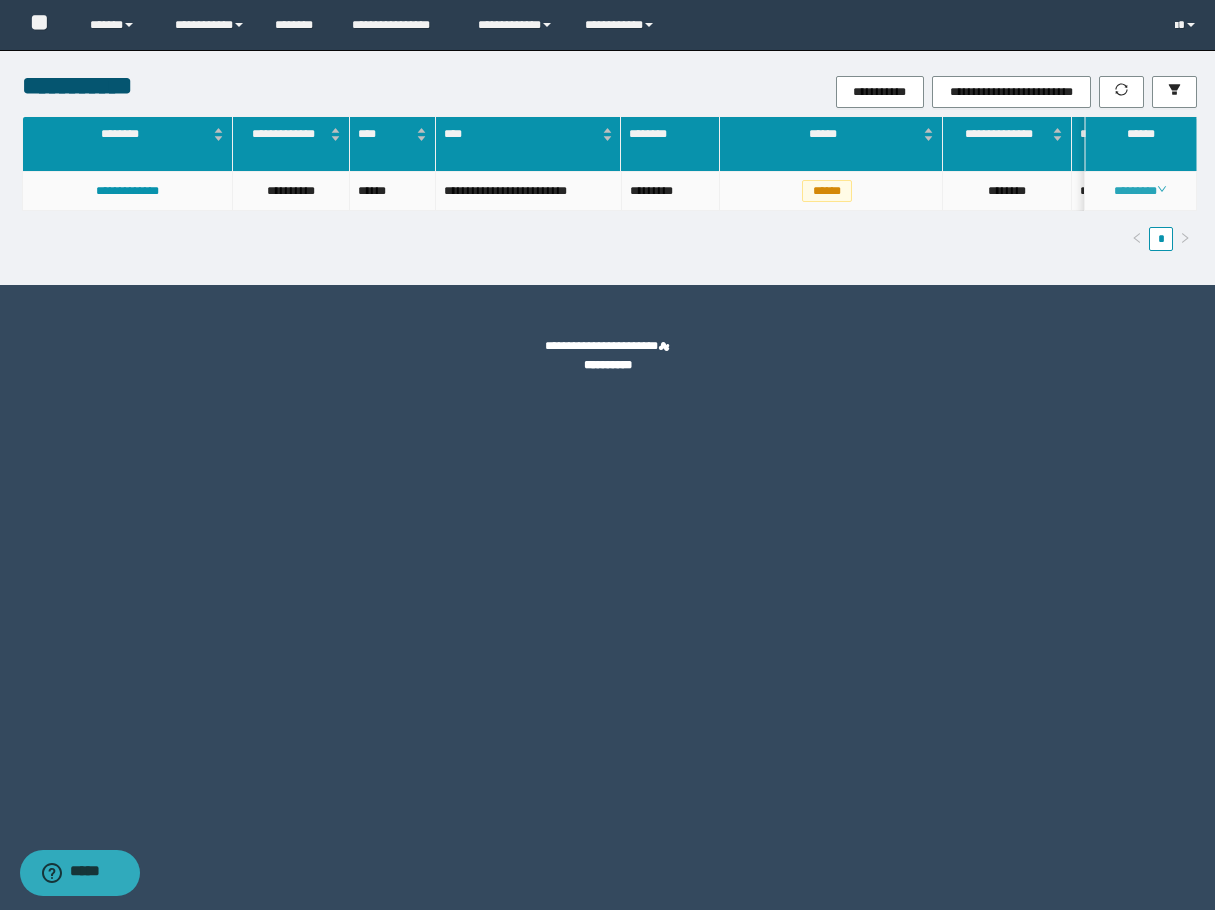 click on "********" at bounding box center (1140, 191) 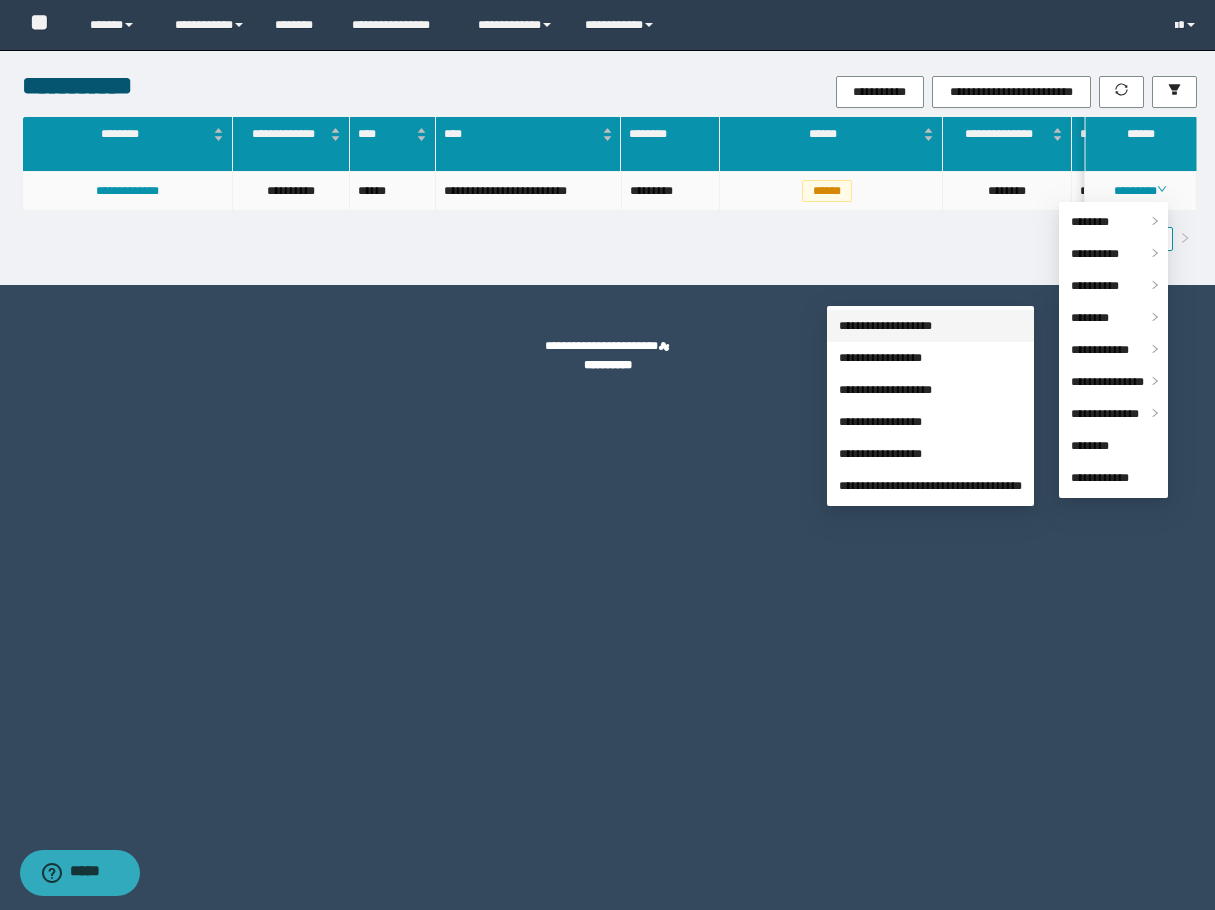 click on "**********" at bounding box center [885, 326] 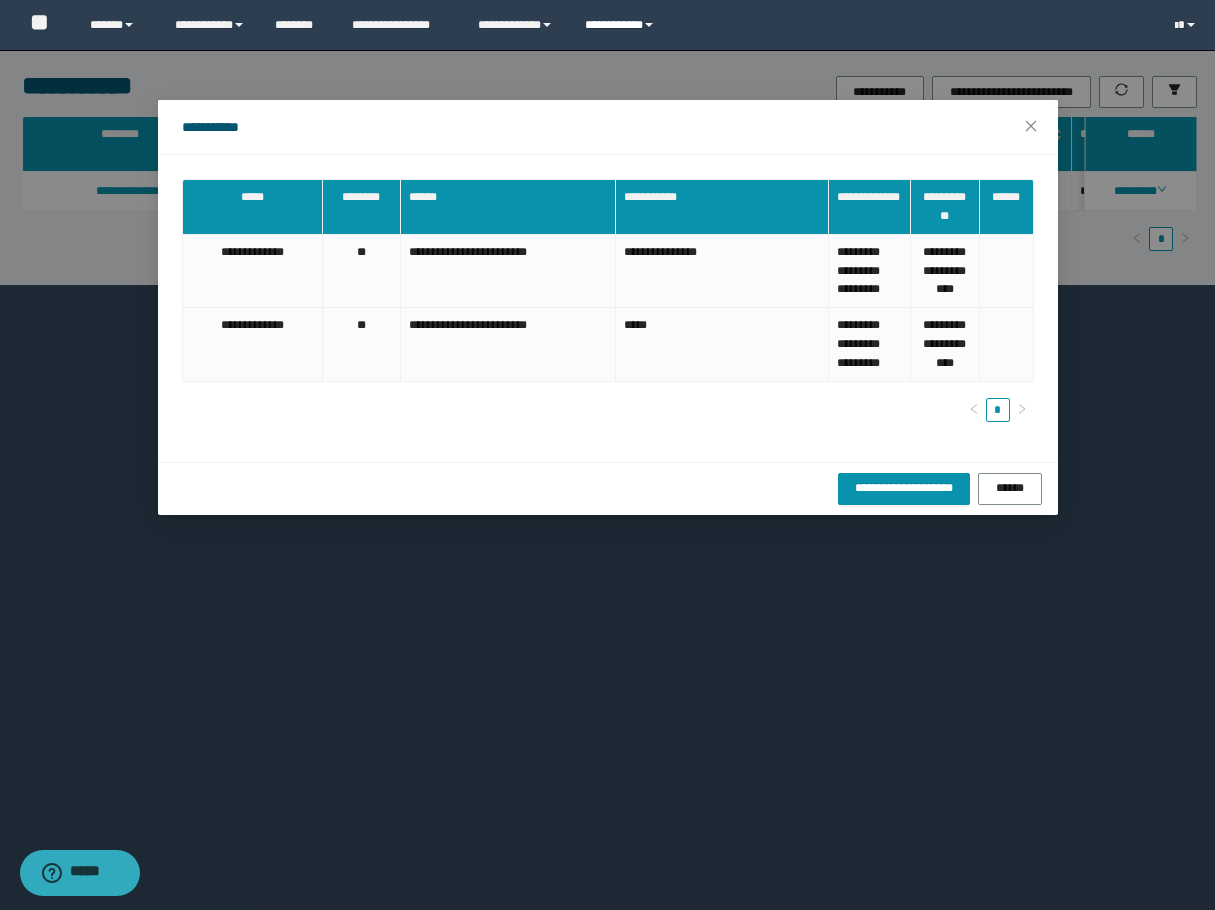 click on "**********" at bounding box center (622, 25) 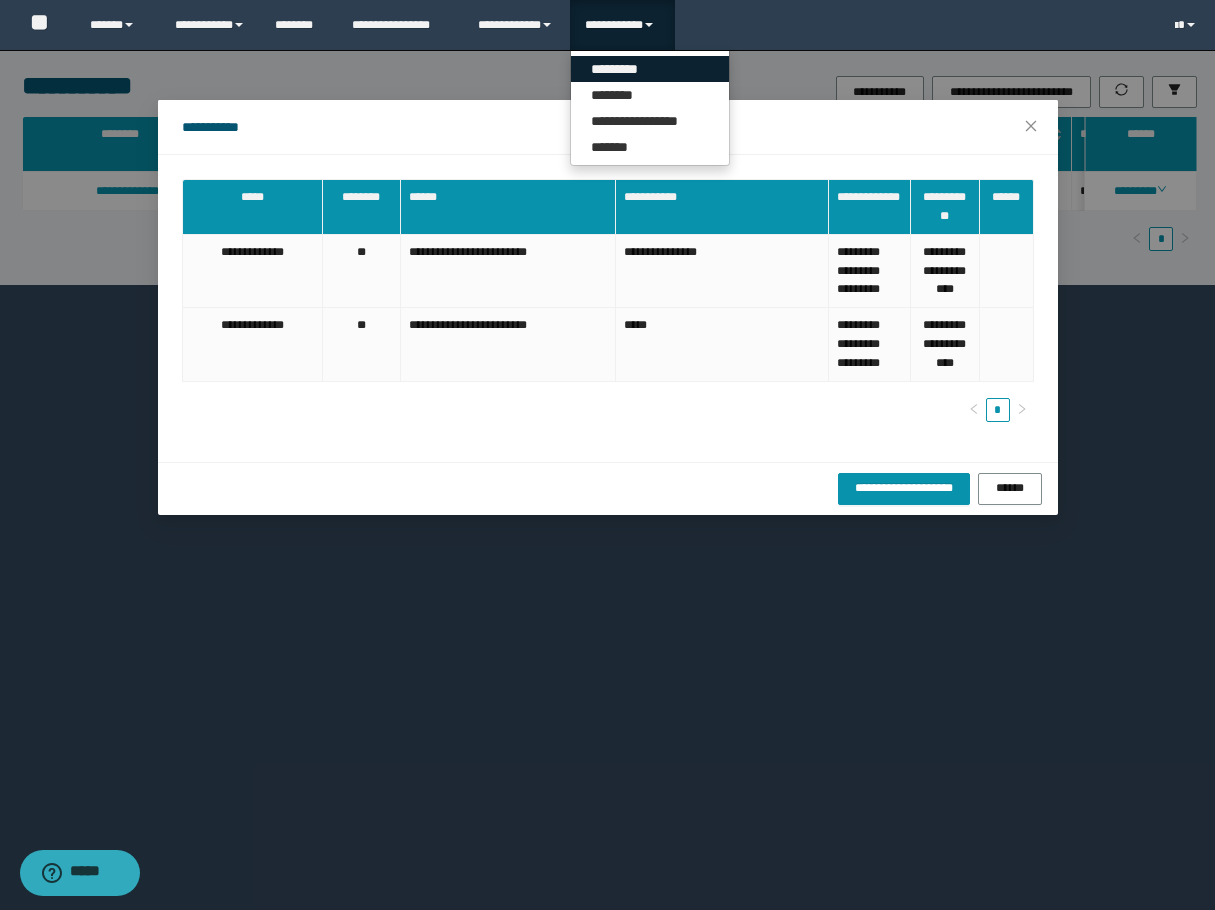 click on "*********" at bounding box center [650, 69] 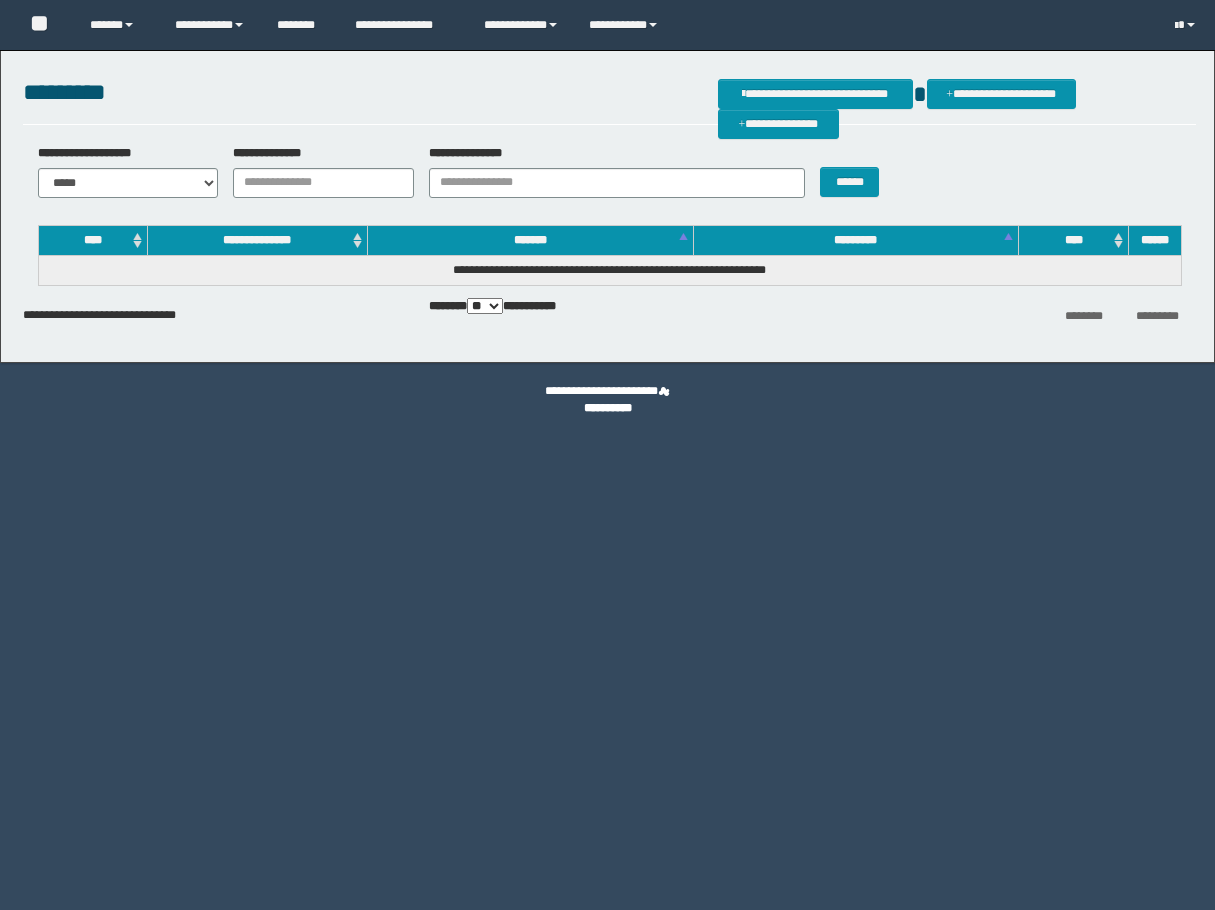 scroll, scrollTop: 0, scrollLeft: 0, axis: both 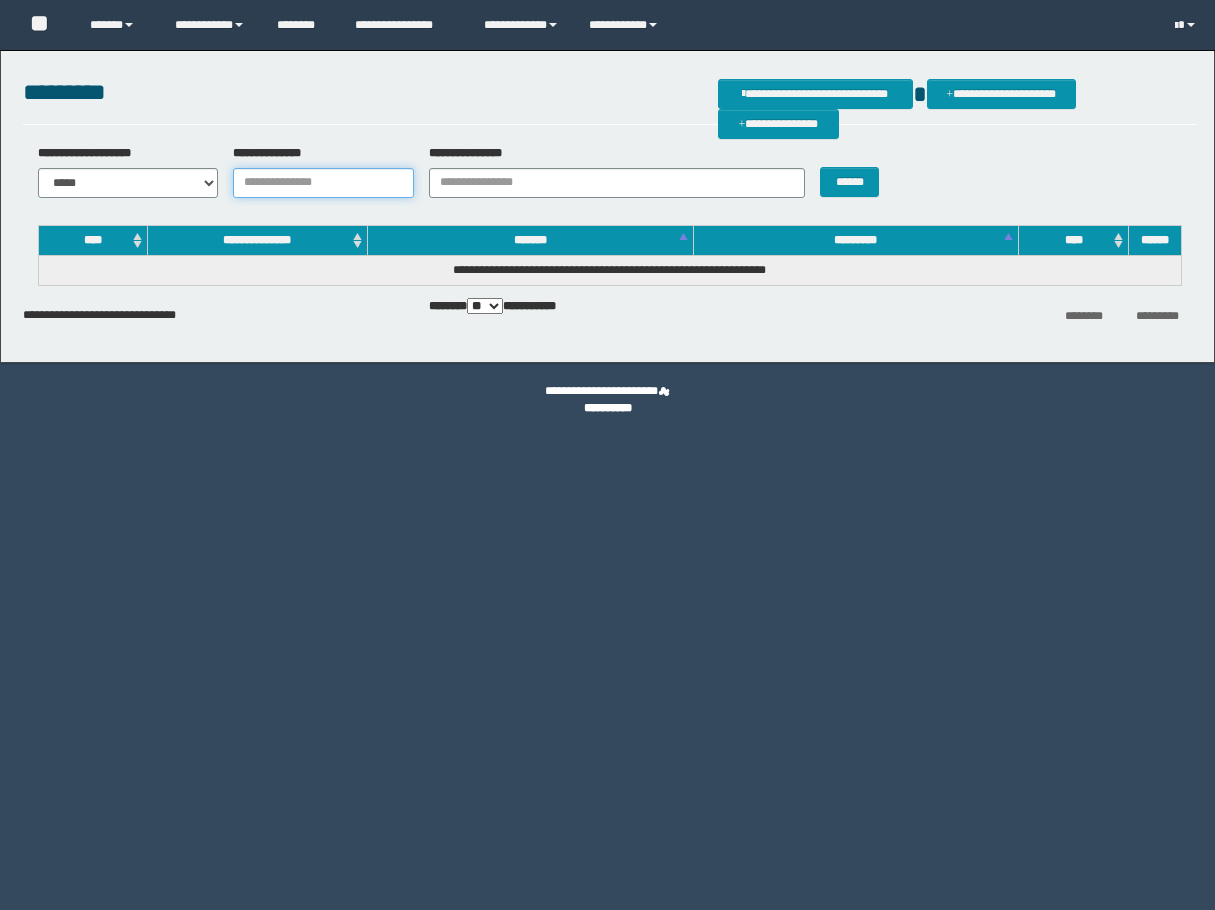 click on "**********" at bounding box center [323, 183] 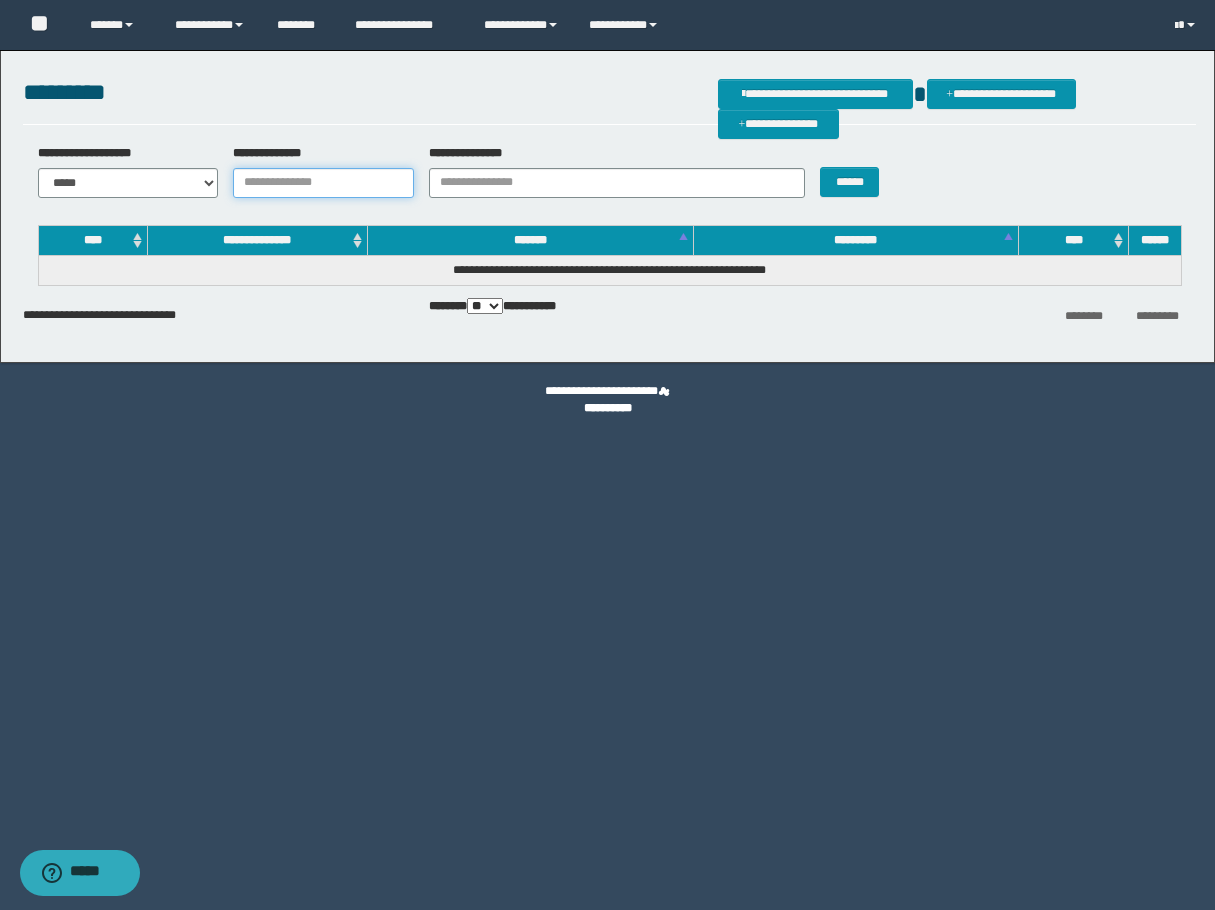 paste on "********" 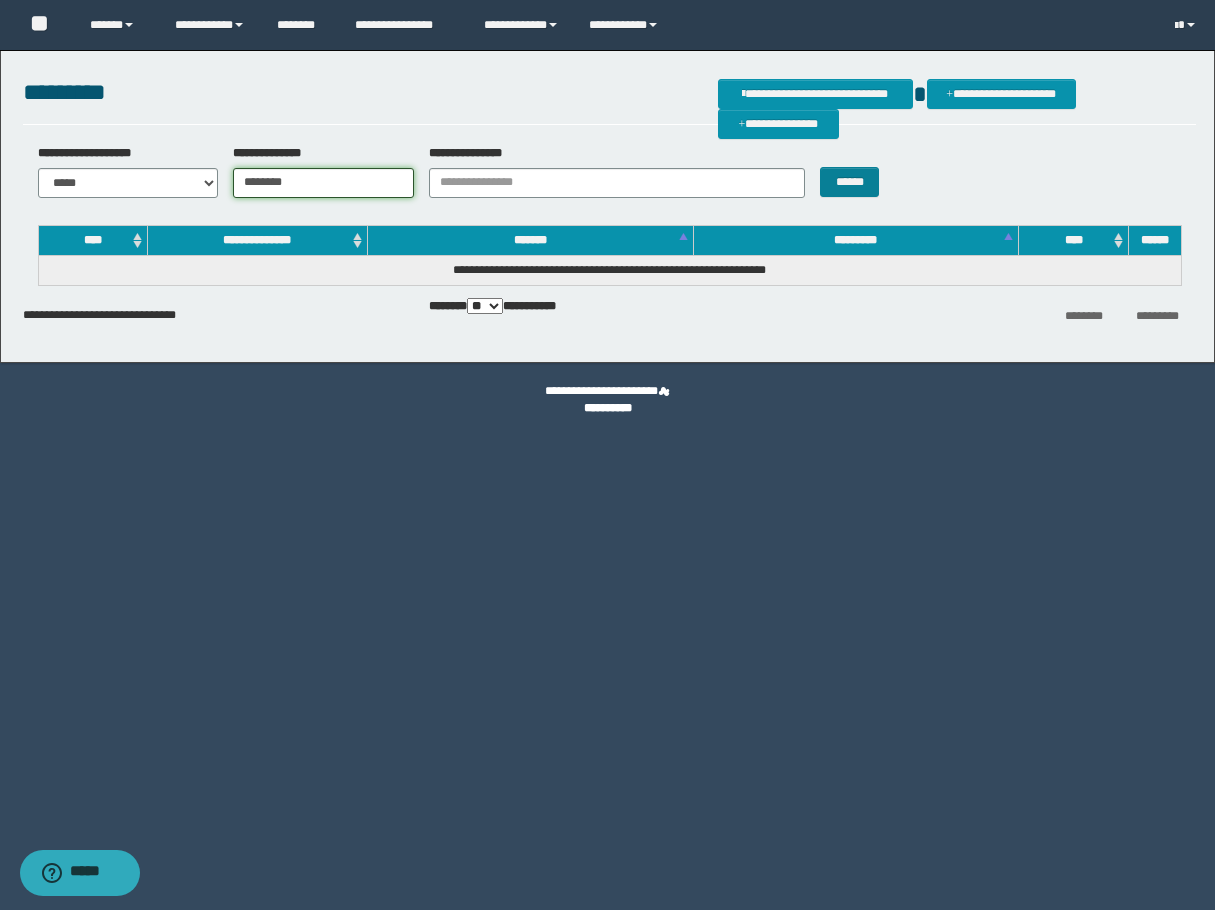 type on "********" 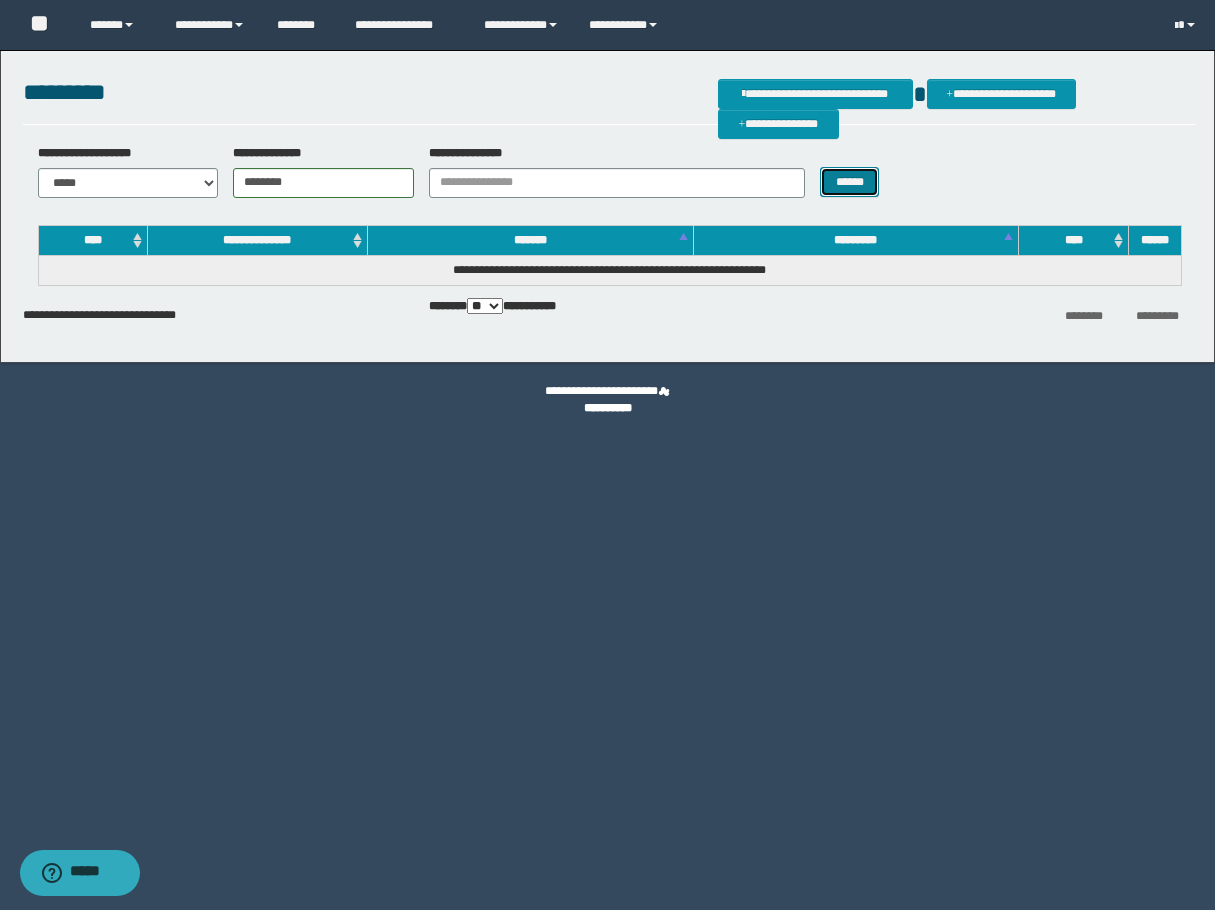 click on "******" at bounding box center [849, 182] 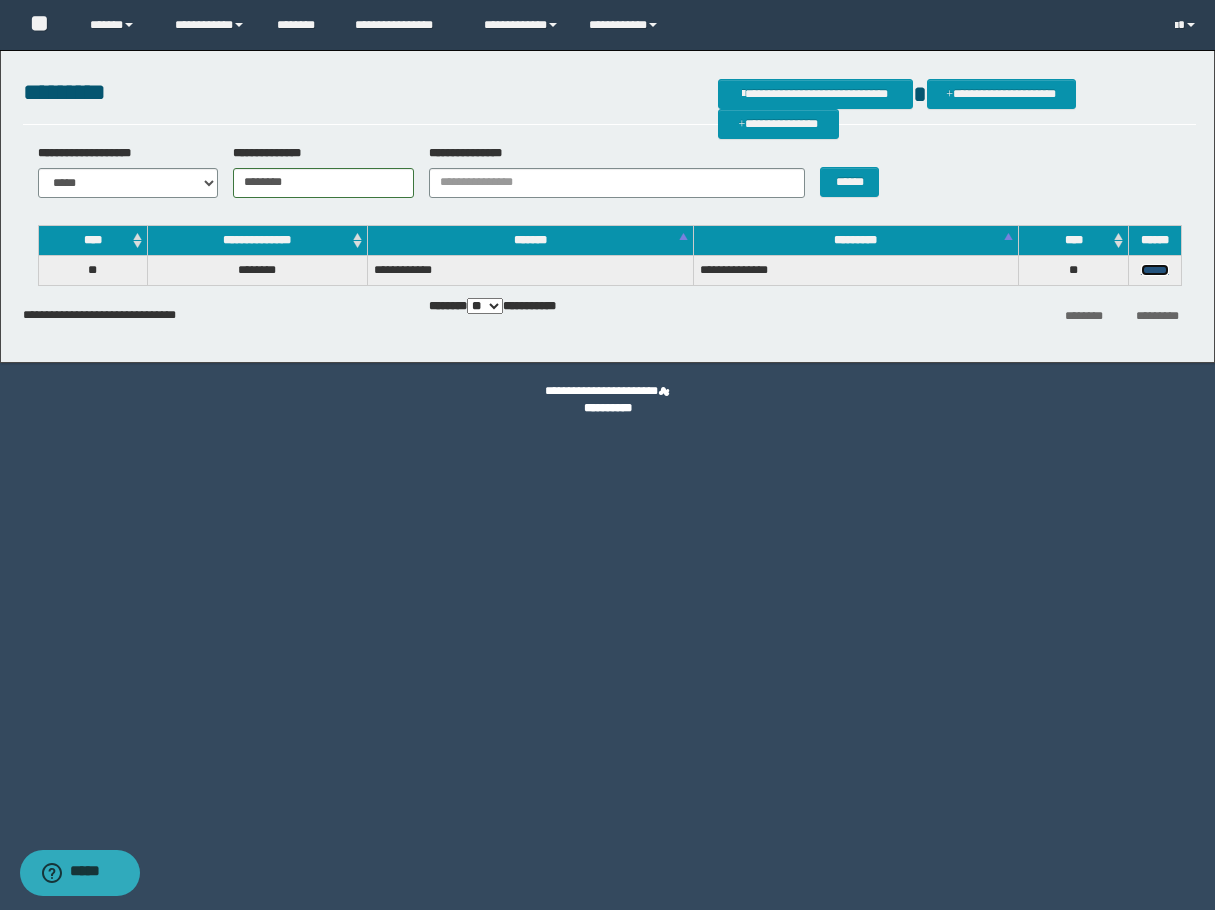 click on "******" at bounding box center (1155, 270) 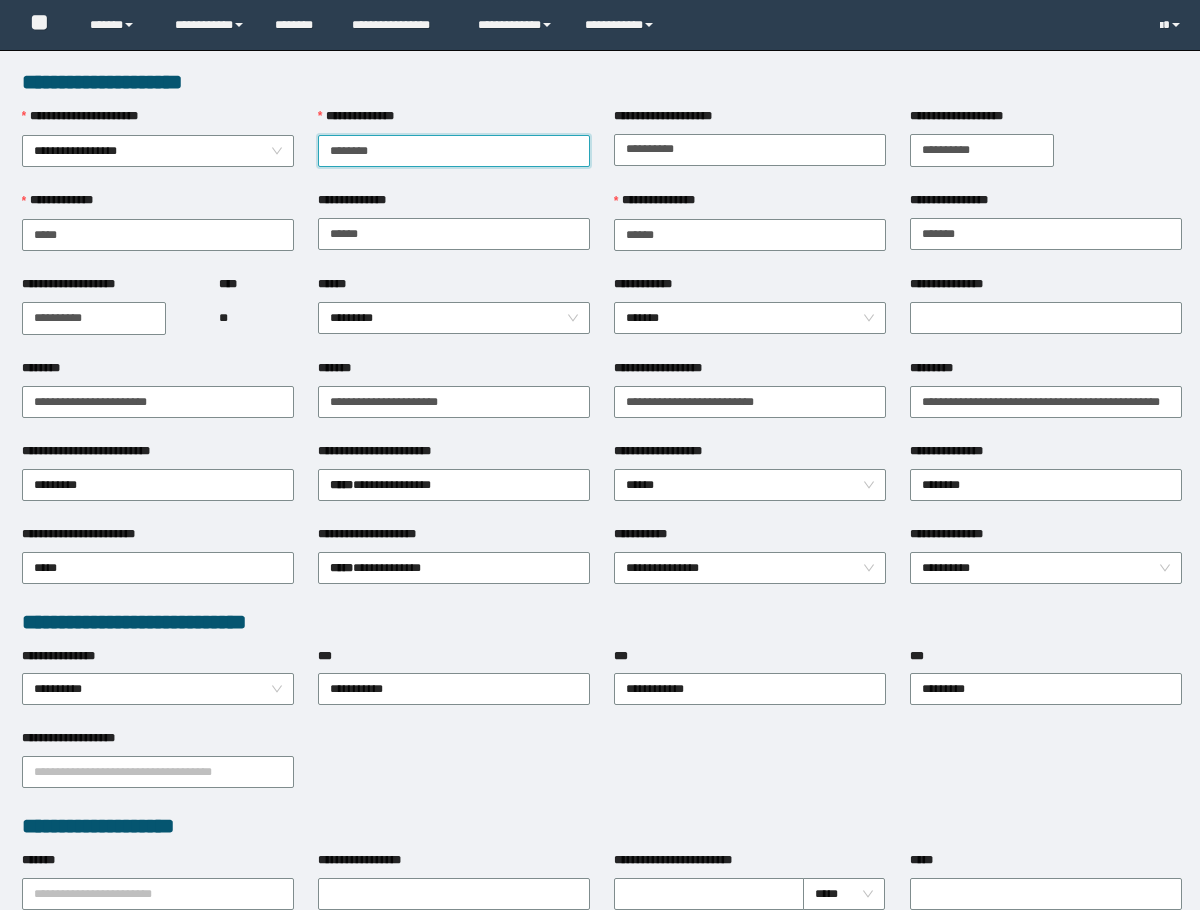 scroll, scrollTop: 0, scrollLeft: 0, axis: both 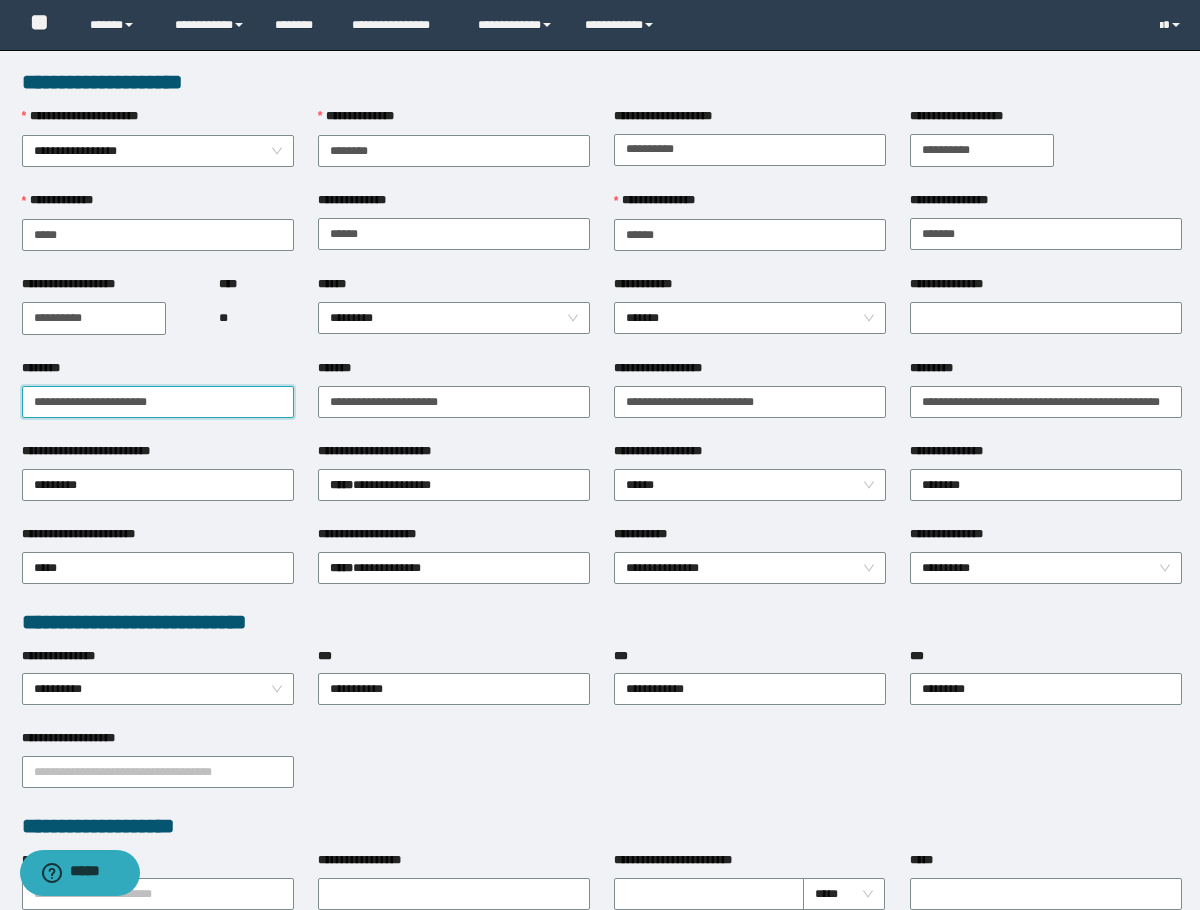 drag, startPoint x: 101, startPoint y: 406, endPoint x: -1, endPoint y: 443, distance: 108.503456 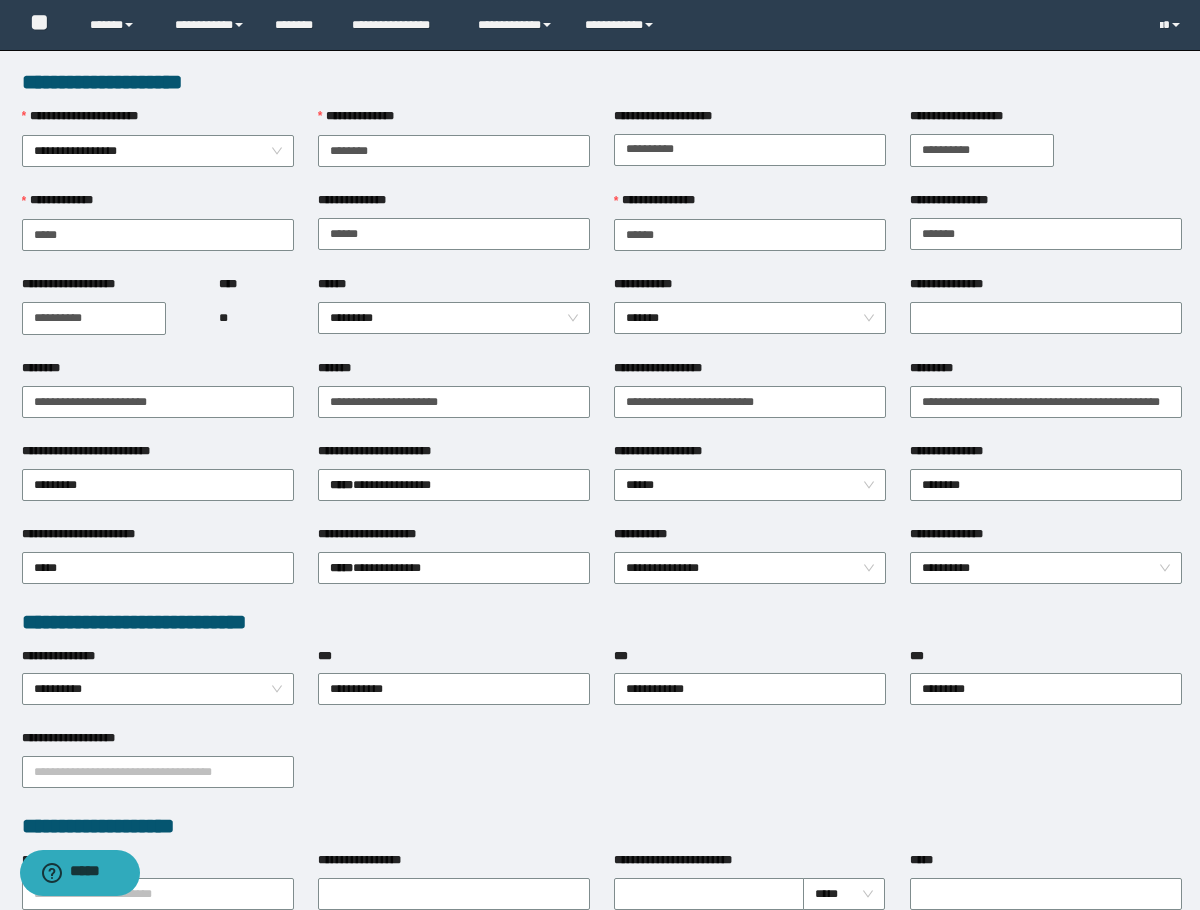 click on "****" at bounding box center (256, 288) 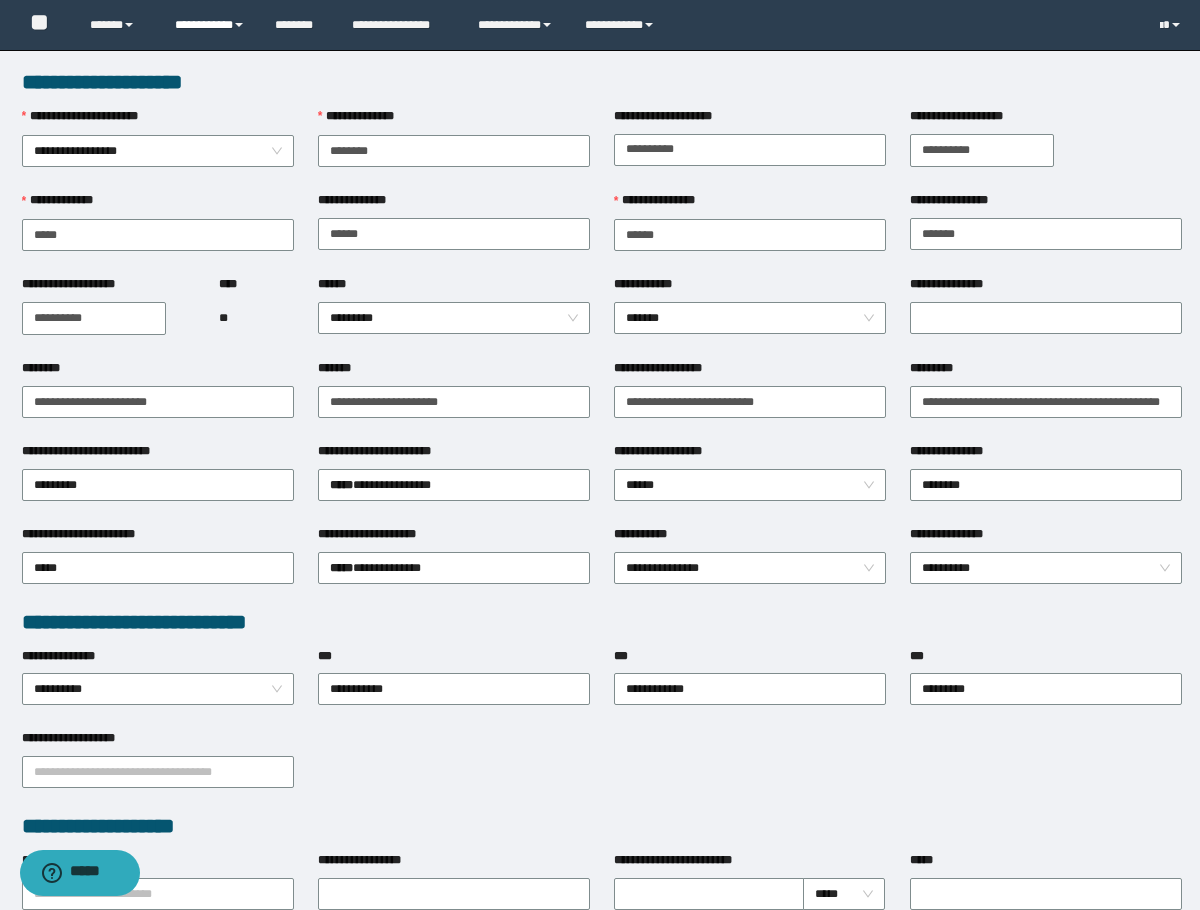 click on "**********" at bounding box center [210, 25] 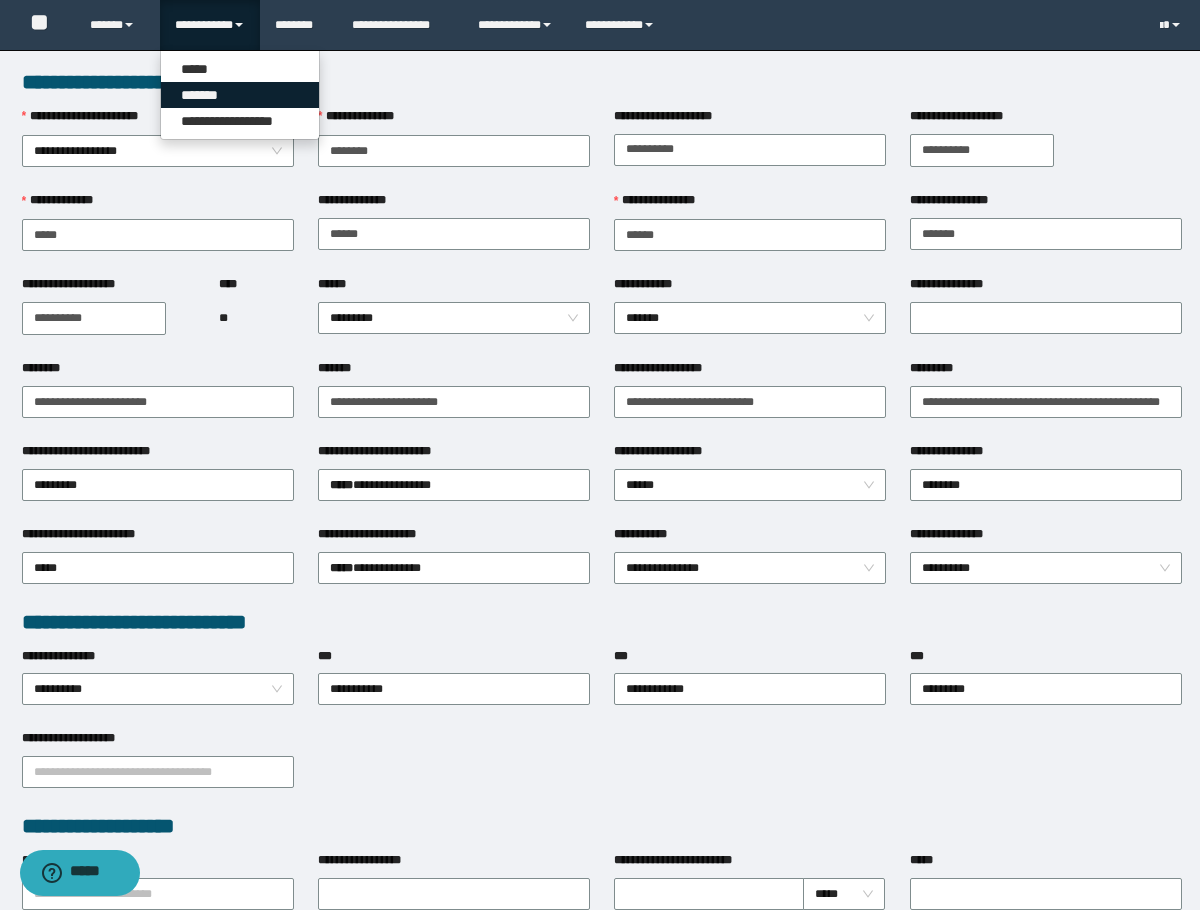 click on "*******" at bounding box center [240, 95] 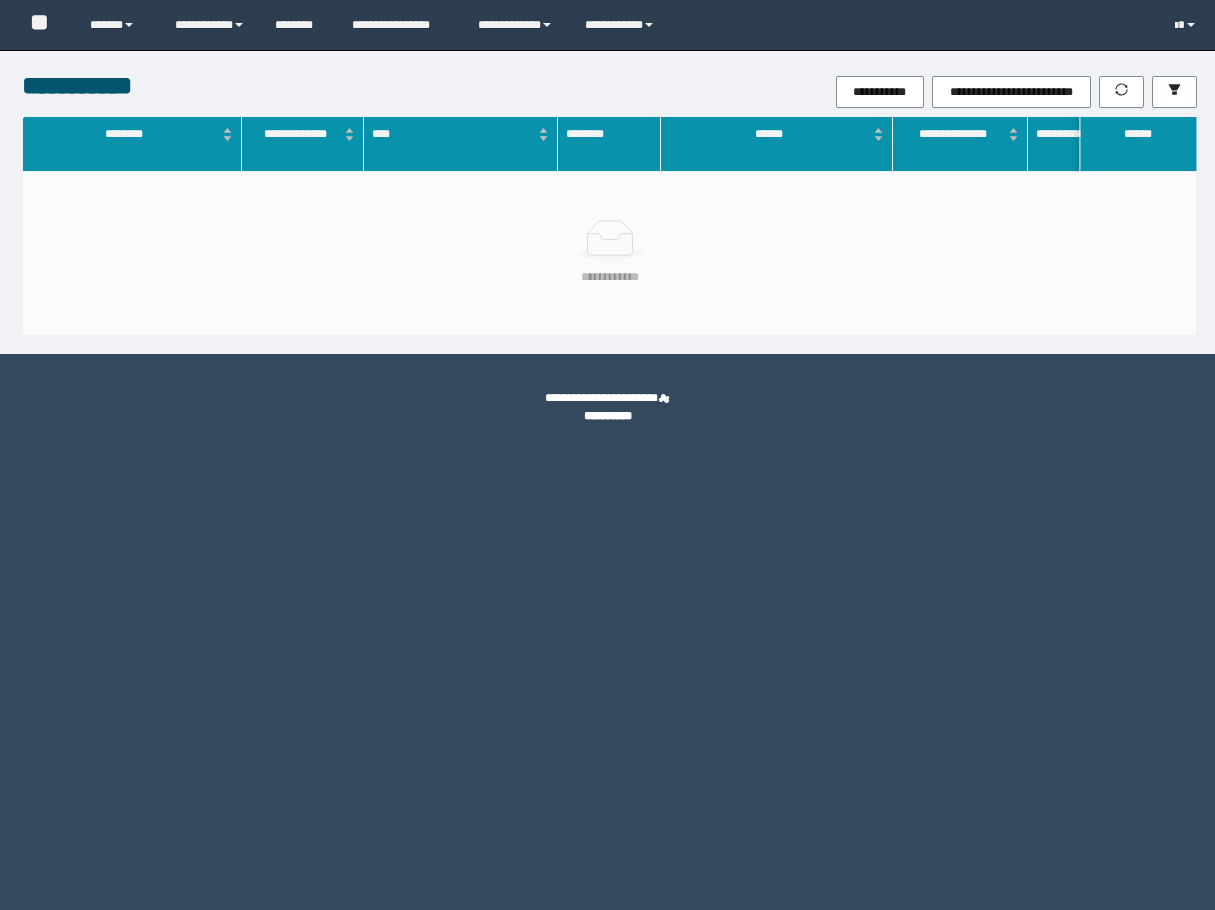 scroll, scrollTop: 0, scrollLeft: 0, axis: both 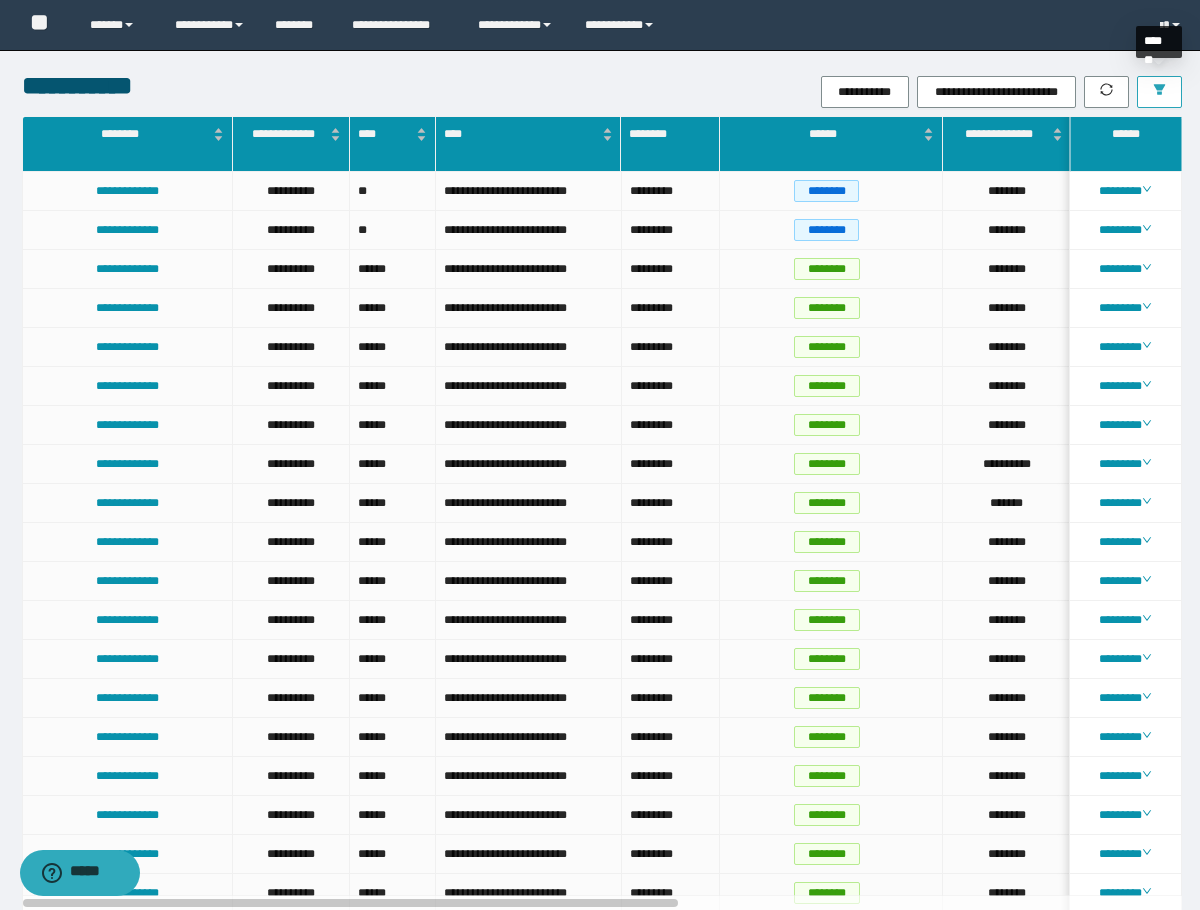 click at bounding box center [1159, 92] 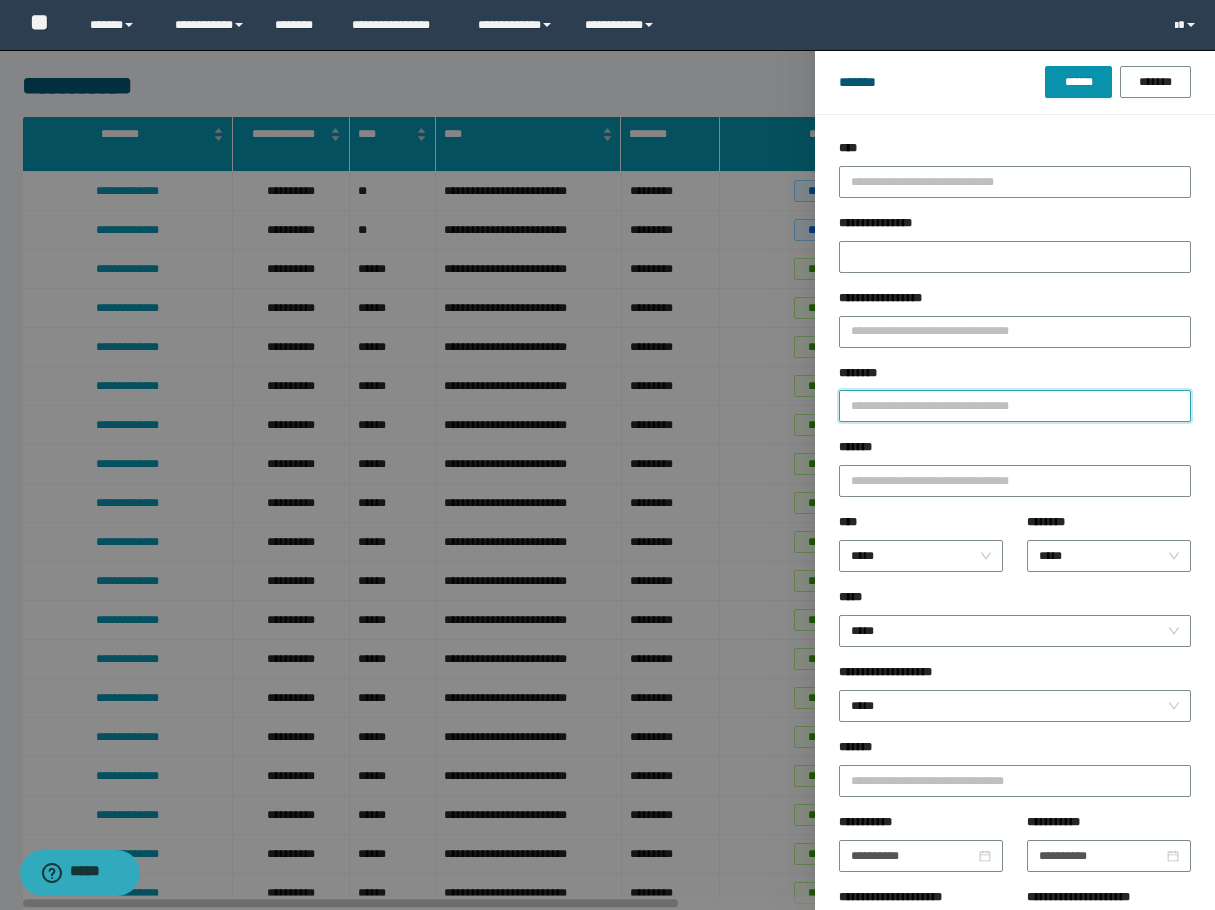 click on "********" at bounding box center [1015, 406] 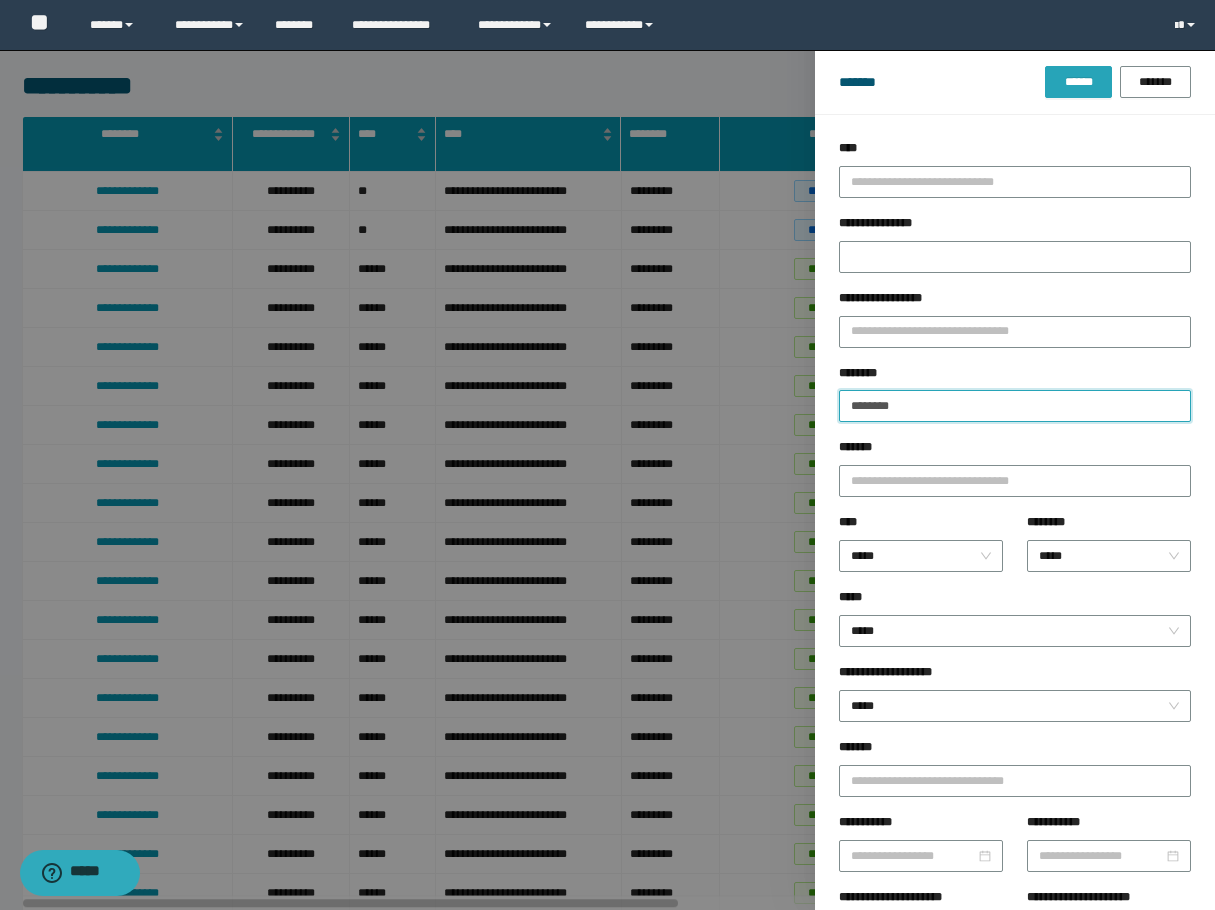 type on "********" 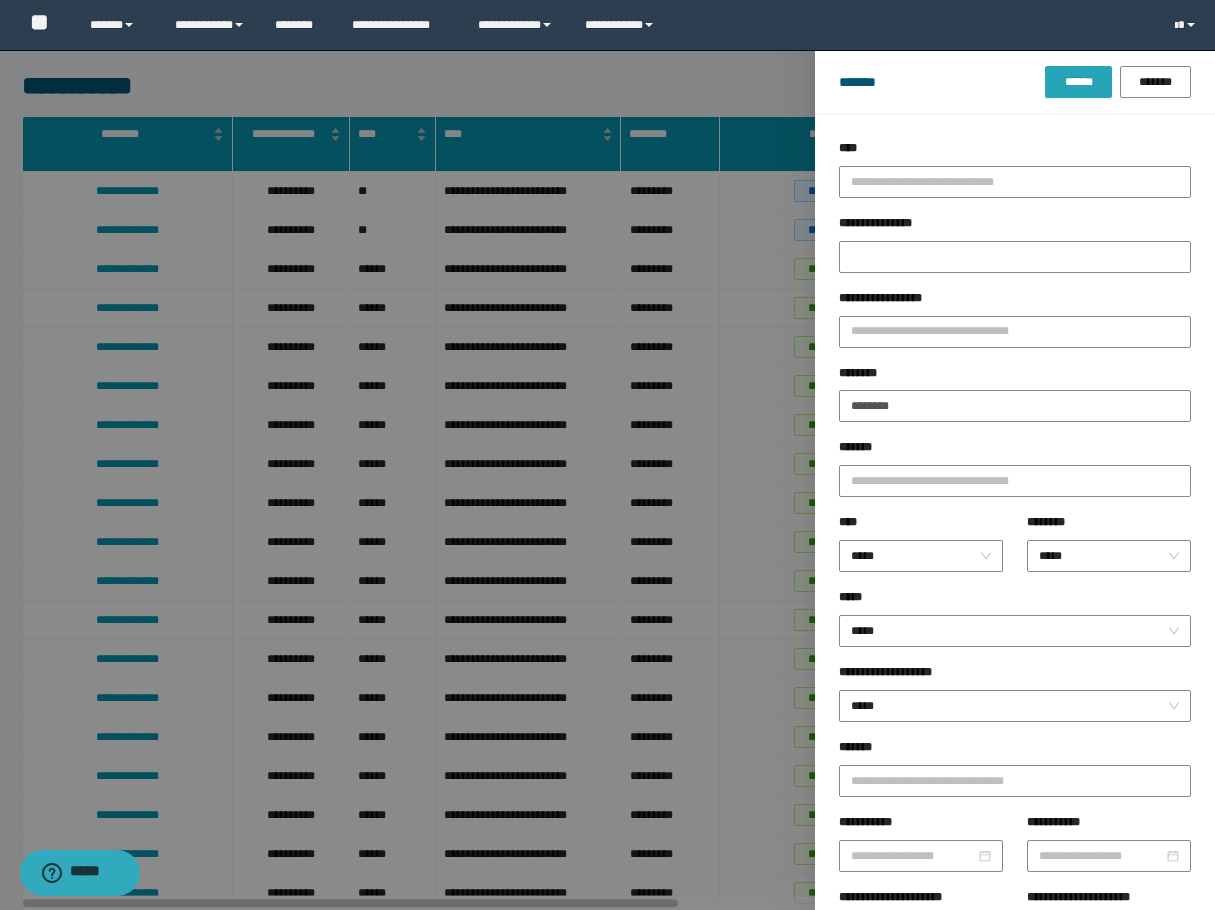 click on "******" at bounding box center (1078, 82) 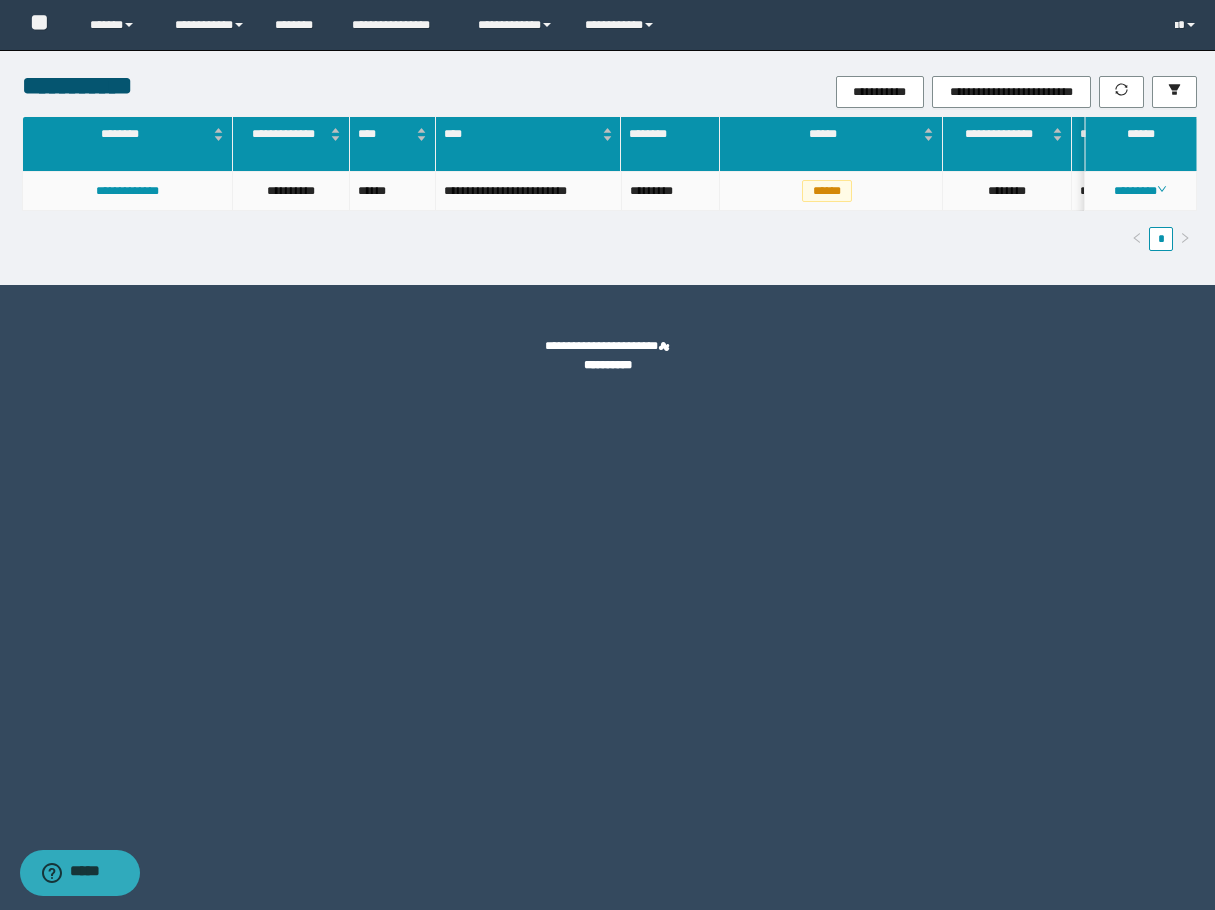 click on "********" at bounding box center [1141, 191] 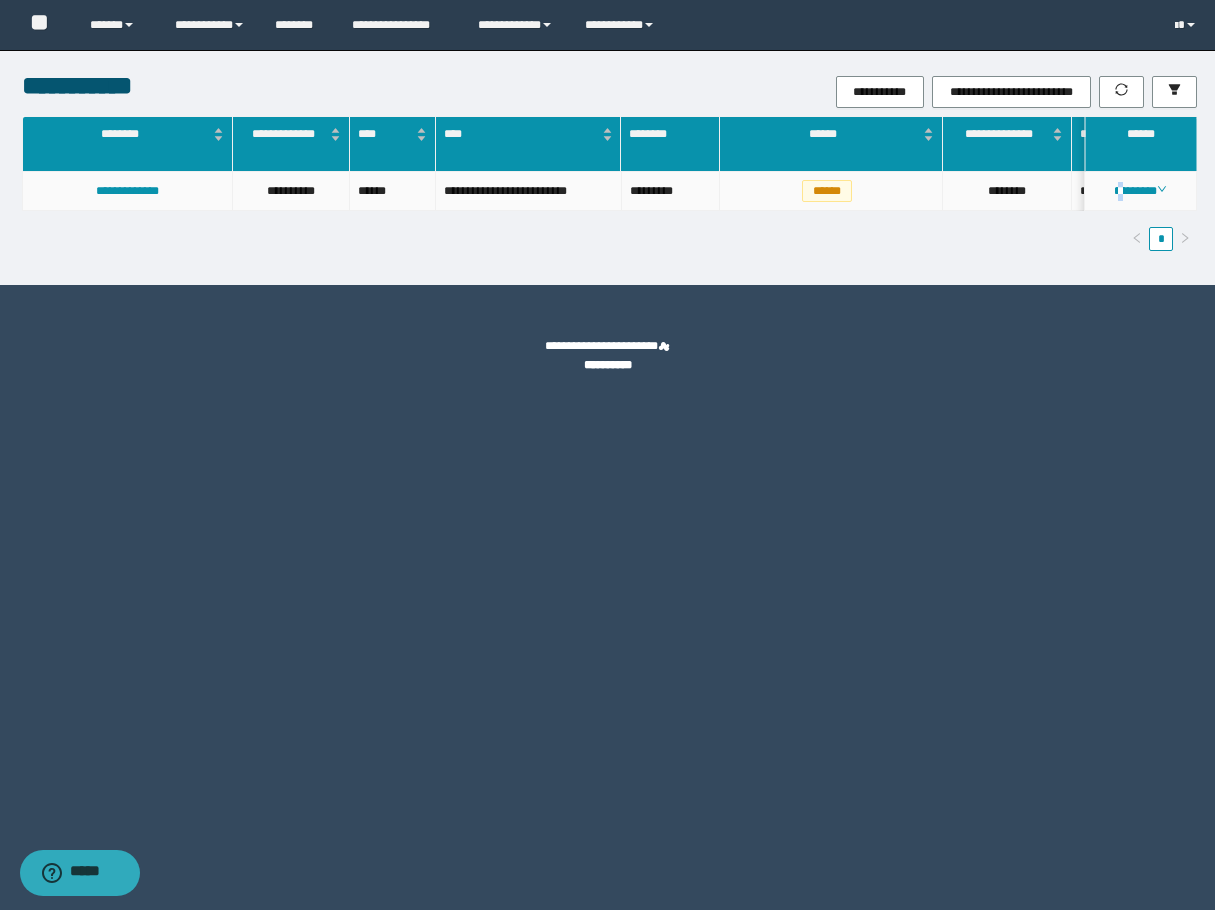 click on "********" at bounding box center [1141, 191] 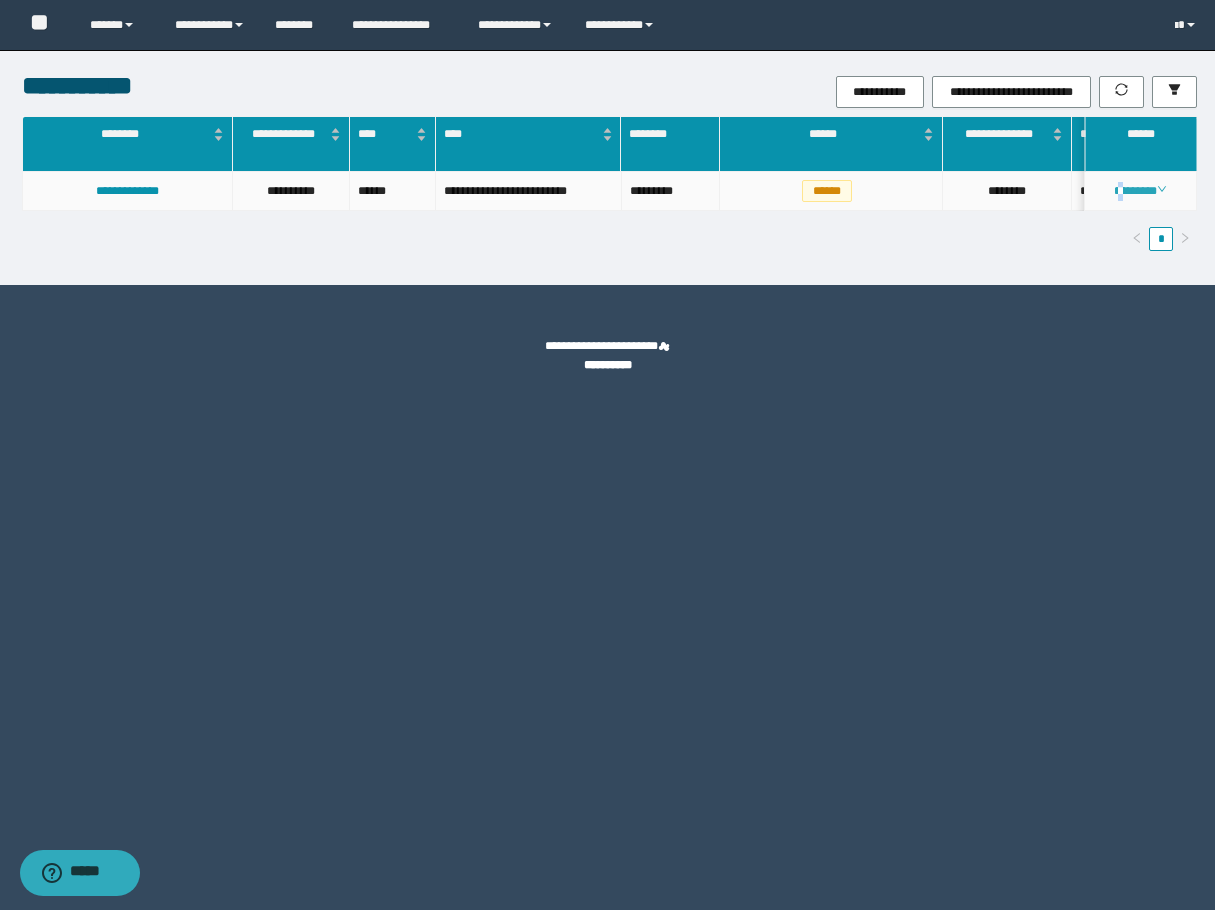 click on "********" at bounding box center (1140, 191) 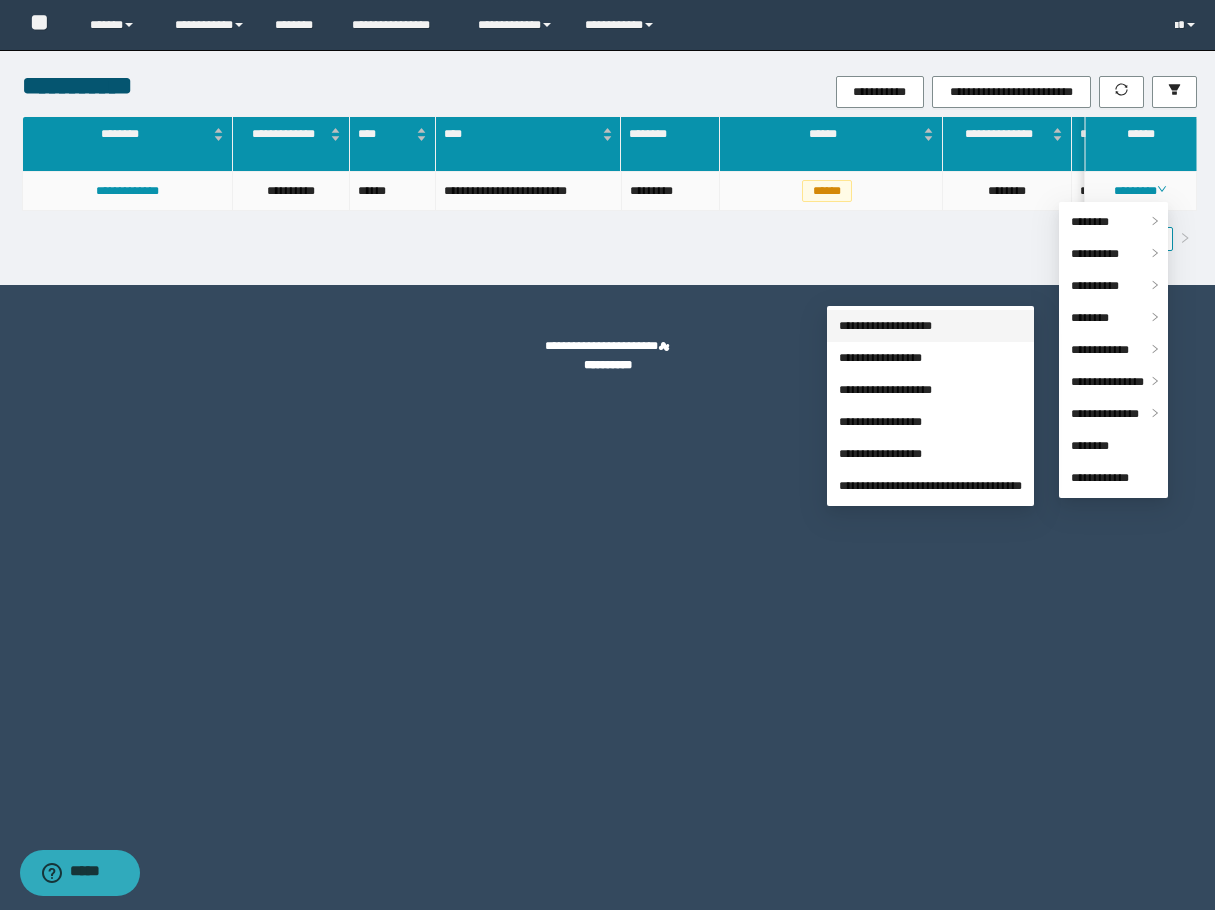 click on "**********" at bounding box center [885, 326] 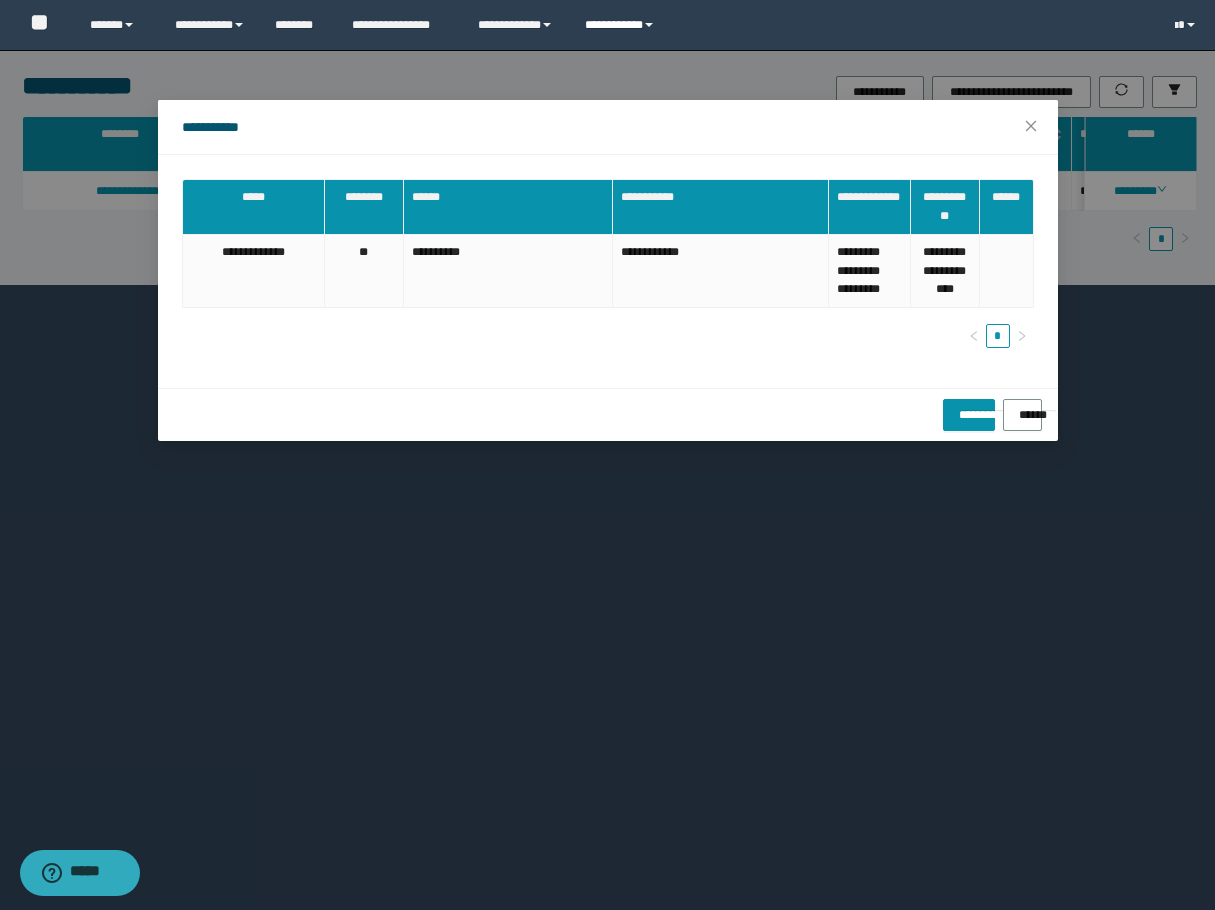 click on "**********" at bounding box center (622, 25) 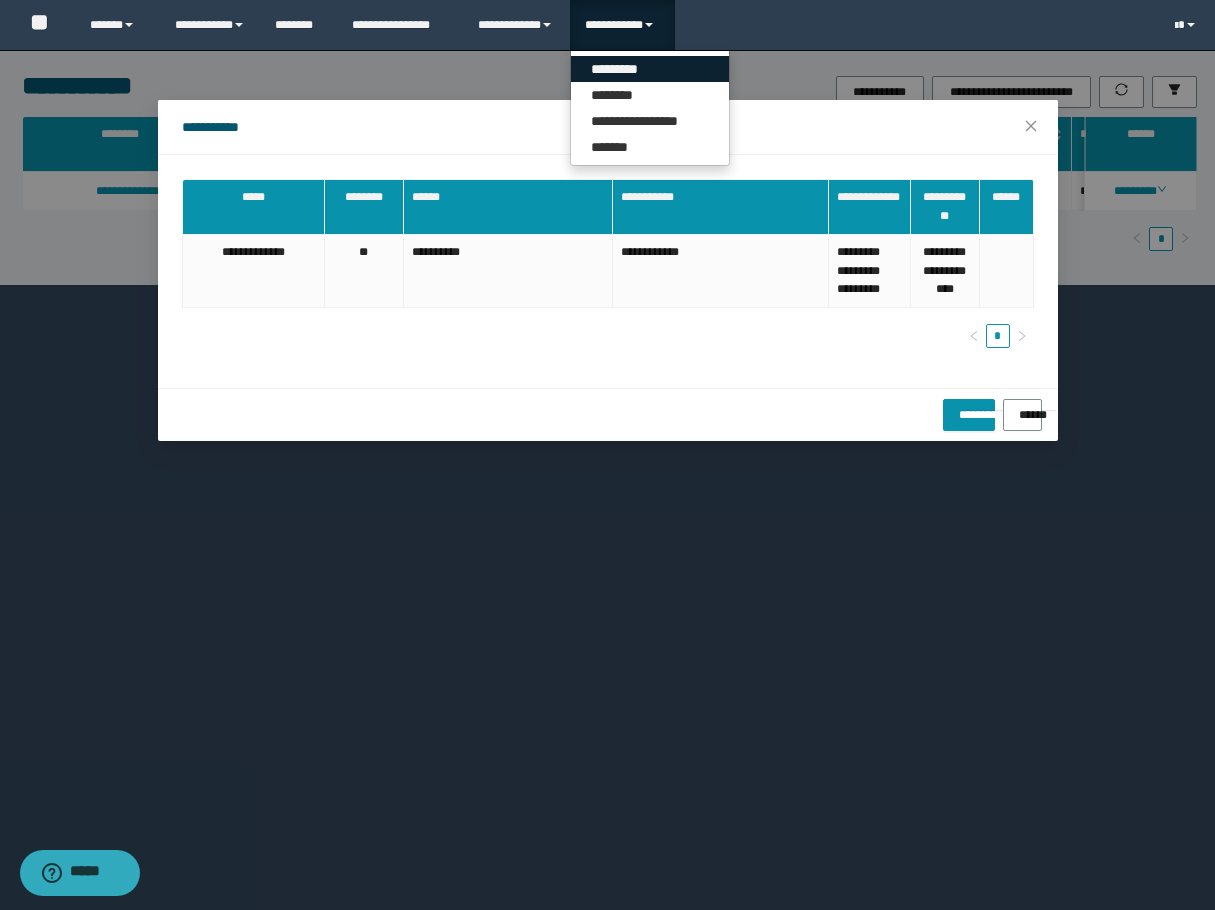 click on "*********" at bounding box center [650, 69] 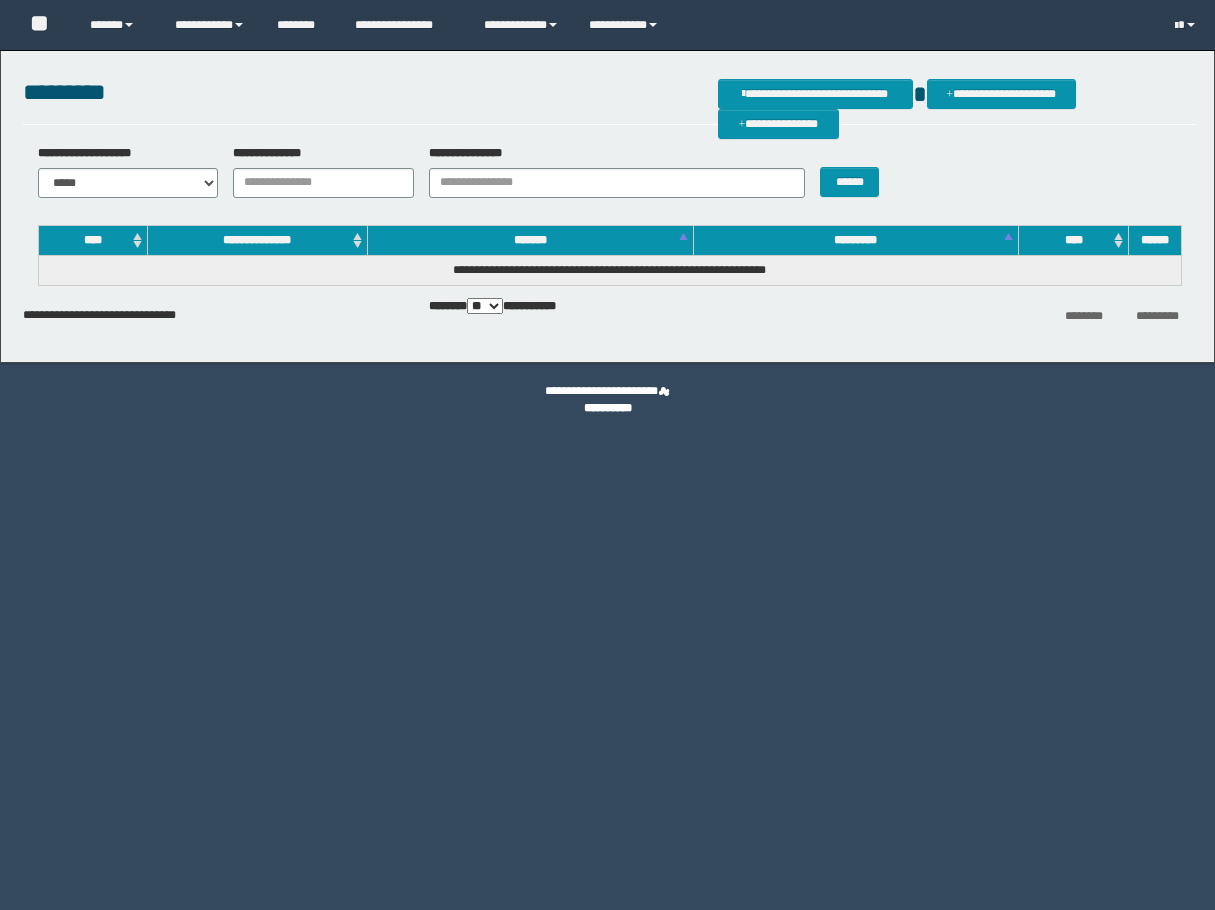 scroll, scrollTop: 0, scrollLeft: 0, axis: both 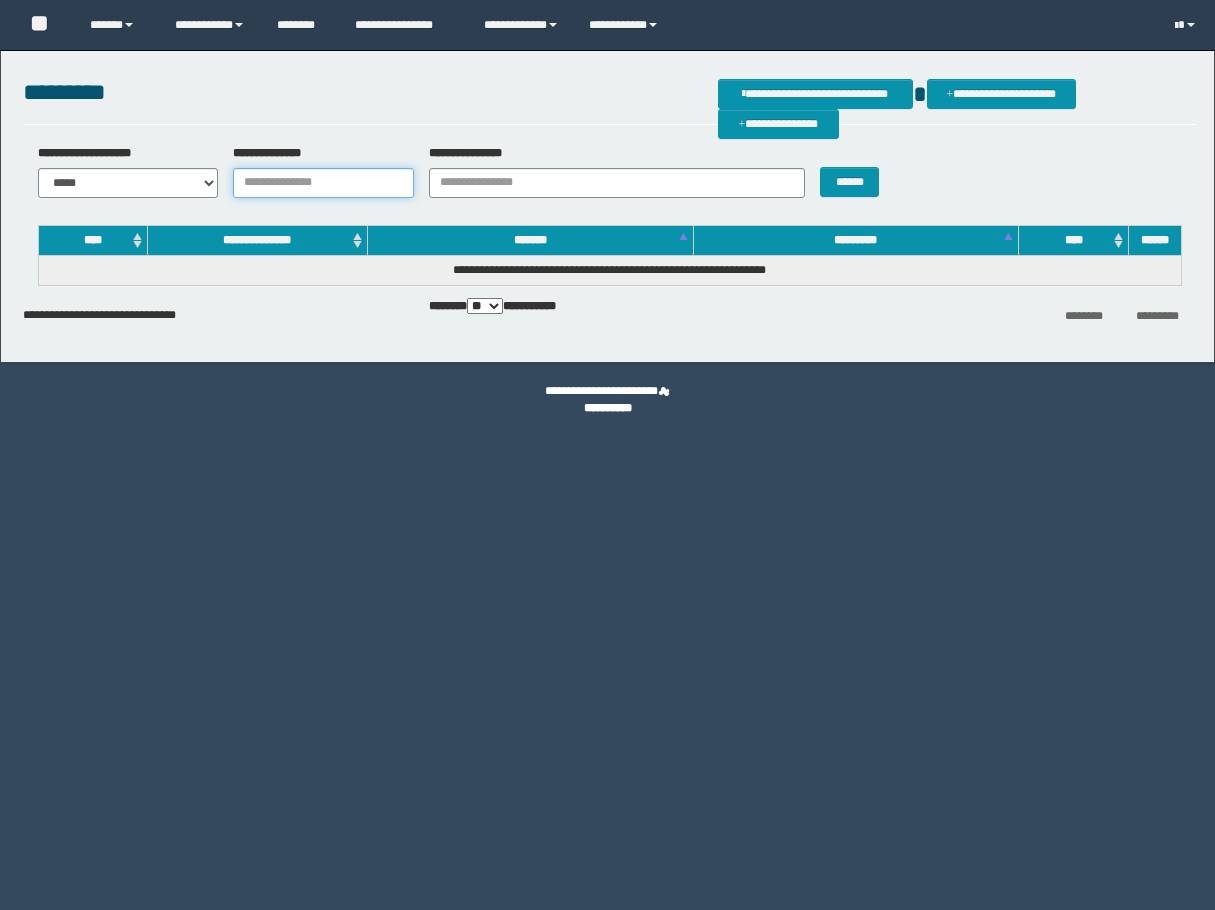 drag, startPoint x: 0, startPoint y: 0, endPoint x: 266, endPoint y: 191, distance: 327.4706 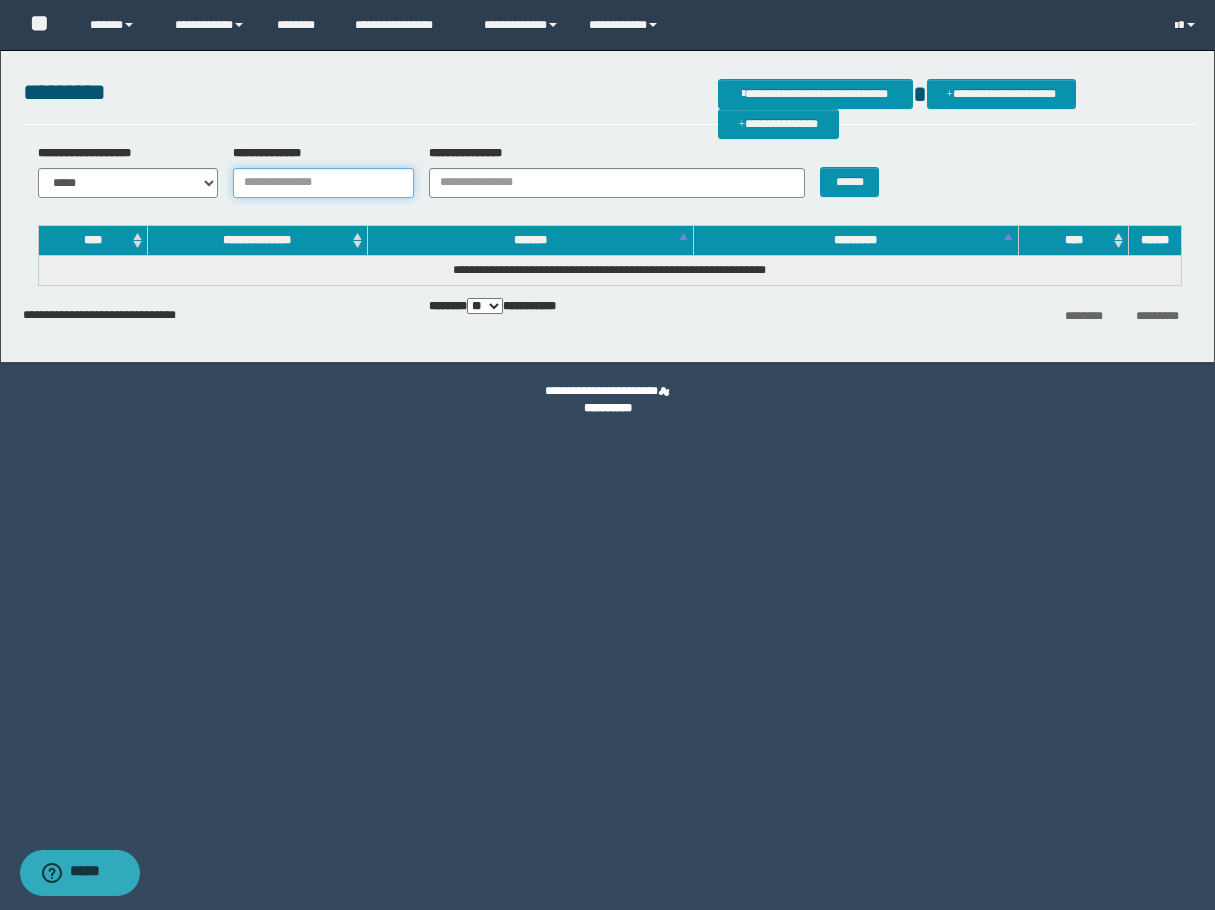 paste on "********" 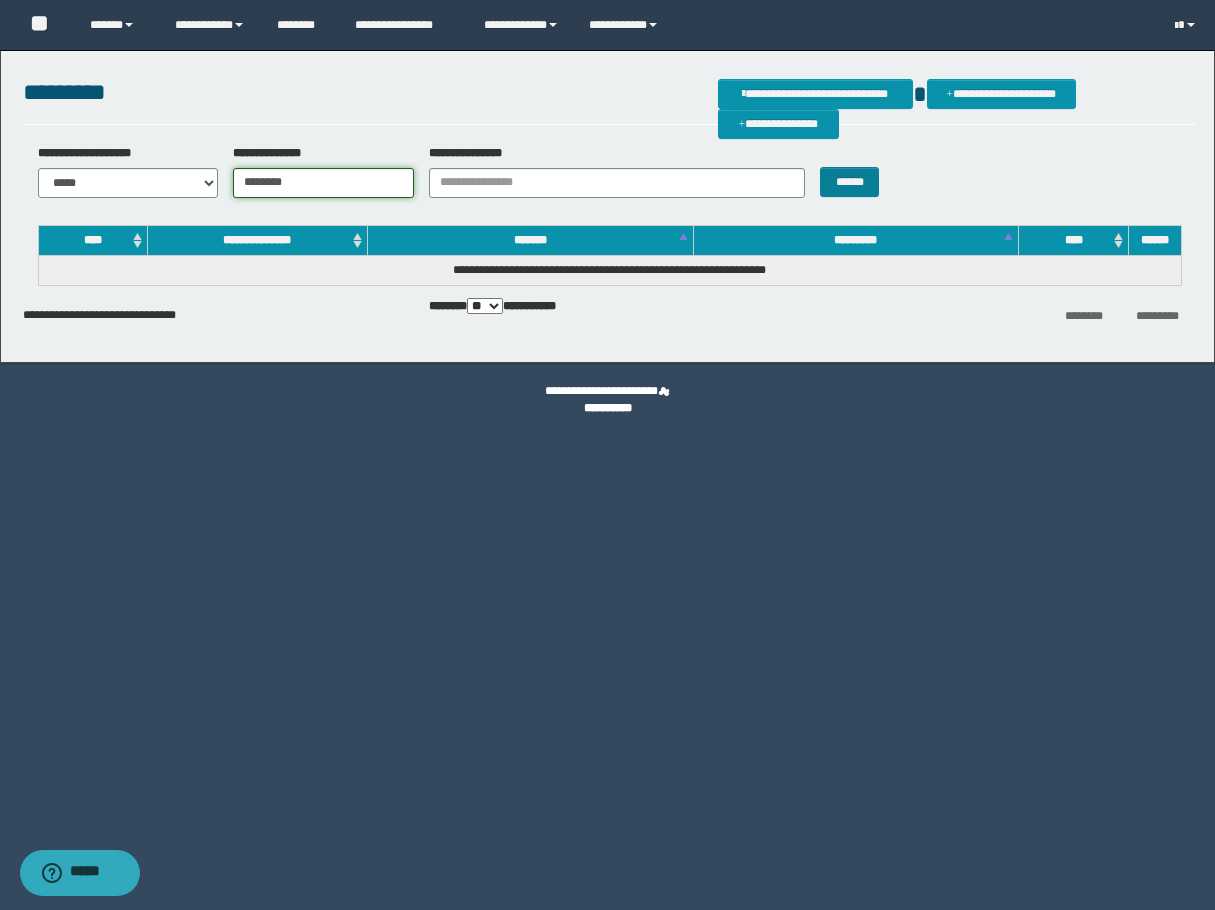 type on "********" 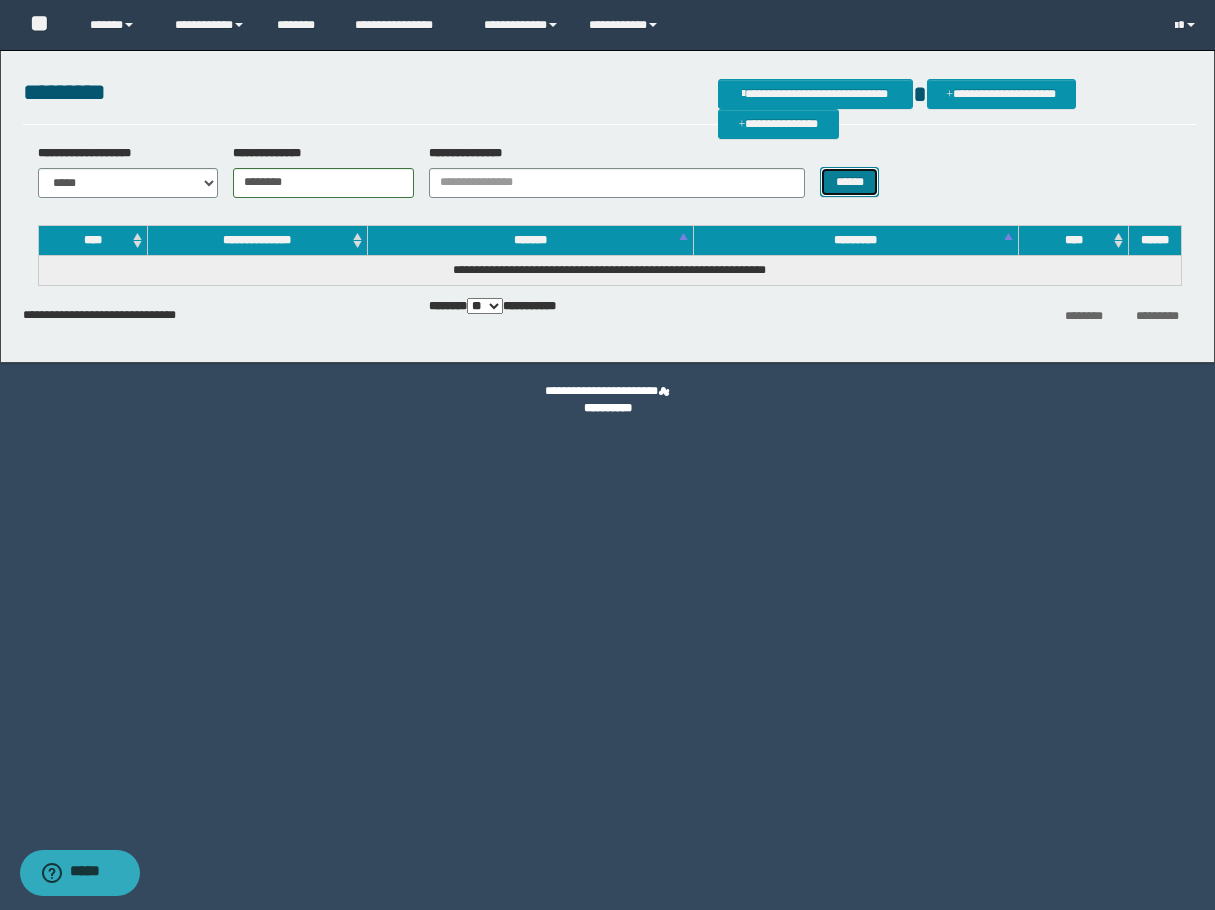 drag, startPoint x: 822, startPoint y: 177, endPoint x: 834, endPoint y: 178, distance: 12.0415945 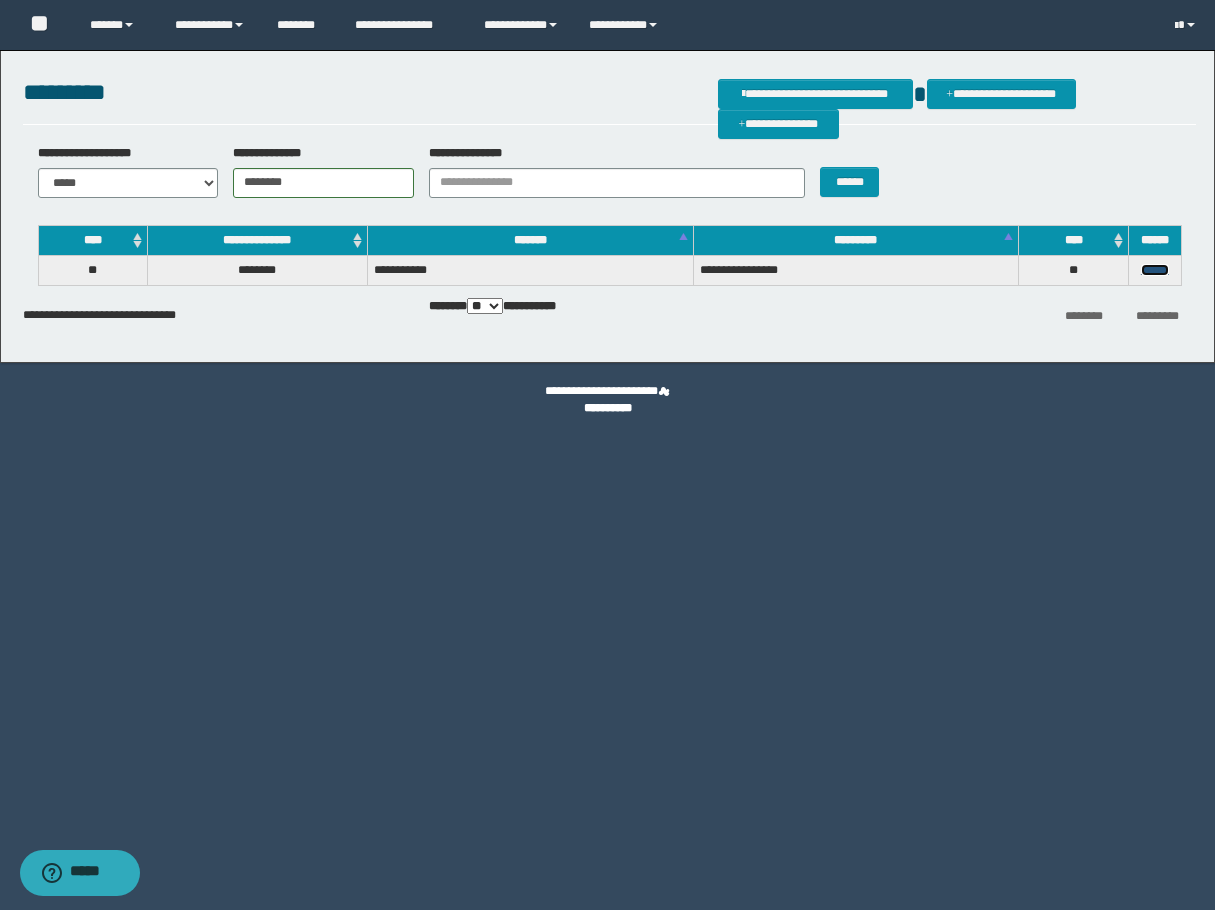 click on "******" at bounding box center [1155, 270] 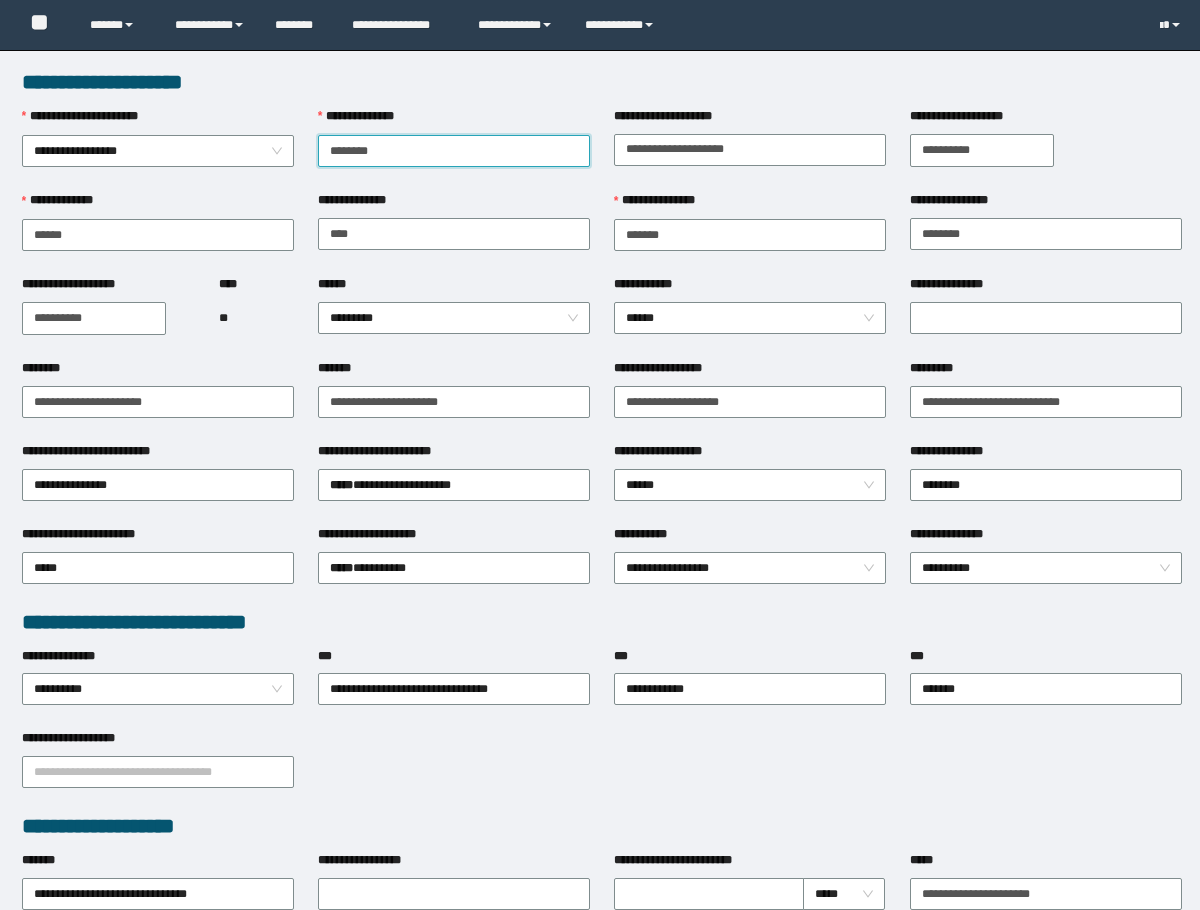 scroll, scrollTop: 0, scrollLeft: 0, axis: both 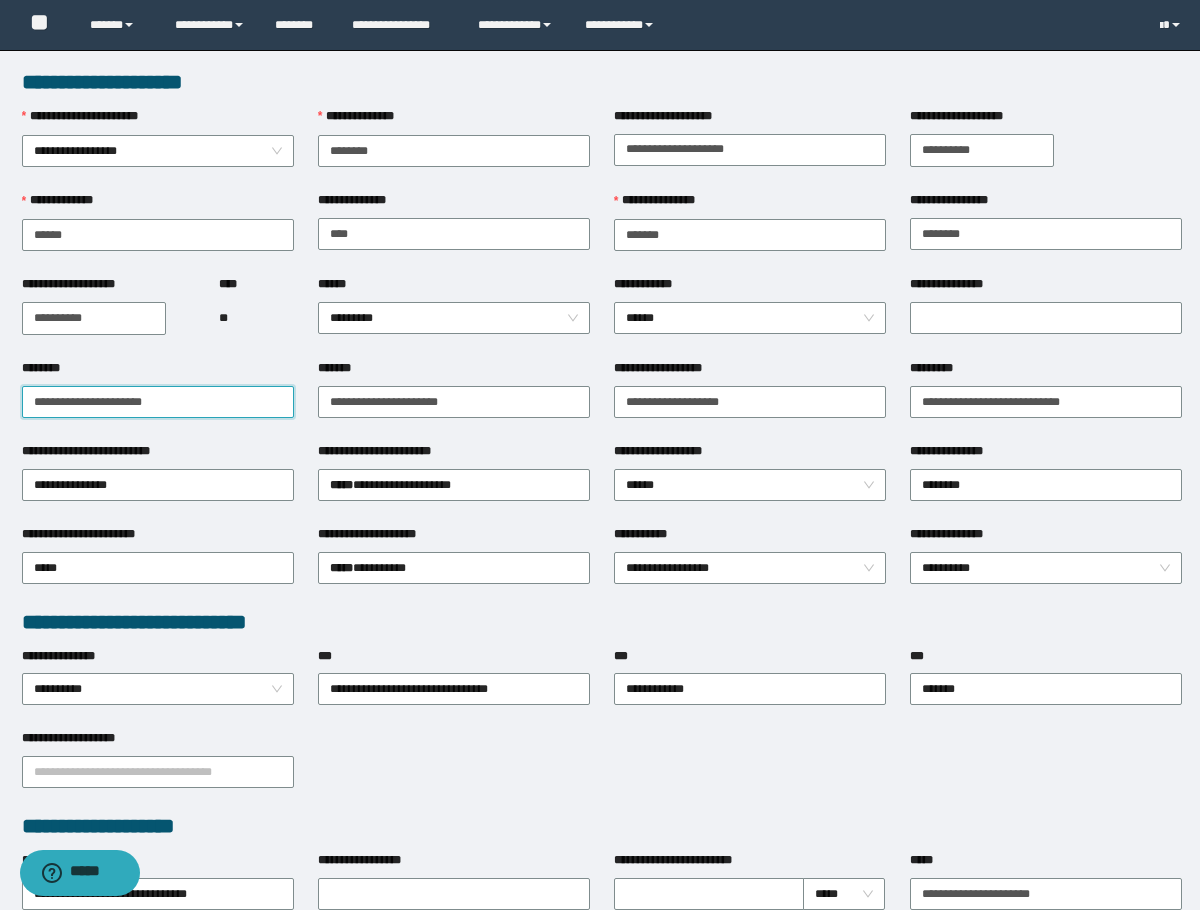 drag, startPoint x: 97, startPoint y: 407, endPoint x: -1, endPoint y: 419, distance: 98.731964 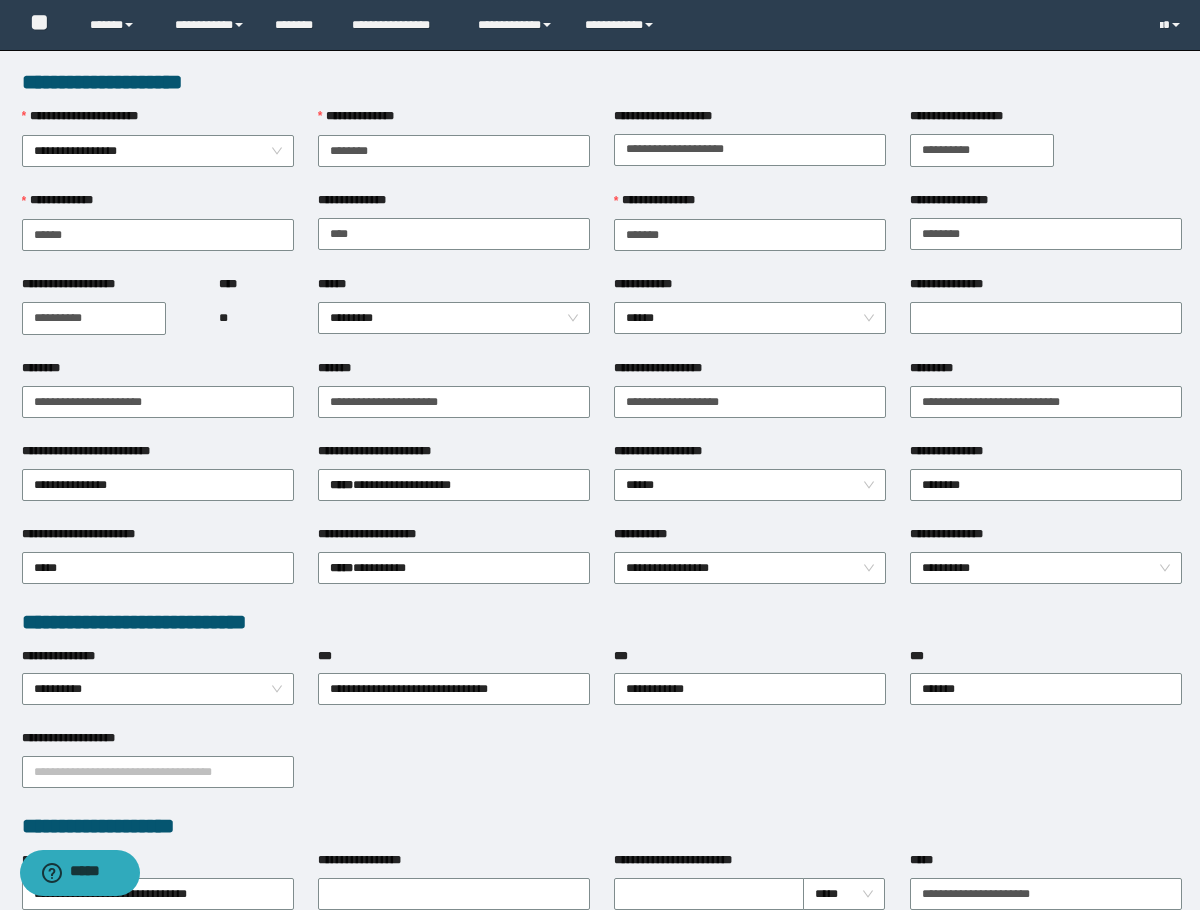 click on "**********" at bounding box center (602, 82) 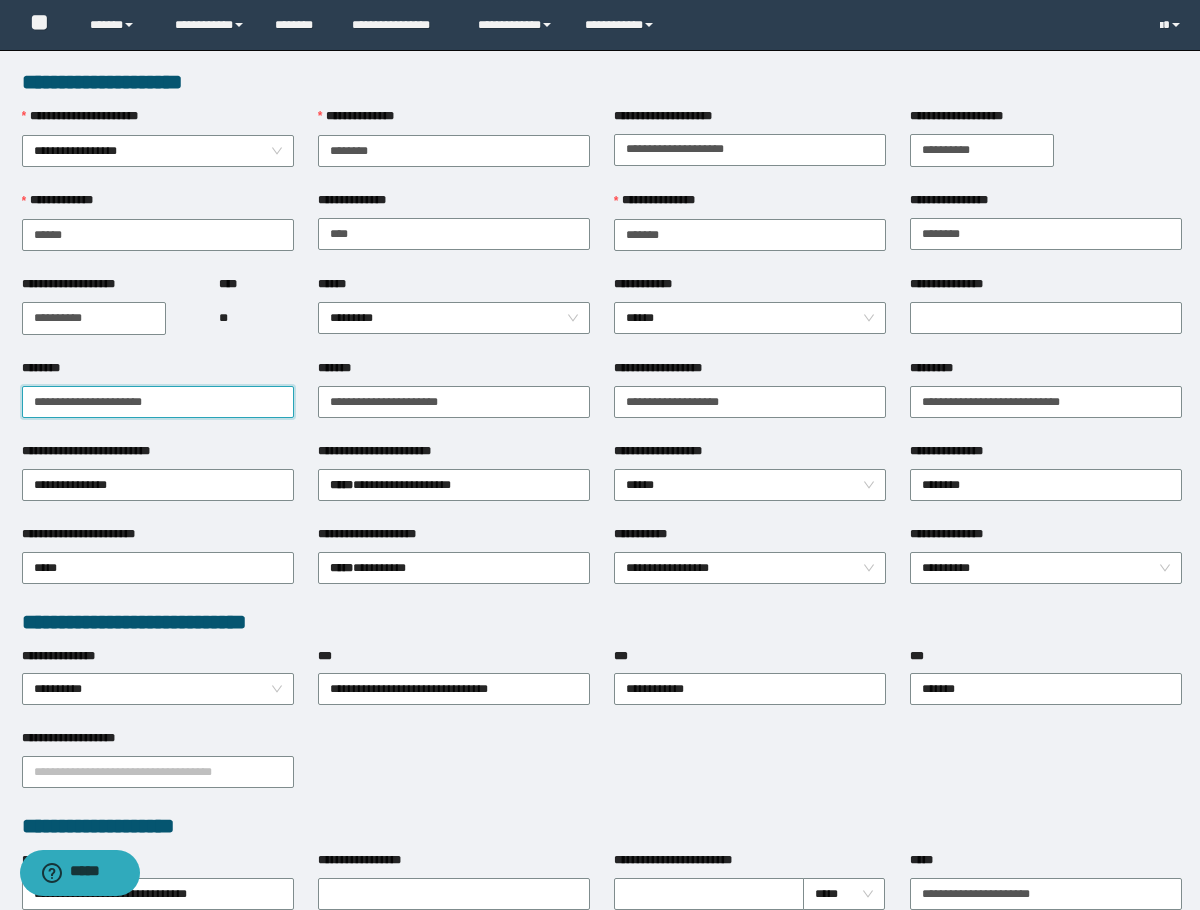 drag, startPoint x: 99, startPoint y: 396, endPoint x: -1, endPoint y: 414, distance: 101.607086 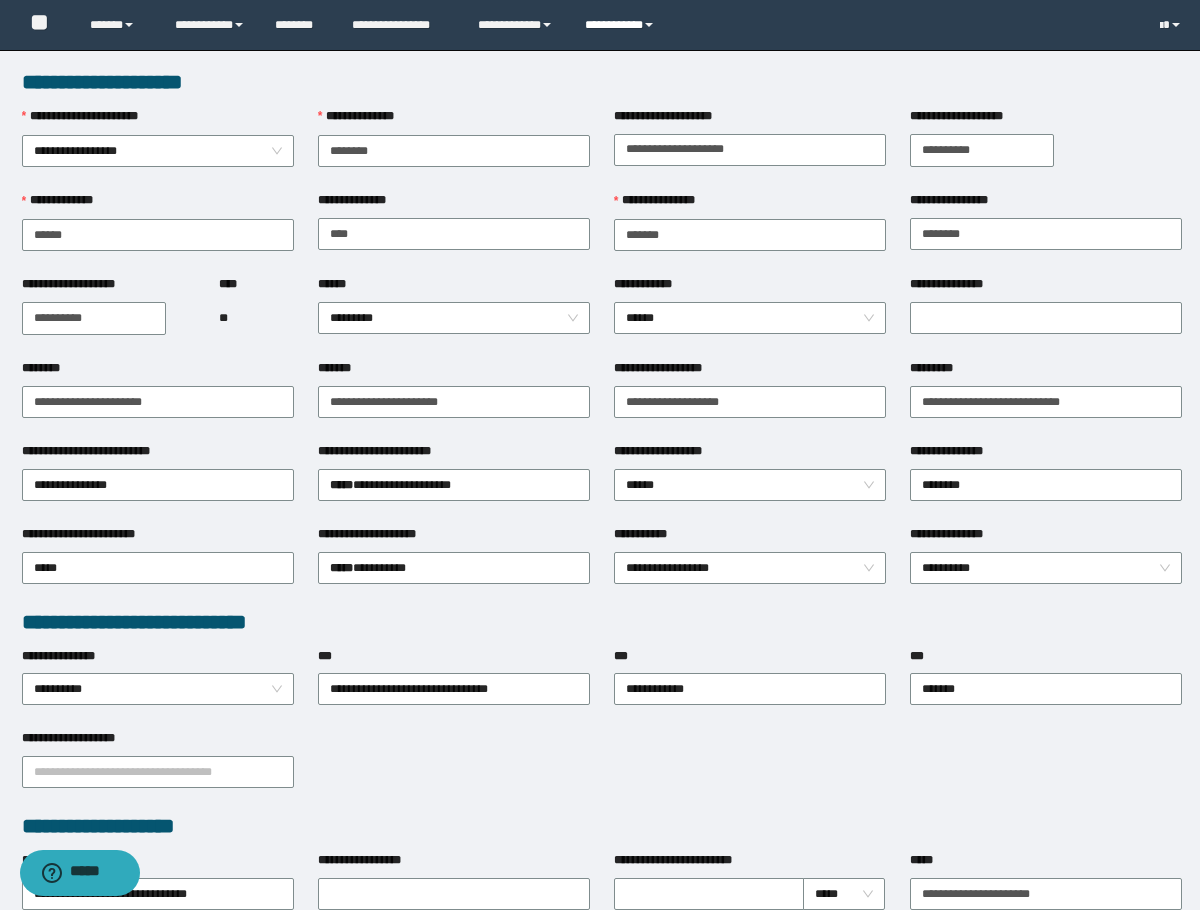 drag, startPoint x: 604, startPoint y: 11, endPoint x: 604, endPoint y: 53, distance: 42 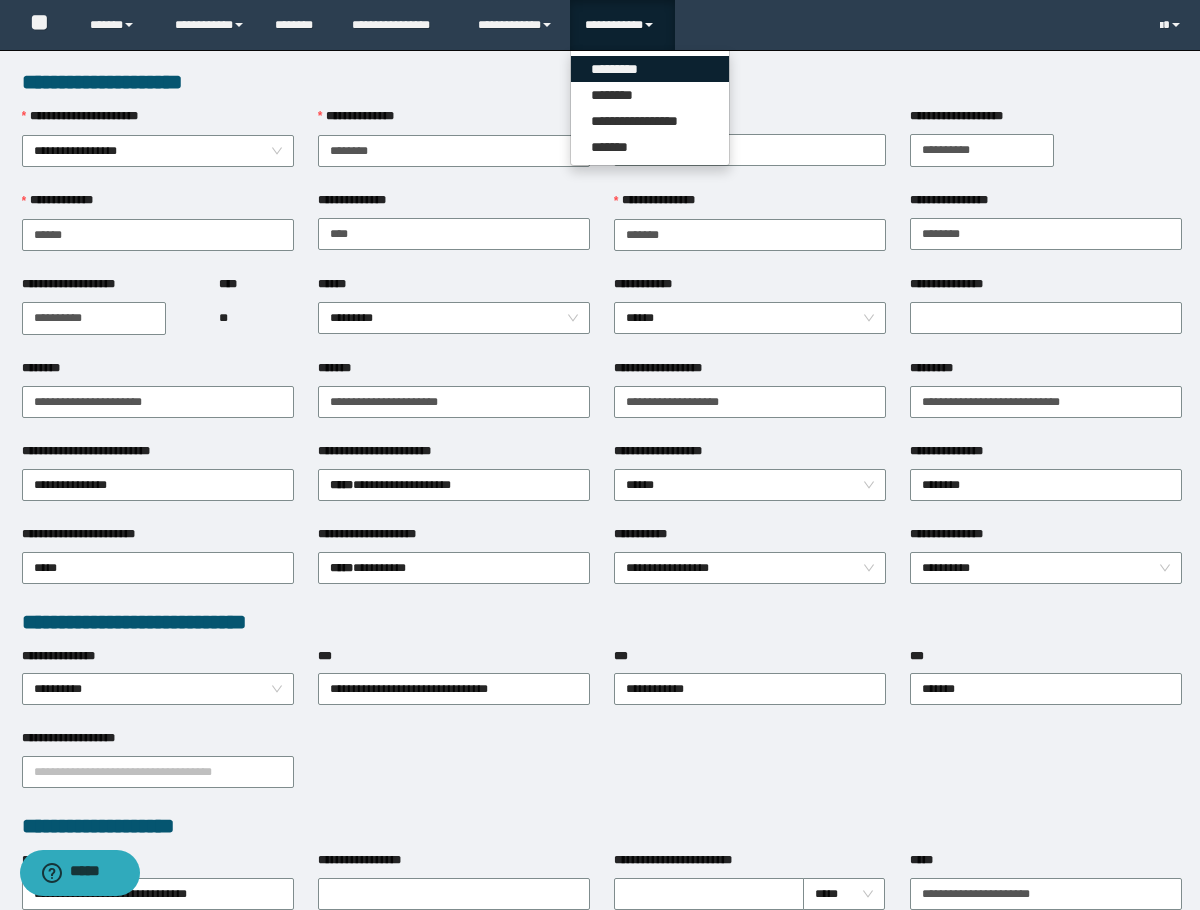 click on "*********" at bounding box center (650, 69) 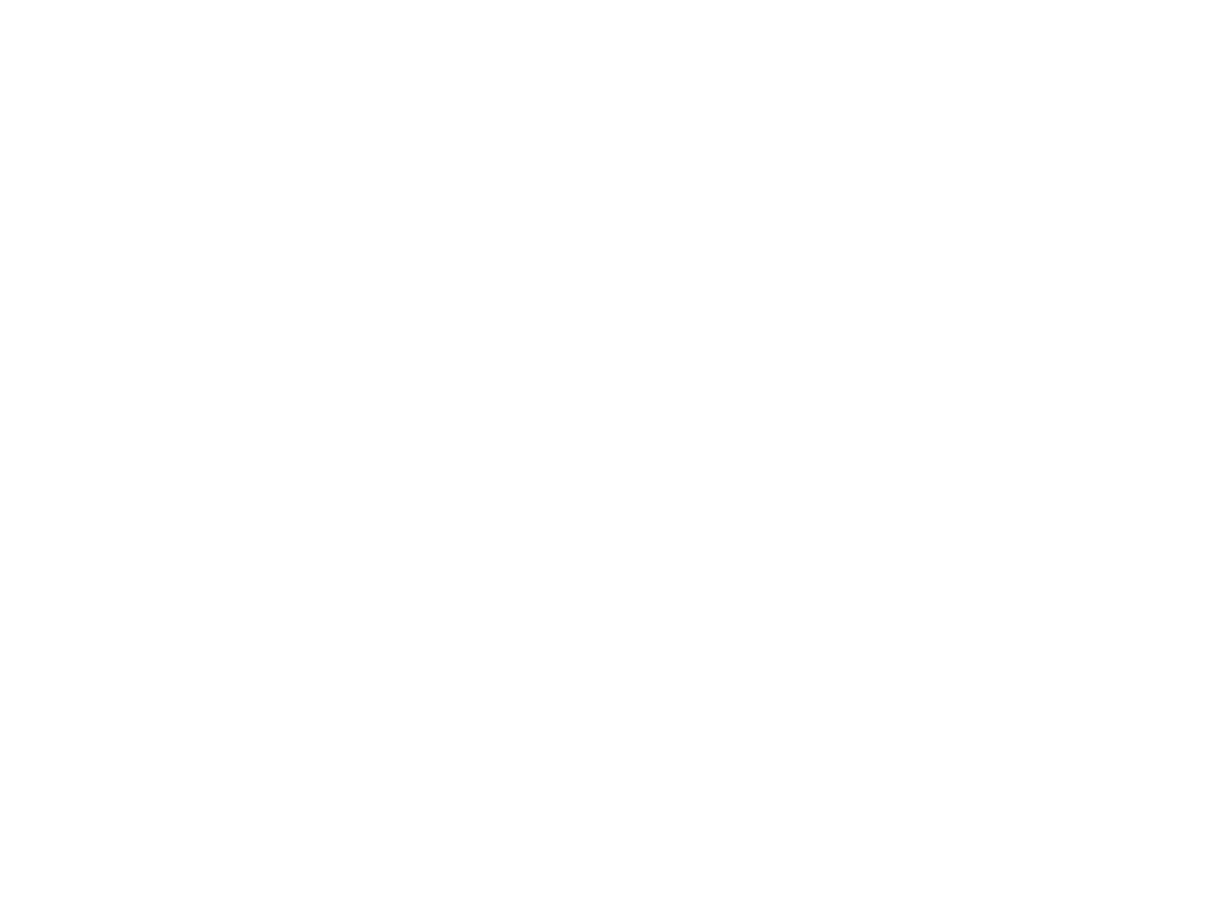 scroll, scrollTop: 0, scrollLeft: 0, axis: both 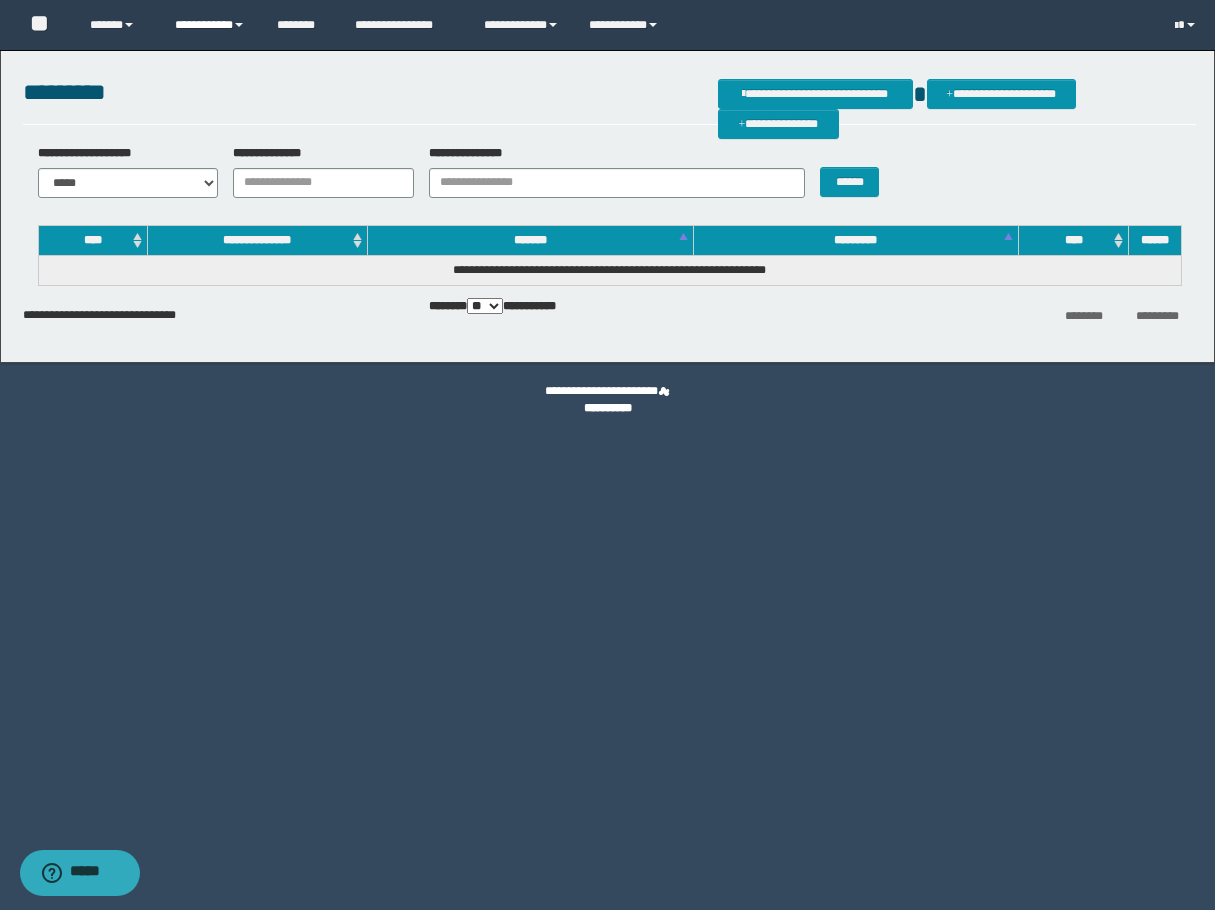 click on "**********" at bounding box center (210, 25) 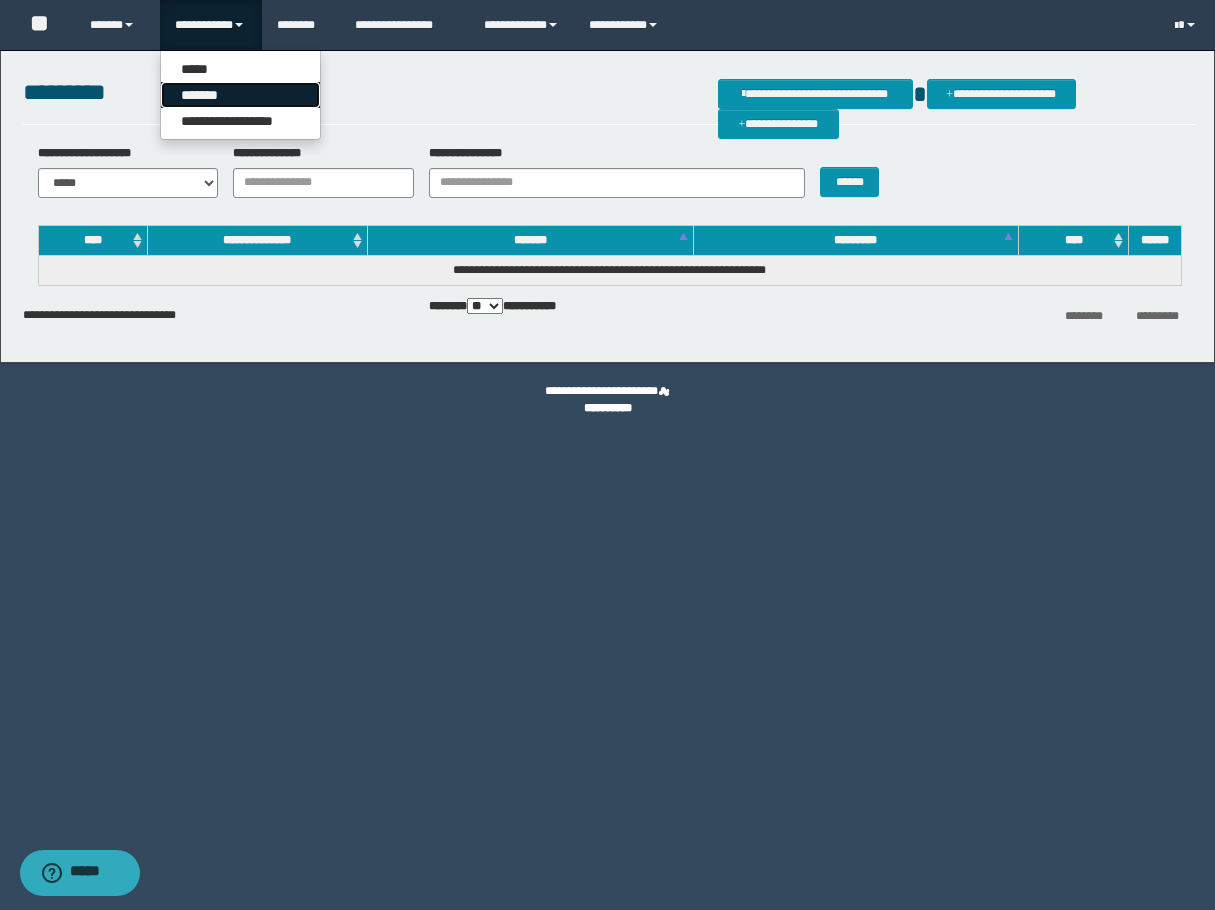 click on "*******" at bounding box center [240, 95] 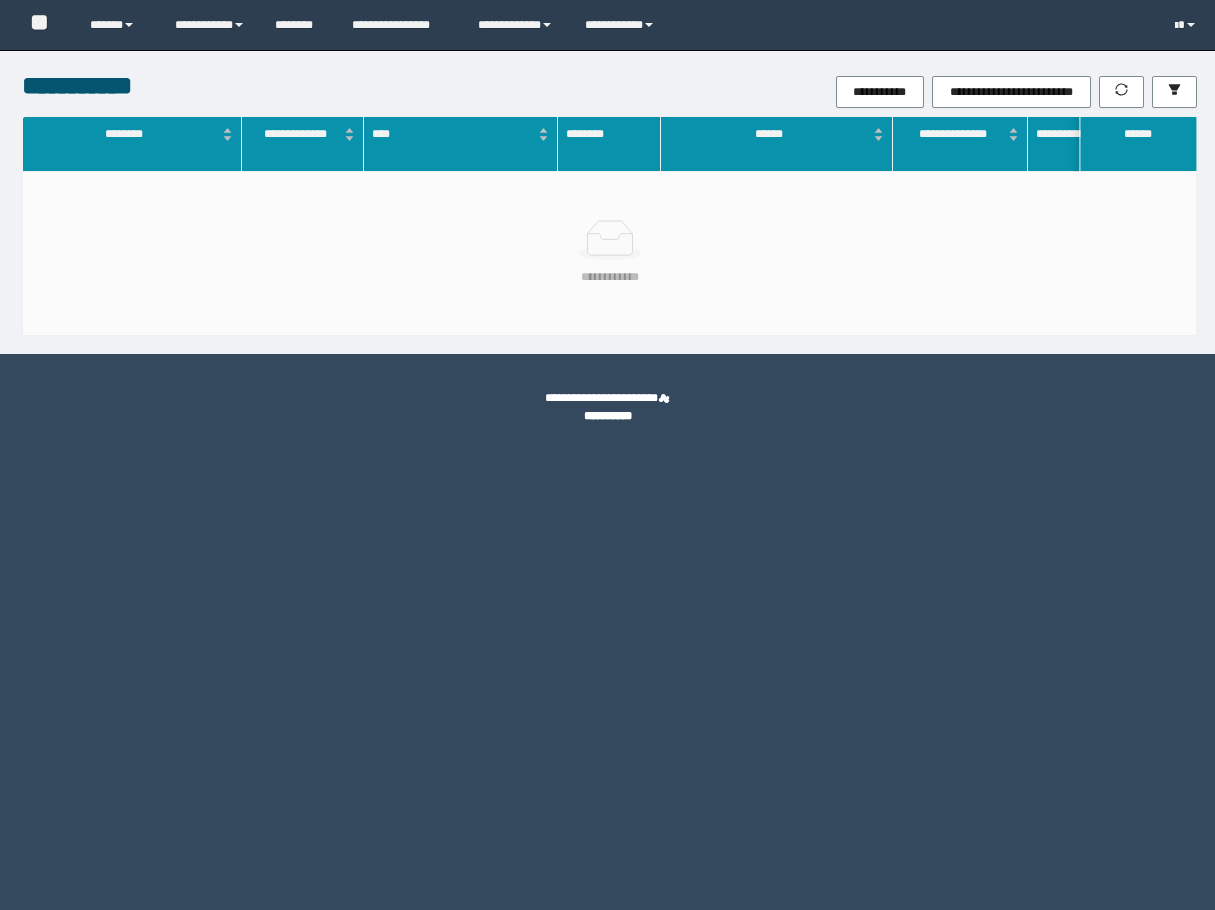 scroll, scrollTop: 0, scrollLeft: 0, axis: both 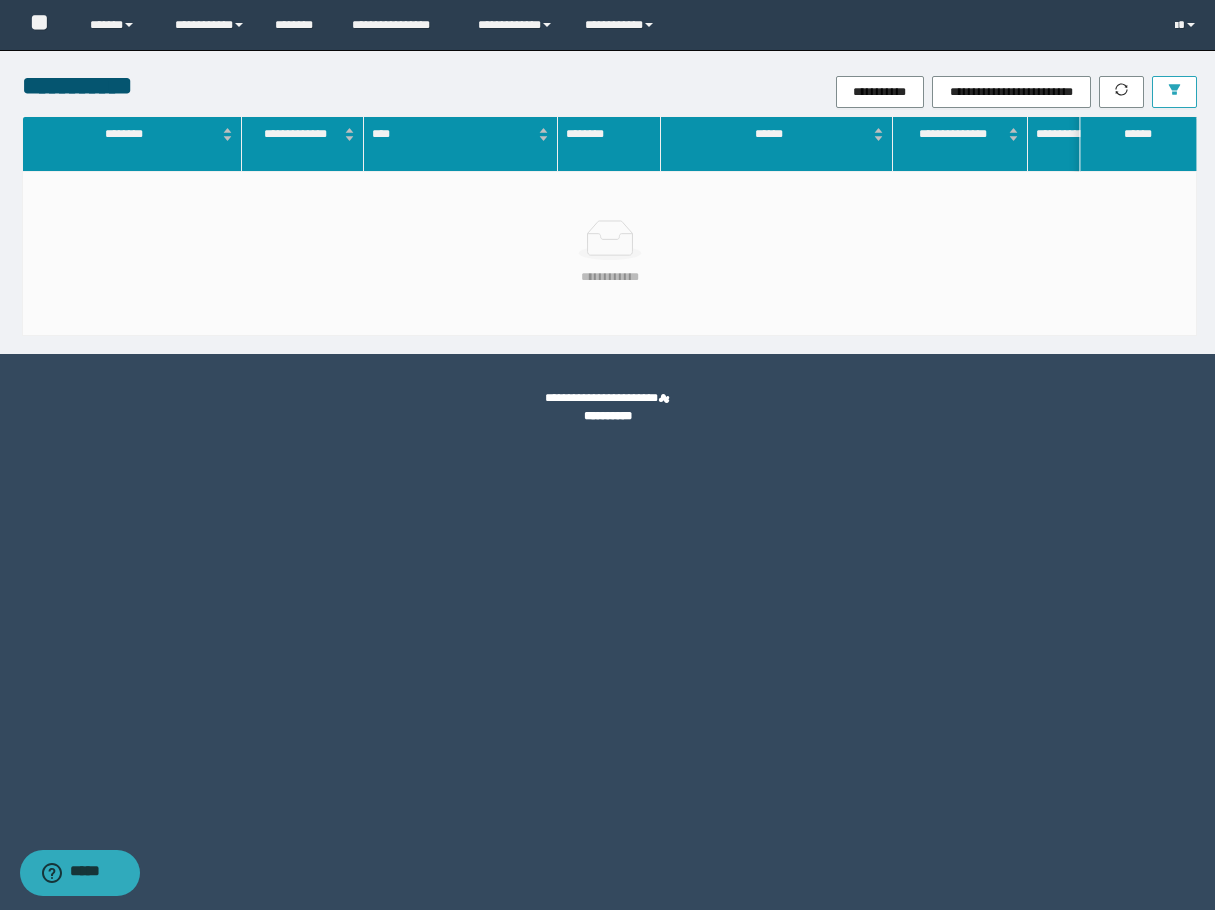 click at bounding box center (1174, 92) 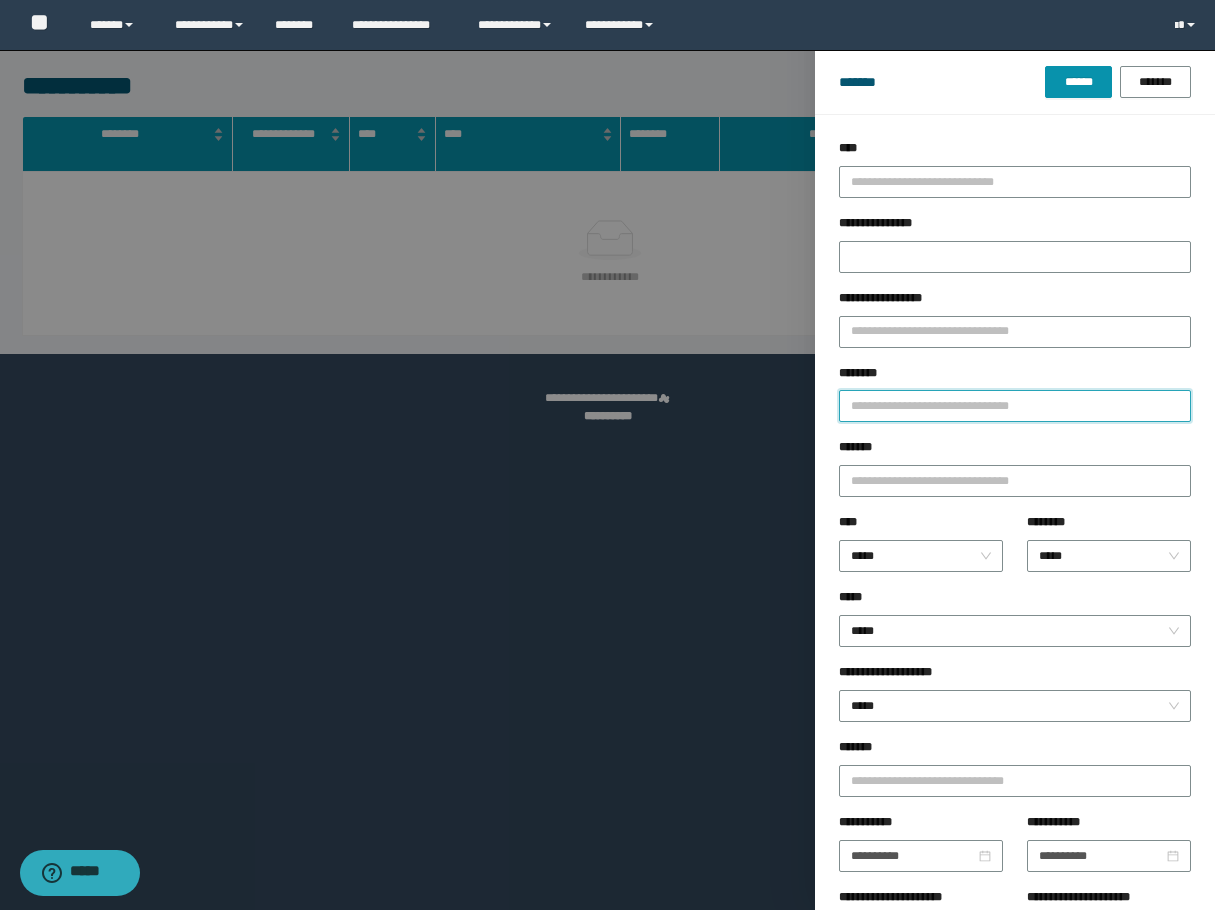 click on "********" at bounding box center [1015, 406] 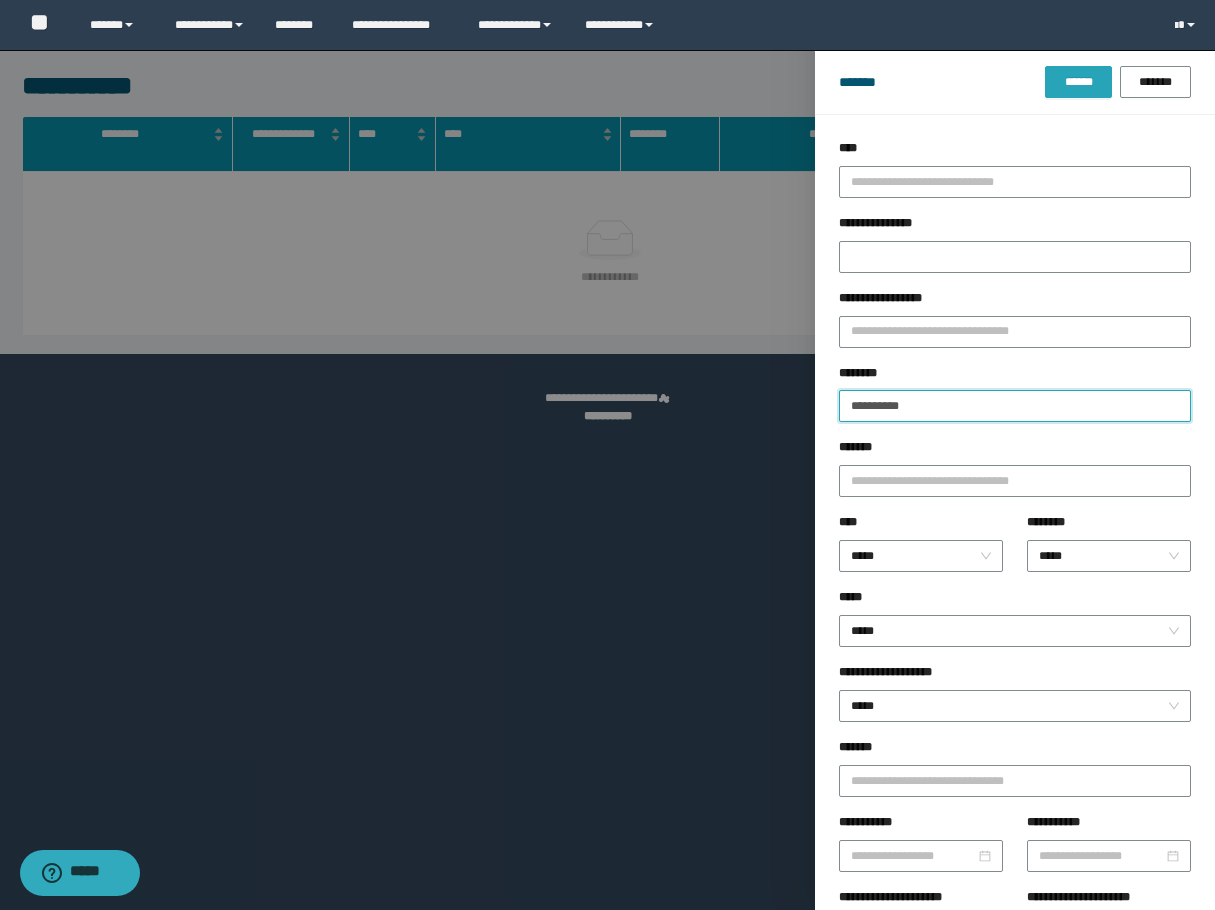 type on "**********" 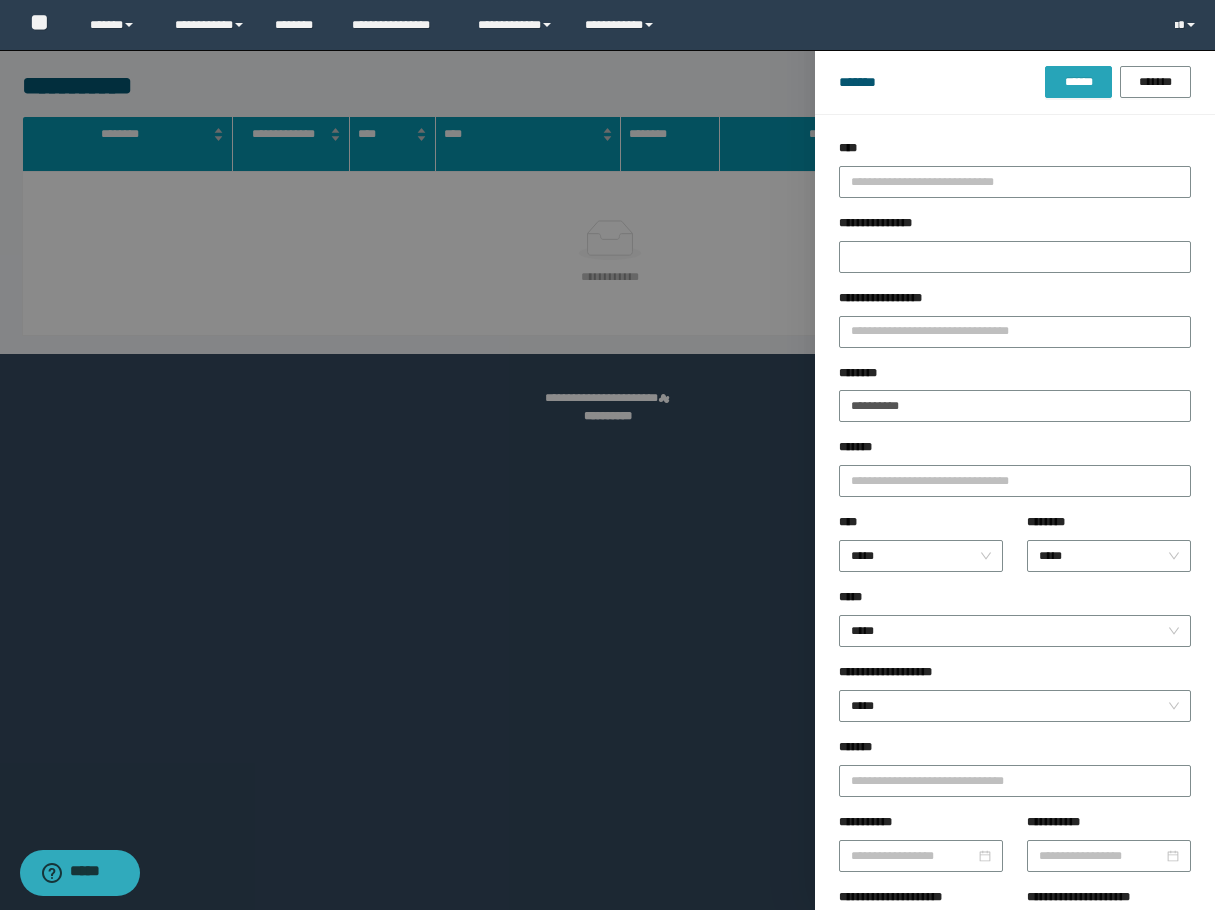 click on "******" at bounding box center [1078, 82] 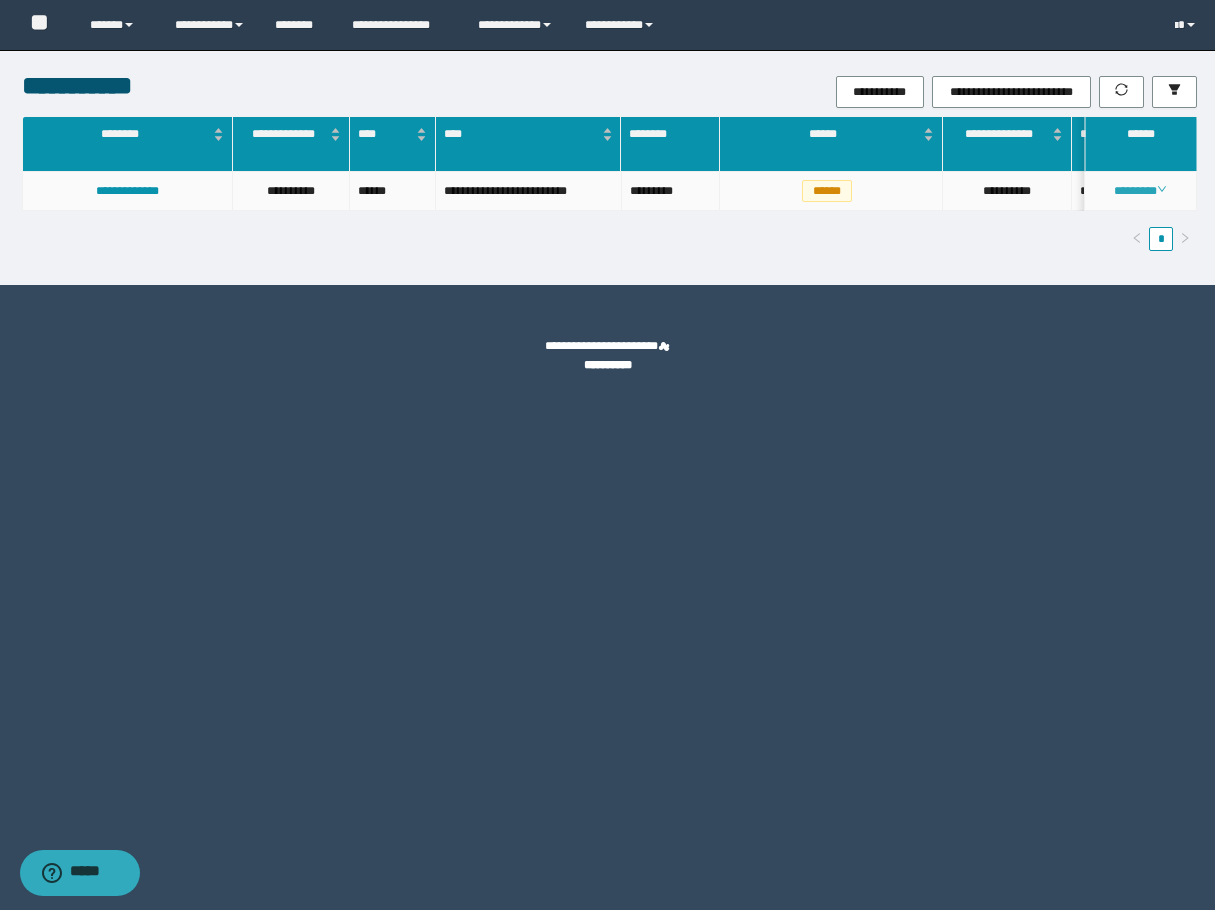 click on "********" at bounding box center (1140, 191) 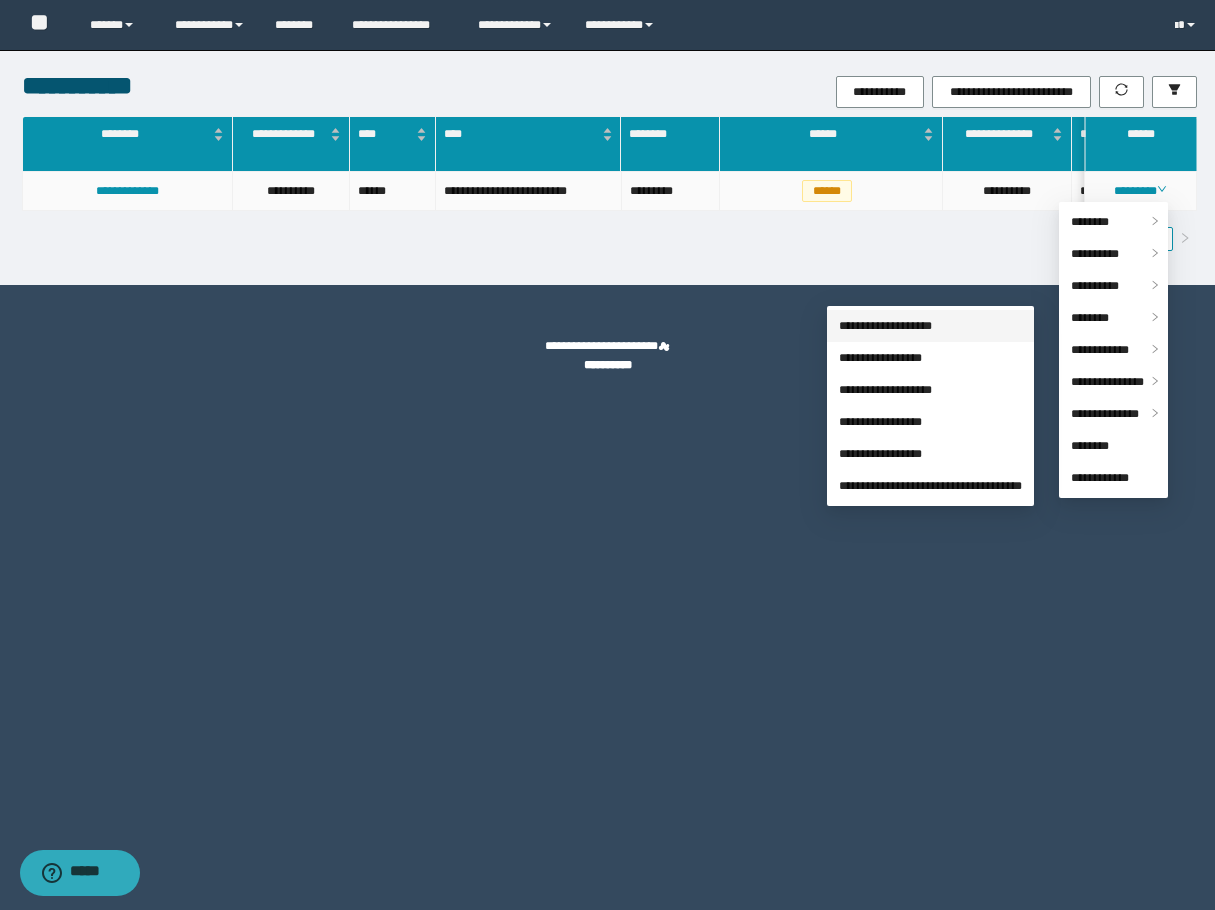 click on "**********" at bounding box center [885, 326] 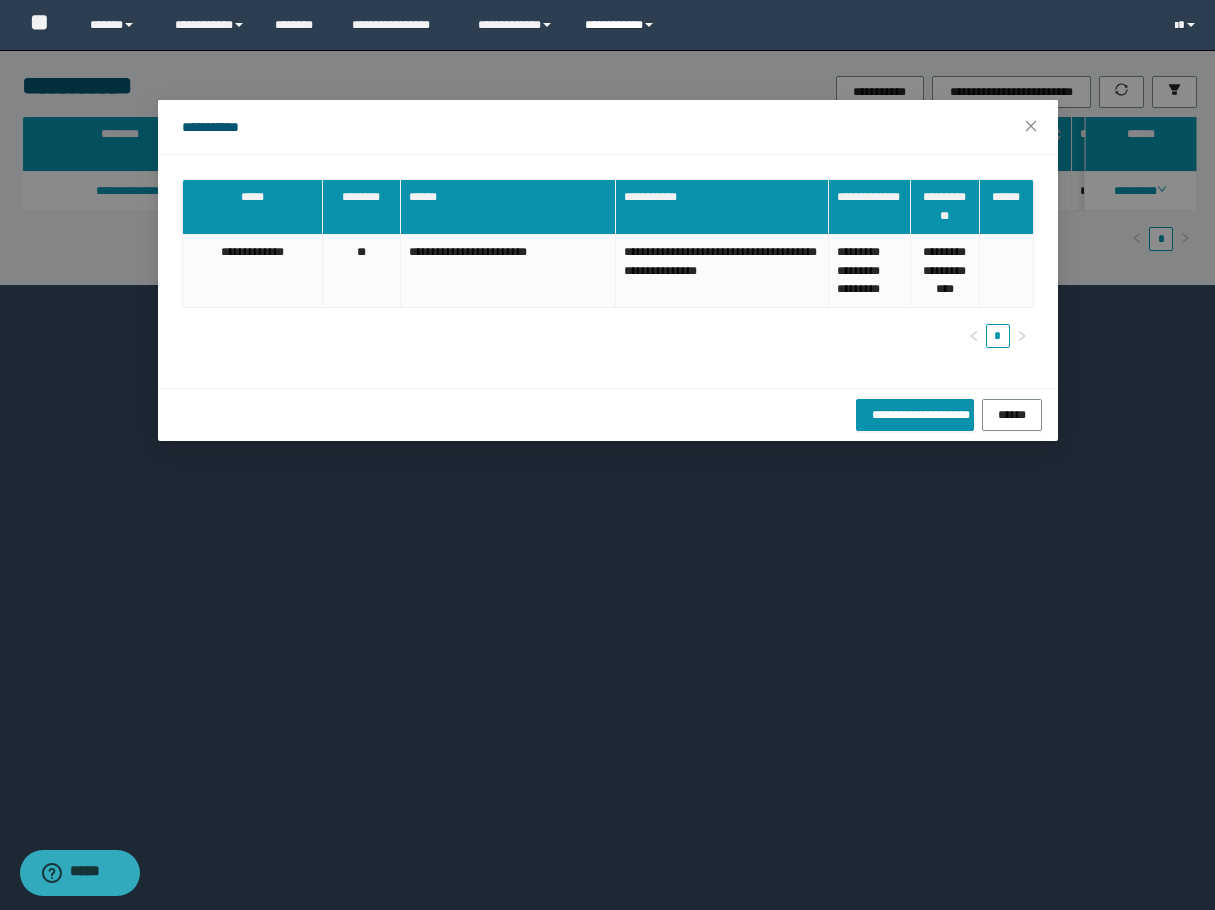 click on "**********" at bounding box center (622, 25) 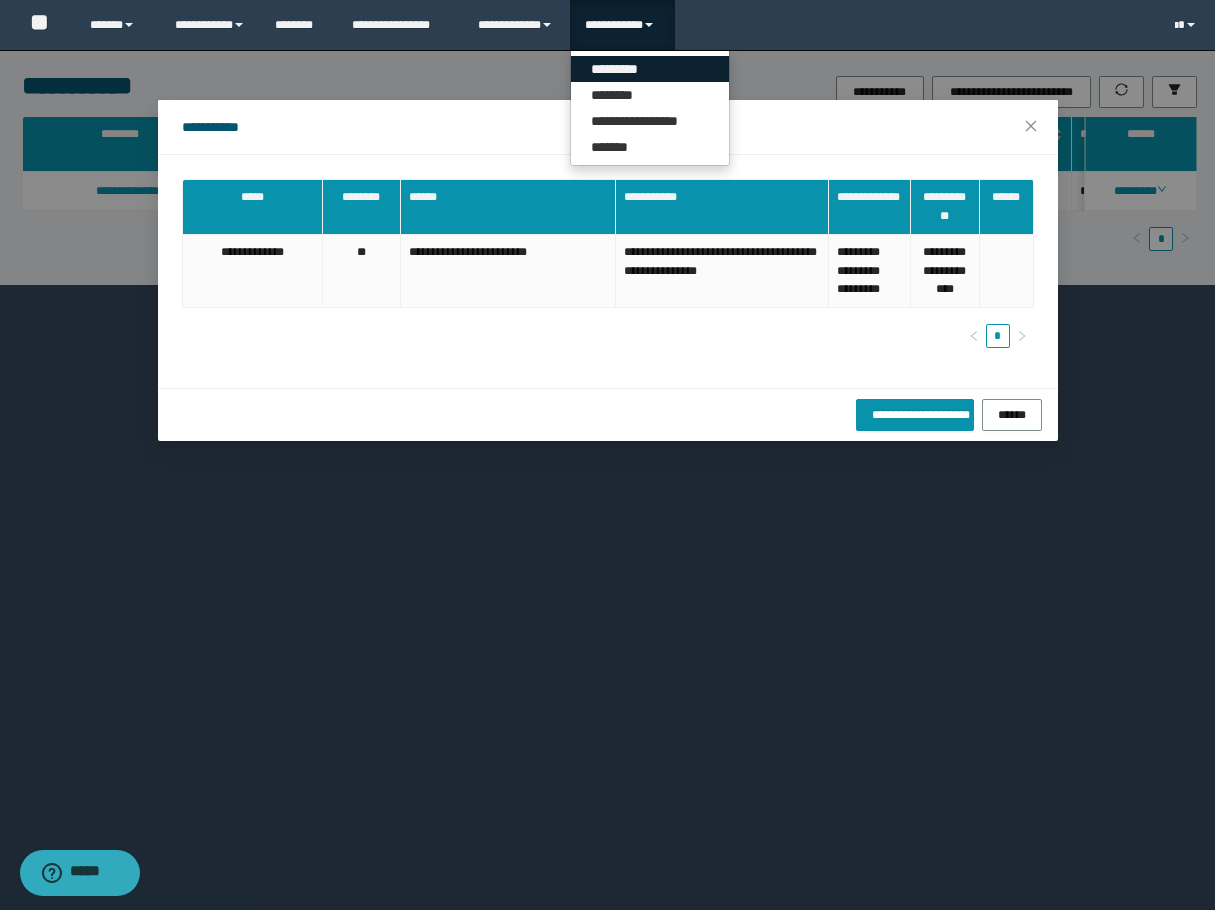 click on "*********" at bounding box center (650, 69) 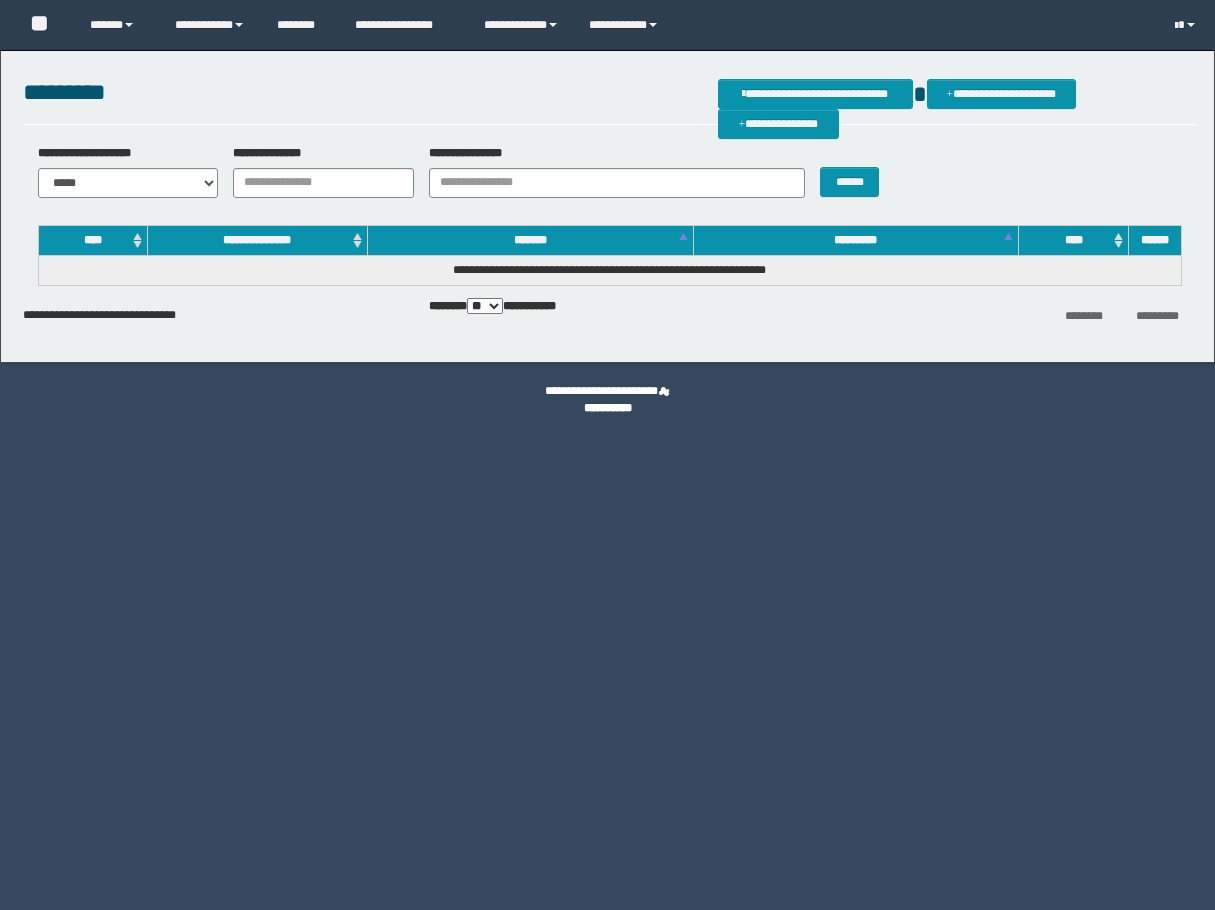 scroll, scrollTop: 0, scrollLeft: 0, axis: both 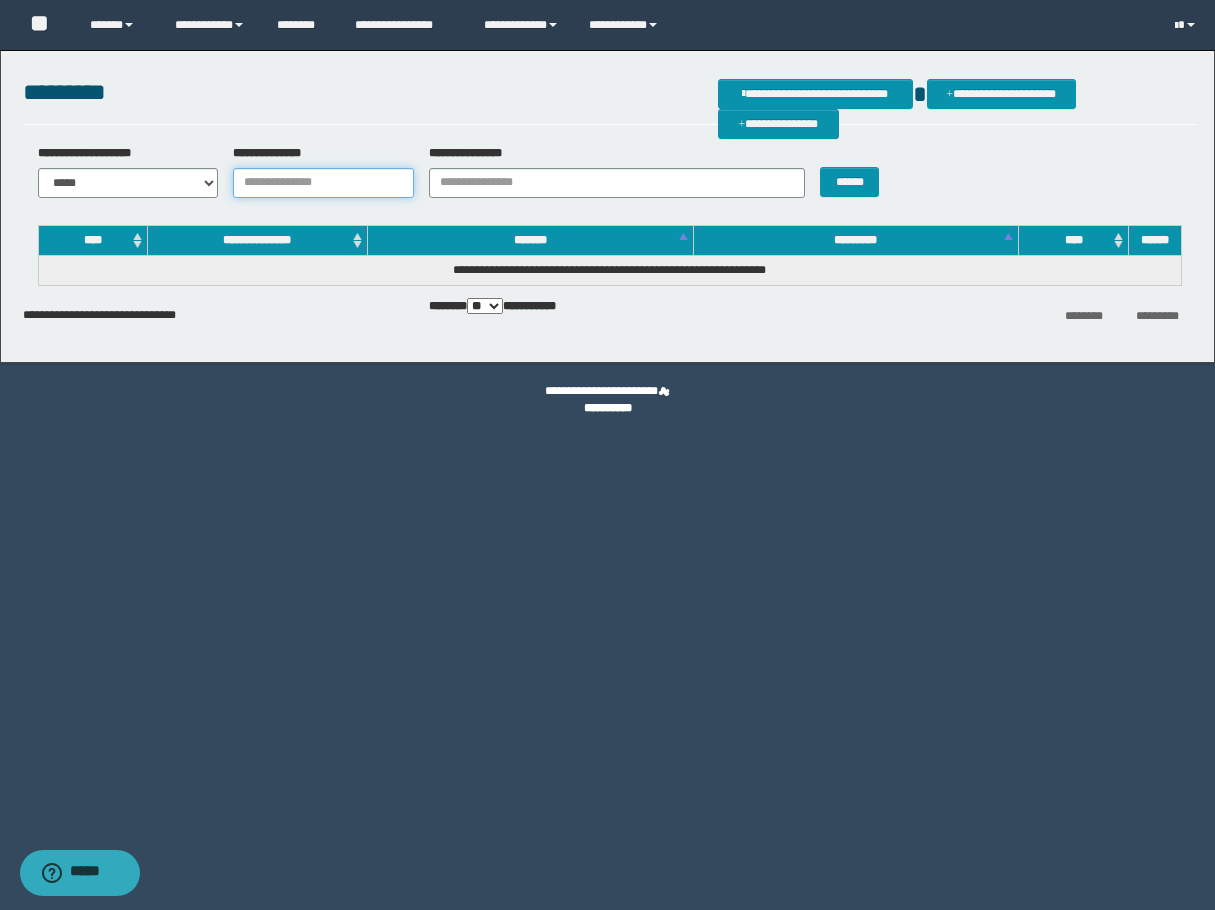 click on "**********" at bounding box center (323, 183) 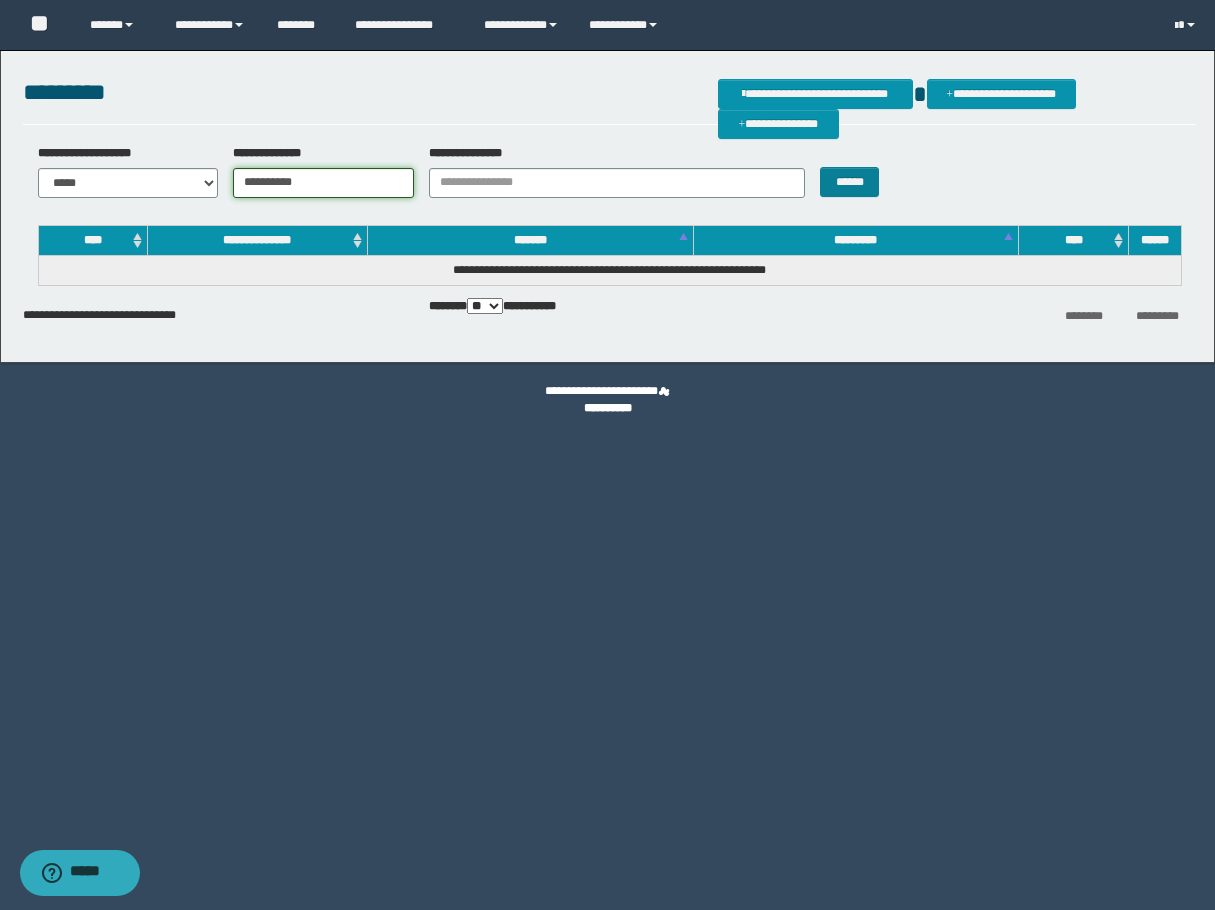 type on "**********" 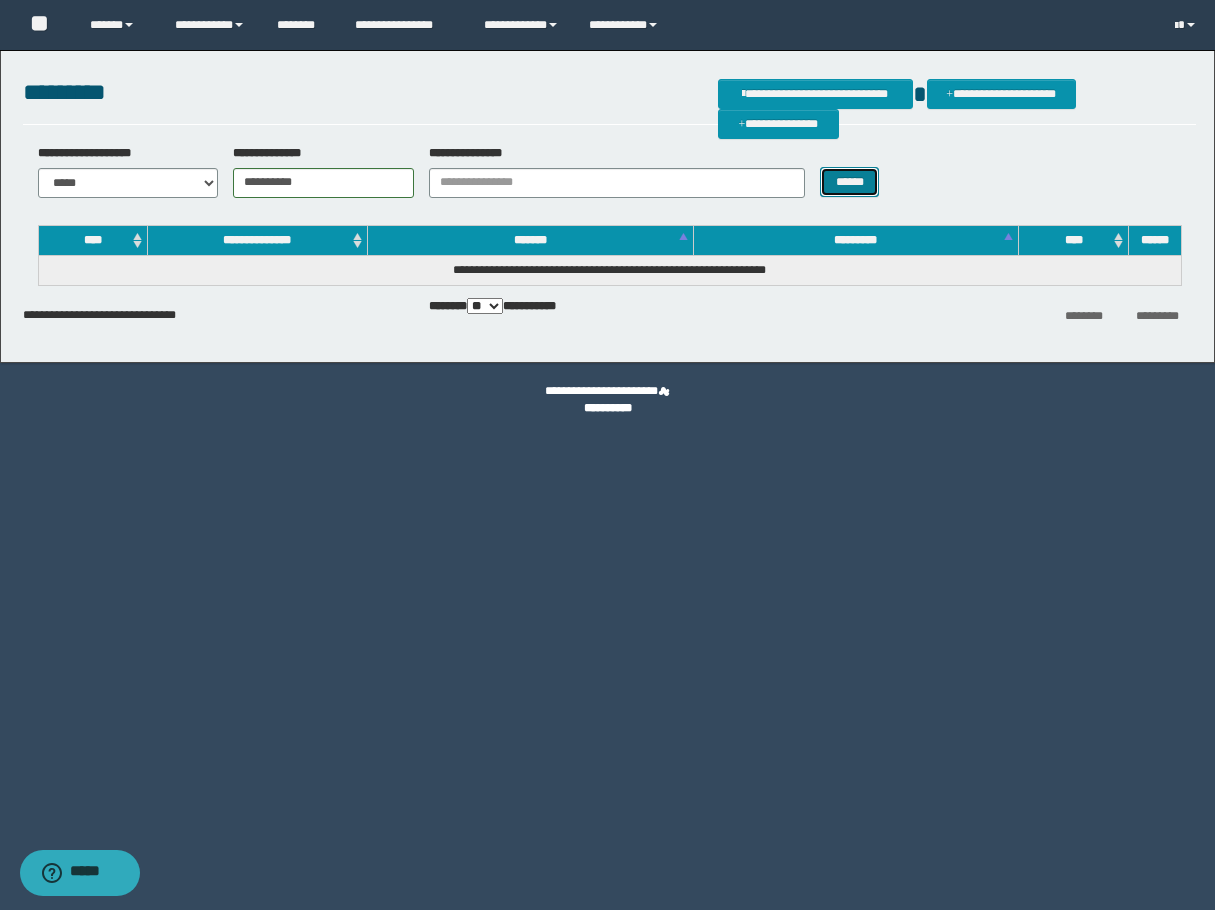click on "******" at bounding box center [849, 182] 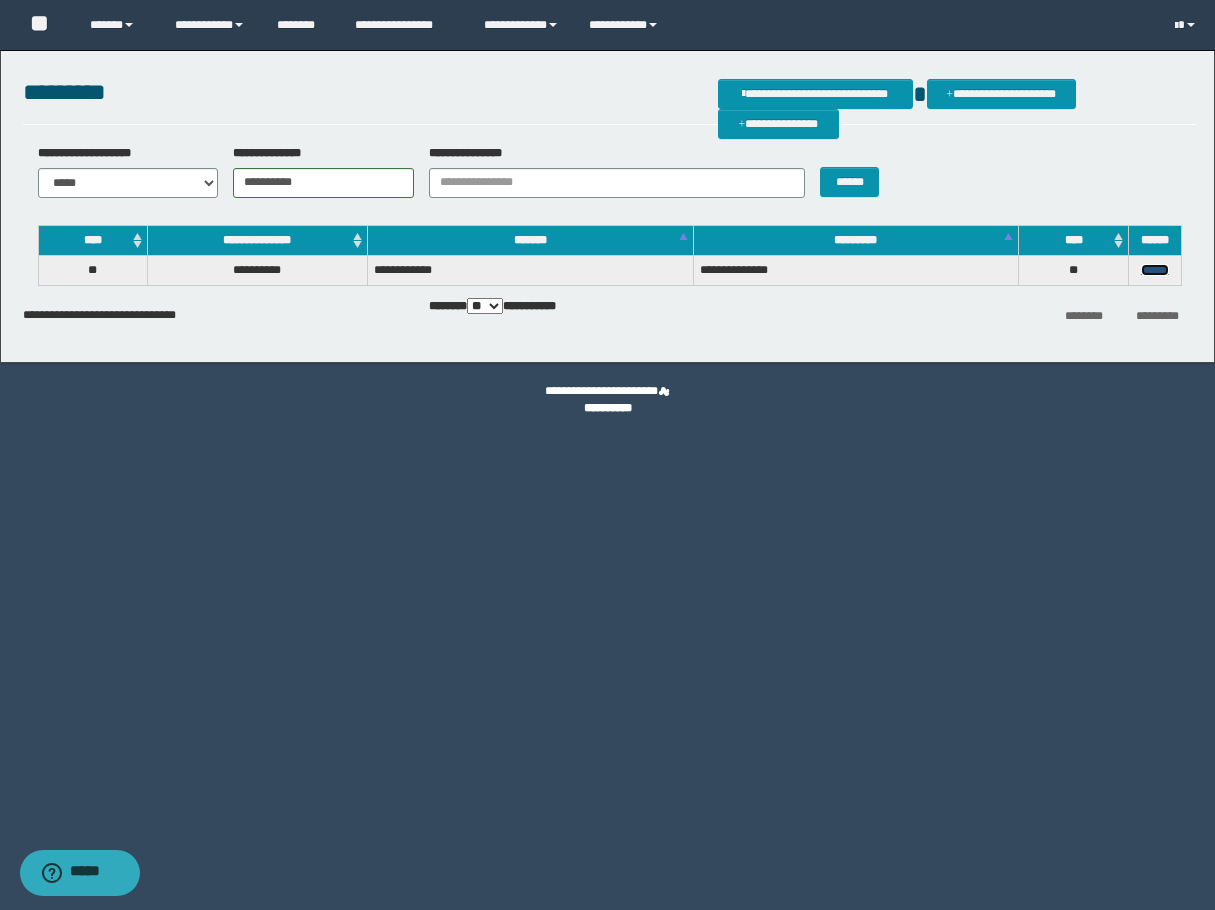 click on "******" at bounding box center (1155, 270) 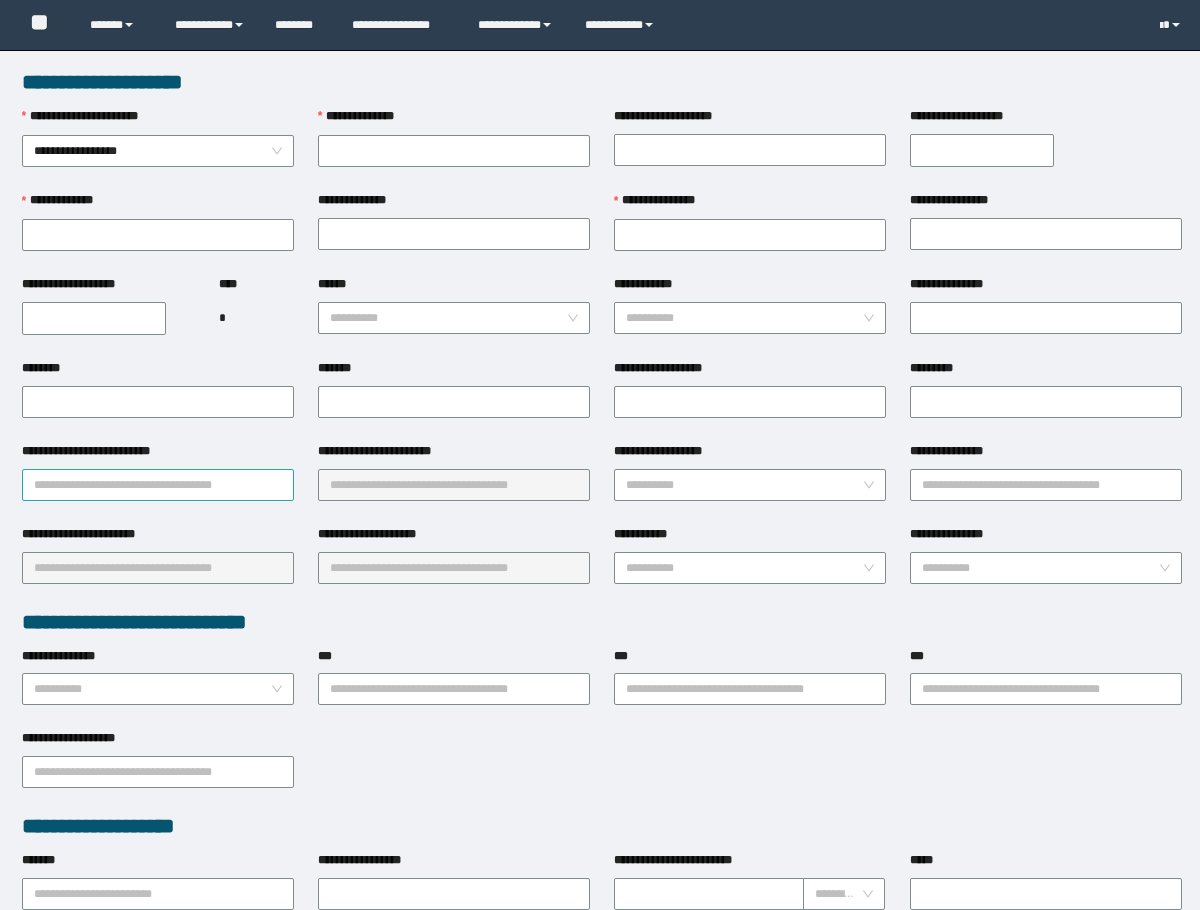 scroll, scrollTop: 0, scrollLeft: 0, axis: both 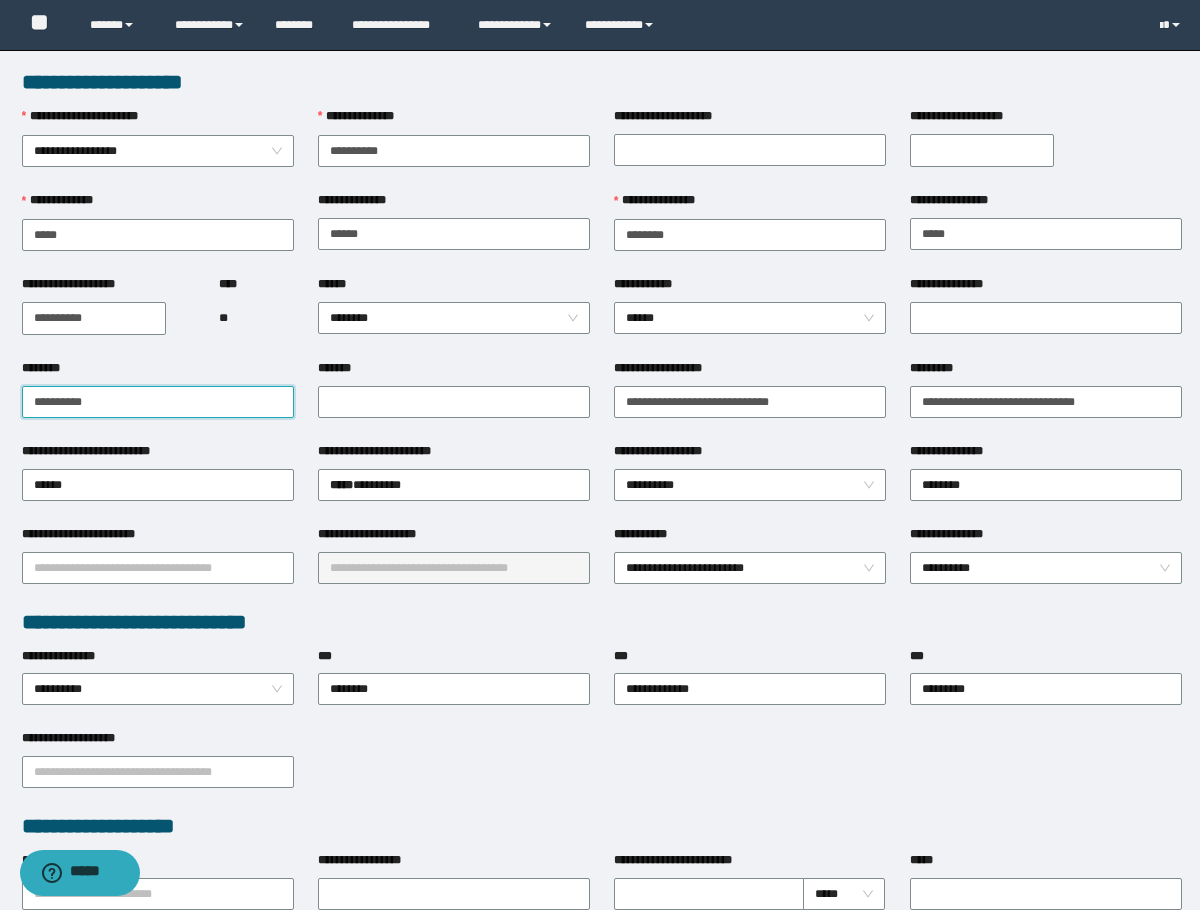 drag, startPoint x: 109, startPoint y: 402, endPoint x: -1, endPoint y: 406, distance: 110.0727 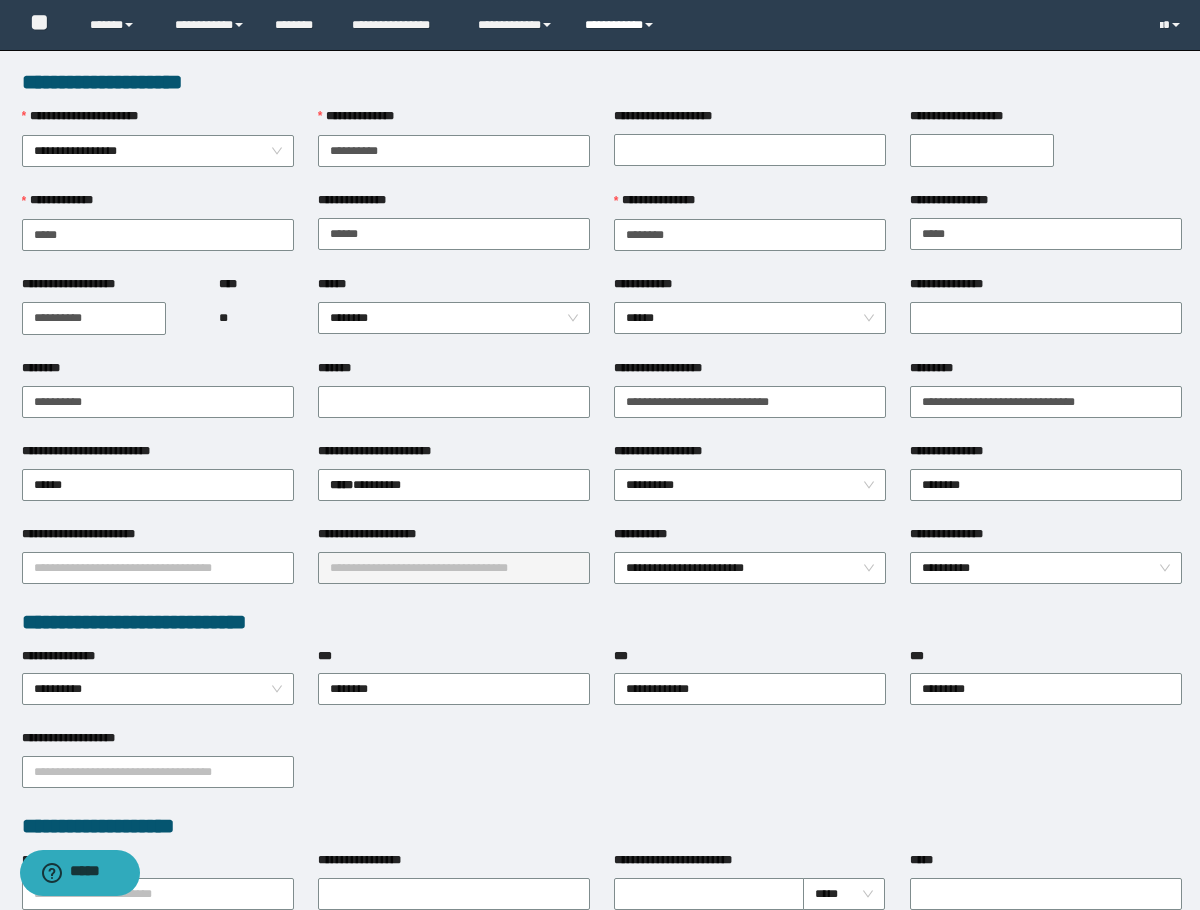 click on "**********" at bounding box center [622, 25] 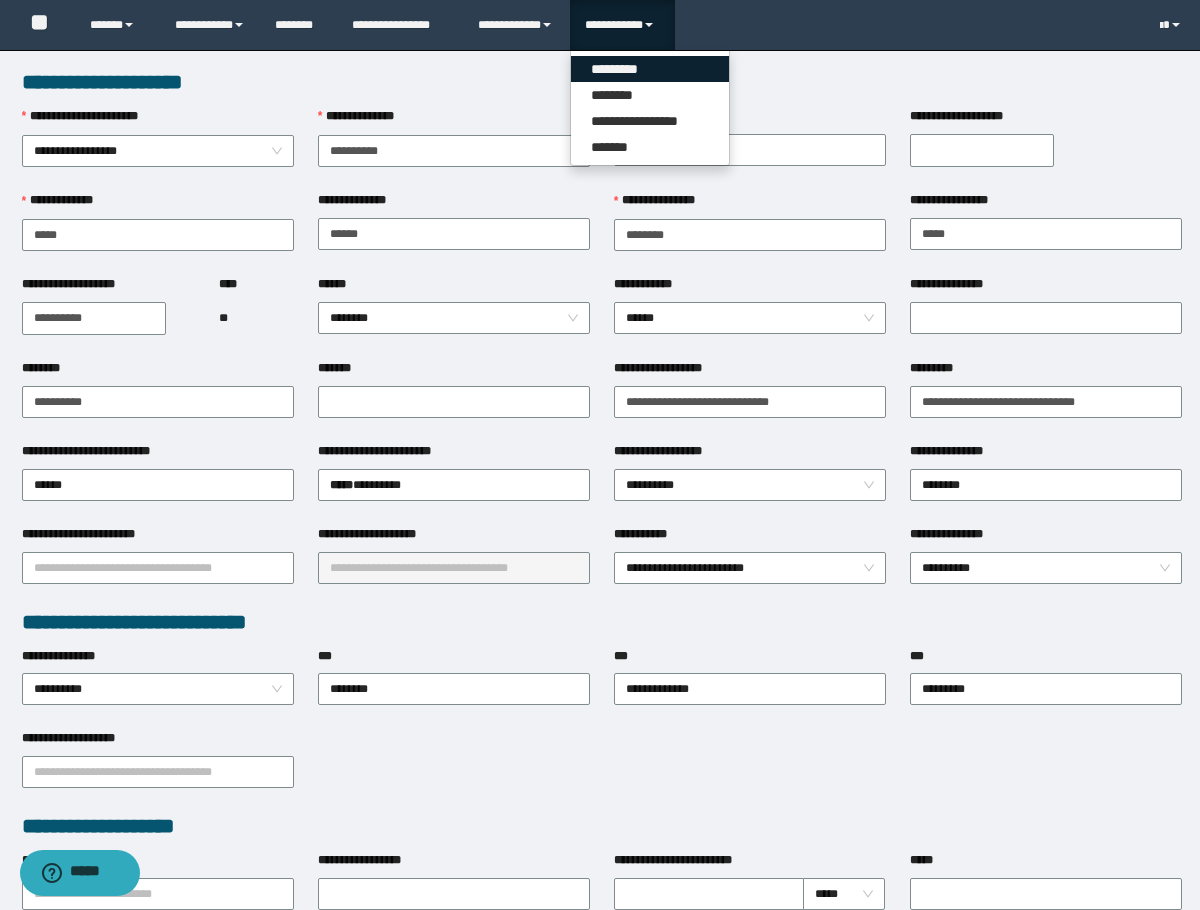 click on "*********" at bounding box center [650, 69] 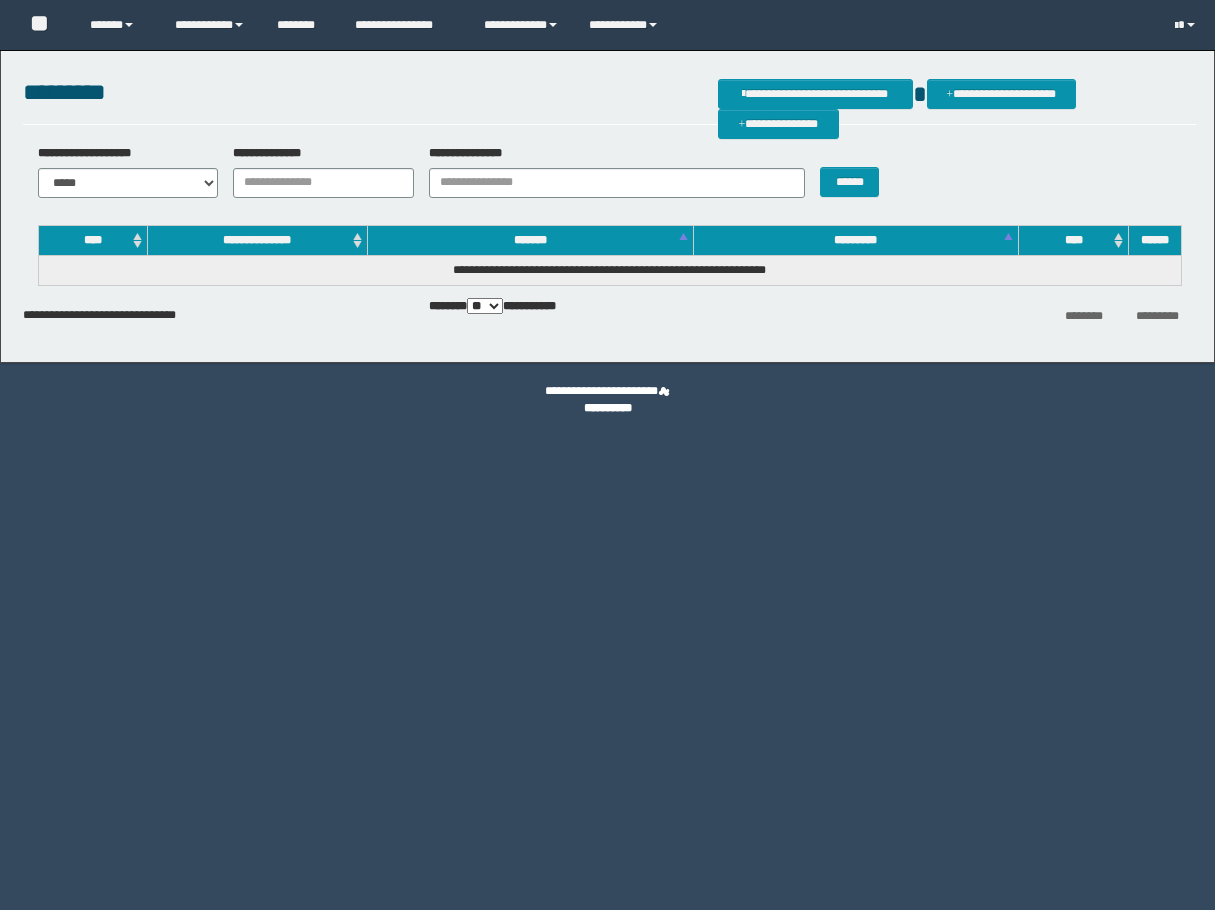 scroll, scrollTop: 0, scrollLeft: 0, axis: both 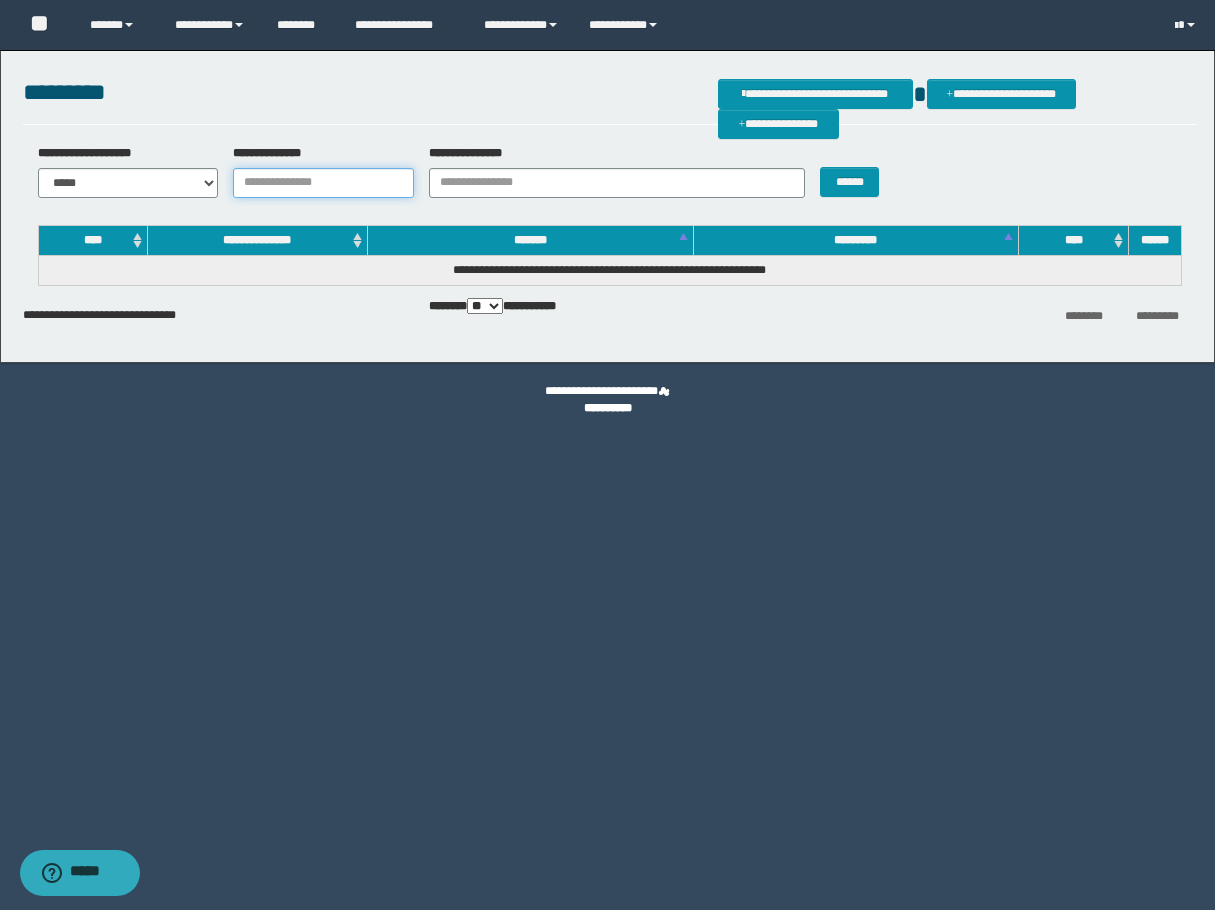 click on "**********" at bounding box center [323, 183] 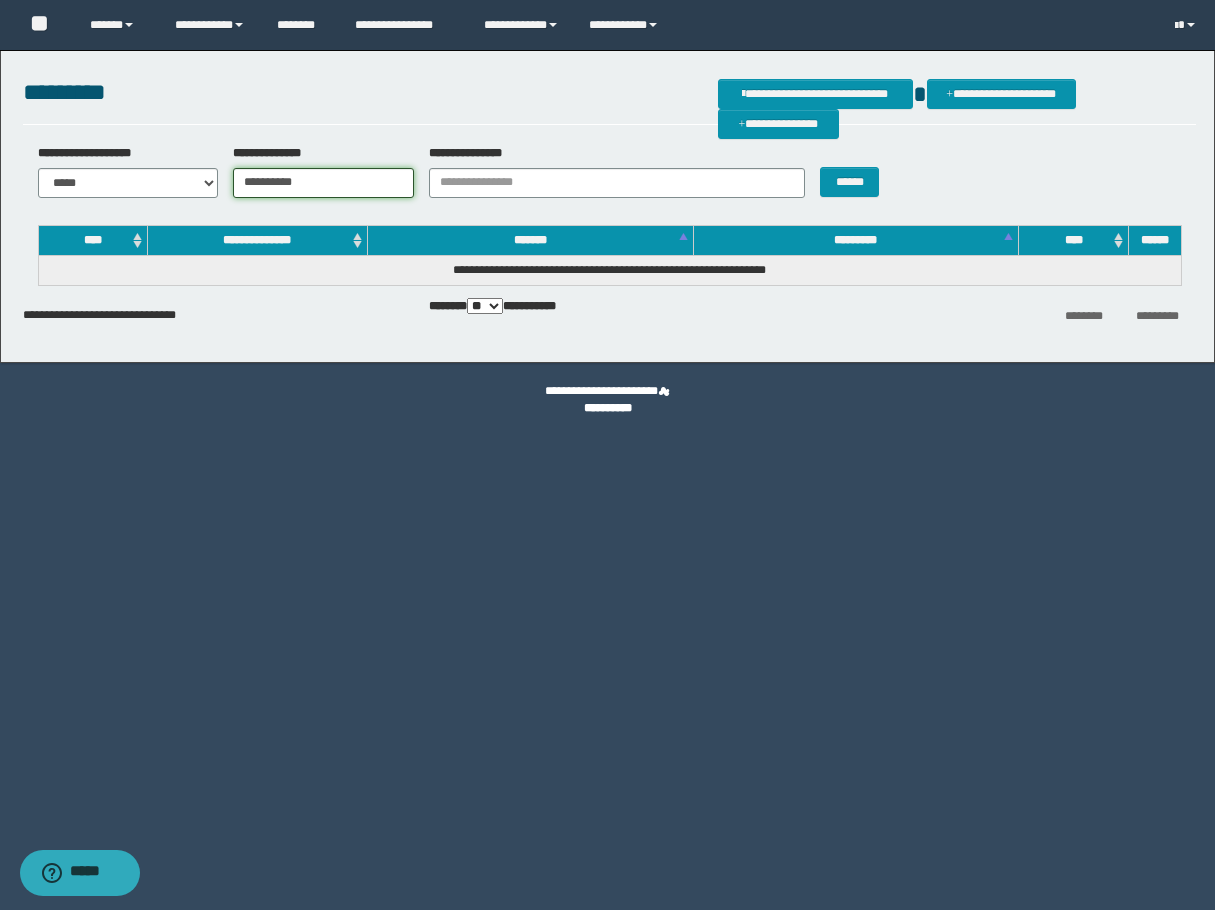 type on "**********" 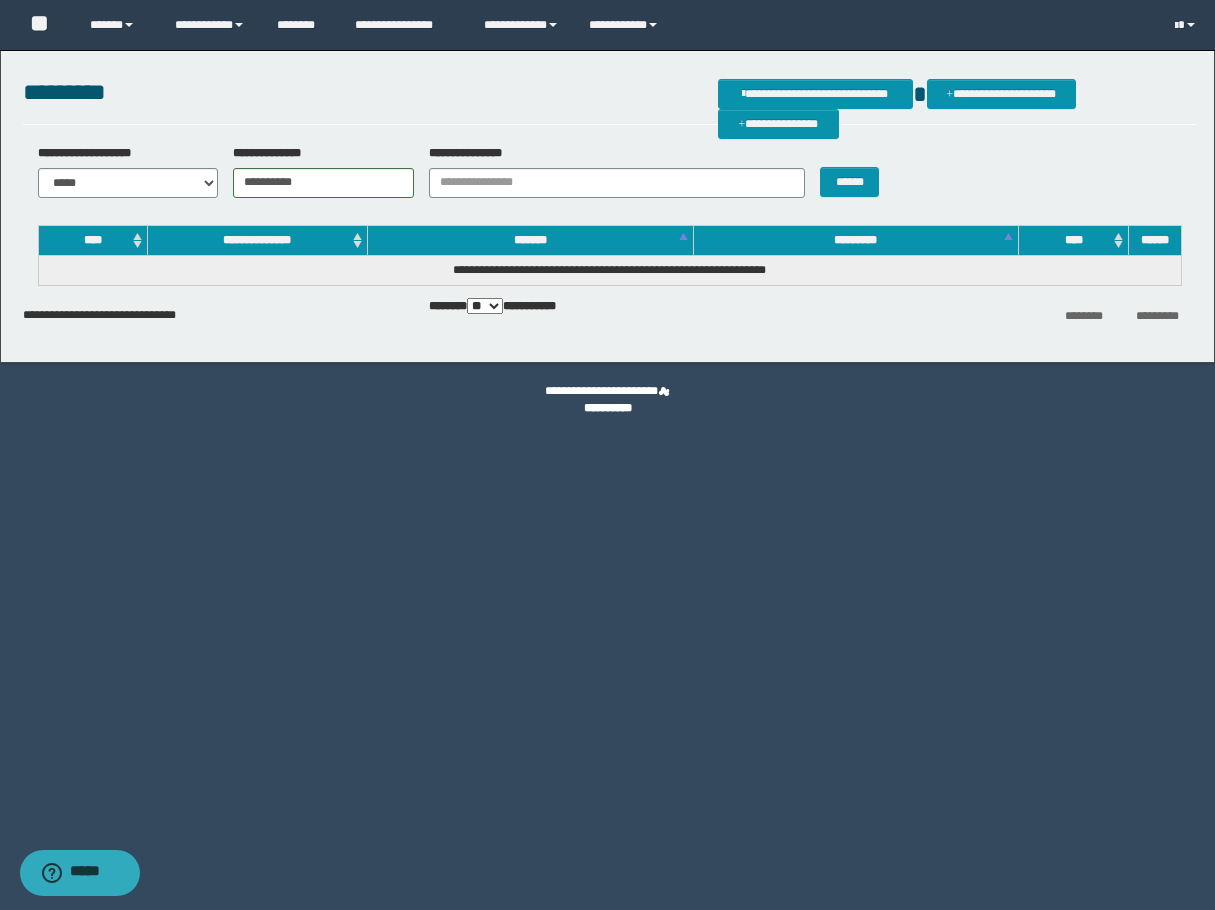 click on "**********" at bounding box center (609, 178) 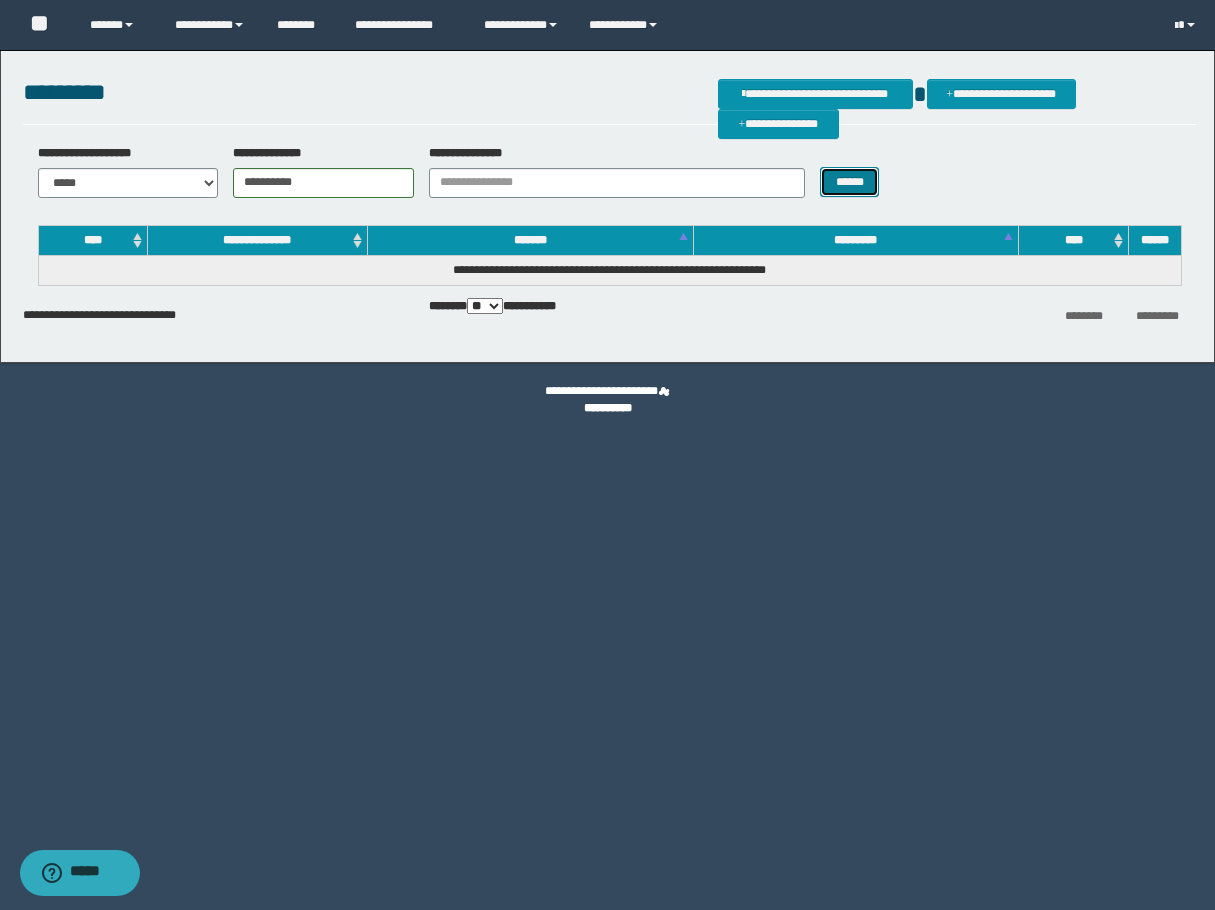 click on "******" at bounding box center (849, 182) 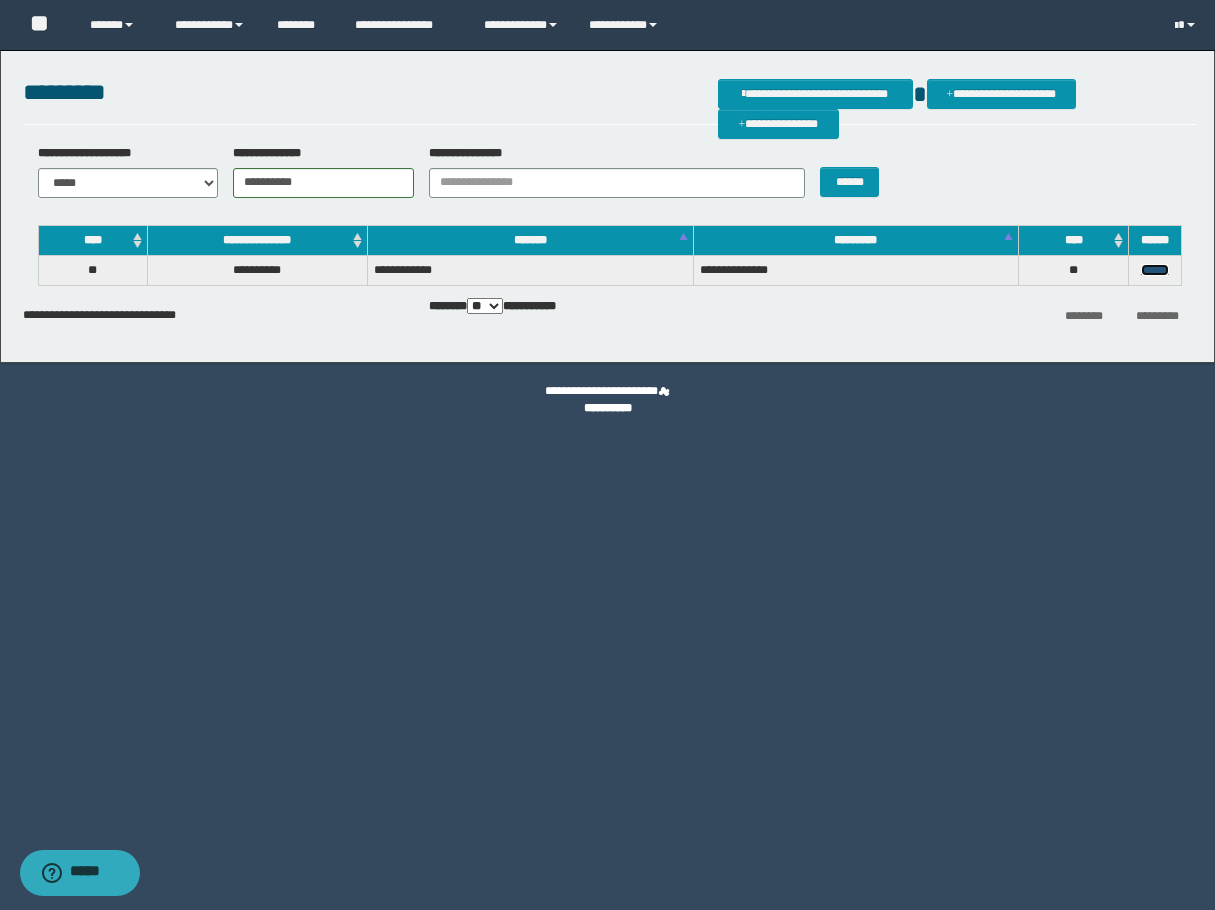 click on "******" at bounding box center [1155, 270] 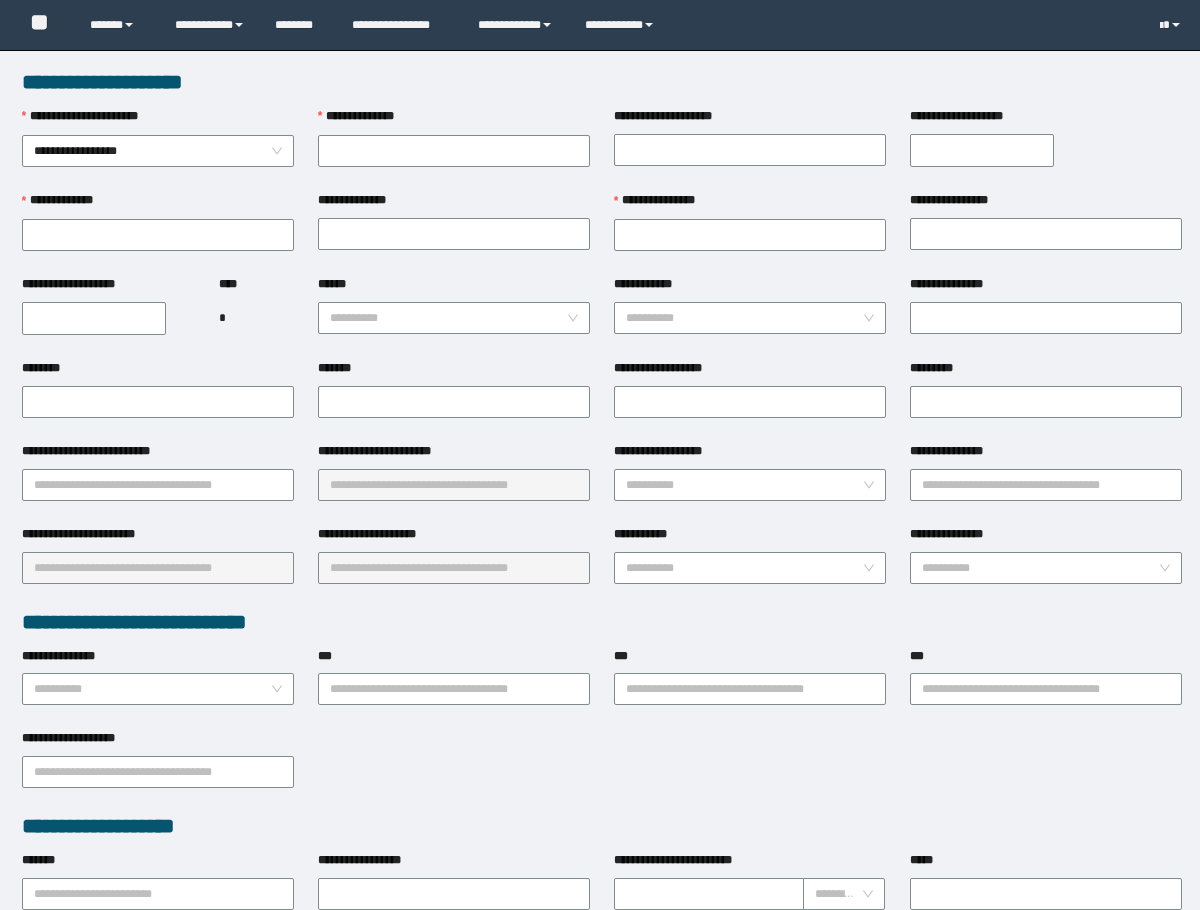 scroll, scrollTop: 0, scrollLeft: 0, axis: both 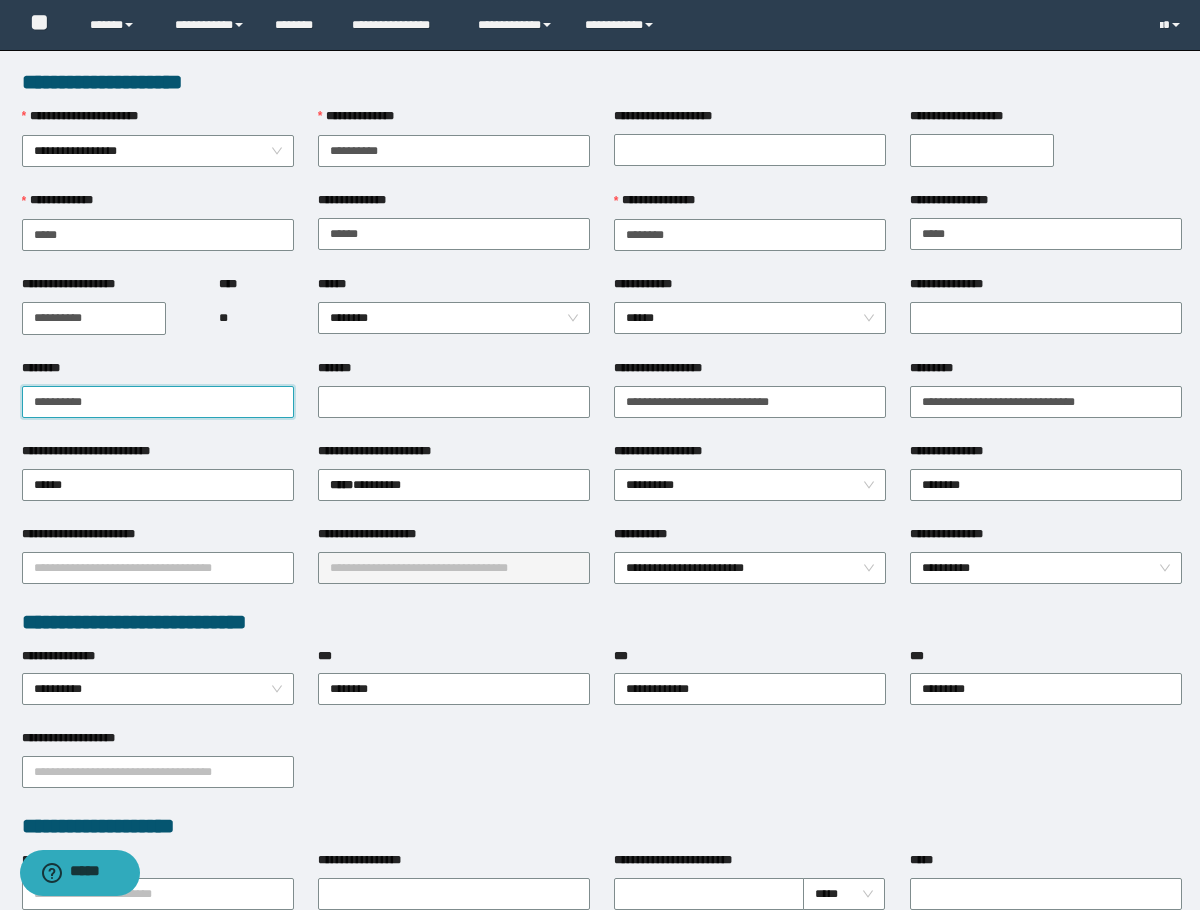 drag, startPoint x: 113, startPoint y: 403, endPoint x: -1, endPoint y: 410, distance: 114.21471 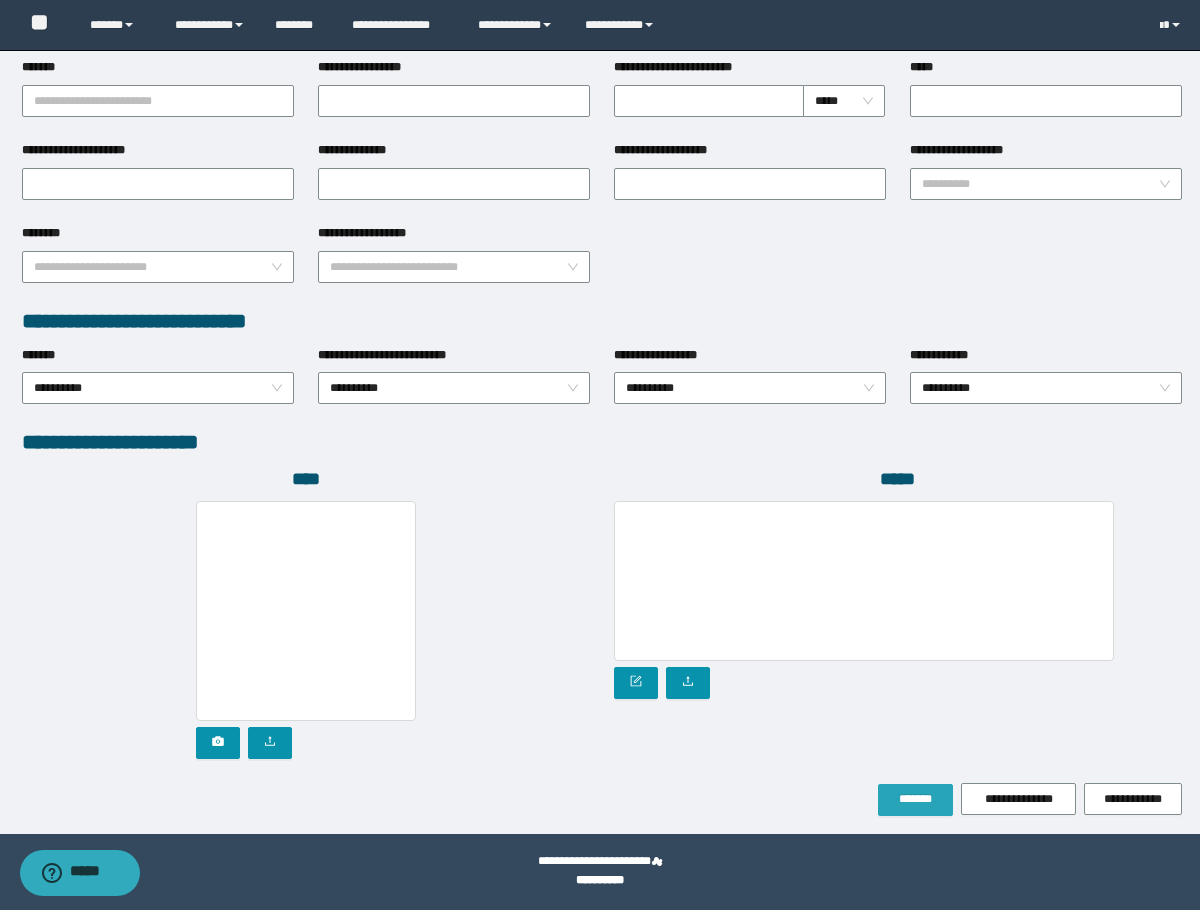 type on "**********" 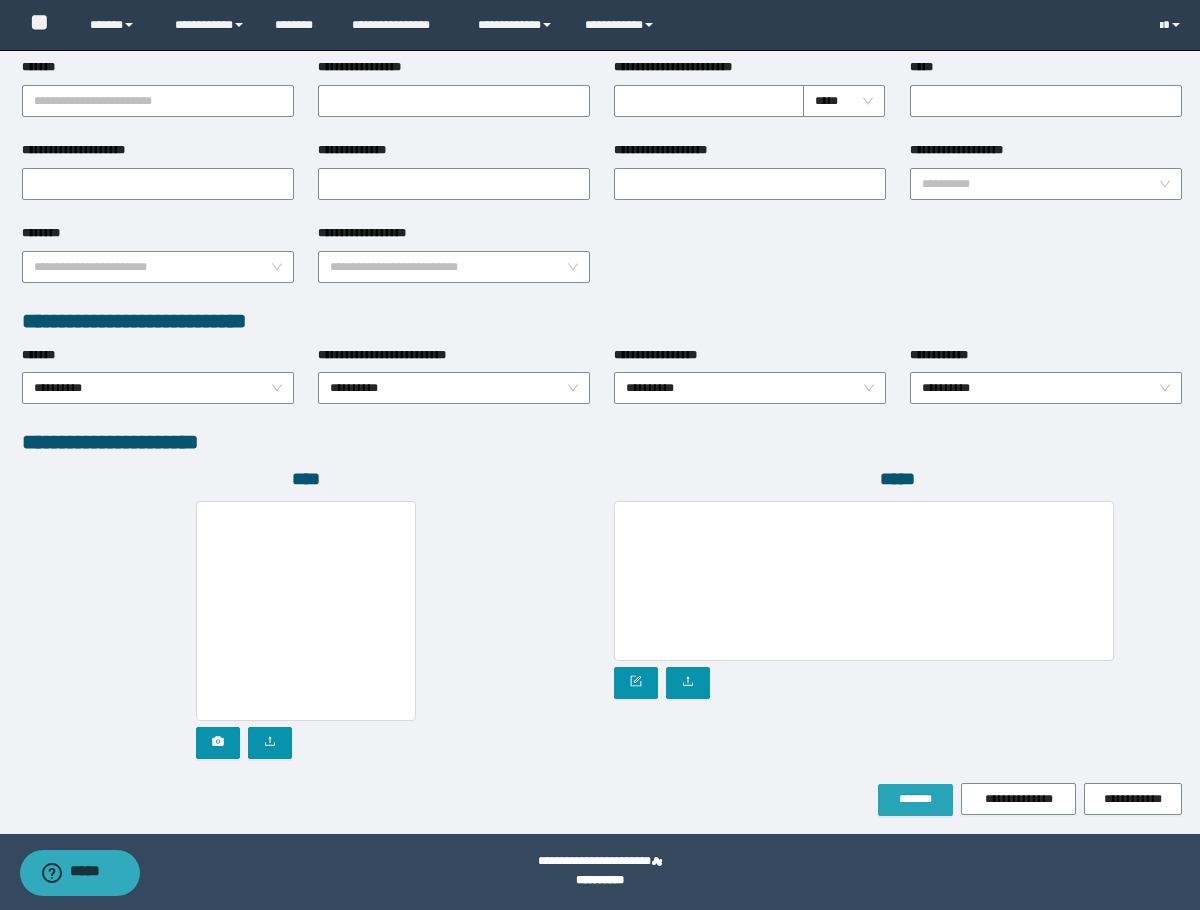 click on "*******" at bounding box center [915, 799] 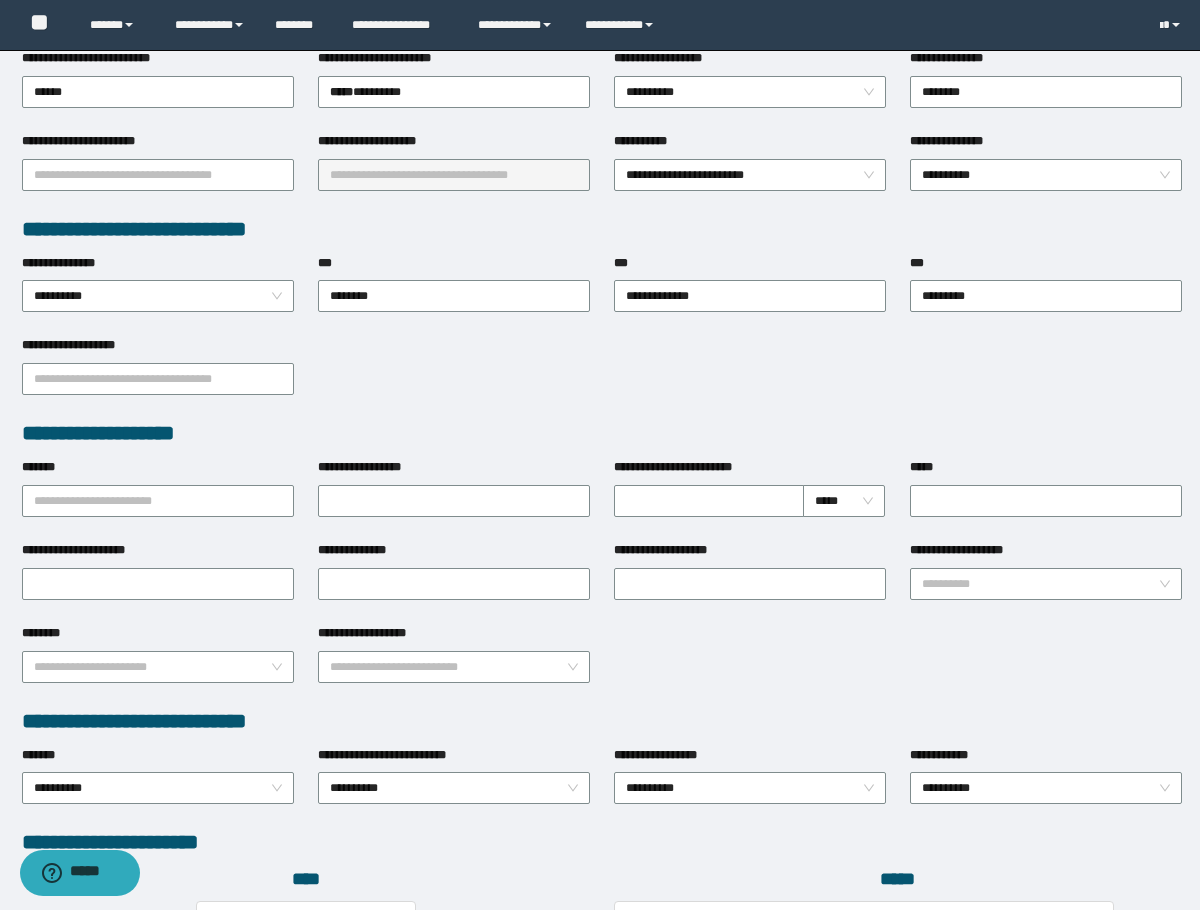 scroll, scrollTop: 0, scrollLeft: 0, axis: both 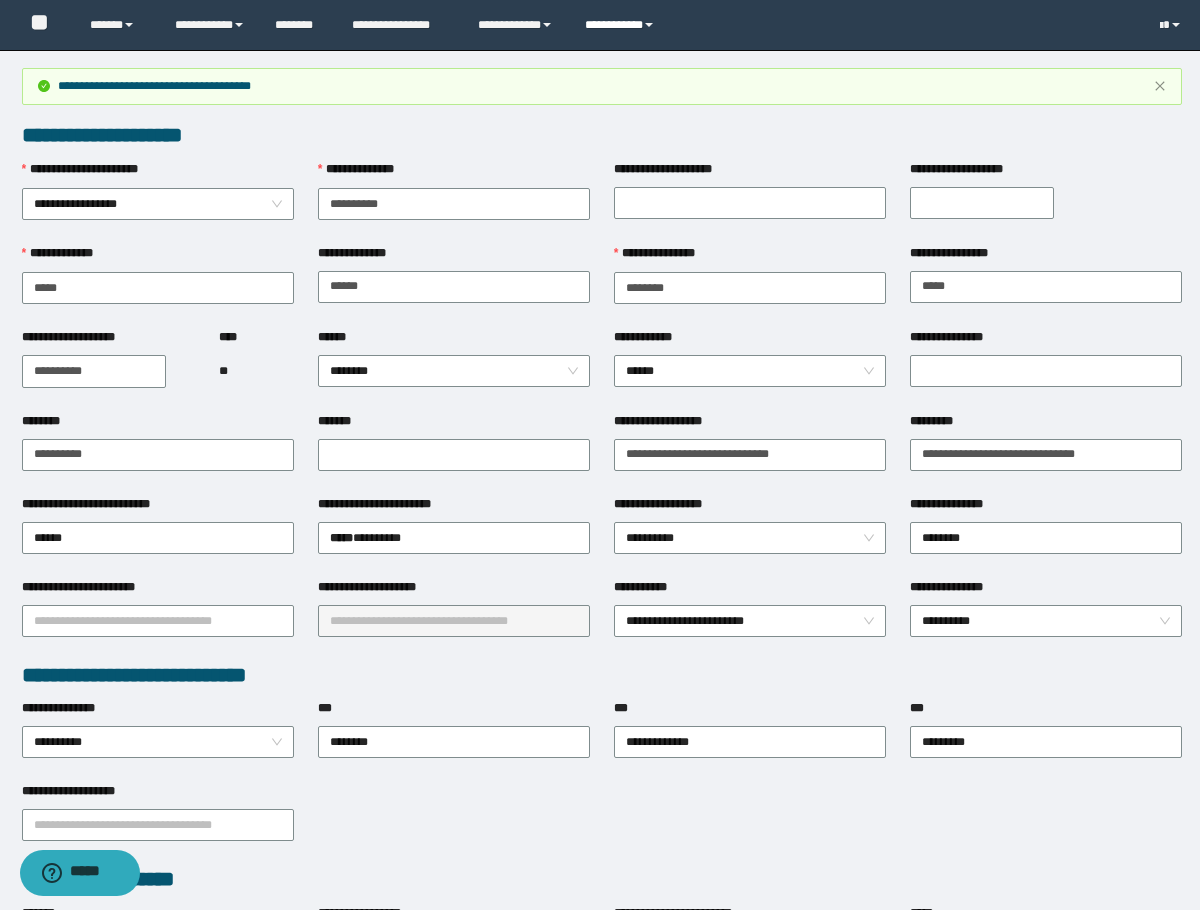 click on "**********" at bounding box center [622, 25] 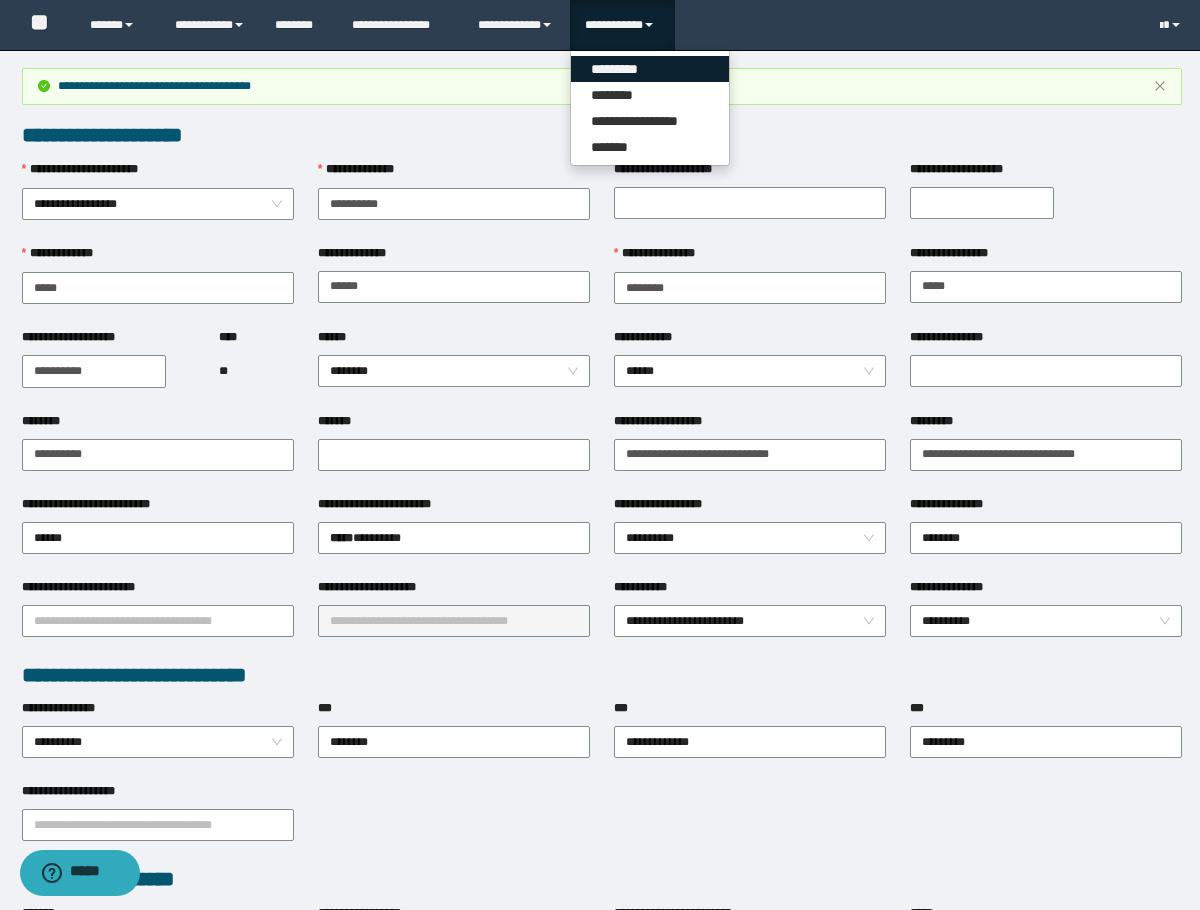 click on "*********" at bounding box center [650, 69] 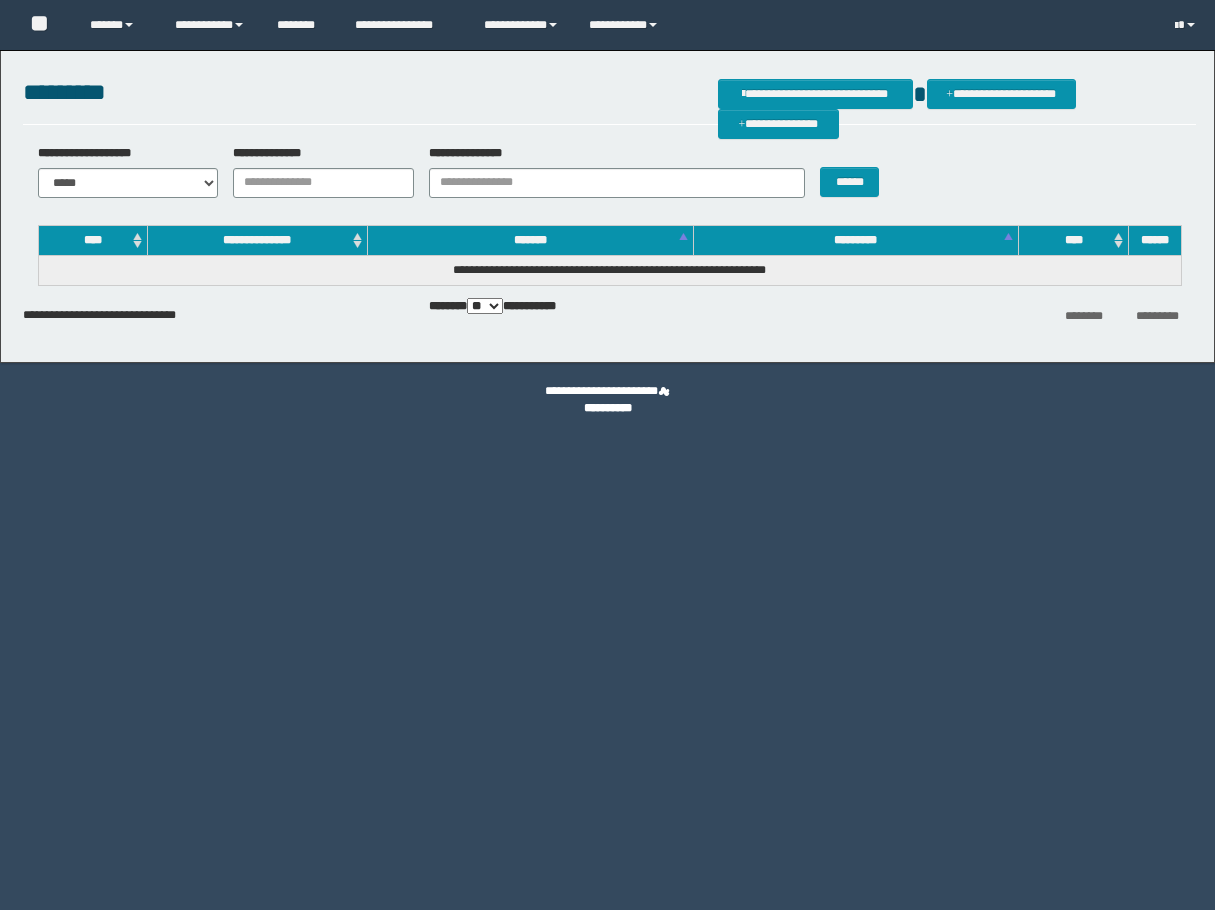 scroll, scrollTop: 0, scrollLeft: 0, axis: both 